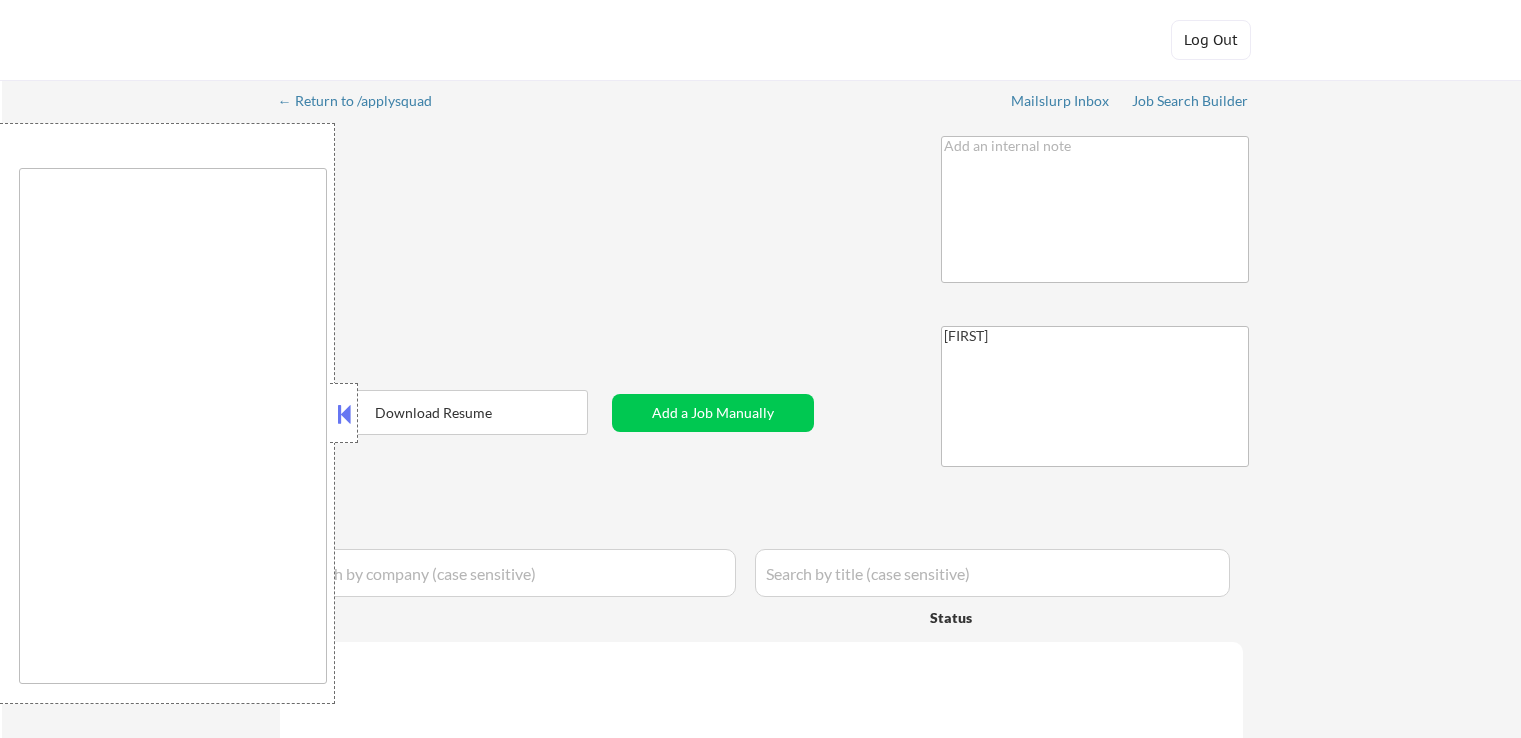 select on ""applied"" 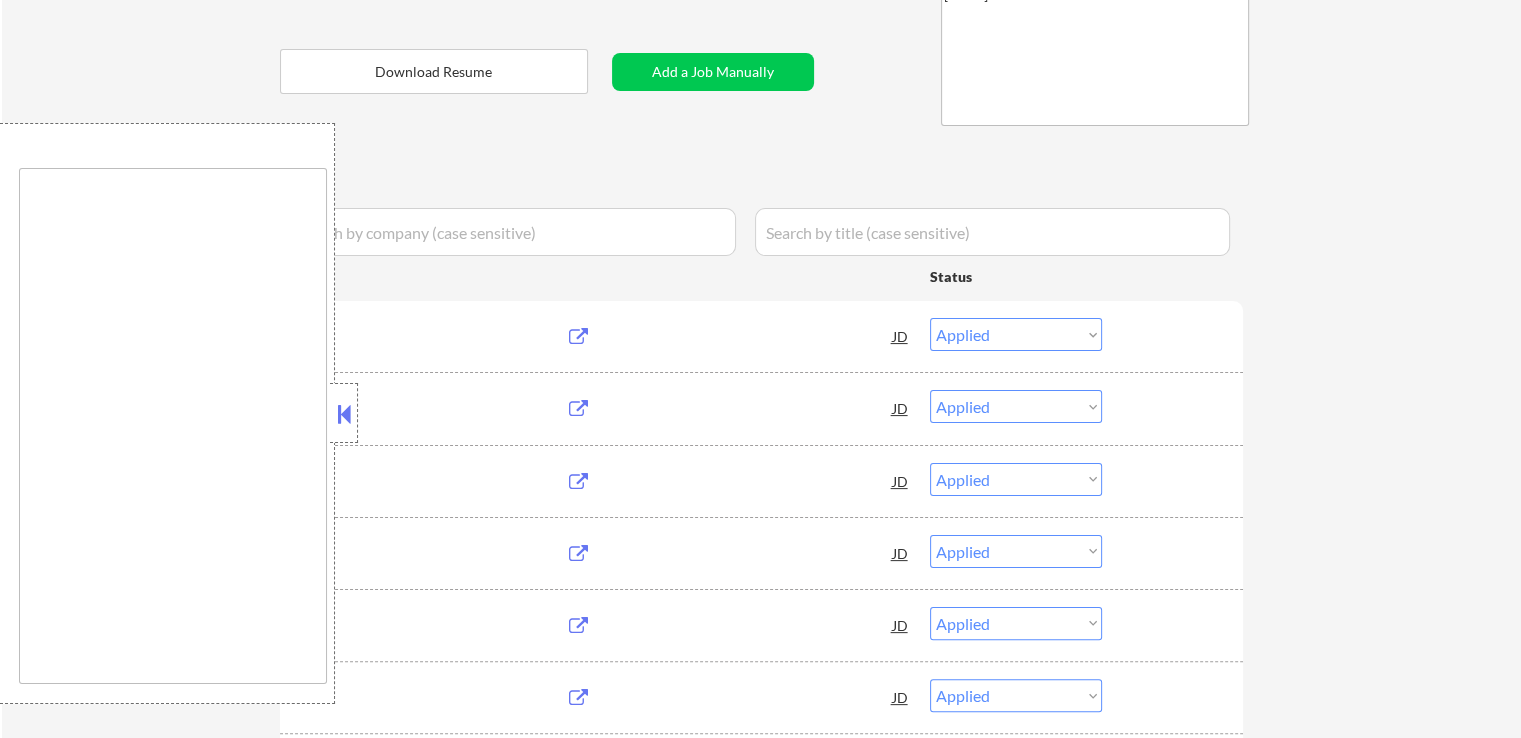 scroll, scrollTop: 500, scrollLeft: 0, axis: vertical 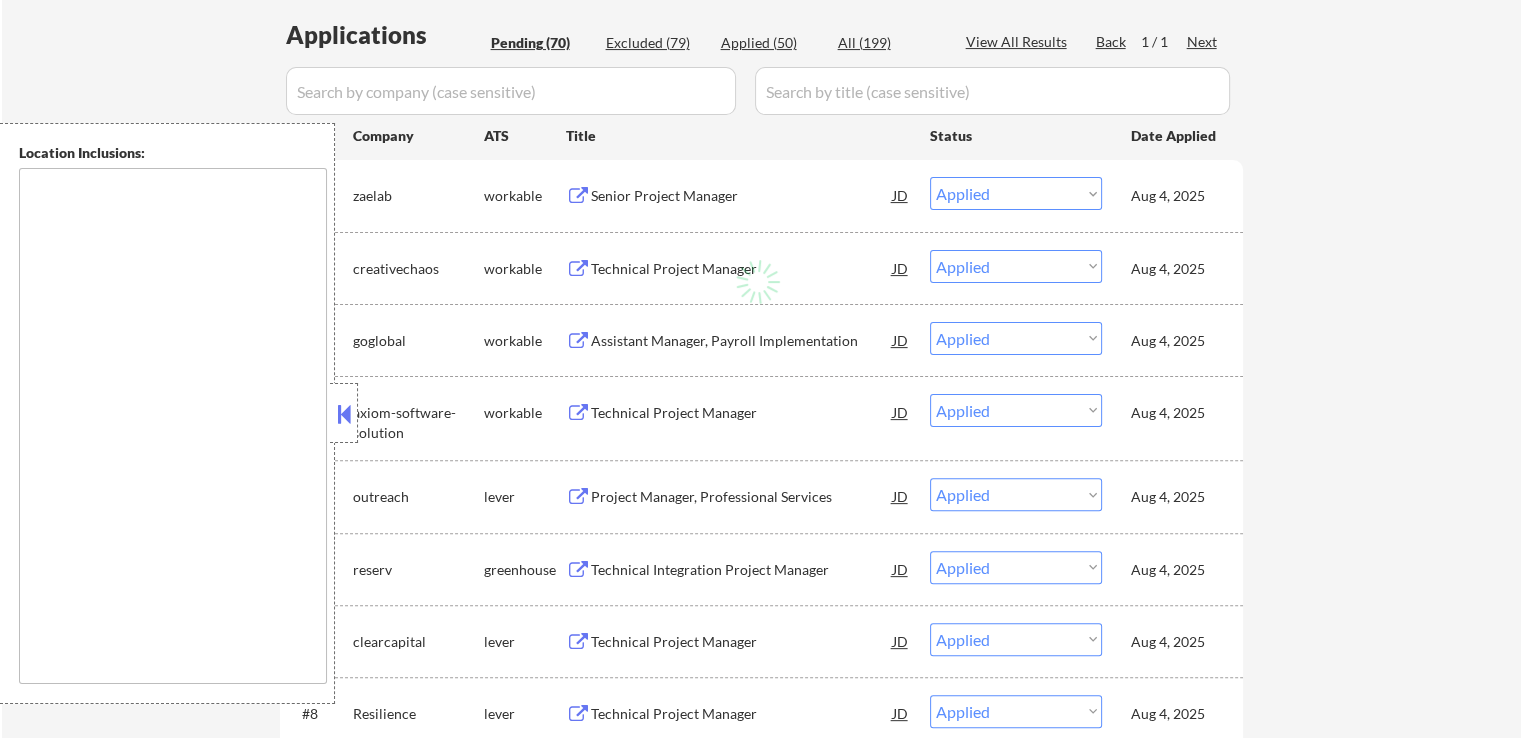 select on ""pending"" 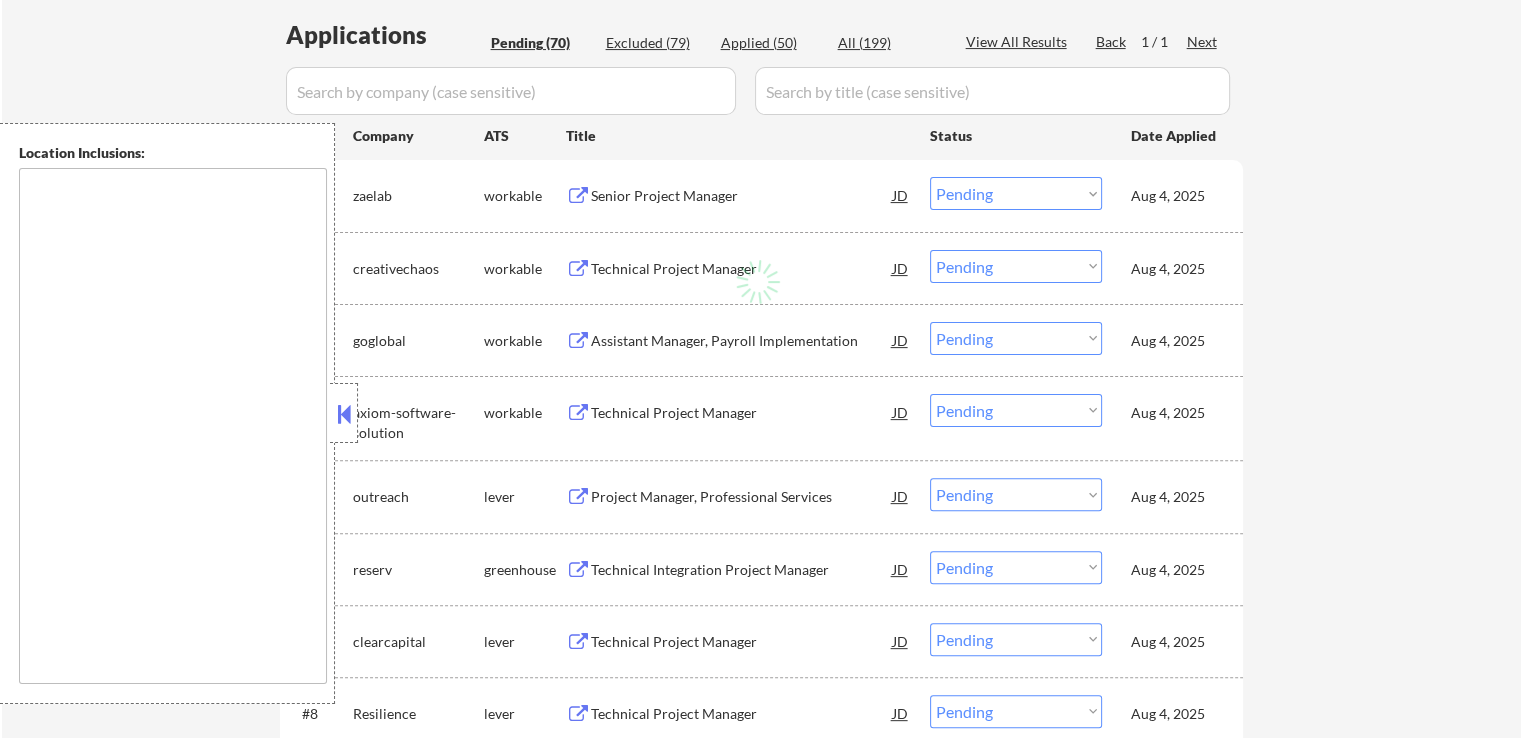 select on ""pending"" 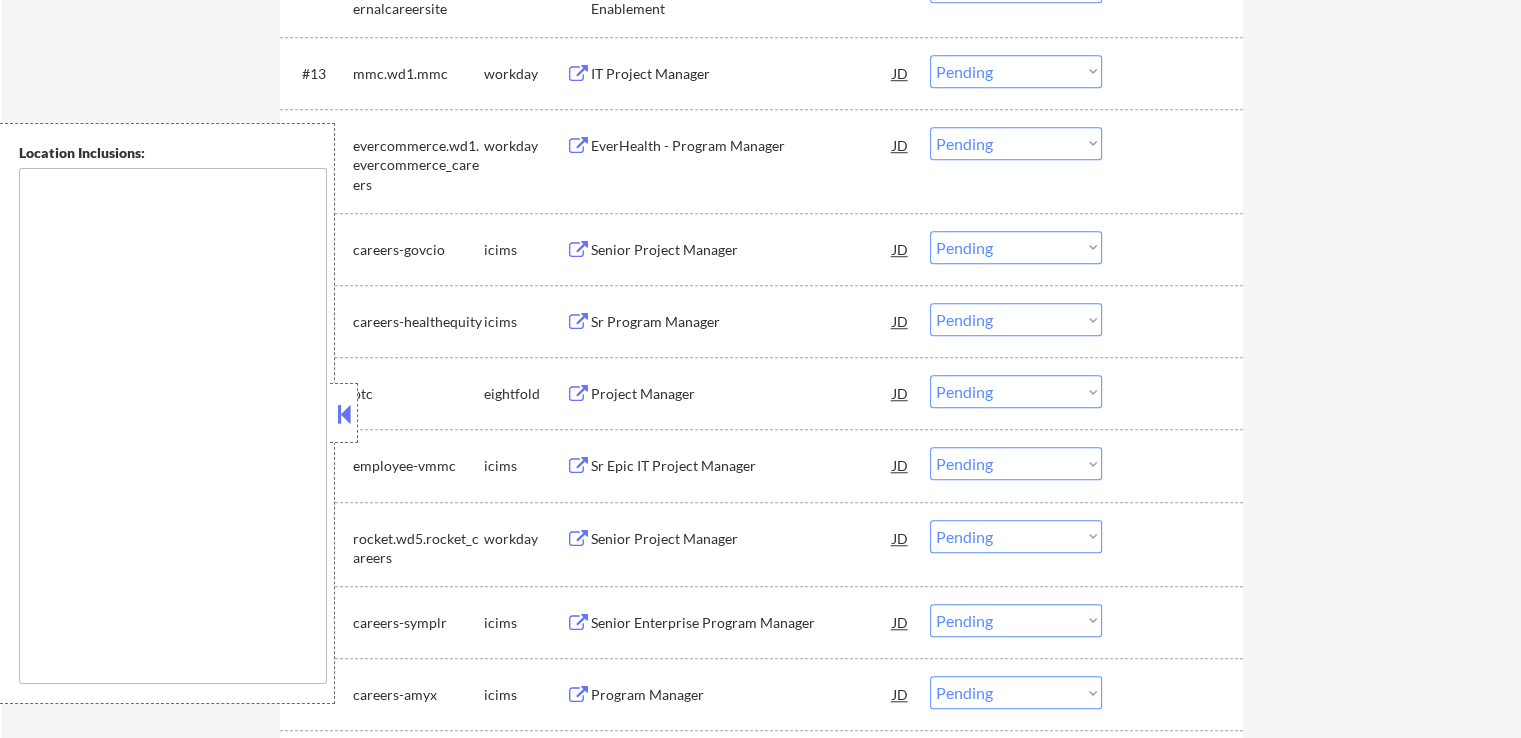 scroll, scrollTop: 1700, scrollLeft: 0, axis: vertical 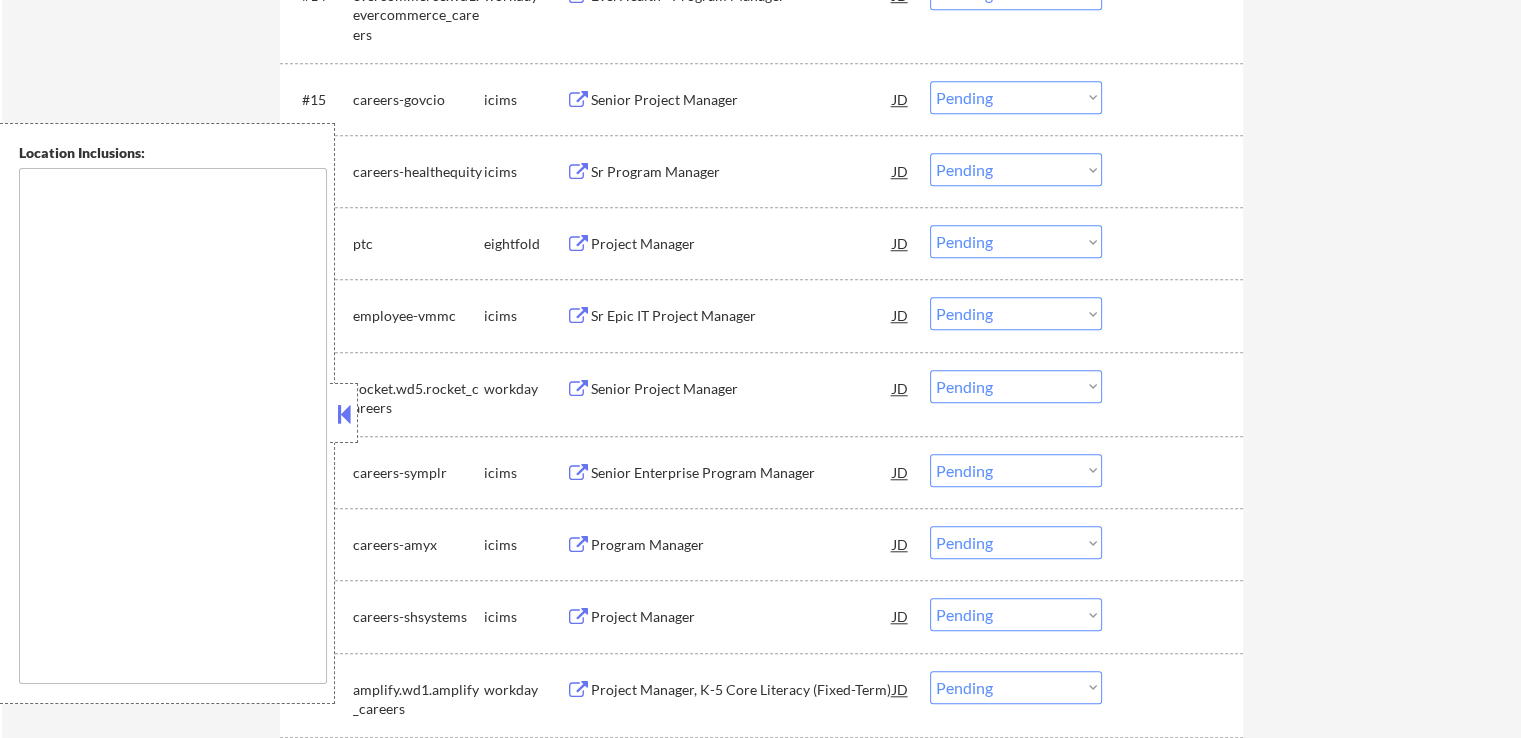click at bounding box center [344, 414] 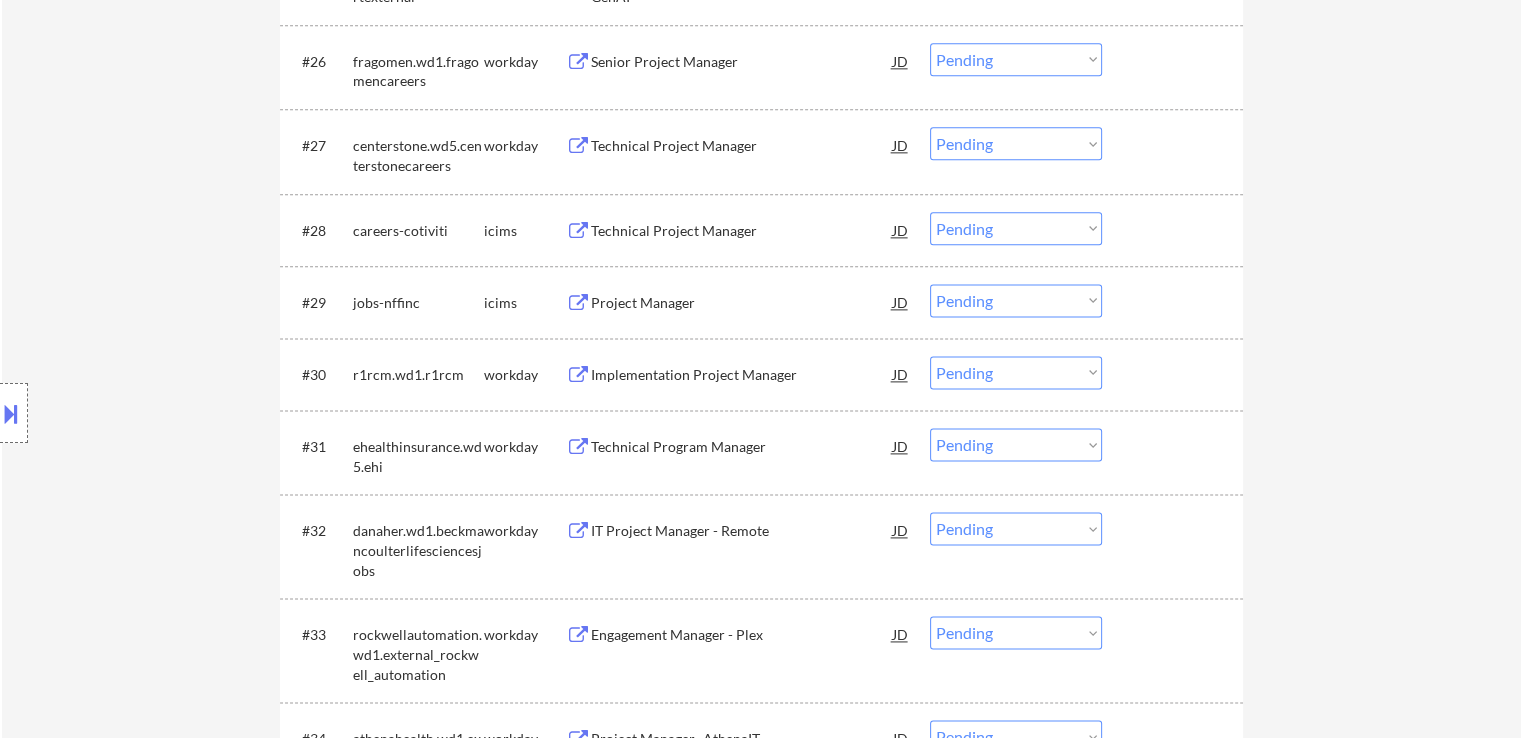 scroll, scrollTop: 2300, scrollLeft: 0, axis: vertical 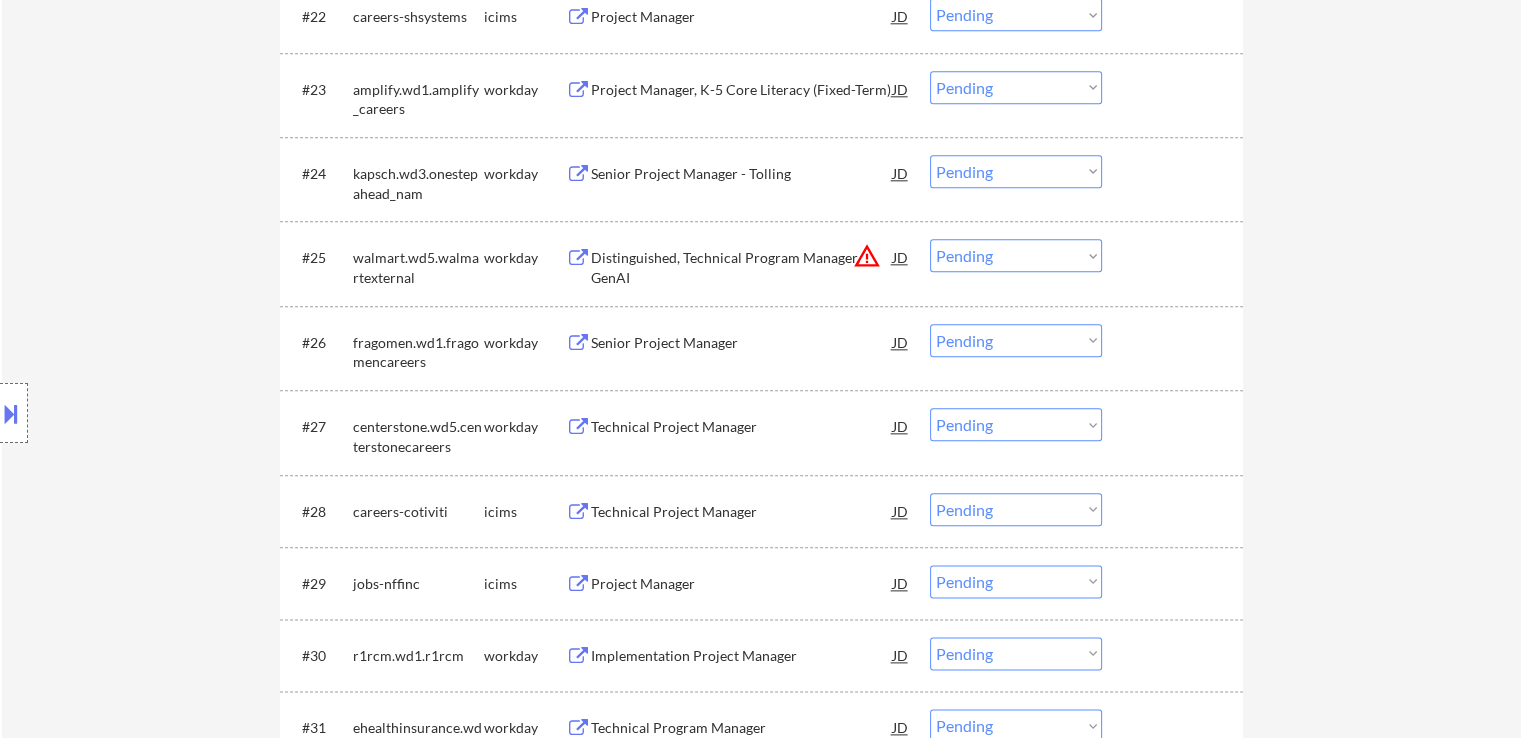 click on "Choose an option... Pending Applied Excluded (Questions) Excluded (Expired) Excluded (Location) Excluded (Bad Match) Excluded (Blocklist) Excluded (Salary) Excluded (Other)" at bounding box center (1016, 255) 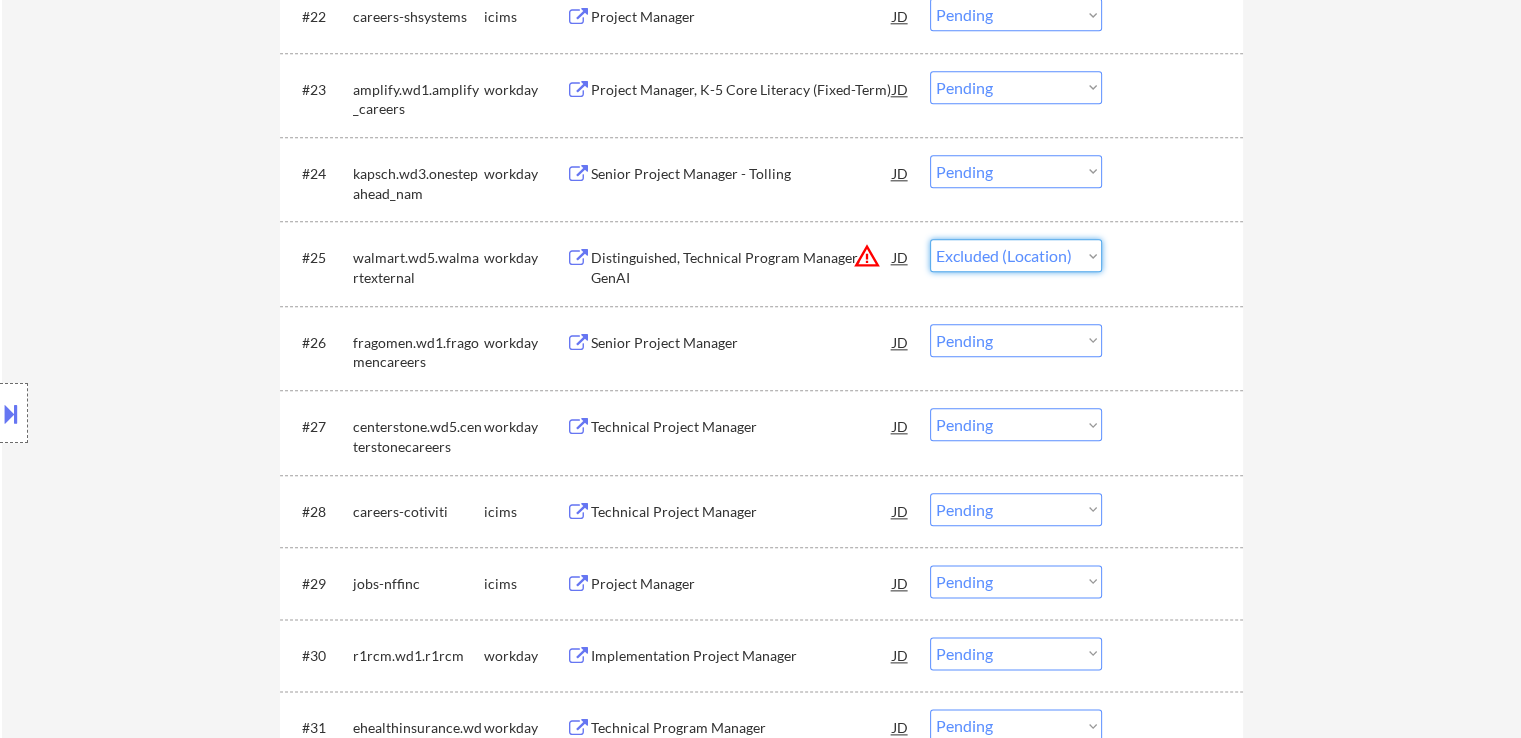 click on "Choose an option... Pending Applied Excluded (Questions) Excluded (Expired) Excluded (Location) Excluded (Bad Match) Excluded (Blocklist) Excluded (Salary) Excluded (Other)" at bounding box center [1016, 255] 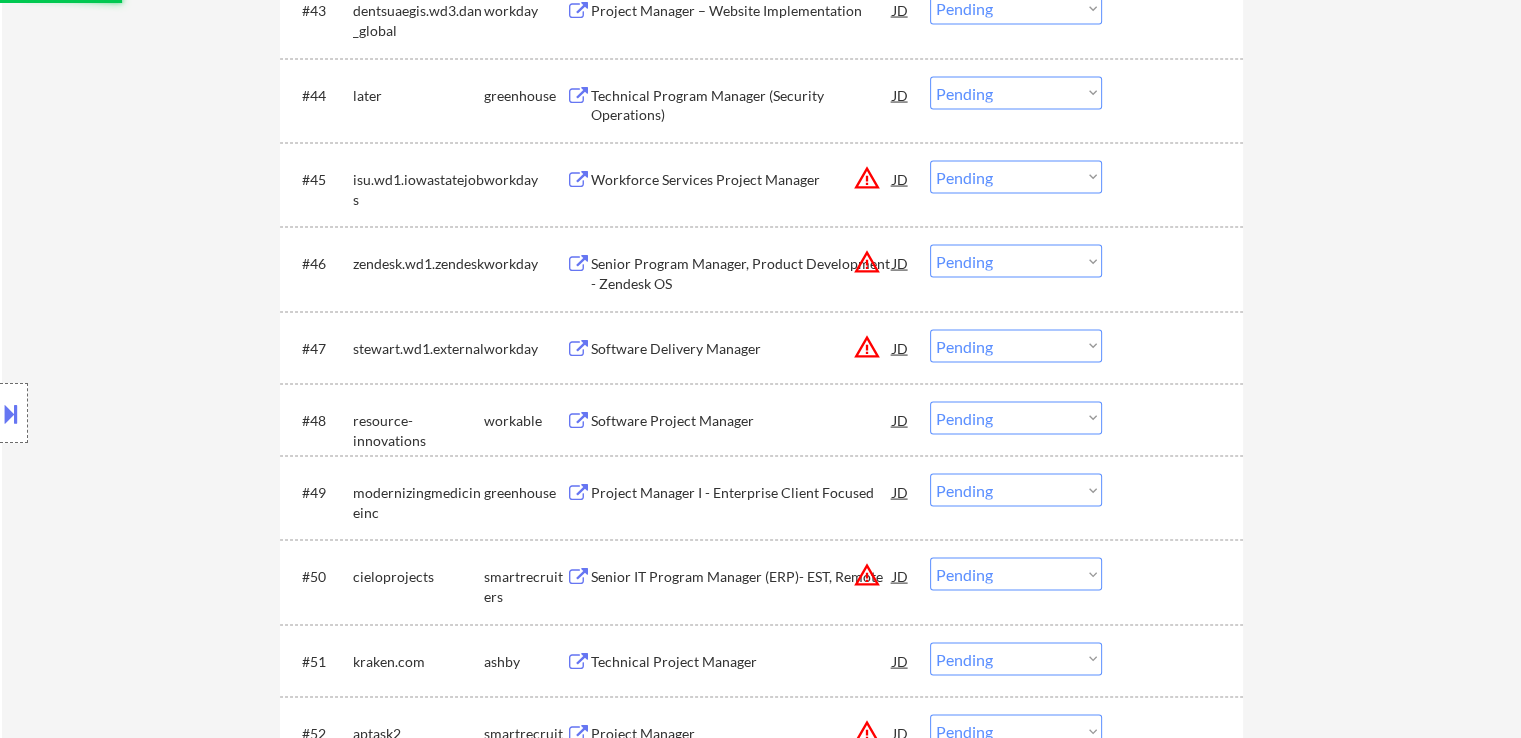 scroll, scrollTop: 4100, scrollLeft: 0, axis: vertical 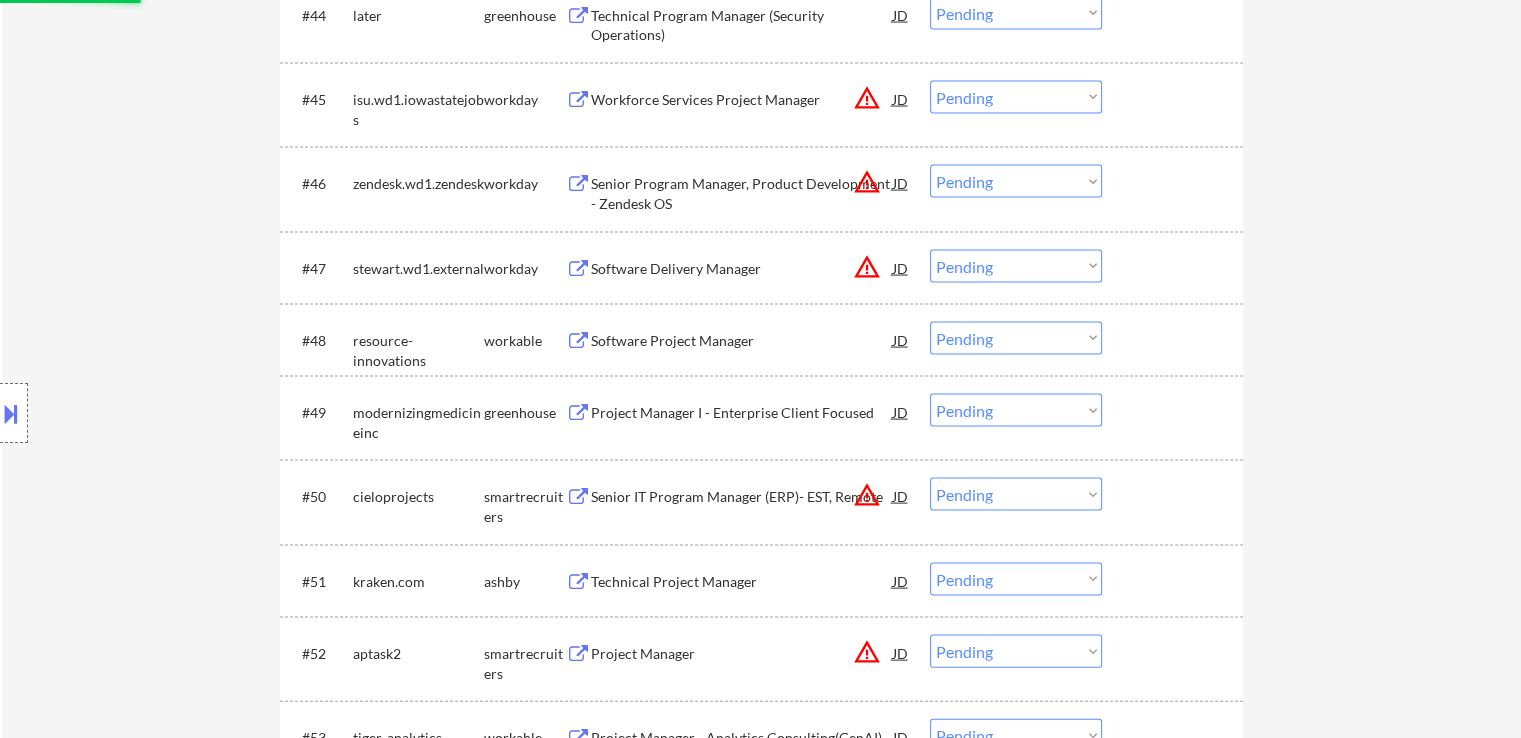 select on ""pending"" 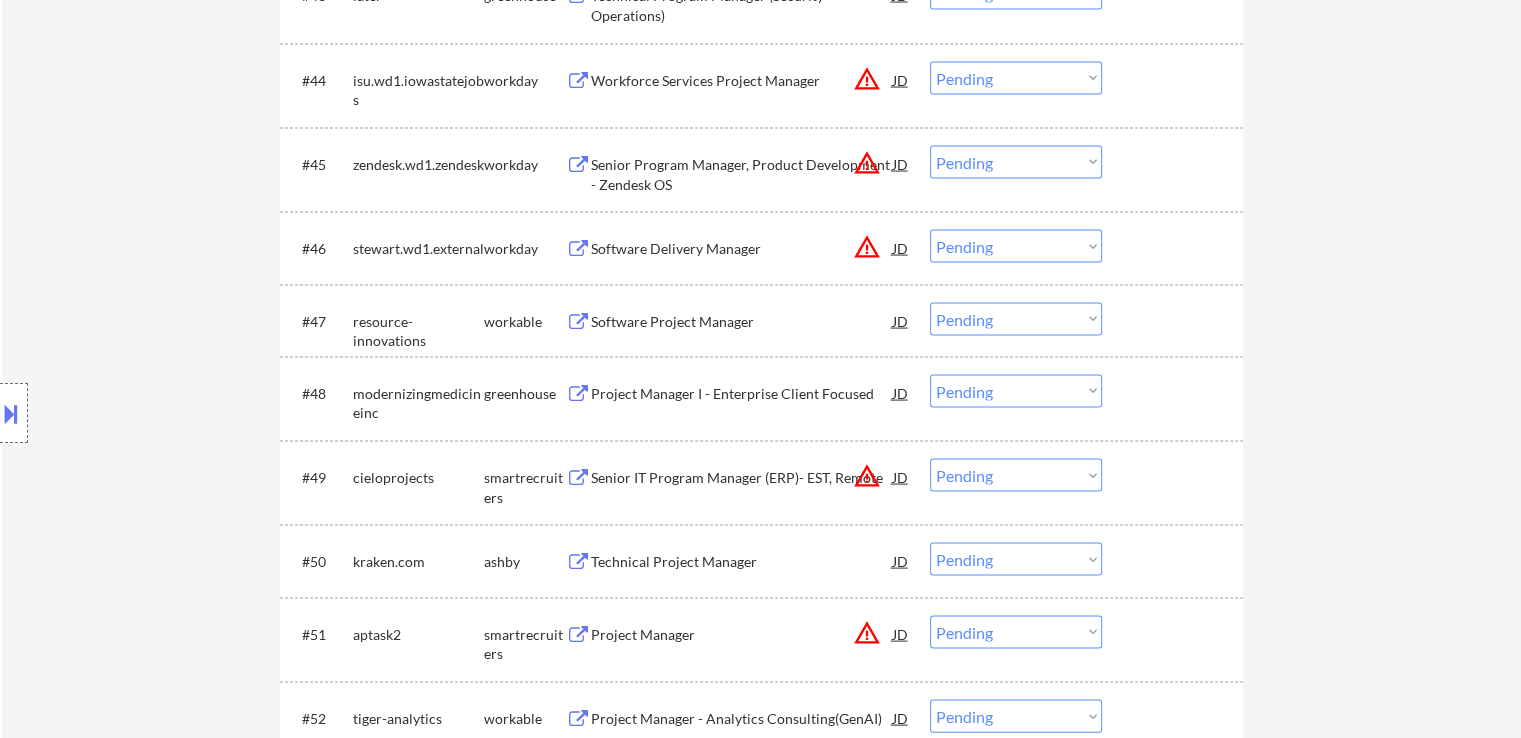 scroll, scrollTop: 4000, scrollLeft: 0, axis: vertical 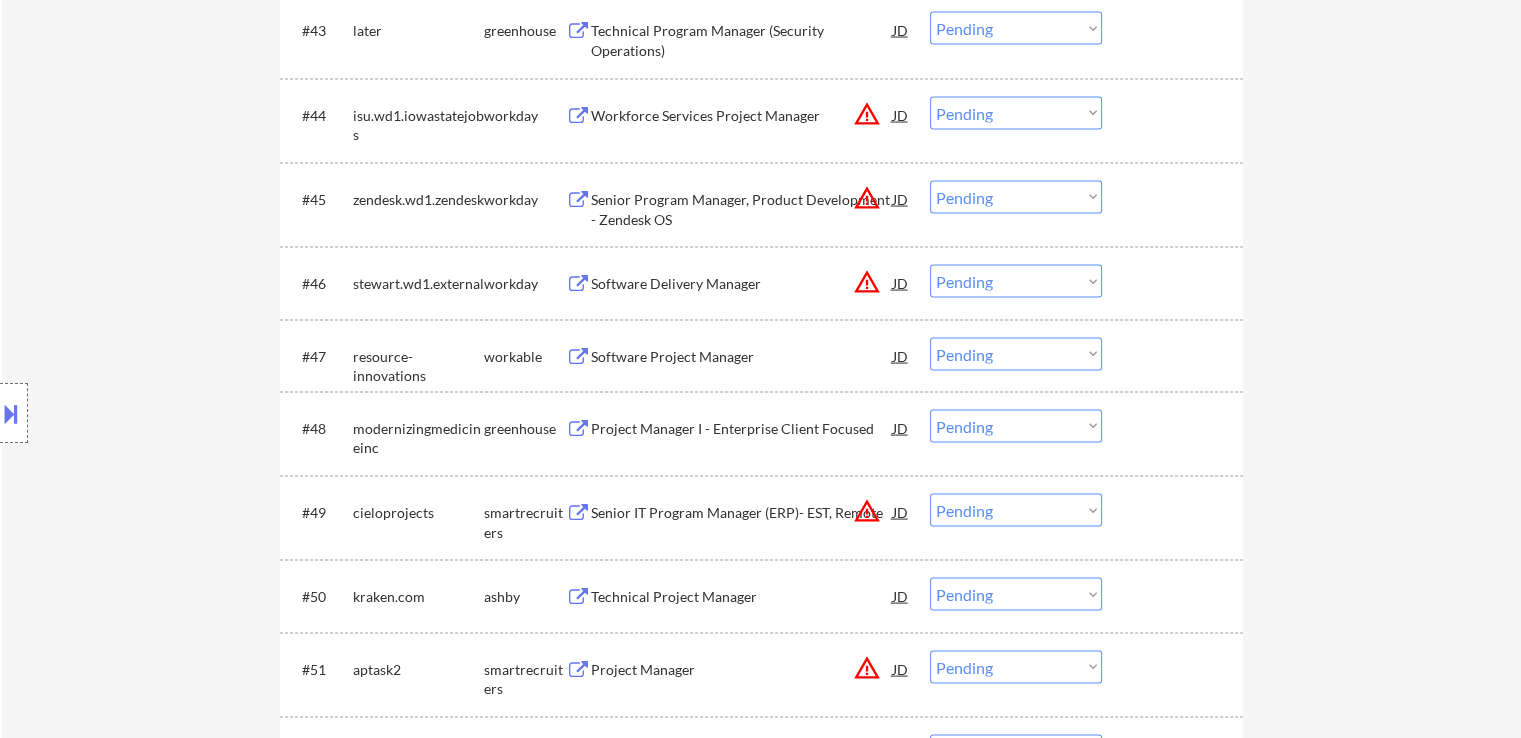 click on "Choose an option... Pending Applied Excluded (Questions) Excluded (Expired) Excluded (Location) Excluded (Bad Match) Excluded (Blocklist) Excluded (Salary) Excluded (Other)" at bounding box center [1016, 113] 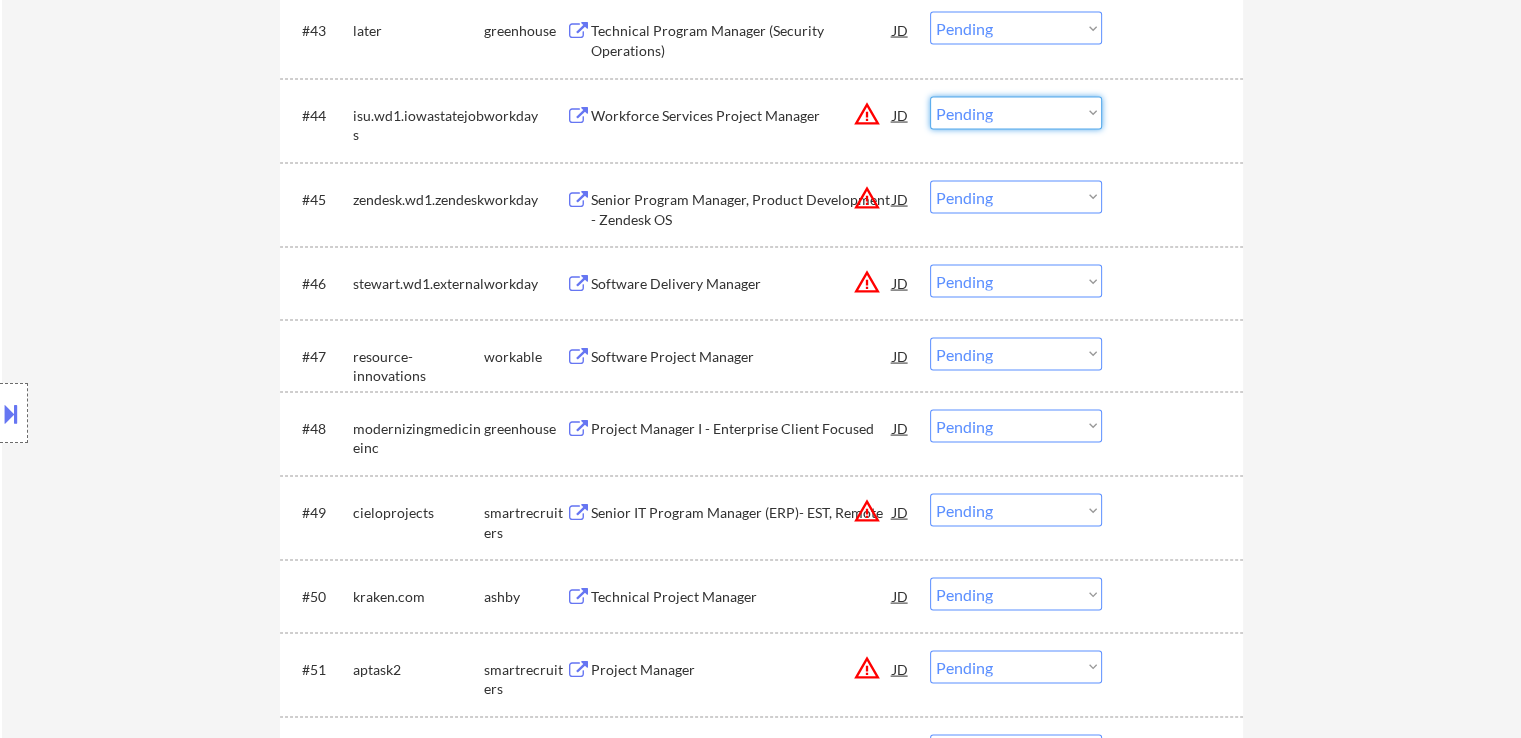 click on "JD" at bounding box center [901, 115] 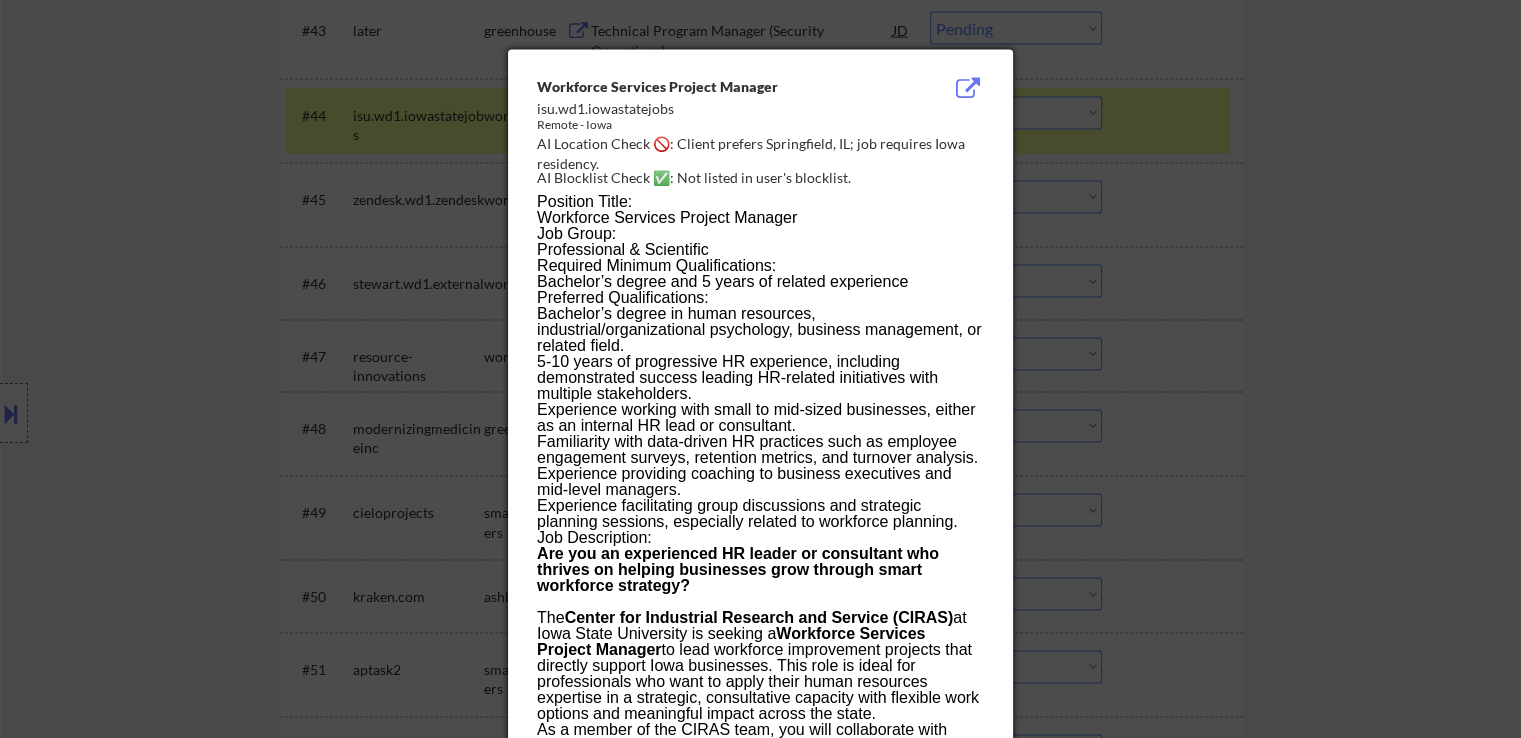 click at bounding box center (760, 369) 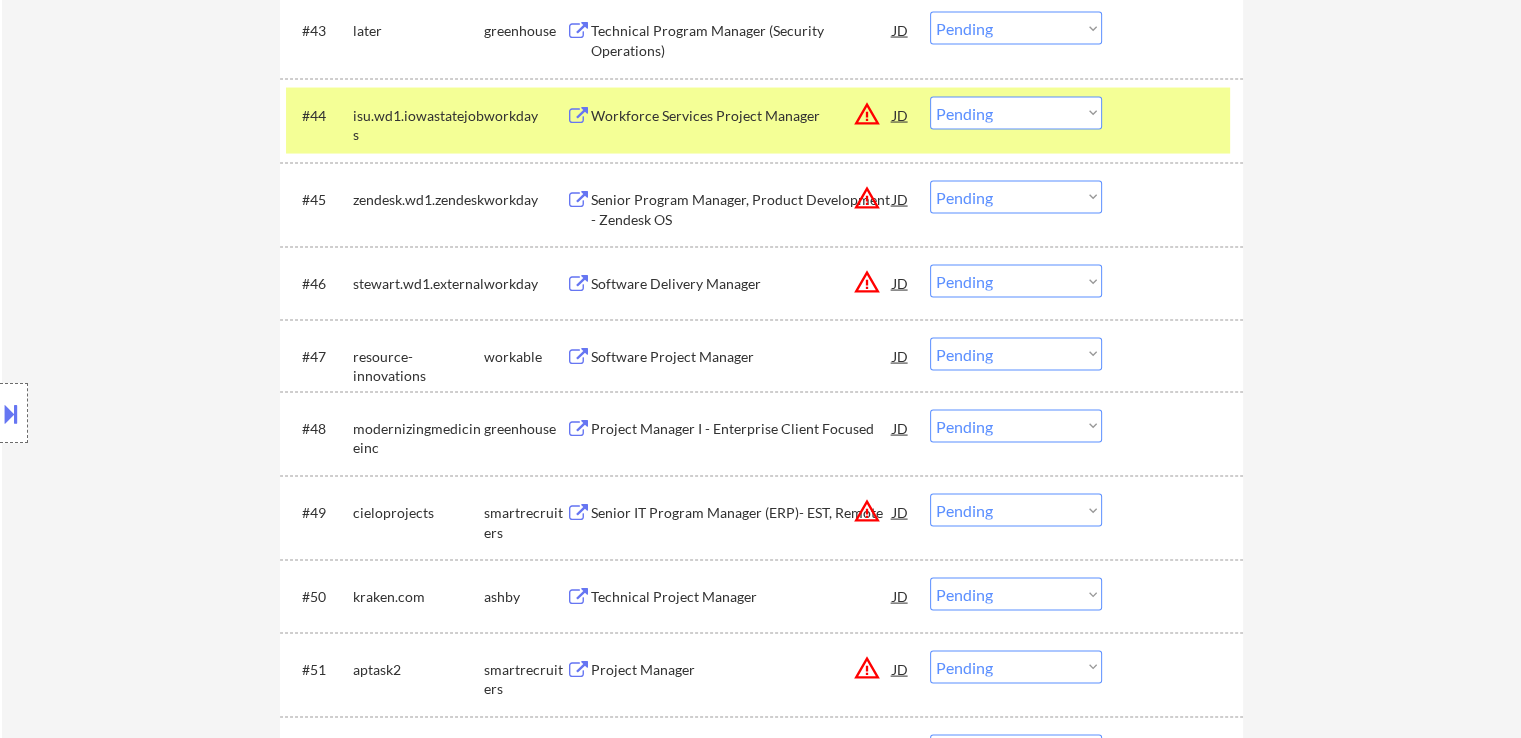 click on "Choose an option... Pending Applied Excluded (Questions) Excluded (Expired) Excluded (Location) Excluded (Bad Match) Excluded (Blocklist) Excluded (Salary) Excluded (Other)" at bounding box center [1016, 113] 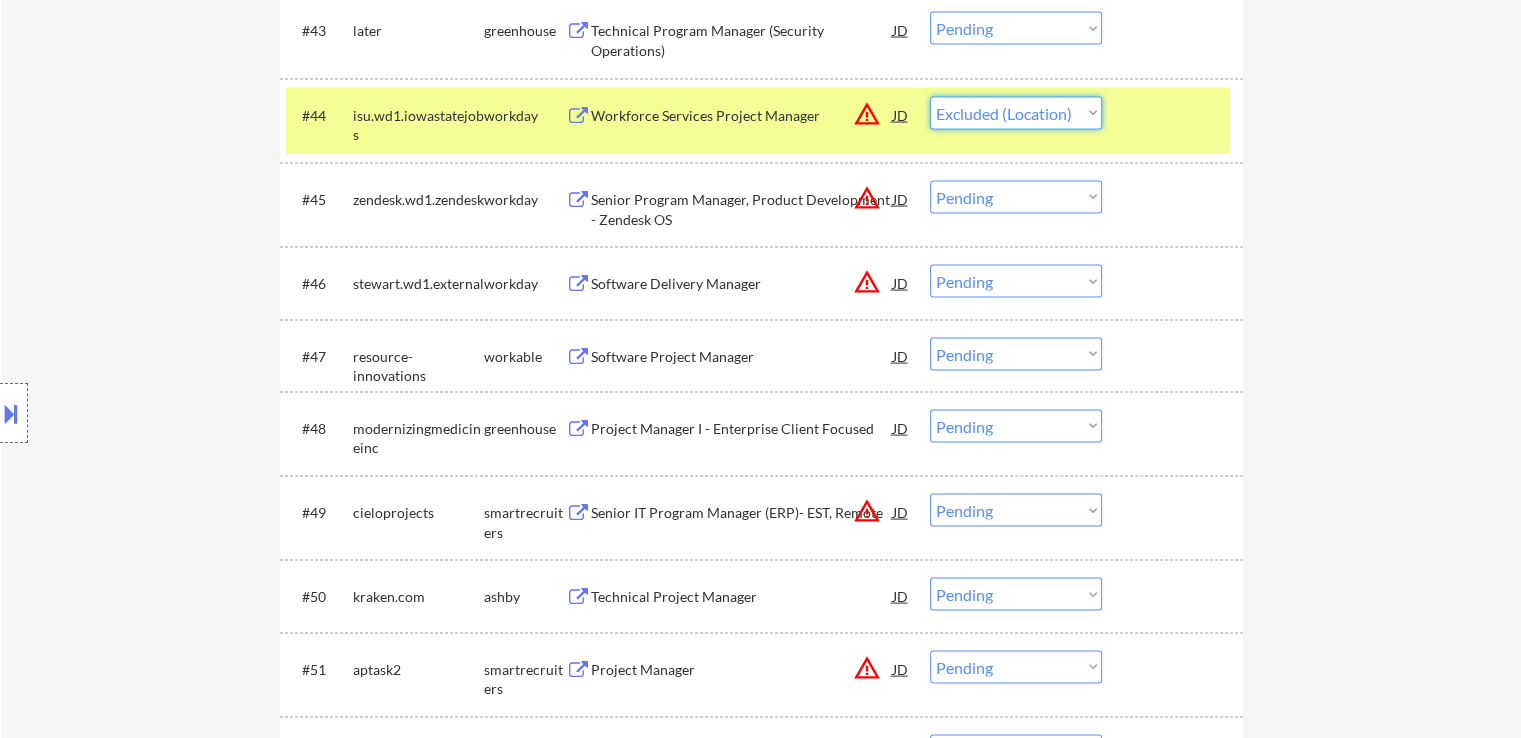 click on "Choose an option... Pending Applied Excluded (Questions) Excluded (Expired) Excluded (Location) Excluded (Bad Match) Excluded (Blocklist) Excluded (Salary) Excluded (Other)" at bounding box center (1016, 113) 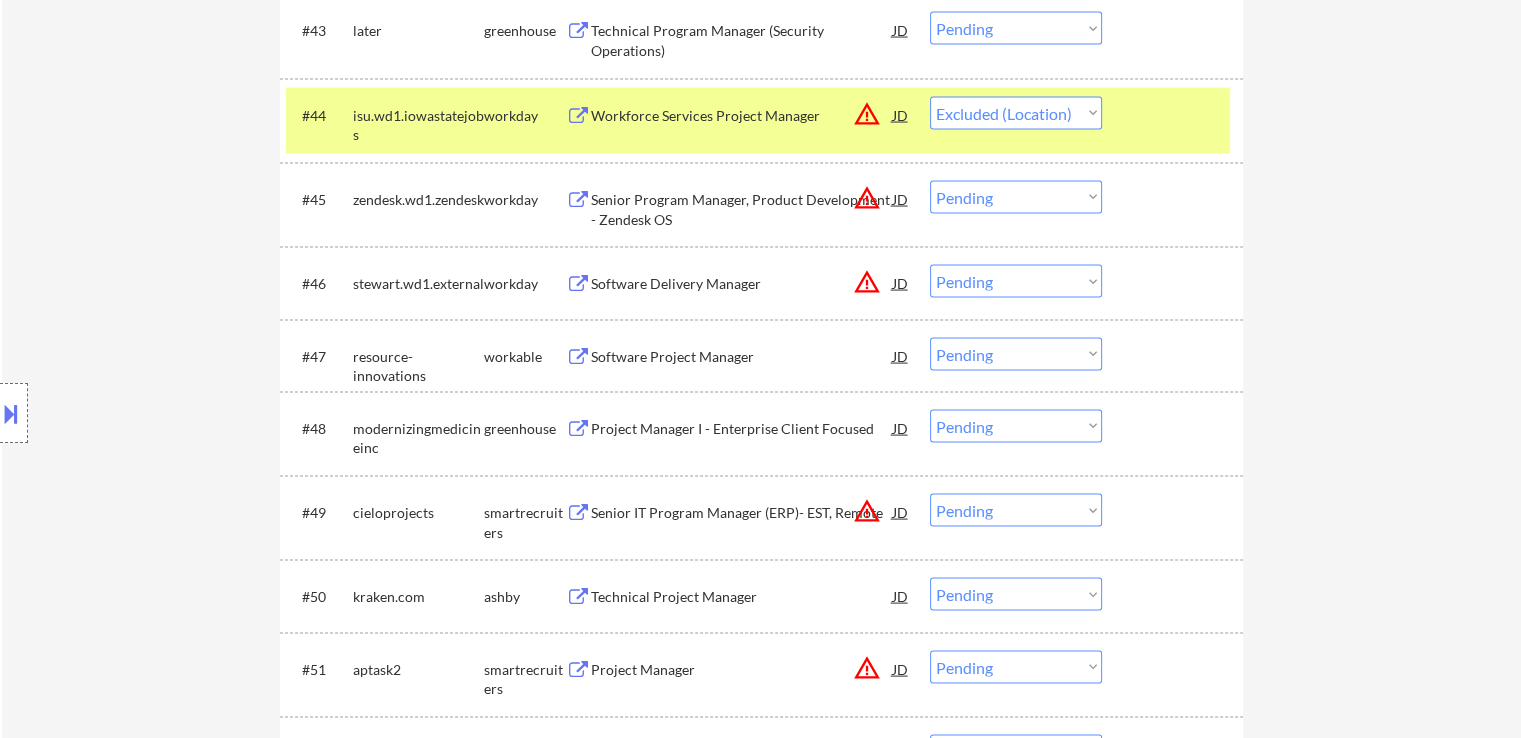 click on "#45 zendesk.wd1.zendesk workday Senior Program Manager, Product Development - Zendesk OS JD warning_amber Choose an option... Pending Applied Excluded (Questions) Excluded (Expired) Excluded (Location) Excluded (Bad Match) Excluded (Blocklist) Excluded (Salary) Excluded (Other)" at bounding box center (761, 205) 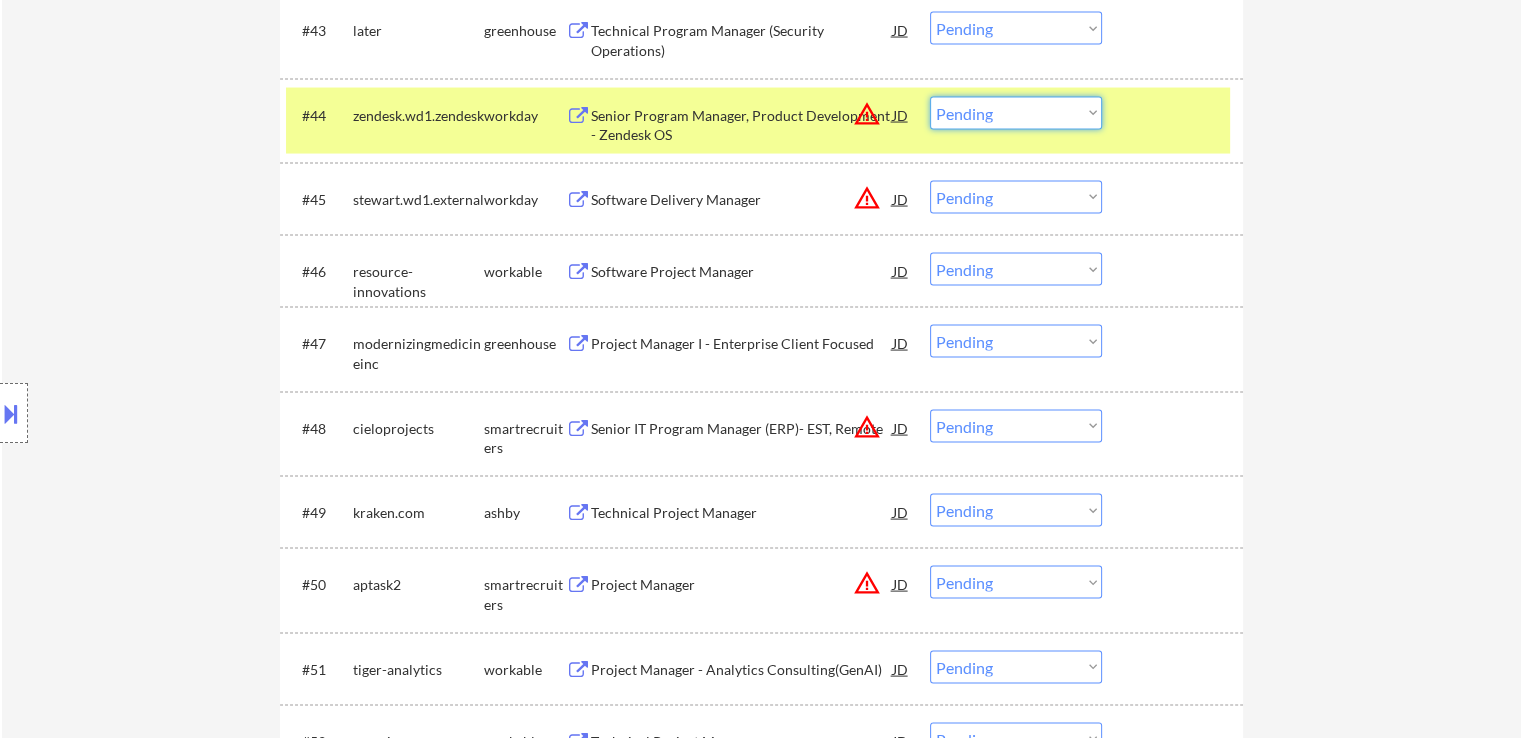 click on "Choose an option... Pending Applied Excluded (Questions) Excluded (Expired) Excluded (Location) Excluded (Bad Match) Excluded (Blocklist) Excluded (Salary) Excluded (Other)" at bounding box center [1016, 113] 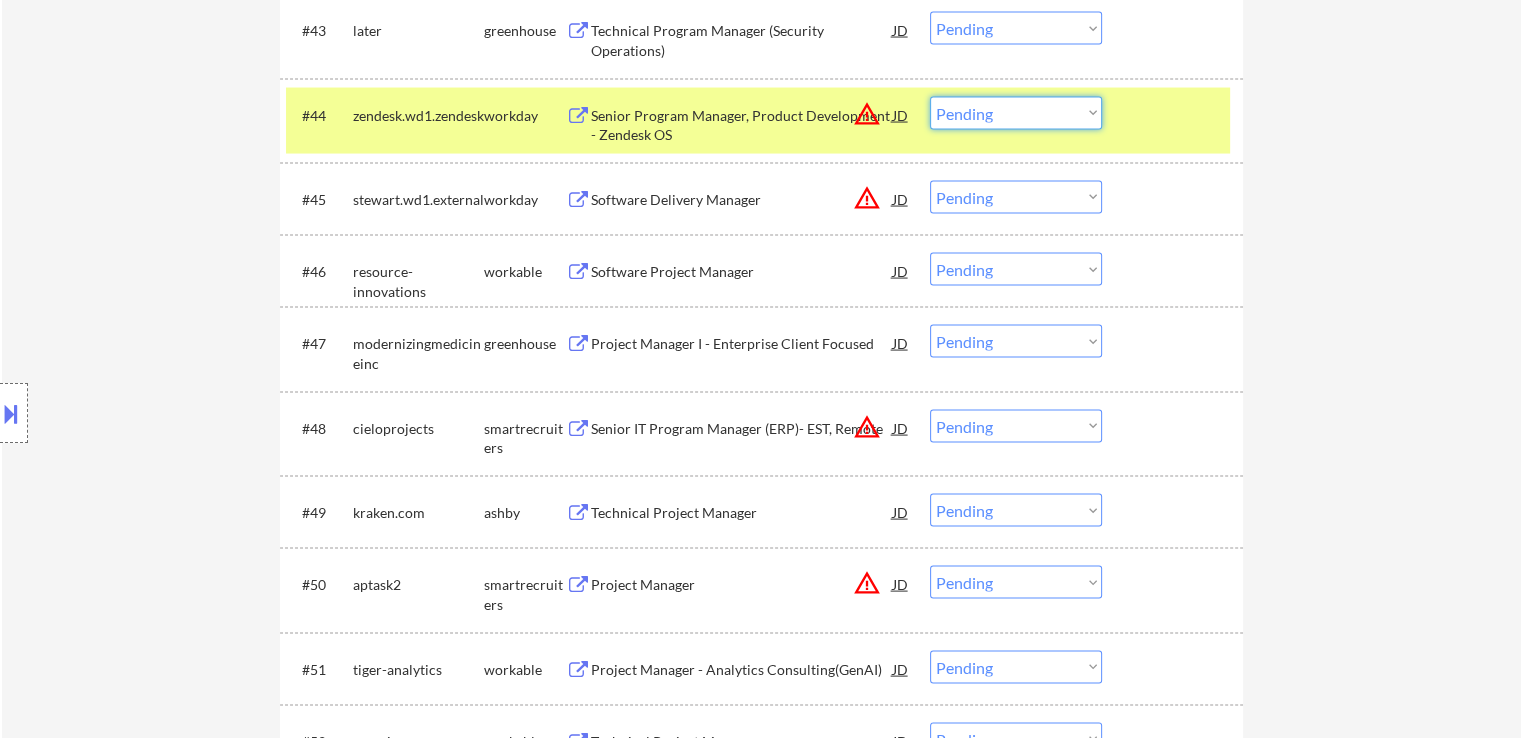 select on ""excluded__location_"" 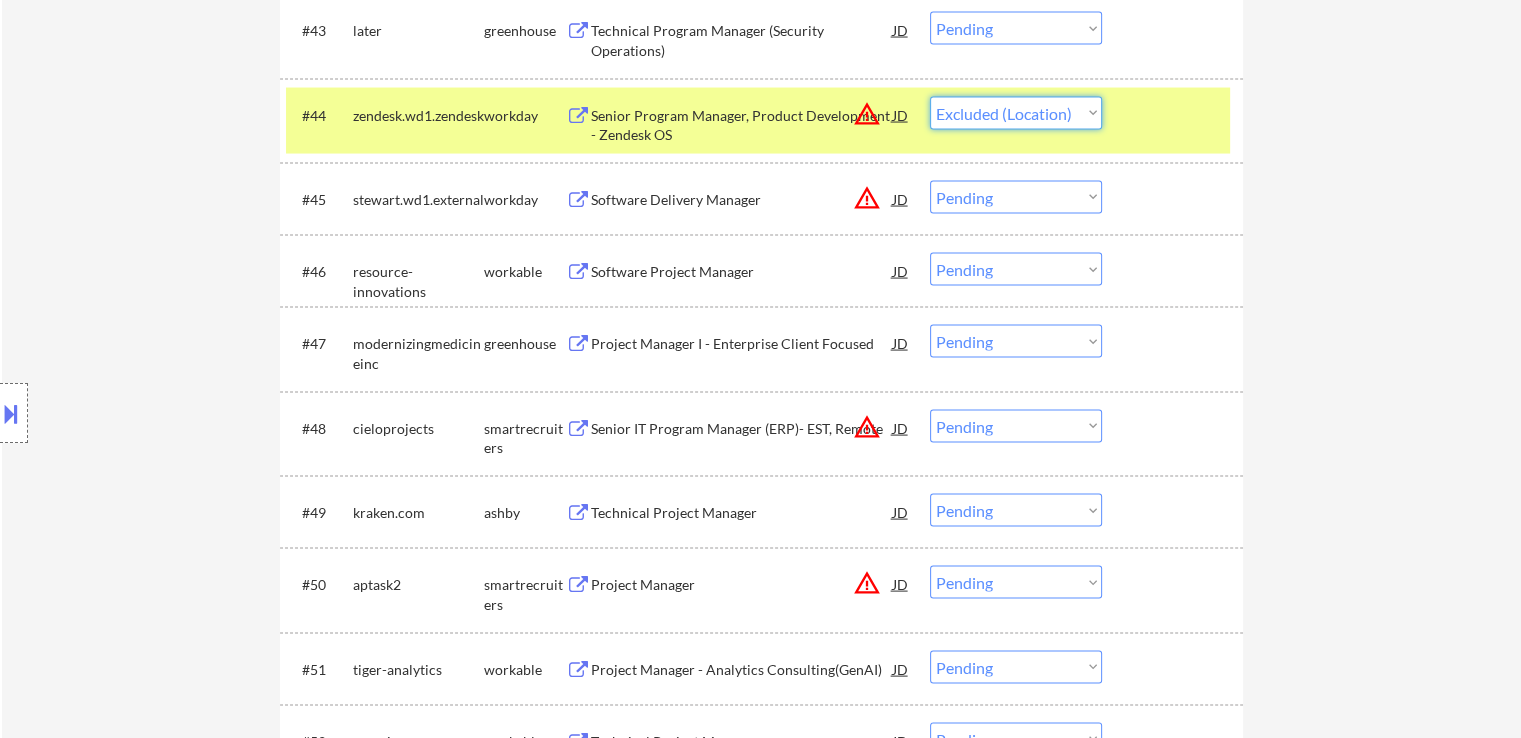 click on "Choose an option... Pending Applied Excluded (Questions) Excluded (Expired) Excluded (Location) Excluded (Bad Match) Excluded (Blocklist) Excluded (Salary) Excluded (Other)" at bounding box center [1016, 113] 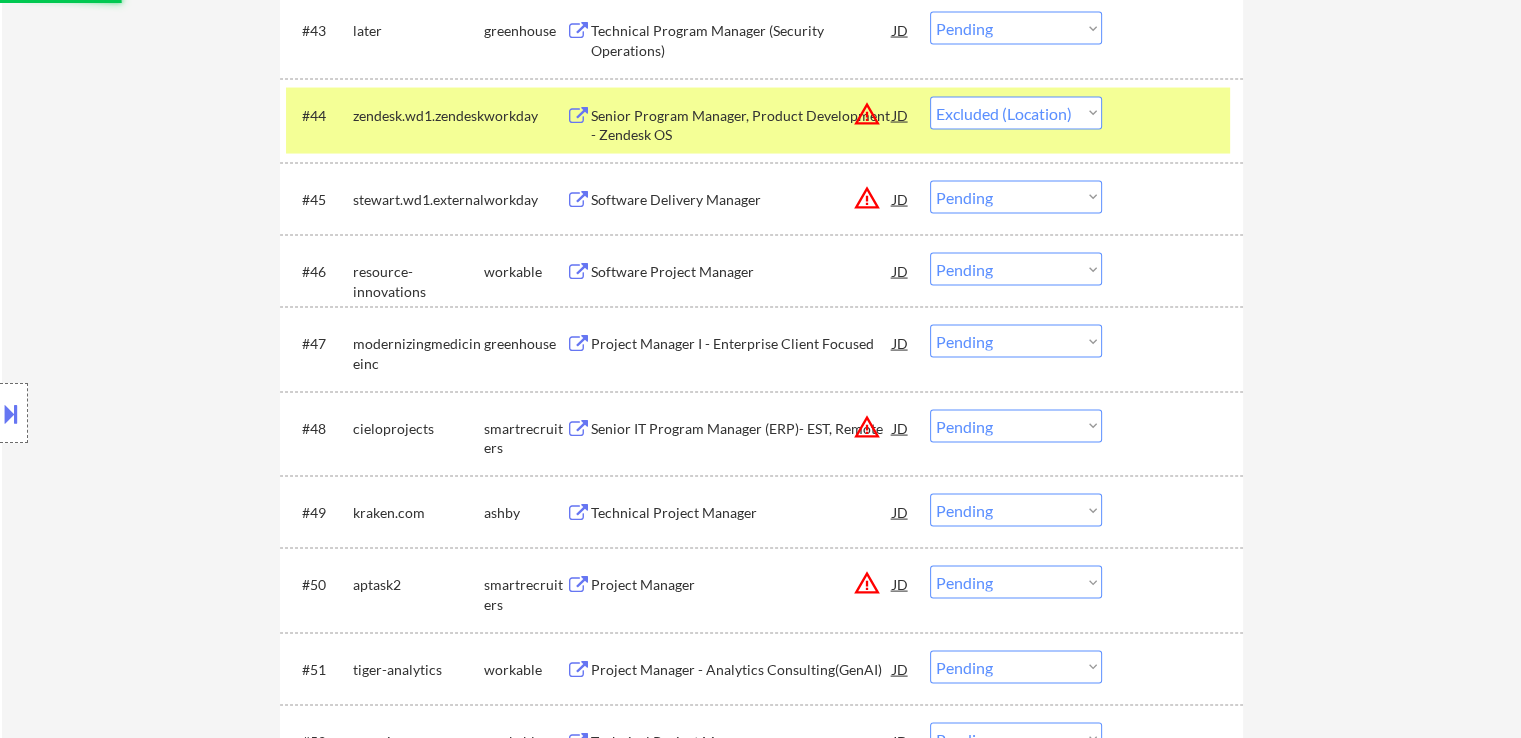 click on "Choose an option... Pending Applied Excluded (Questions) Excluded (Expired) Excluded (Location) Excluded (Bad Match) Excluded (Blocklist) Excluded (Salary) Excluded (Other)" at bounding box center (1016, 197) 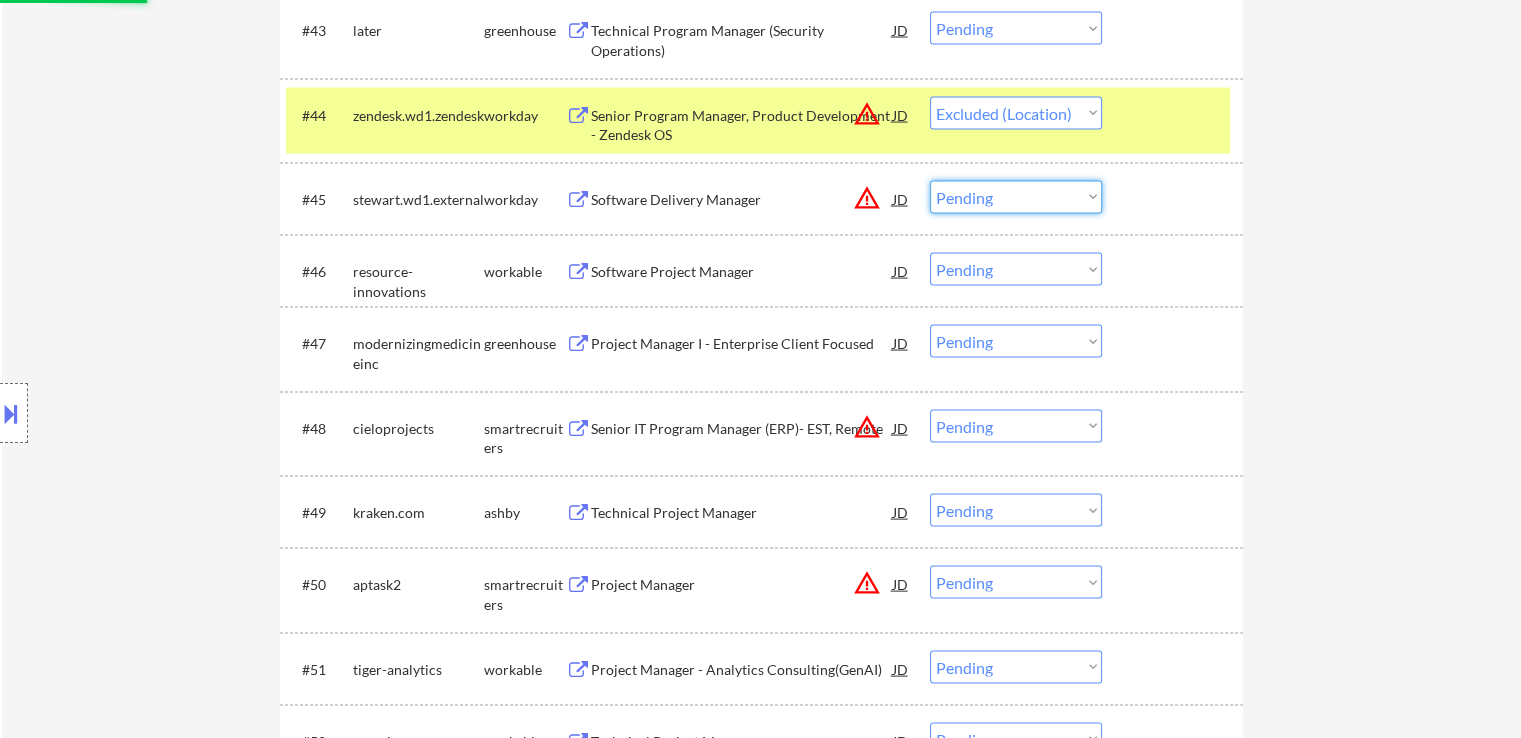 select on ""excluded__location_"" 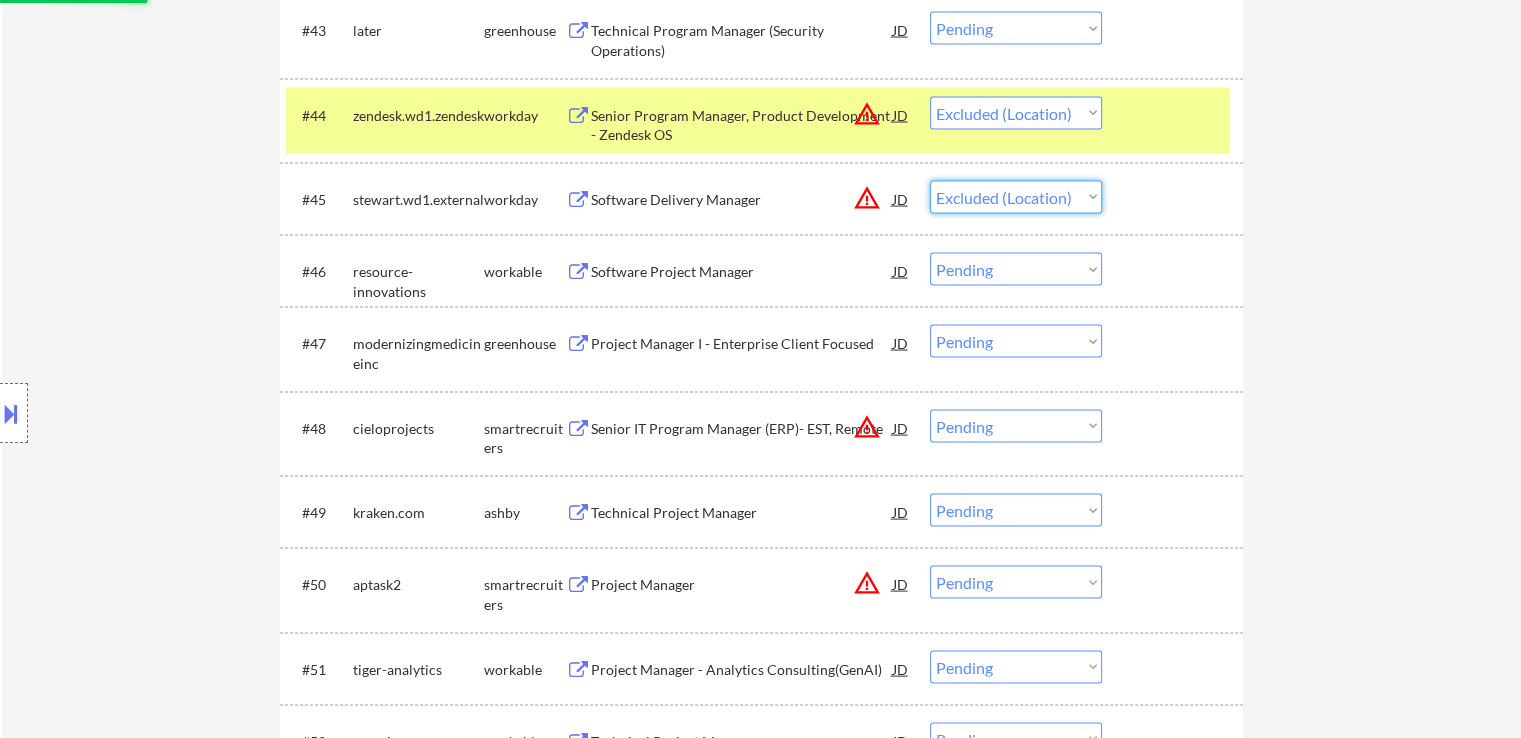 click on "Choose an option... Pending Applied Excluded (Questions) Excluded (Expired) Excluded (Location) Excluded (Bad Match) Excluded (Blocklist) Excluded (Salary) Excluded (Other)" at bounding box center (1016, 197) 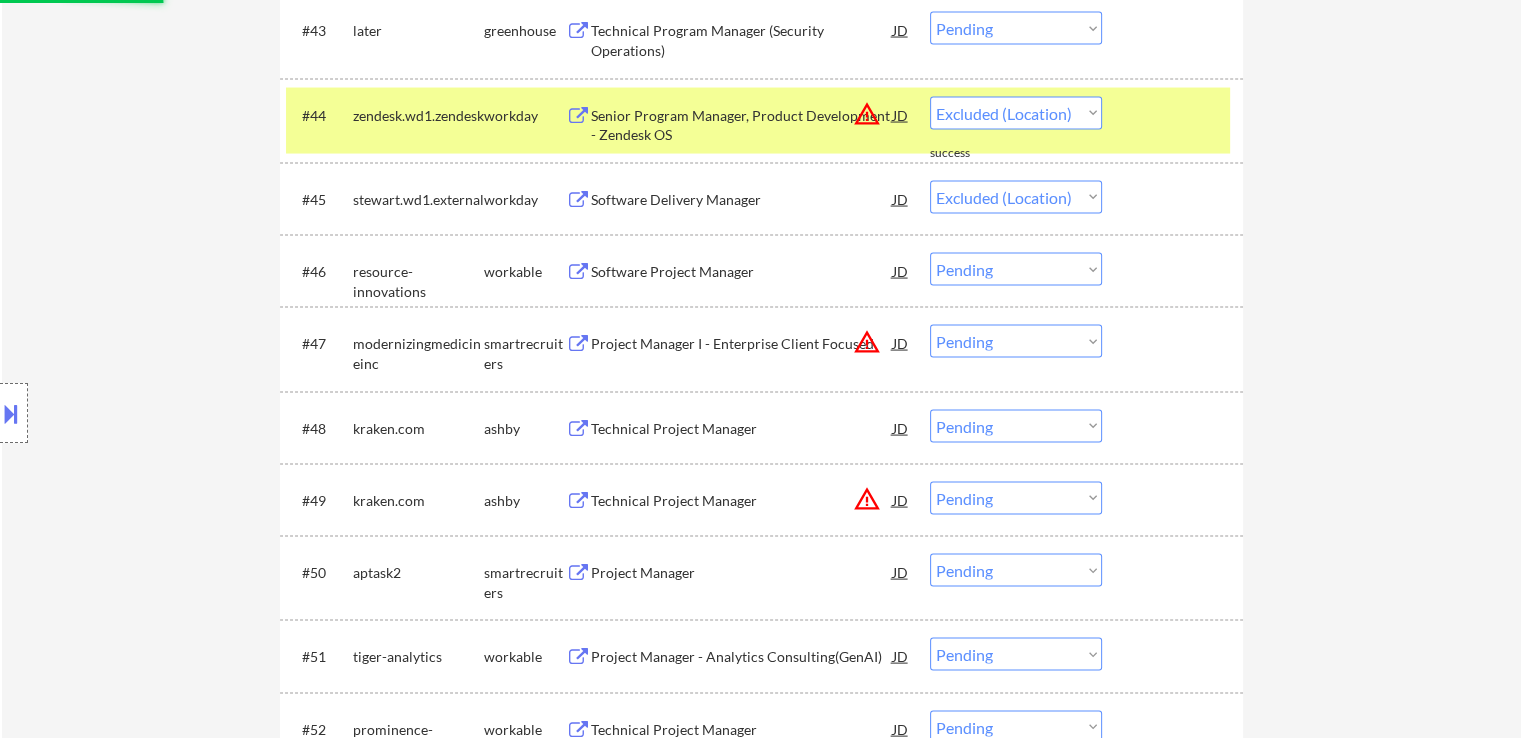 select on ""pending"" 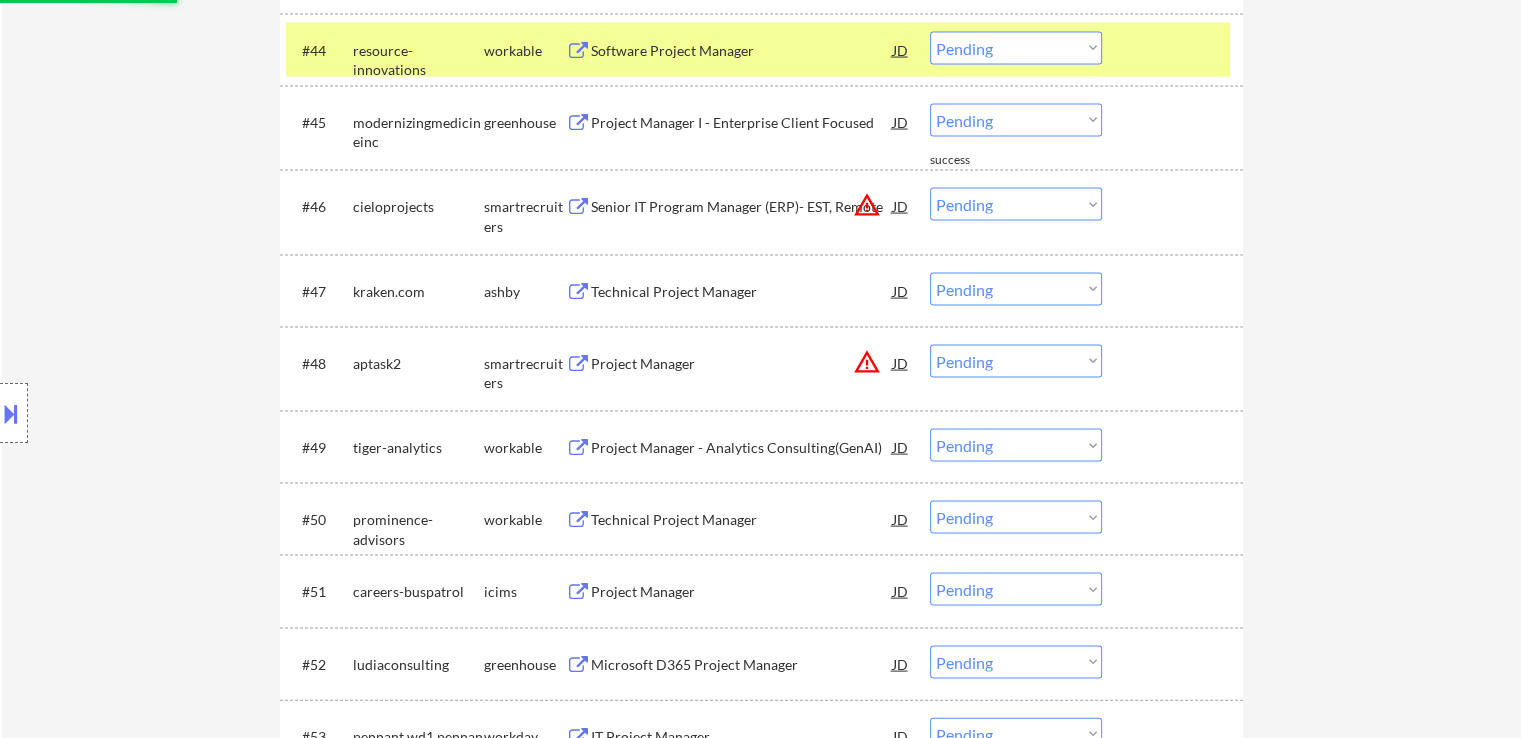 scroll, scrollTop: 4100, scrollLeft: 0, axis: vertical 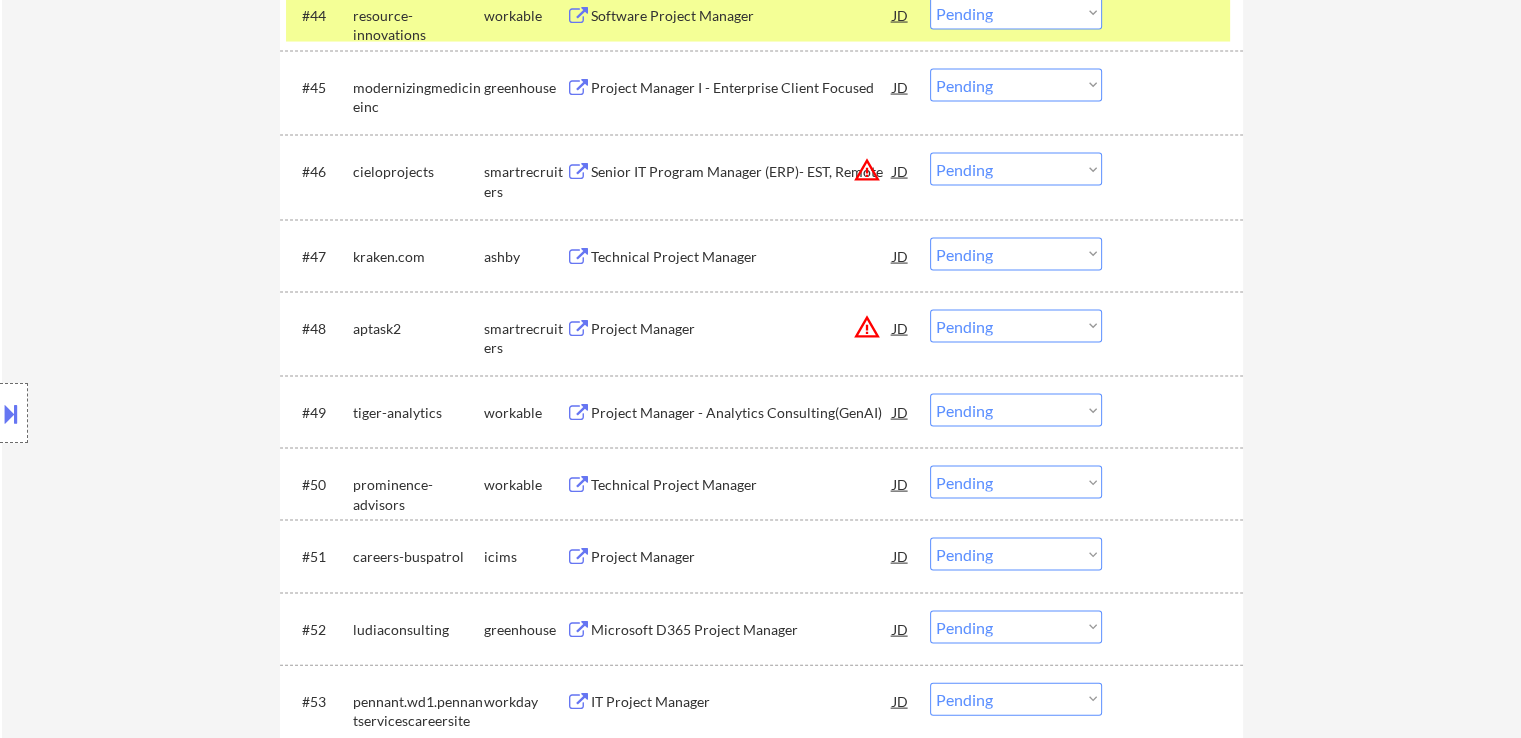 drag, startPoint x: 1000, startPoint y: 174, endPoint x: 1016, endPoint y: 184, distance: 18.867962 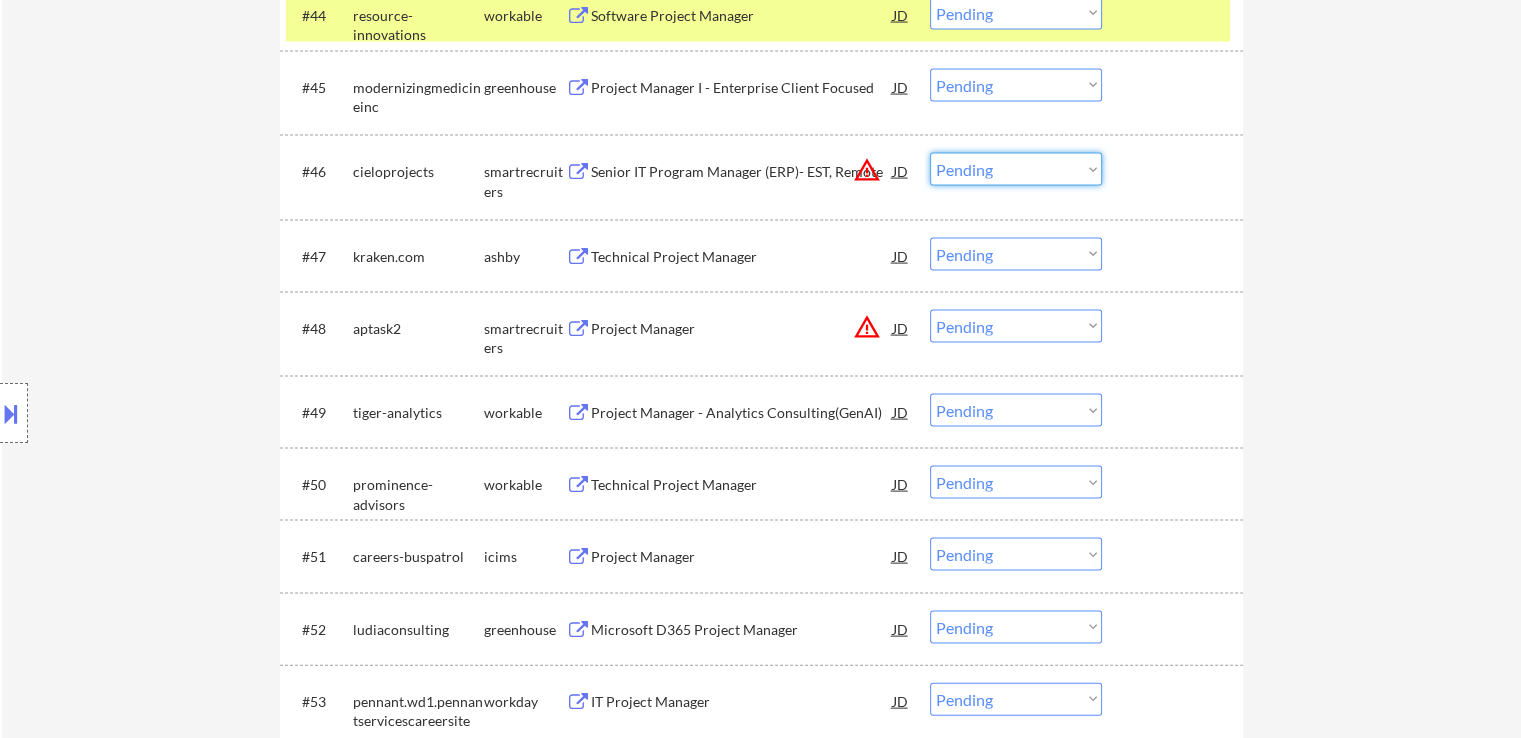 select on ""excluded__location_"" 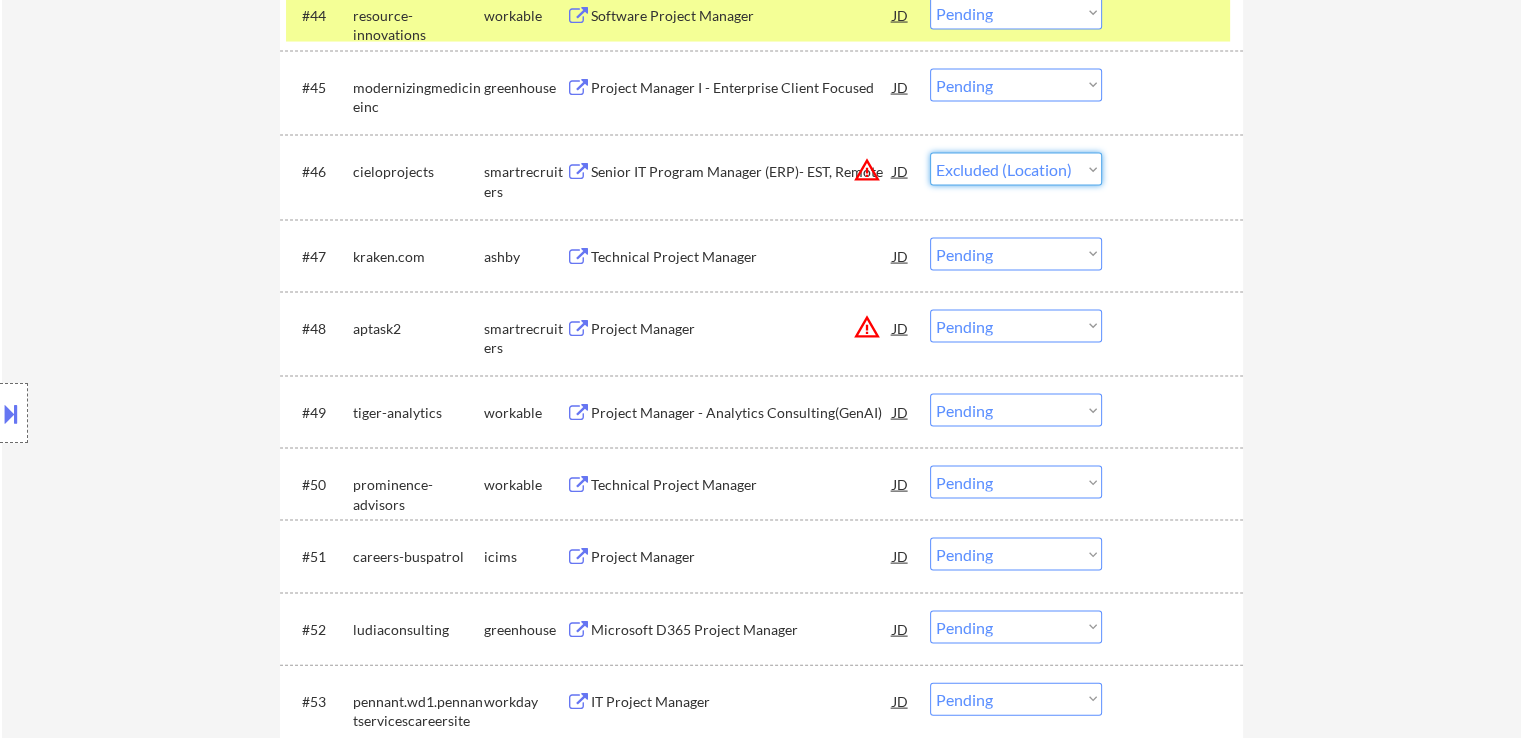 click on "Choose an option... Pending Applied Excluded (Questions) Excluded (Expired) Excluded (Location) Excluded (Bad Match) Excluded (Blocklist) Excluded (Salary) Excluded (Other)" at bounding box center (1016, 169) 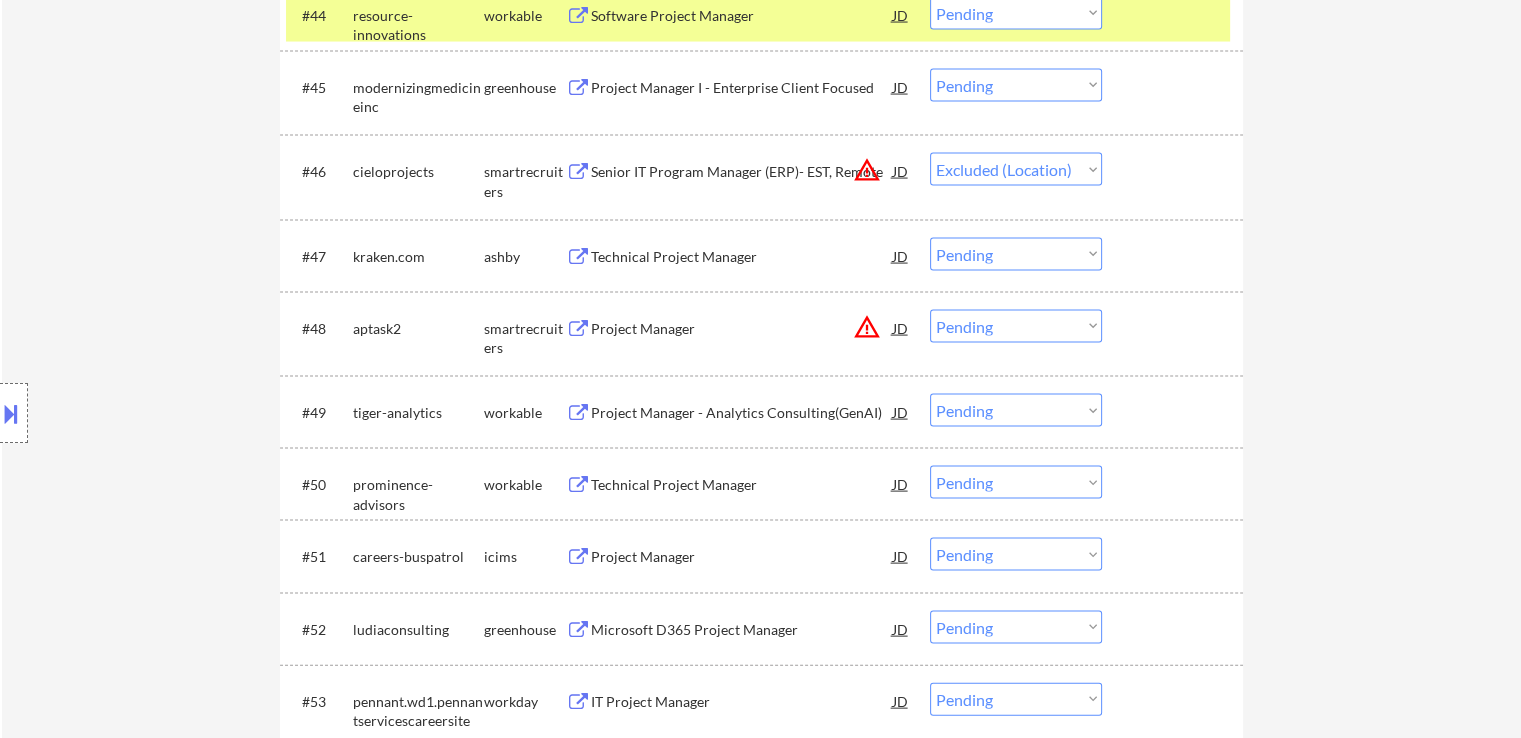 click on "Choose an option... Pending Applied Excluded (Questions) Excluded (Expired) Excluded (Location) Excluded (Bad Match) Excluded (Blocklist) Excluded (Salary) Excluded (Other)" at bounding box center (1016, 326) 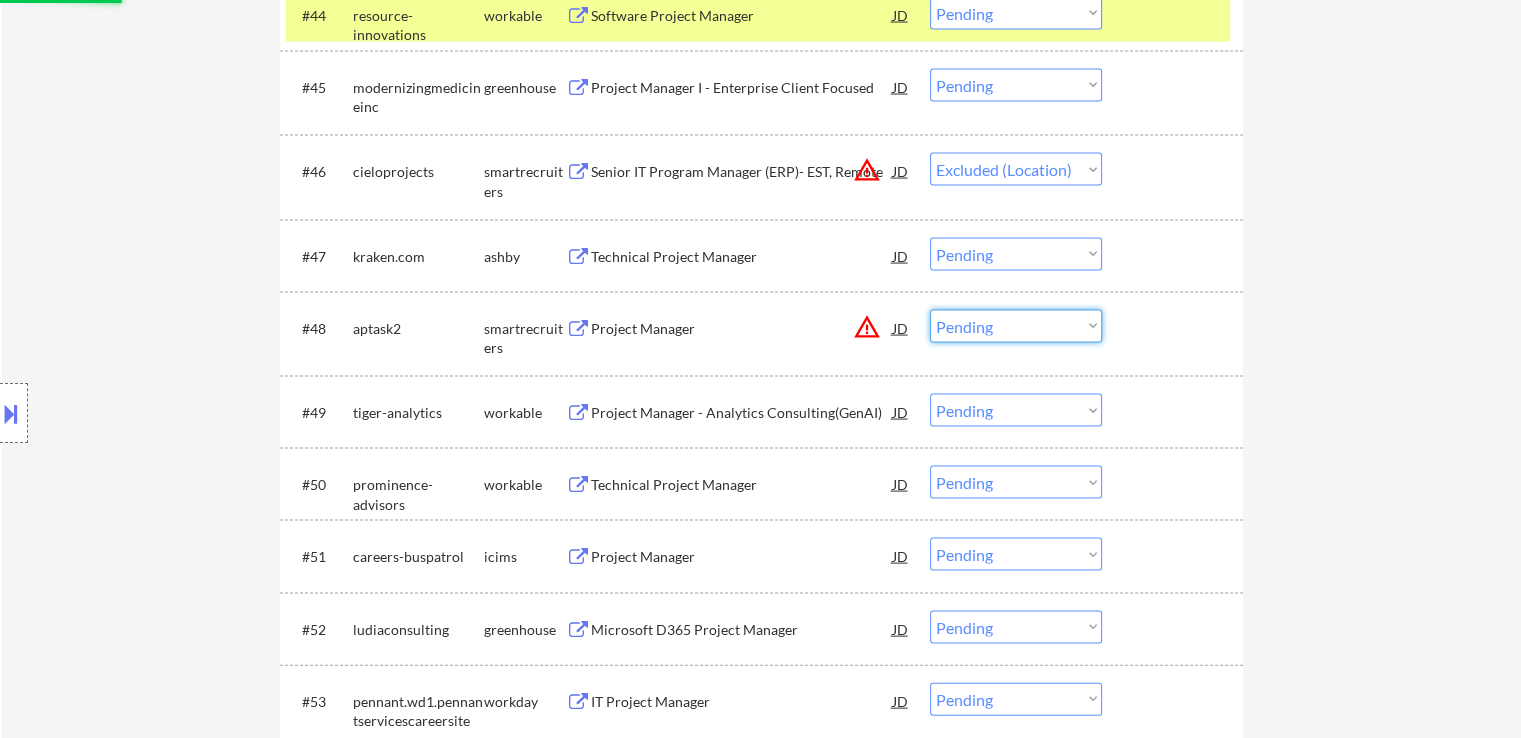 select on ""excluded__location_"" 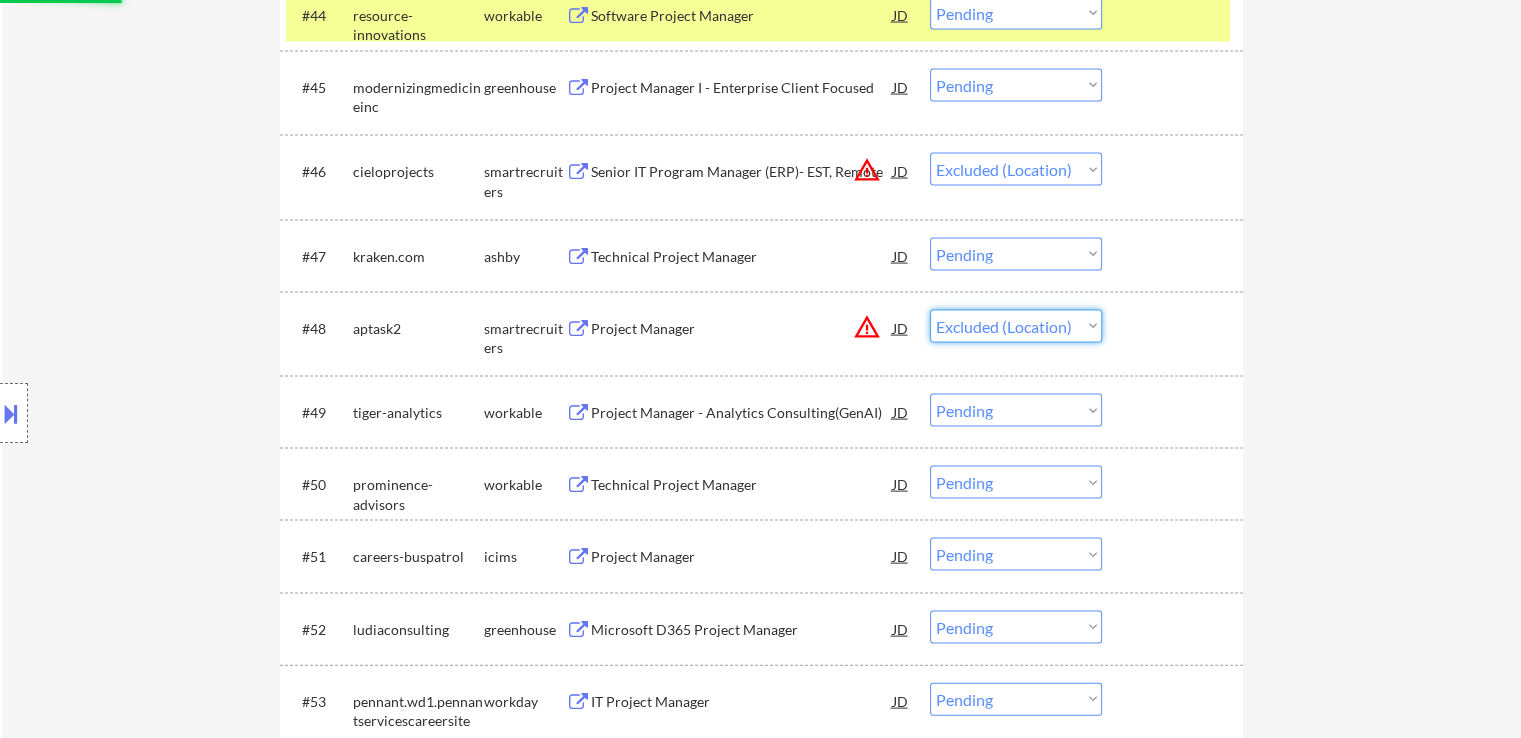 click on "Choose an option... Pending Applied Excluded (Questions) Excluded (Expired) Excluded (Location) Excluded (Bad Match) Excluded (Blocklist) Excluded (Salary) Excluded (Other)" at bounding box center [1016, 326] 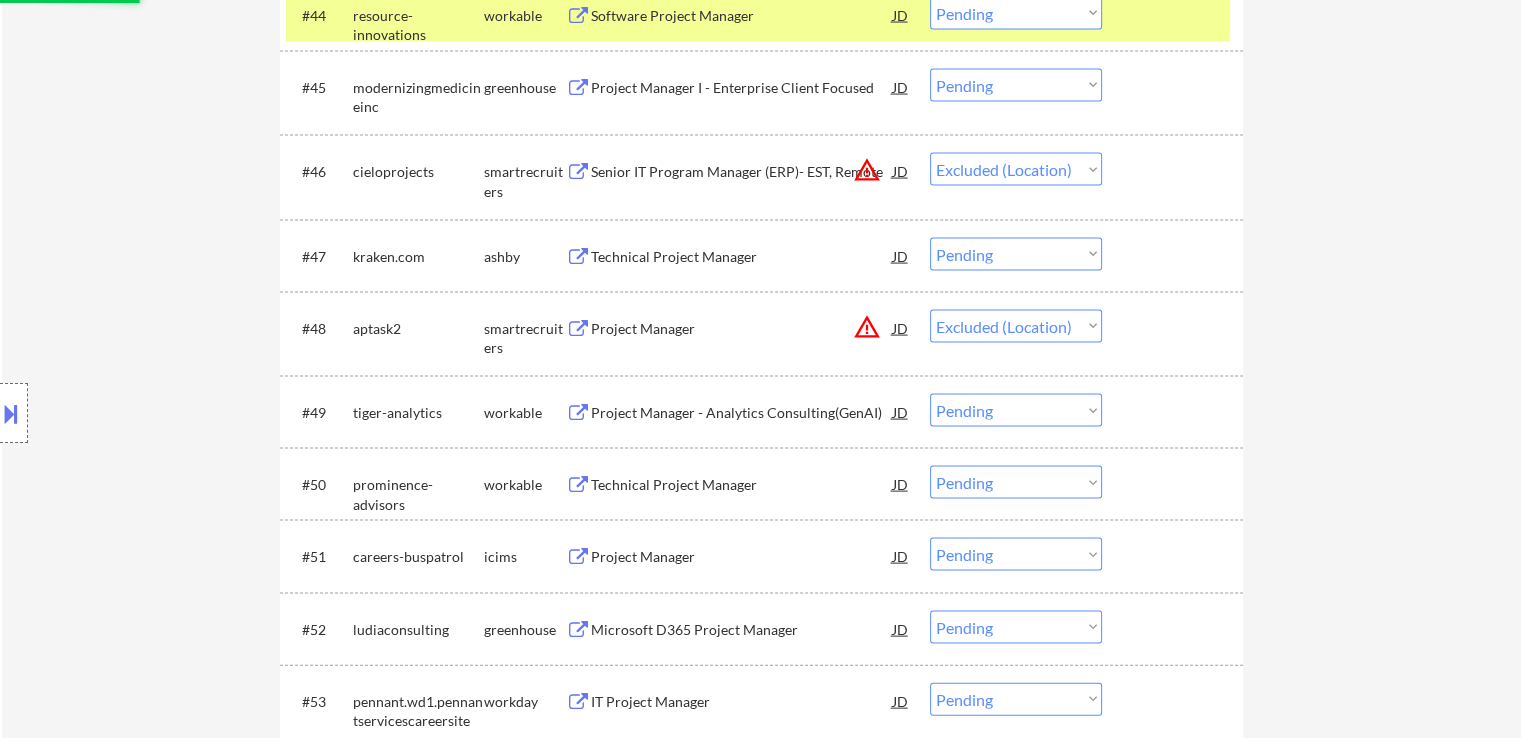 click on "← Return to /applysquad Mailslurp Inbox Job Search Builder [FIRST] [LAST] User Email:  [EMAIL] Application Email:  [EMAIL] Mailslurp Email:  [EMAIL] LinkedIn:   https://www.linkedin.com/in/[FIRST]-[LAST]
Phone:  [PHONE] Current Location:  [CITY], [STATE], [STATE] Applies:  50 sent / 200 bought Internal Notes Can work in country of residence?:  yes Squad Notes Minimum salary:  $100,000 Will need Visa to work in that country now/future?:   no Download Resume Add a Job Manually Ahsan Applications Pending (66) Excluded (83) Applied (50) All (199) View All Results Back 1 / 1
Next Company ATS Title Status Date Applied #1 wgu.wd5.external workday Project Manager I JD Choose an option... Pending Applied Excluded (Questions) Excluded (Expired) Excluded (Location) Excluded (Bad Match) Excluded (Blocklist) Excluded (Salary) Excluded (Other) #2 rsm.wd1.rsmcareers workday Project Manager - Technical JD Choose an option... Pending Applied Excluded (Questions)" at bounding box center [761, -1073] 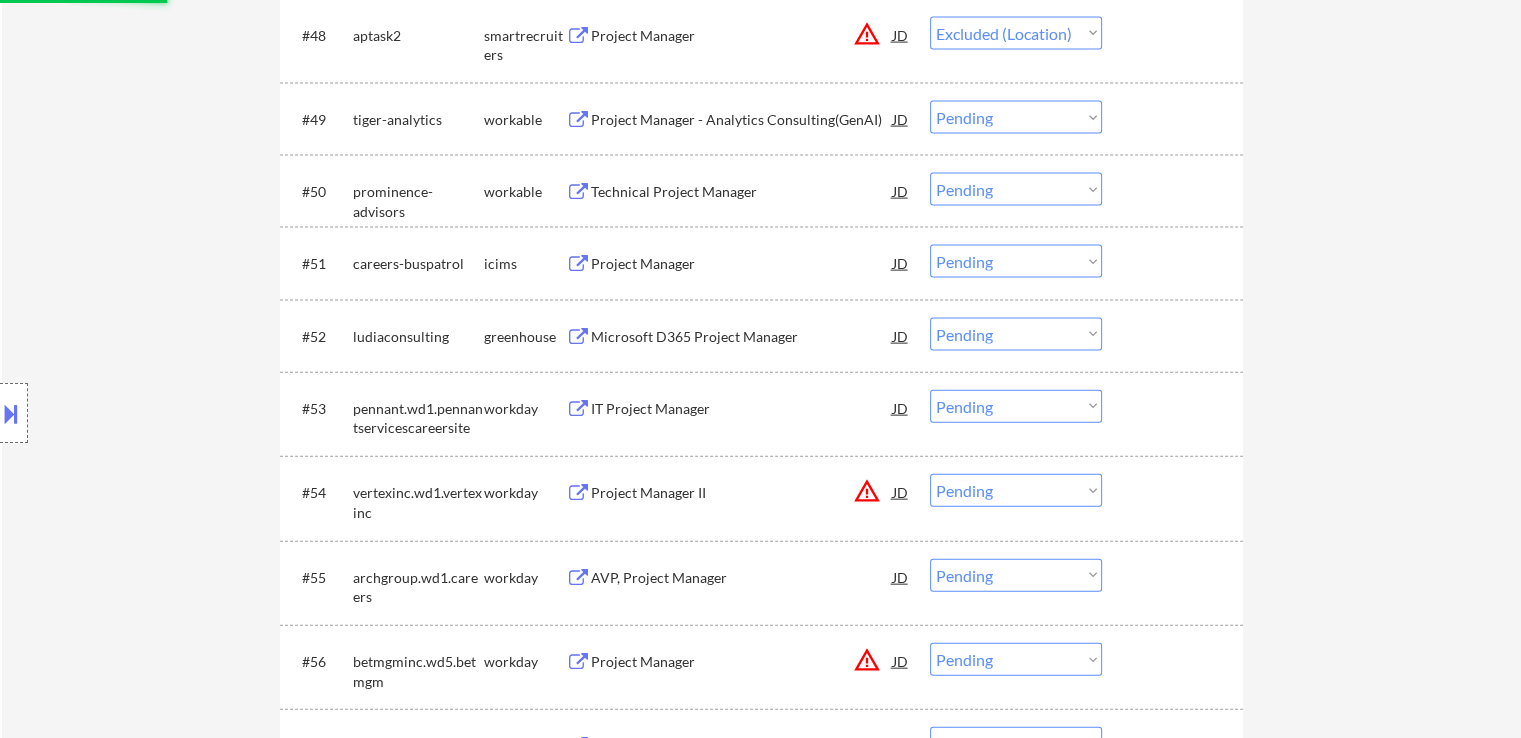 scroll, scrollTop: 4500, scrollLeft: 0, axis: vertical 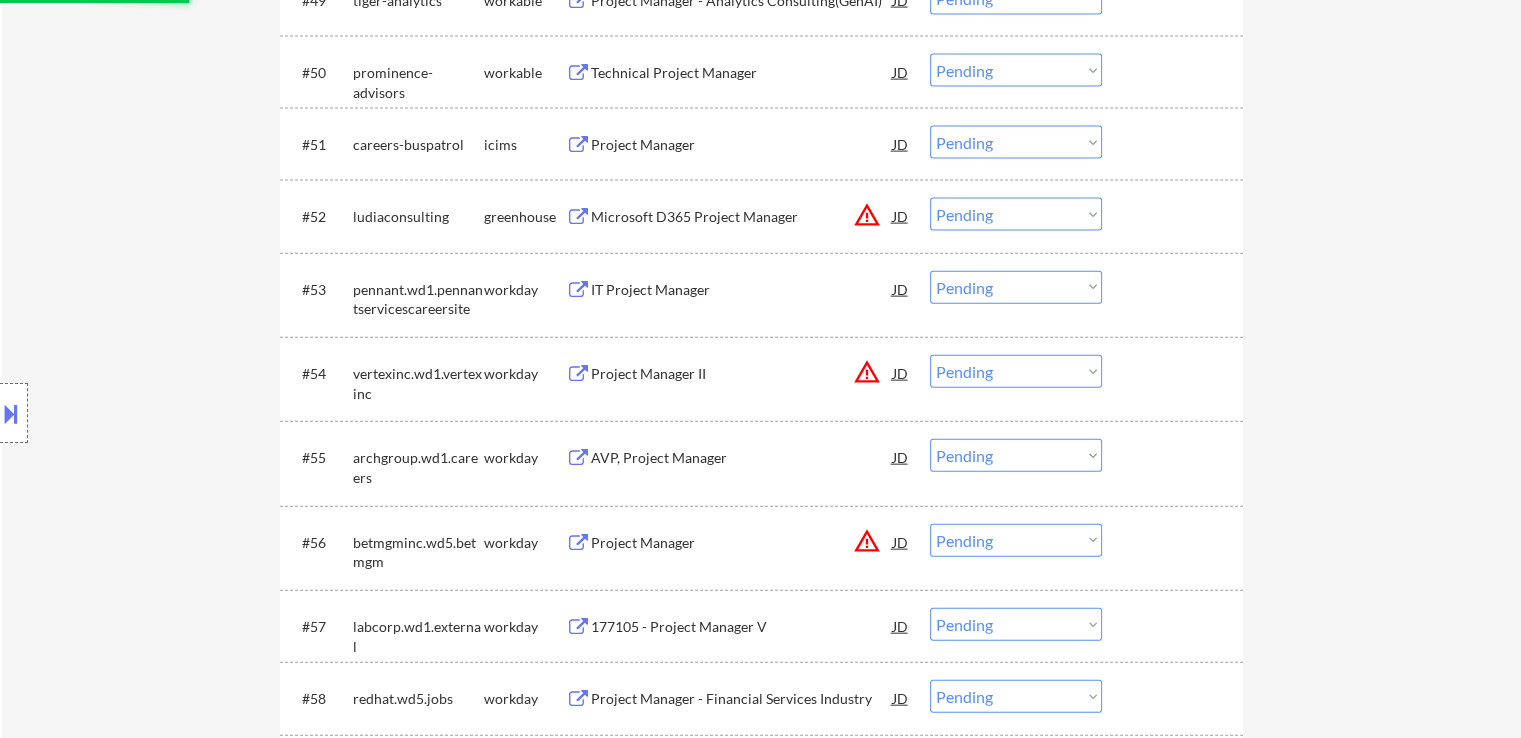 select on ""pending"" 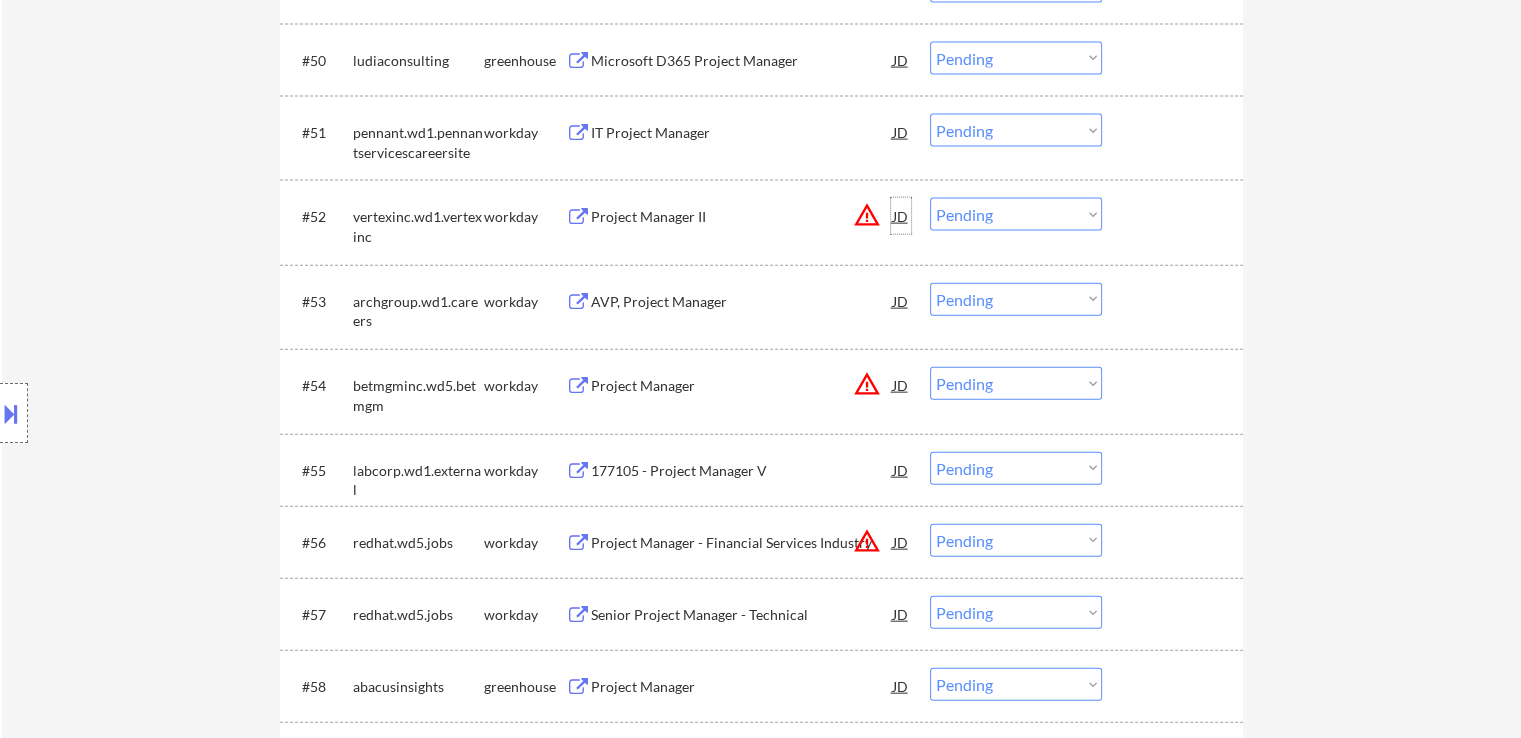 click on "JD" at bounding box center (901, 216) 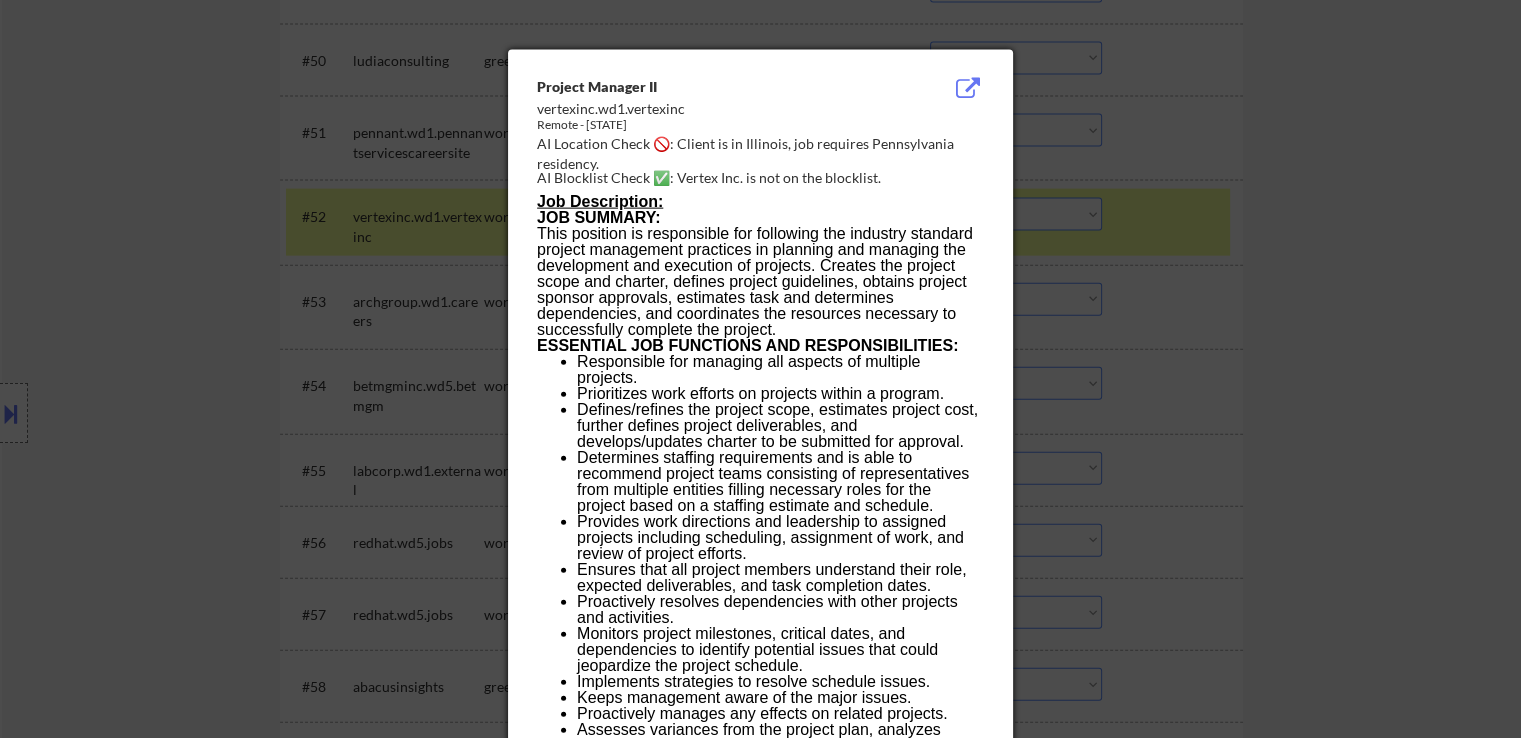click at bounding box center [760, 369] 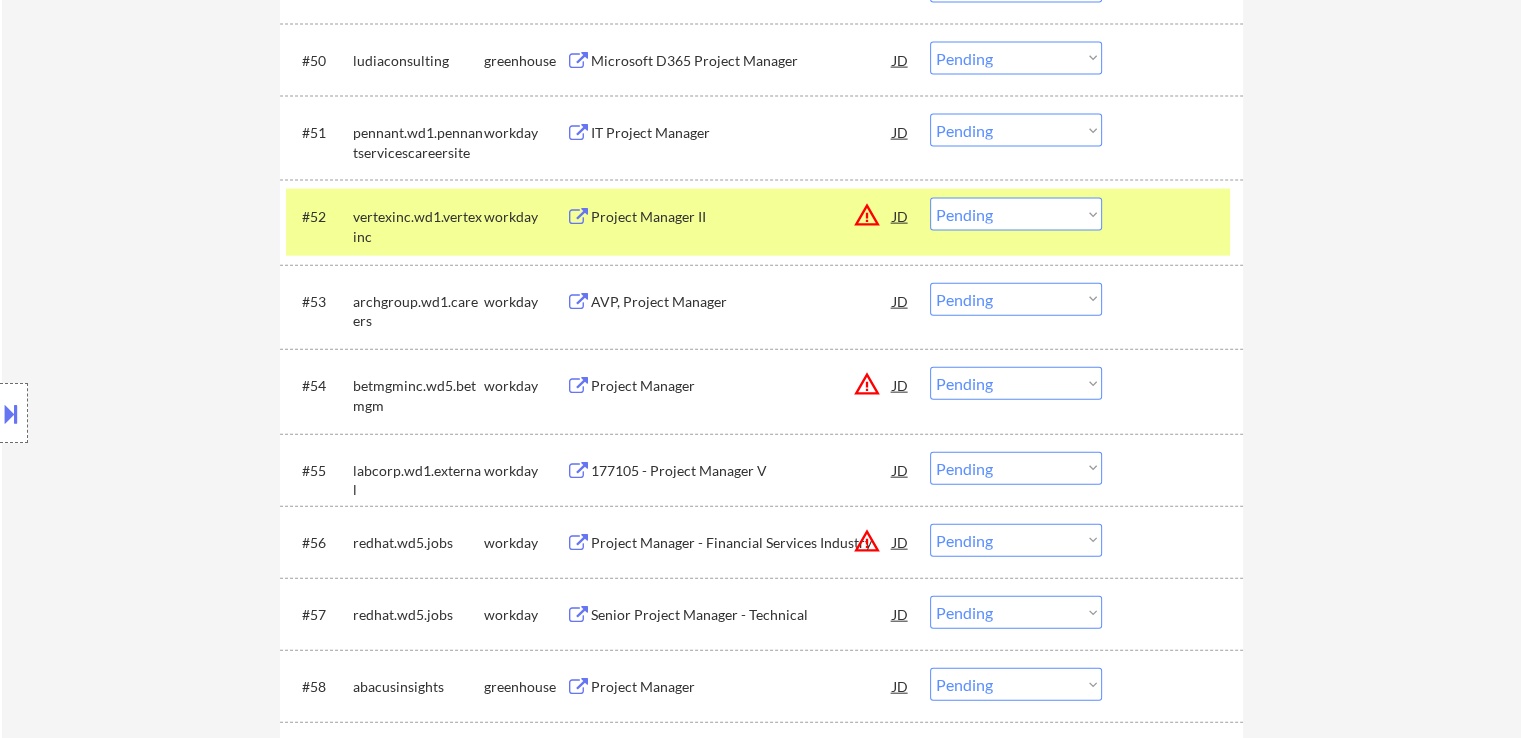 click on "Choose an option... Pending Applied Excluded (Questions) Excluded (Expired) Excluded (Location) Excluded (Bad Match) Excluded (Blocklist) Excluded (Salary) Excluded (Other)" at bounding box center (1016, 214) 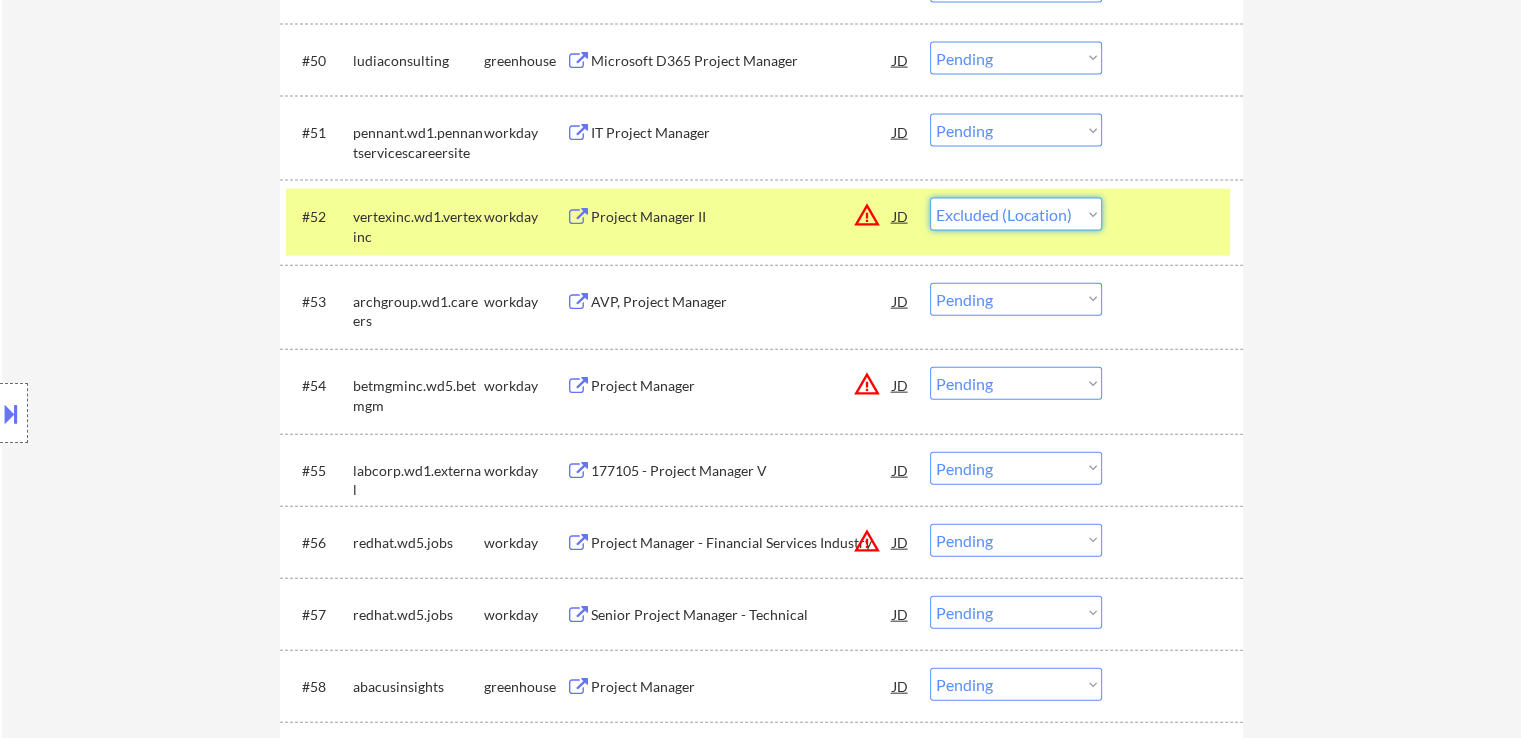 click on "Choose an option... Pending Applied Excluded (Questions) Excluded (Expired) Excluded (Location) Excluded (Bad Match) Excluded (Blocklist) Excluded (Salary) Excluded (Other)" at bounding box center (1016, 214) 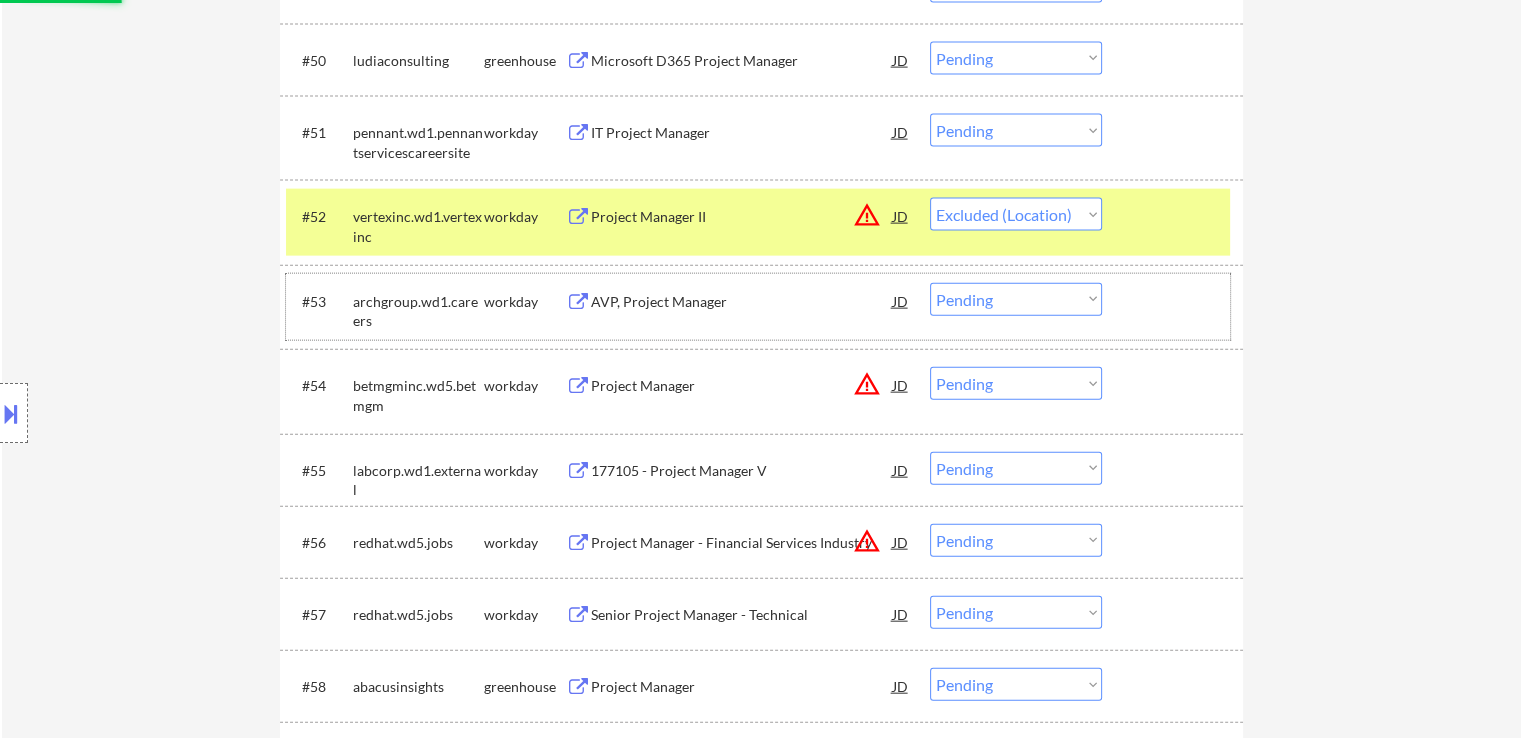 click on "#53 archgroup.wd1.careers workday AVP, Project Manager JD Choose an option... Pending Applied Excluded (Questions) Excluded (Expired) Excluded (Location) Excluded (Bad Match) Excluded (Blocklist) Excluded (Salary) Excluded (Other)" at bounding box center (758, 307) 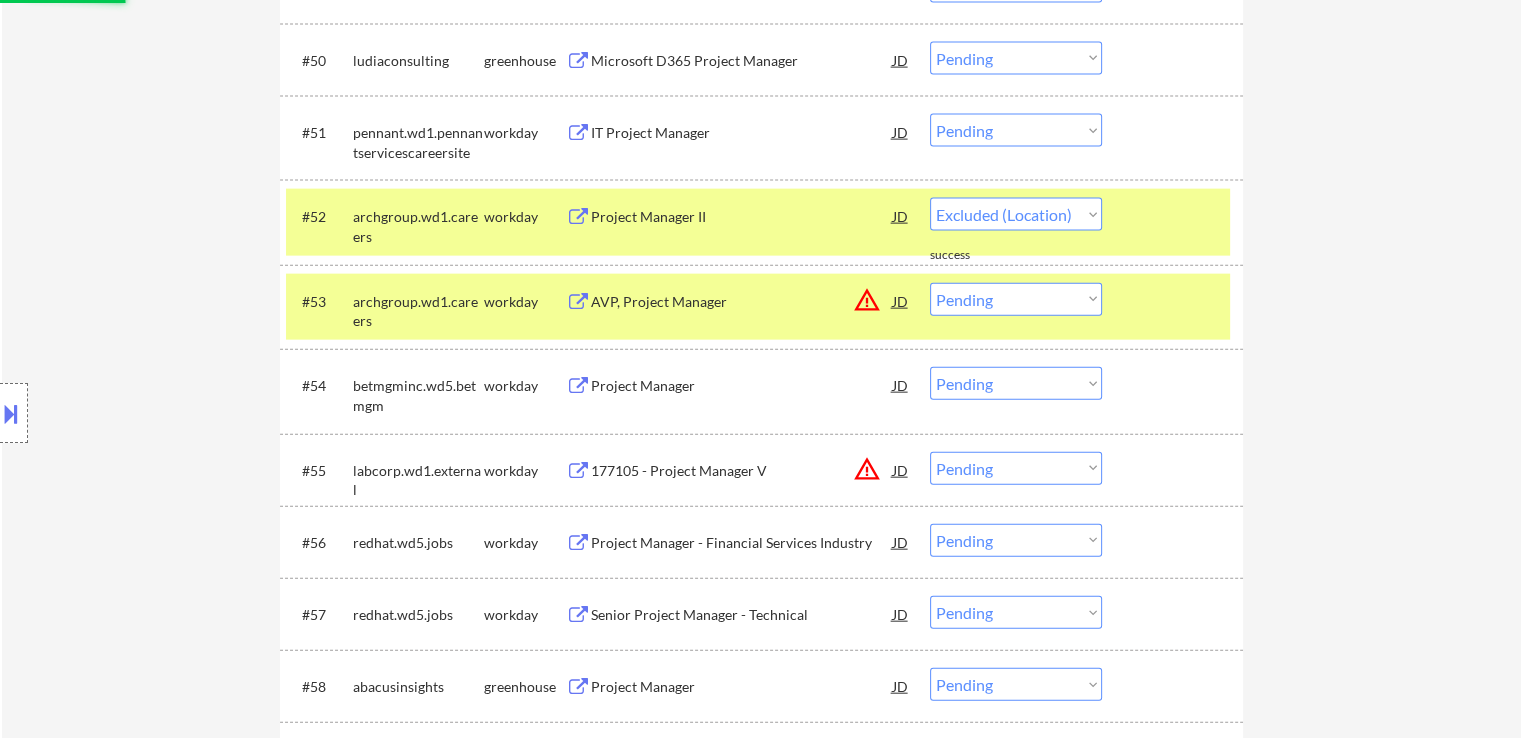 select on ""pending"" 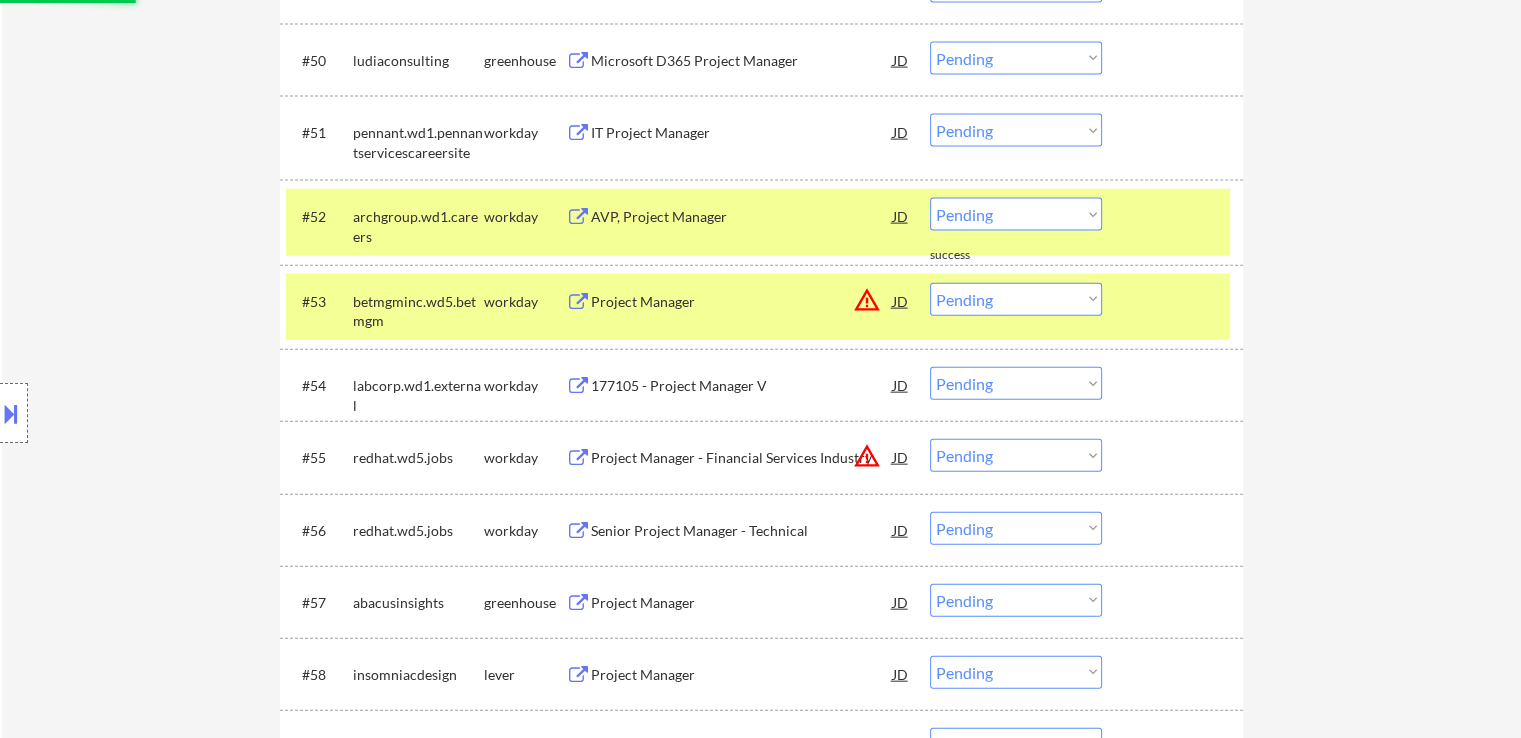 click on "workday" at bounding box center [525, 217] 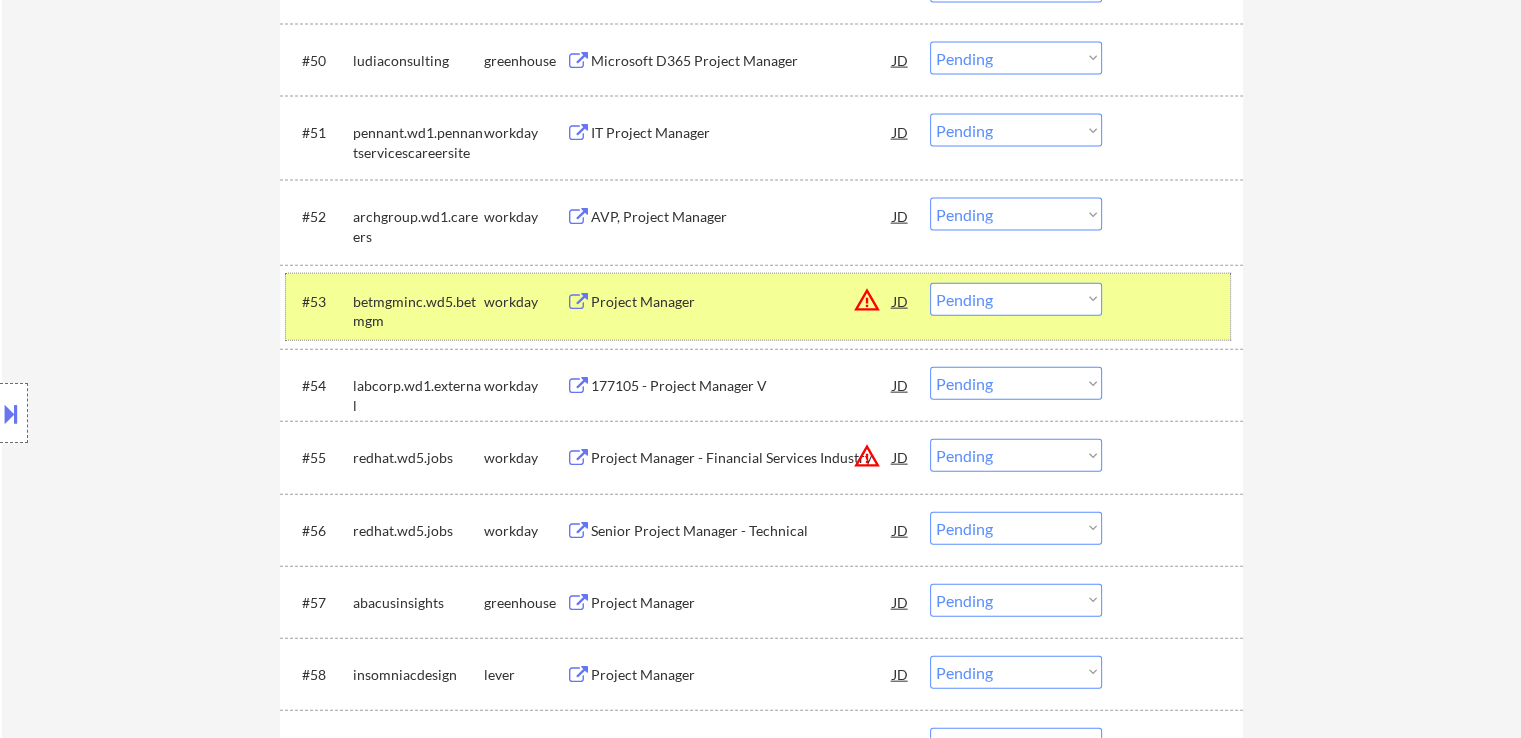 click on "#53 betmgminc.wd5.betmgm workday Project Manager JD warning_amber Choose an option... Pending Applied Excluded (Questions) Excluded (Expired) Excluded (Location) Excluded (Bad Match) Excluded (Blocklist) Excluded (Salary) Excluded (Other)" at bounding box center [758, 307] 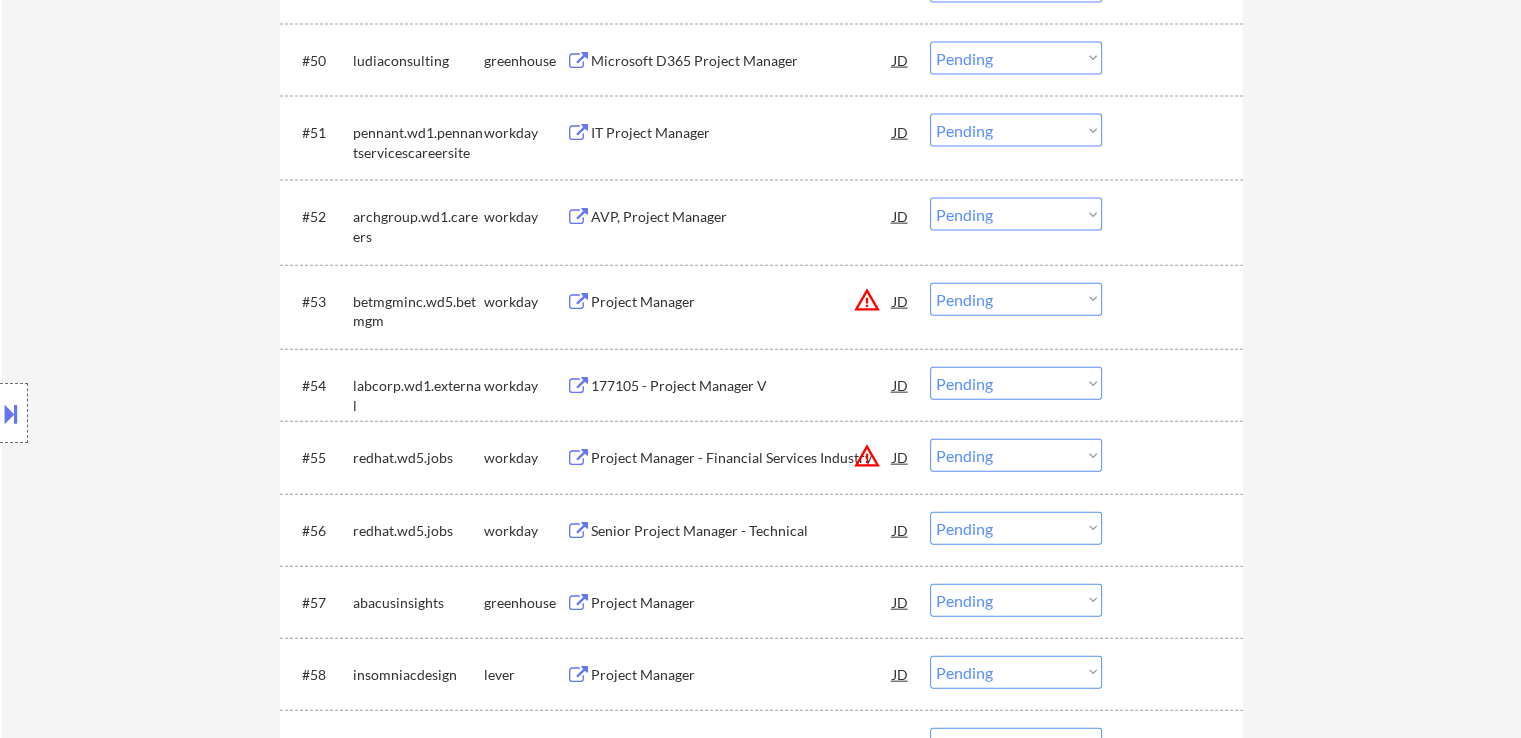 click on "JD" at bounding box center [901, 301] 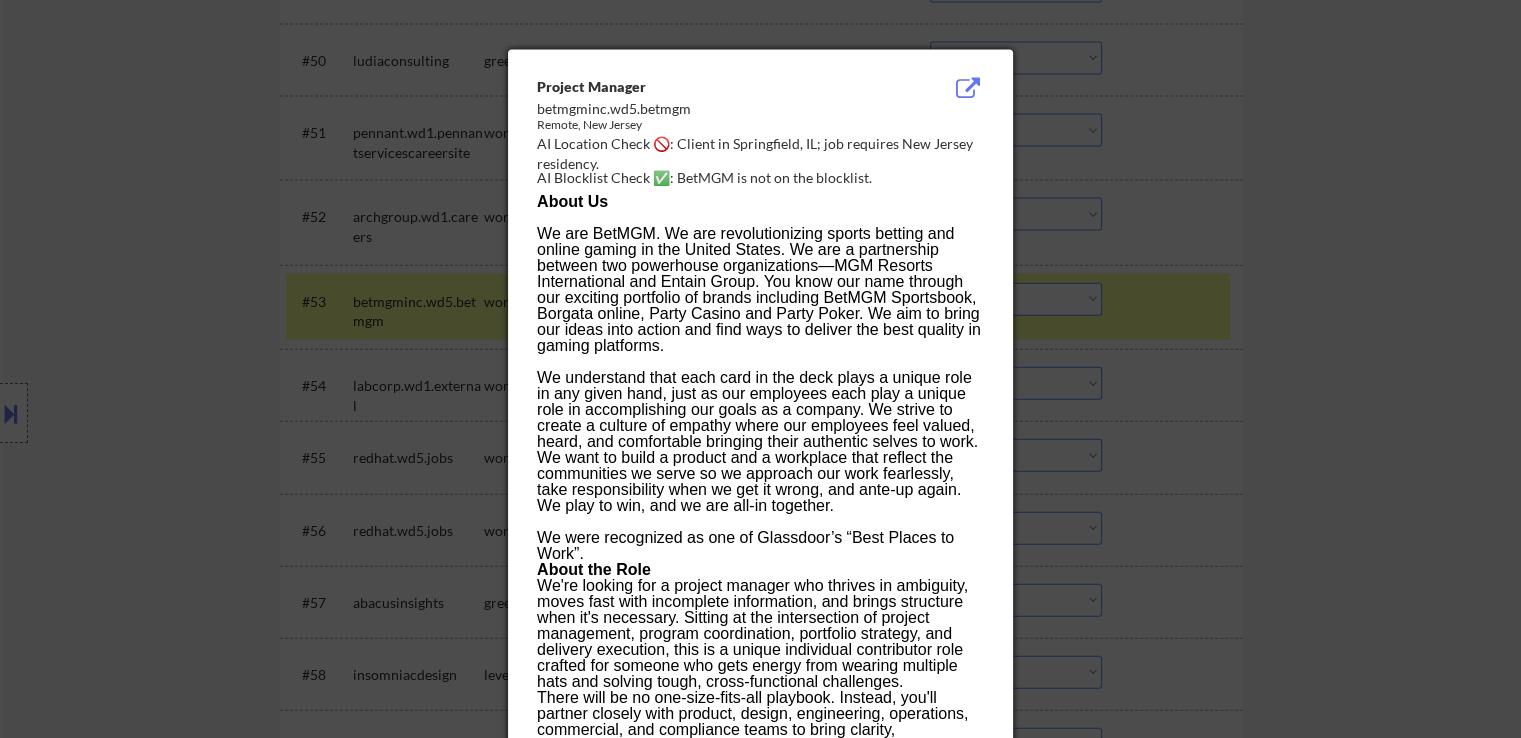 click at bounding box center [760, 369] 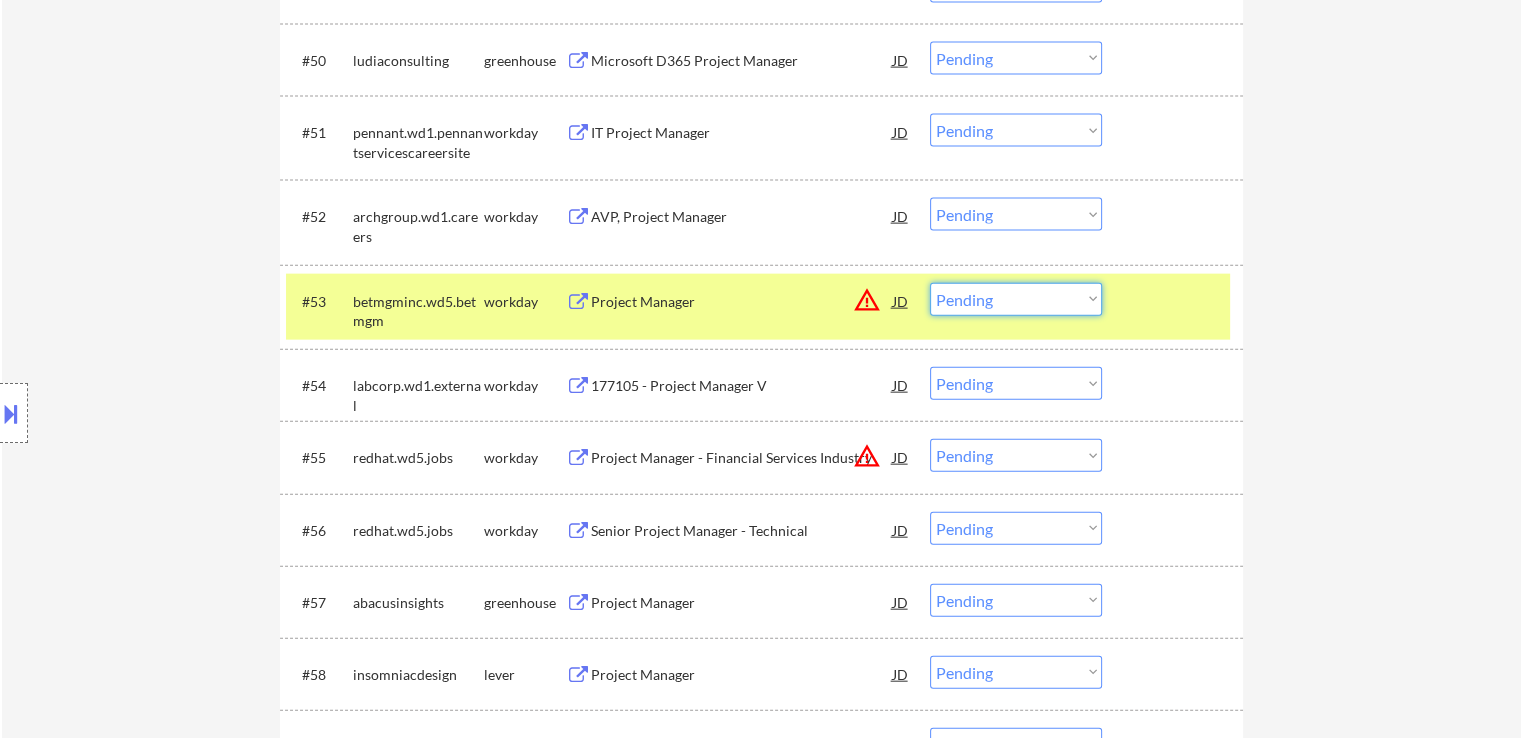 click on "Choose an option... Pending Applied Excluded (Questions) Excluded (Expired) Excluded (Location) Excluded (Bad Match) Excluded (Blocklist) Excluded (Salary) Excluded (Other)" at bounding box center [1016, 299] 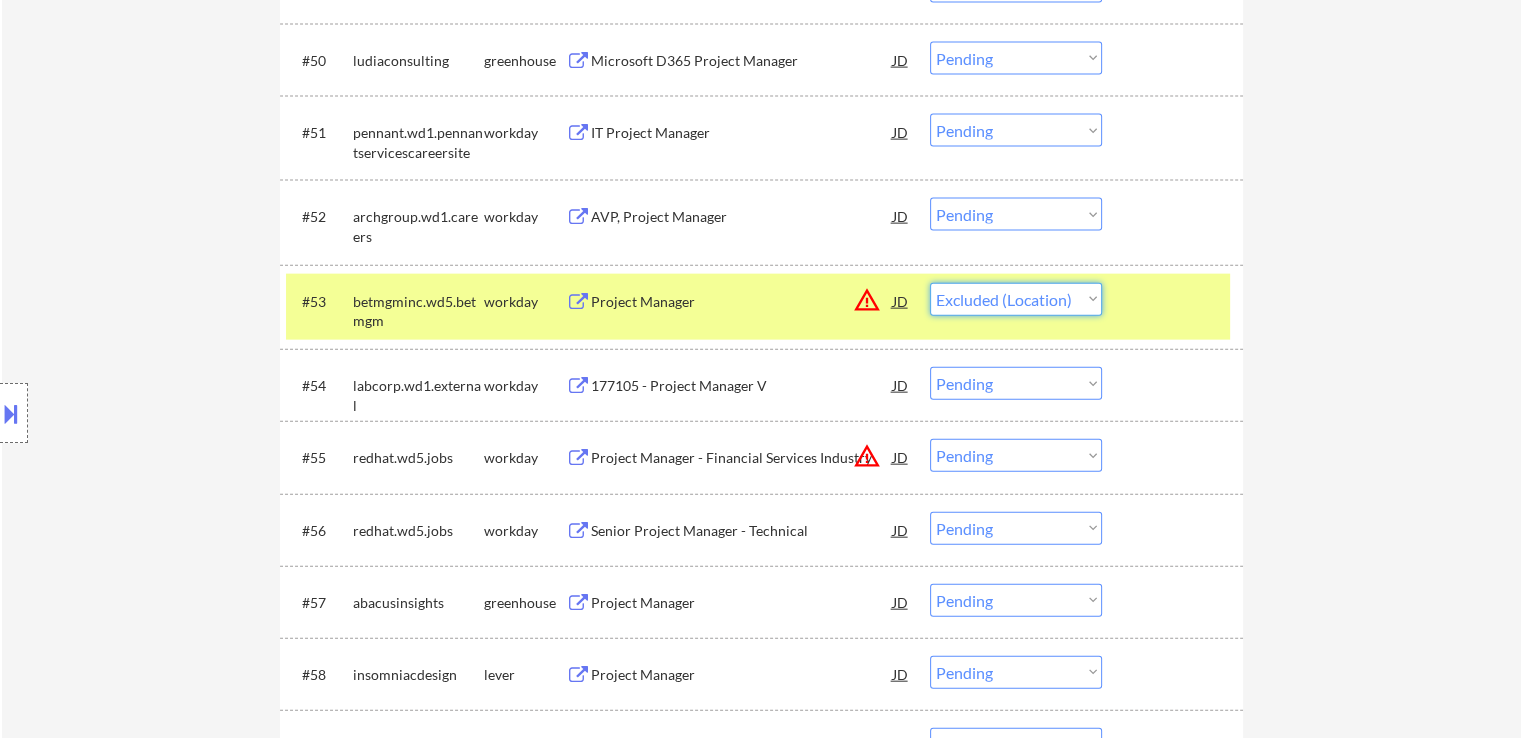 click on "Choose an option... Pending Applied Excluded (Questions) Excluded (Expired) Excluded (Location) Excluded (Bad Match) Excluded (Blocklist) Excluded (Salary) Excluded (Other)" at bounding box center [1016, 299] 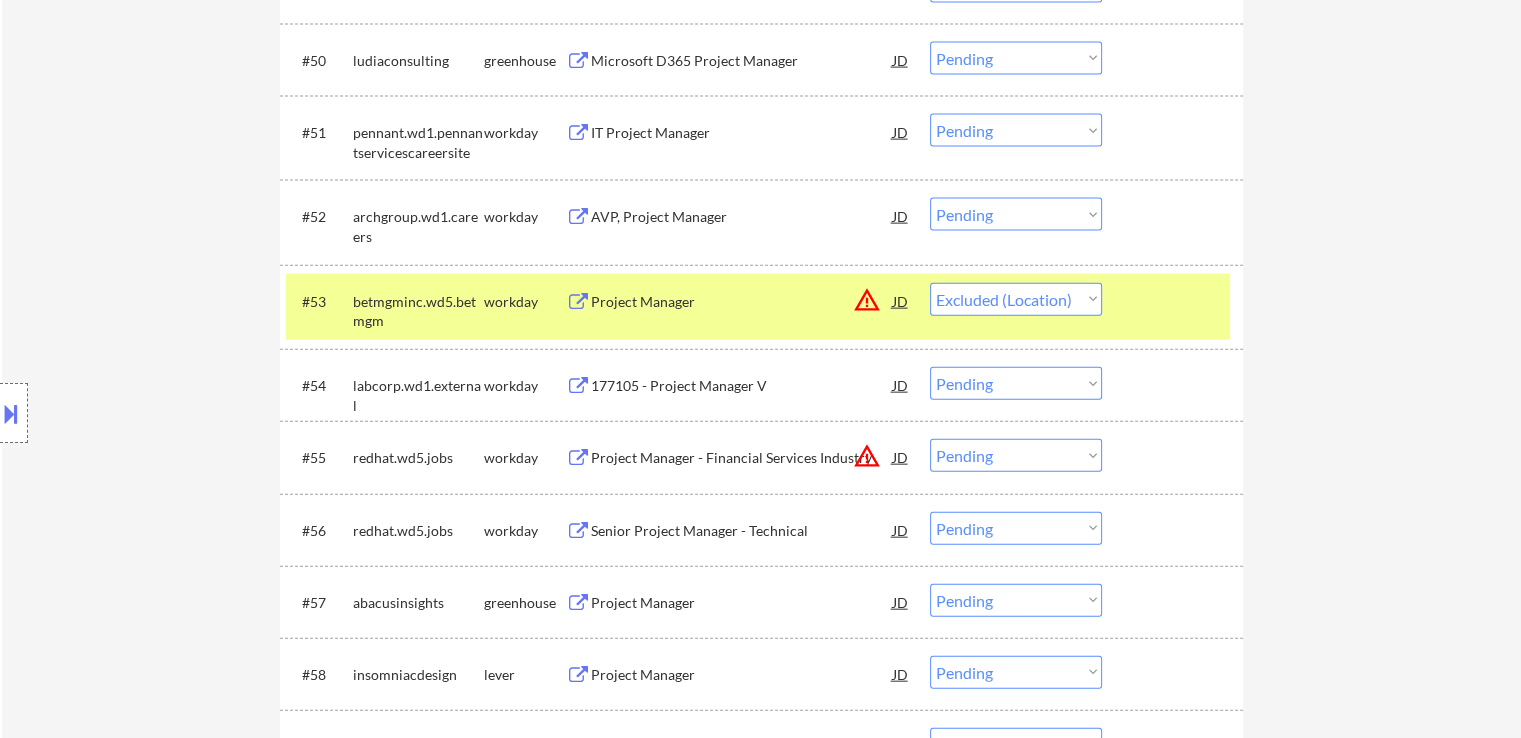 click on "← Return to /applysquad Mailslurp Inbox Job Search Builder [NAME] User Email:  [EMAIL] Application Email:  [EMAIL] Mailslurp Email:  [EMAIL] LinkedIn:   https://www.linkedin.com/in/[NAME]
Phone:  [PHONE] Current Location:  [CITY], [STATE], [STATE] Applies:  50 sent / 200 bought Internal Notes Can work in country of residence?:  yes Squad Notes Minimum salary:  $100,000 Will need Visa to work in that country now/future?:   no Download Resume Add a Job Manually [NAME] Applications Pending (63) Excluded (86) Applied (50) All (199) View All Results Back 1 / 1
Next Company ATS Title Status Date Applied #1 wgu.wd5.external workday Project Manager I JD Choose an option... Pending Applied Excluded (Questions) Excluded (Expired) Excluded (Location) Excluded (Bad Match) Excluded (Blocklist) Excluded (Salary) Excluded (Other) #2 rsm.wd1.rsmcareers workday Project Manager - Technical JD Choose an option... Pending Applied Excluded (Questions) #3" at bounding box center [761, -1600] 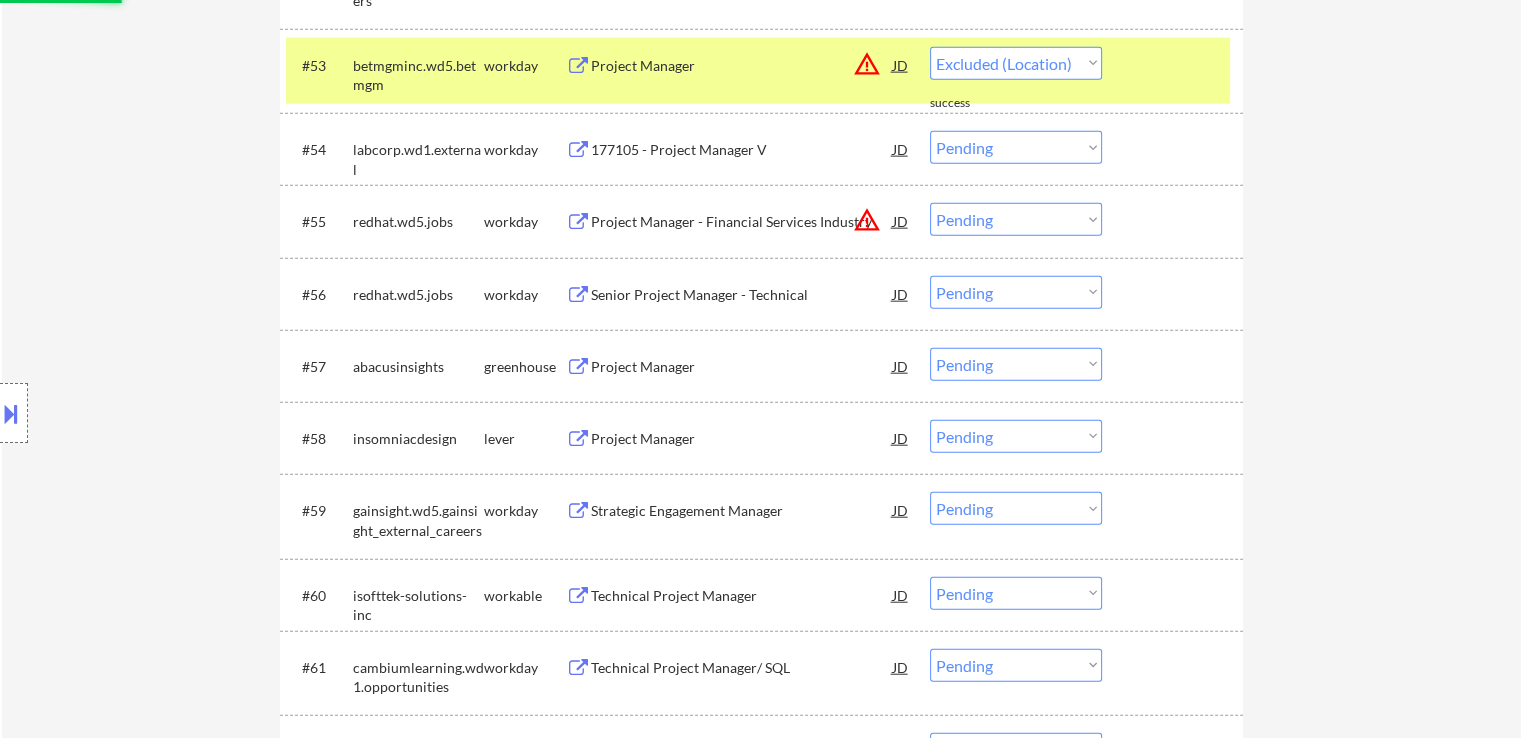 scroll, scrollTop: 4800, scrollLeft: 0, axis: vertical 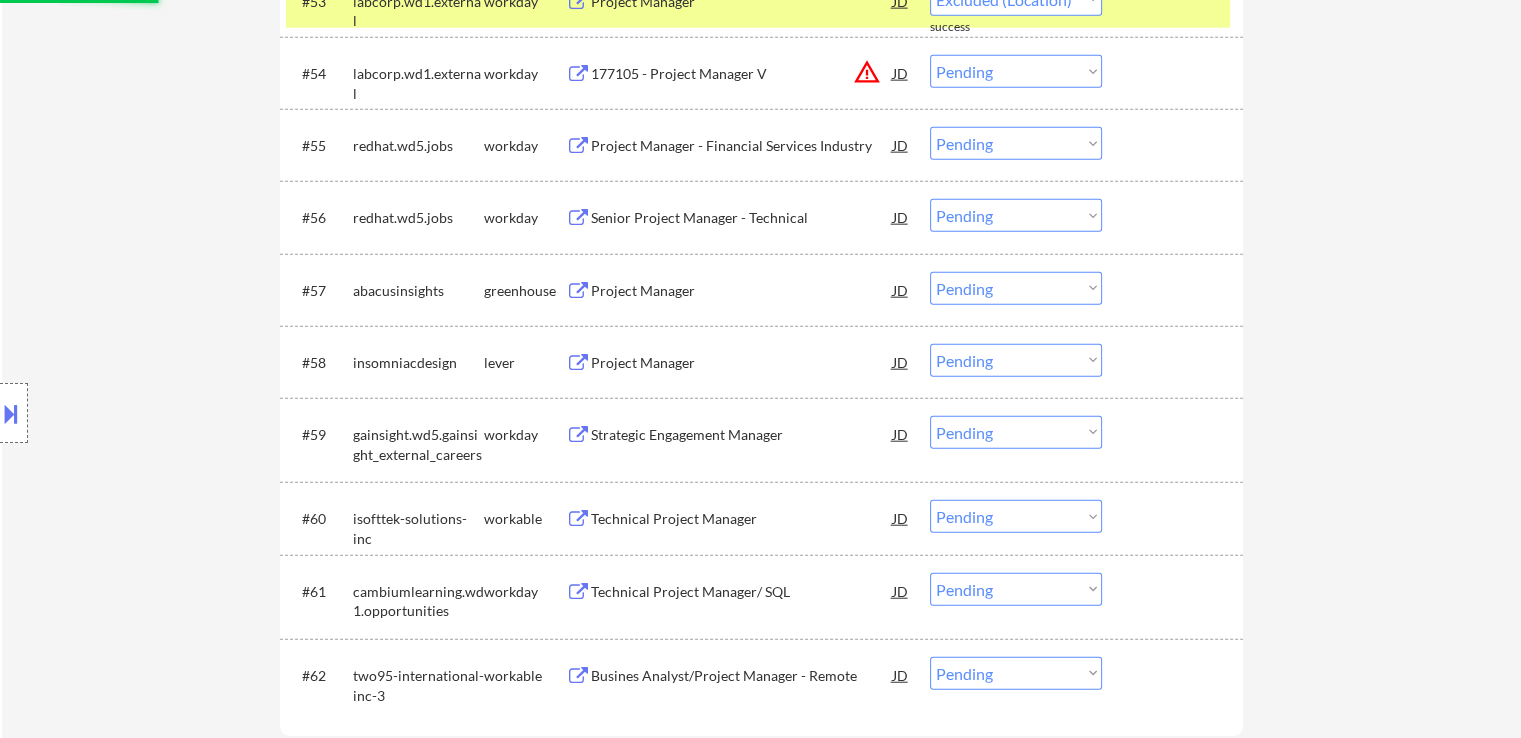 select on ""pending"" 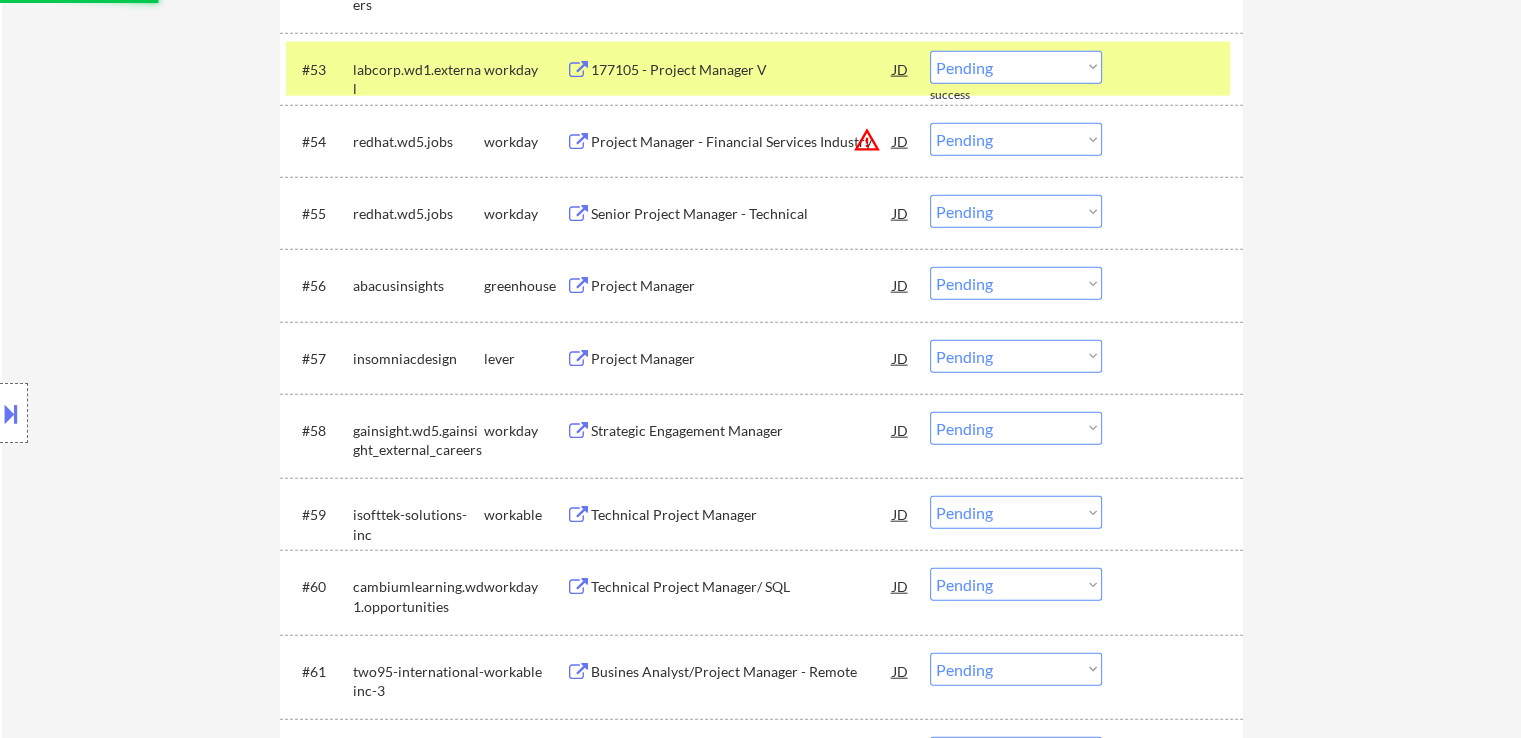 scroll, scrollTop: 4700, scrollLeft: 0, axis: vertical 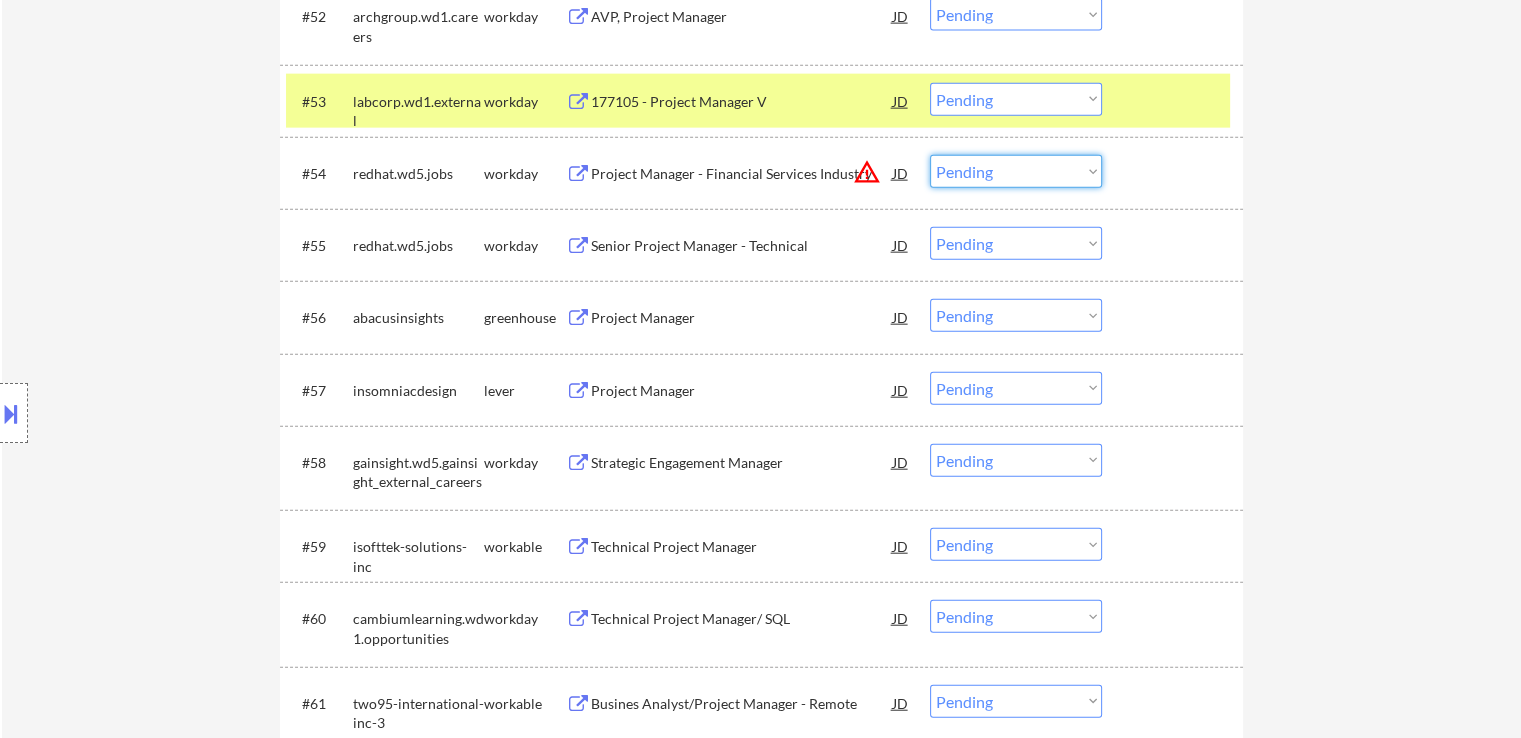 click on "Choose an option... Pending Applied Excluded (Questions) Excluded (Expired) Excluded (Location) Excluded (Bad Match) Excluded (Blocklist) Excluded (Salary) Excluded (Other)" at bounding box center [1016, 171] 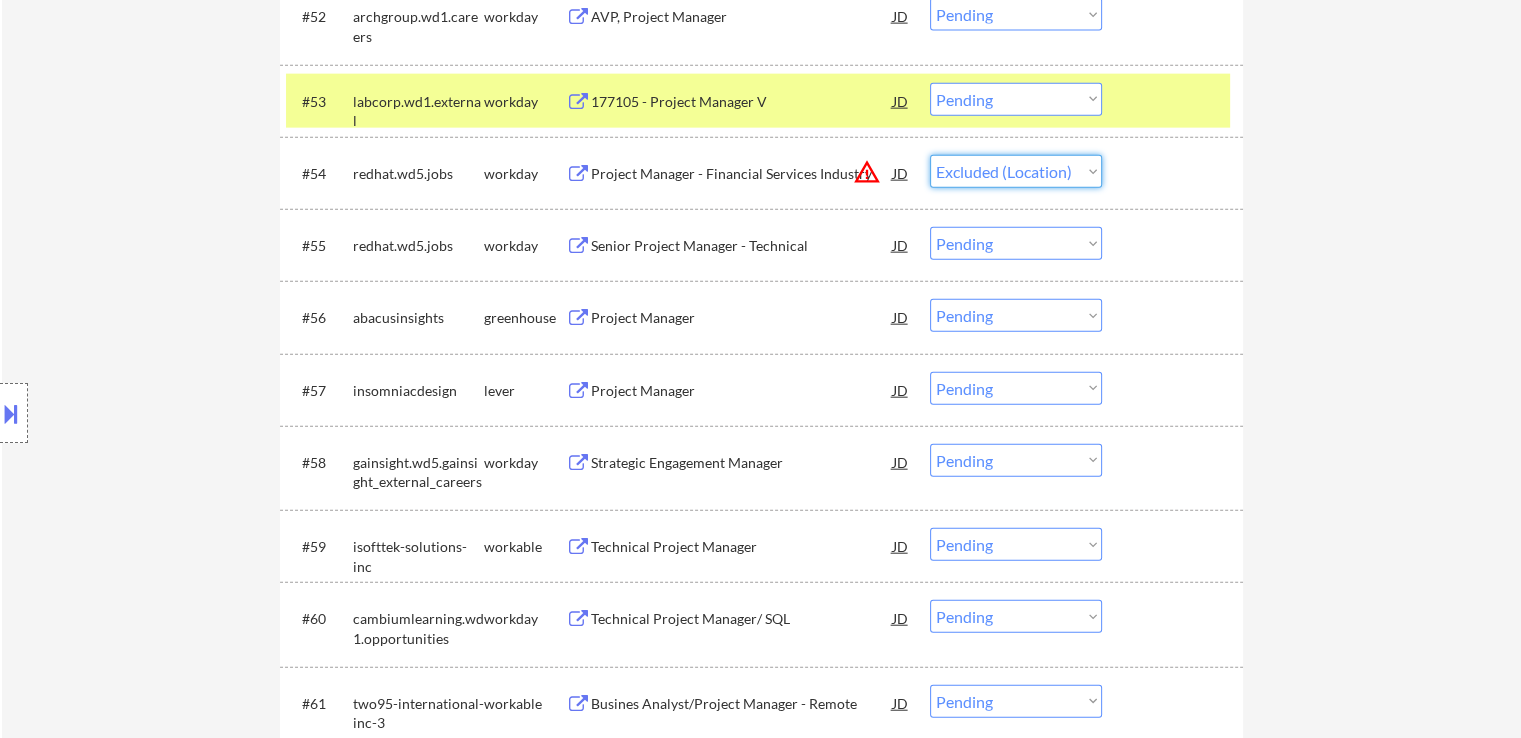 click on "Choose an option... Pending Applied Excluded (Questions) Excluded (Expired) Excluded (Location) Excluded (Bad Match) Excluded (Blocklist) Excluded (Salary) Excluded (Other)" at bounding box center (1016, 171) 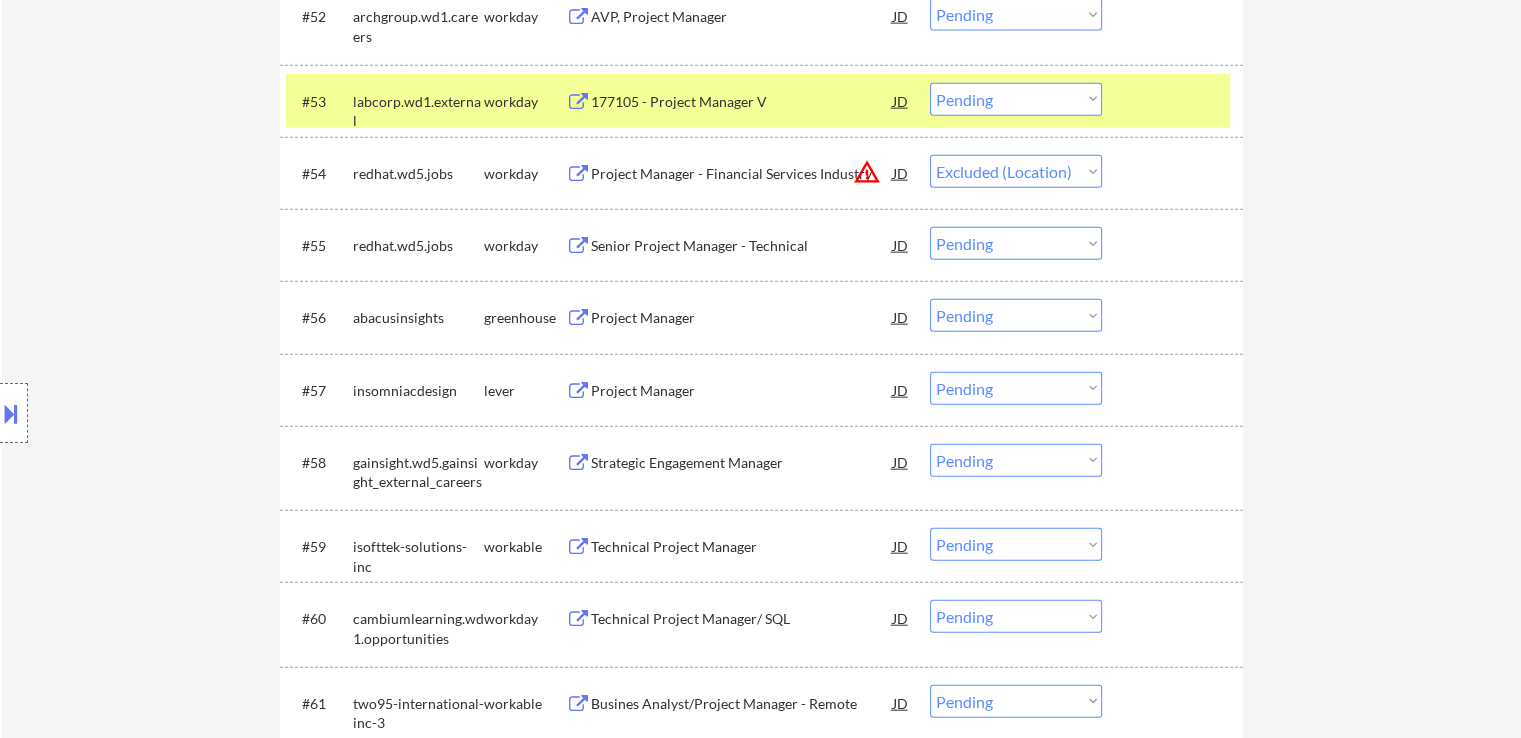 click on "← Return to /applysquad Mailslurp Inbox Job Search Builder [FIRST] [LAST] User Email:  [EMAIL] Application Email:  [EMAIL] Mailslurp Email:  [EMAIL] LinkedIn:   https://www.linkedin.com/in/[LINKEDIN]
Phone:  [PHONE] Current Location:  [CITY], [STATE], [STATE] Applies:  50 sent / 200 bought Internal Notes Can work in country of residence?:  yes Squad Notes Minimum salary:  $100,000 Will need Visa to work in that country now/future?:   no Download Resume Add a Job Manually Ahsan Applications Pending (62) Excluded (87) Applied (50) All (199) View All Results Back 1 / 1
Next Company ATS Title Status Date Applied #1 wgu.wd5.external workday Project Manager I JD Choose an option... Pending Applied Excluded (Questions) Excluded (Expired) Excluded (Location) Excluded (Bad Match) Excluded (Blocklist) Excluded (Salary) Excluded (Other) #2 rsm.wd1.rsmcareers workday Project Manager - Technical JD Choose an option... Pending Applied Excluded (Questions) Excluded (Expired) Excluded (Location) Excluded (Bad Match) Excluded (Blocklist) Excluded (Salary) Excluded (Other) #3" at bounding box center (761, -1843) 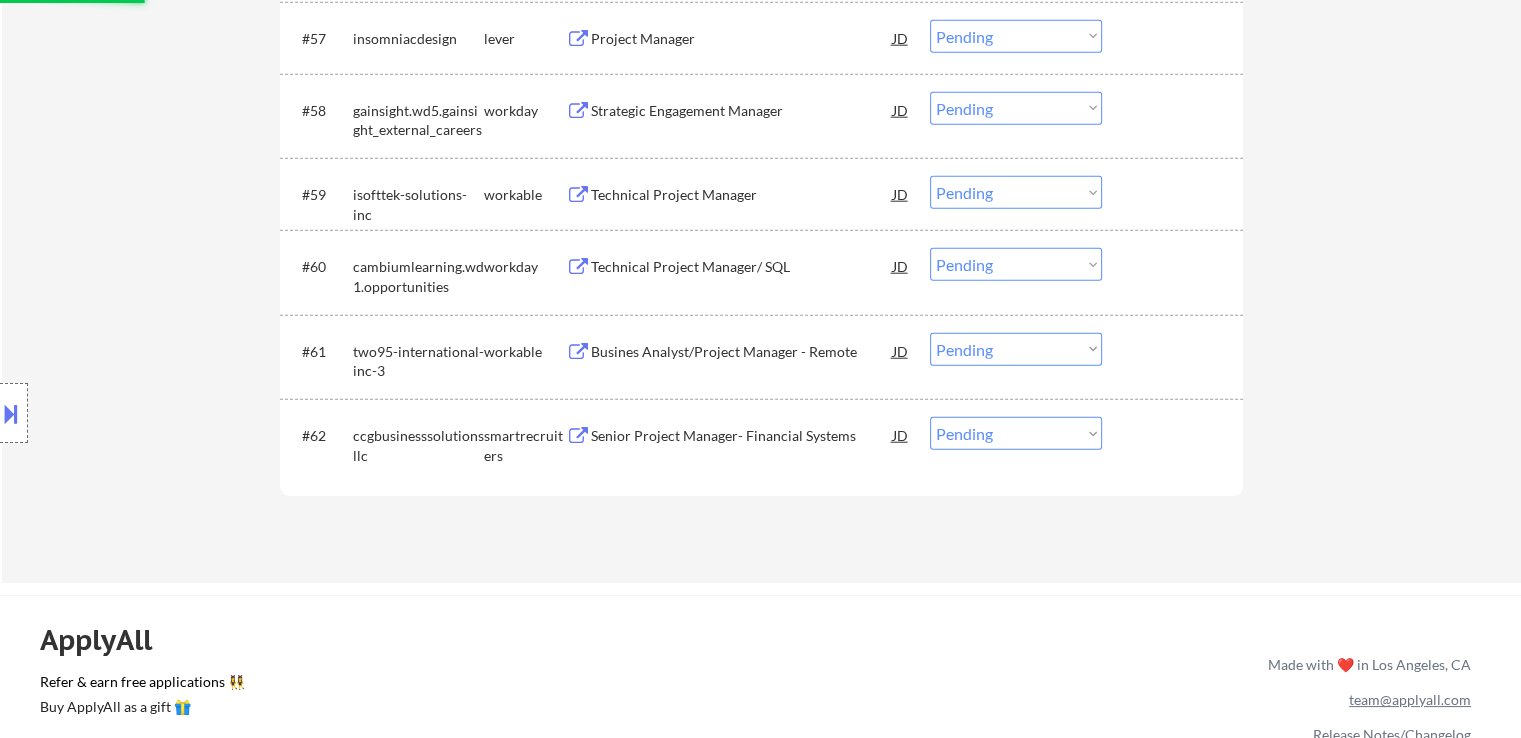 scroll, scrollTop: 4900, scrollLeft: 0, axis: vertical 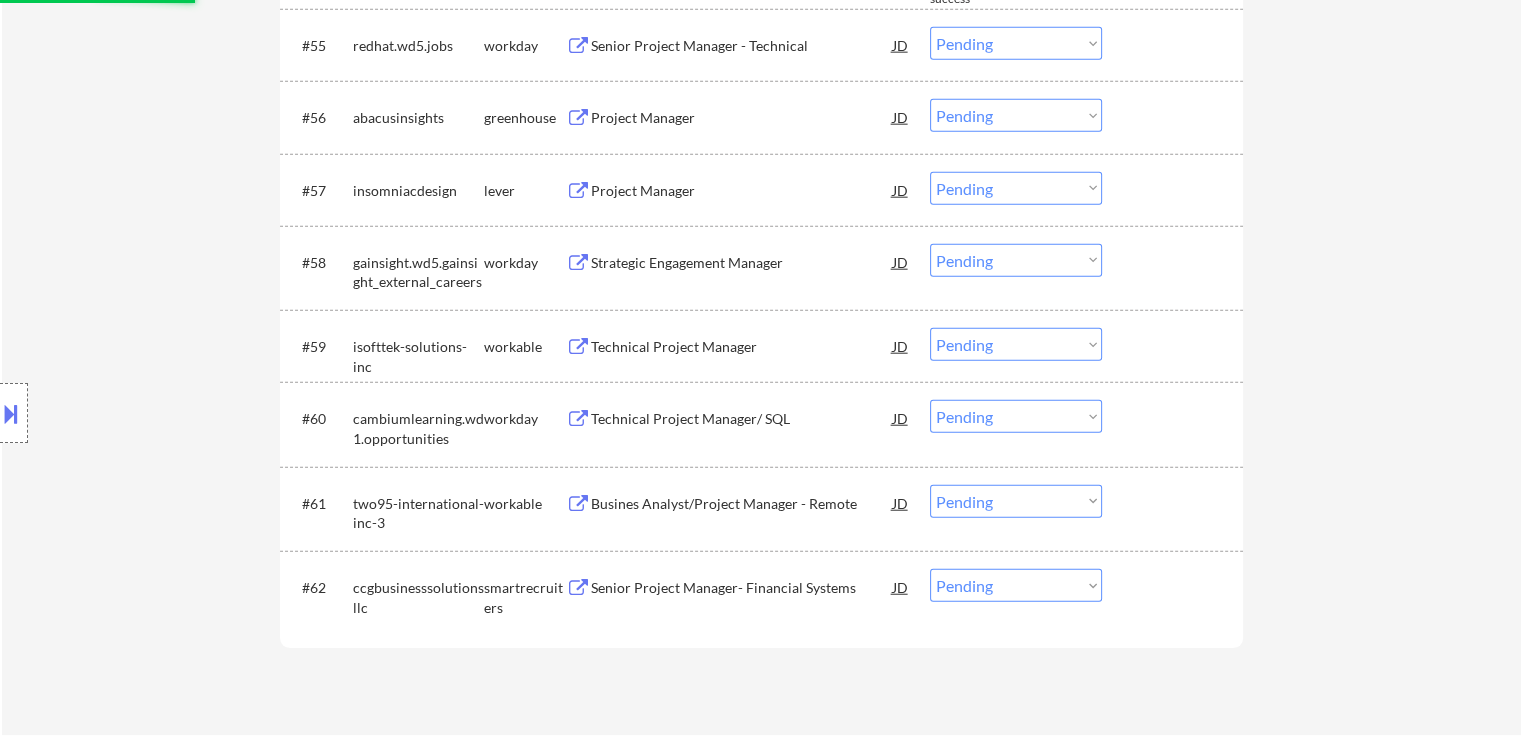 select on ""pending"" 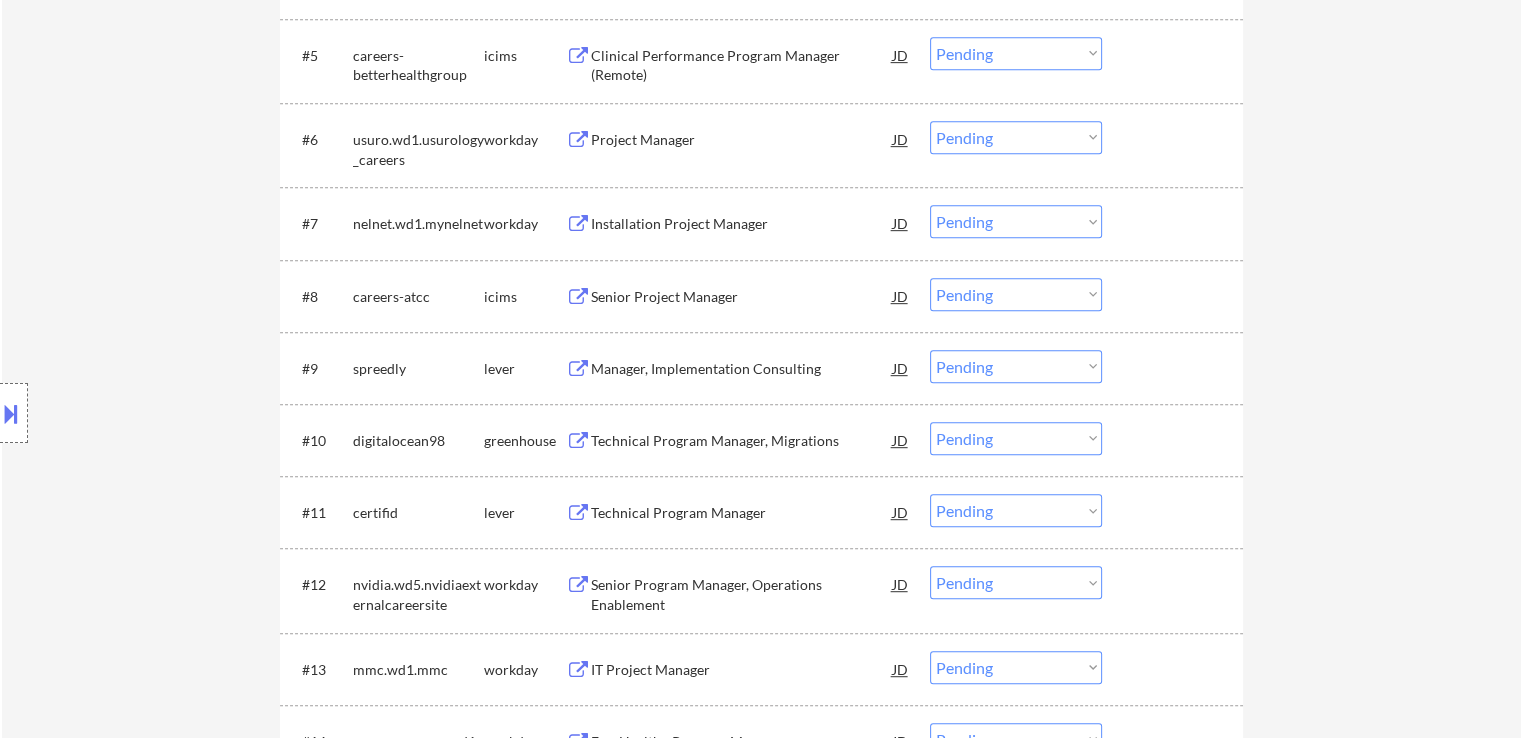 scroll, scrollTop: 1000, scrollLeft: 0, axis: vertical 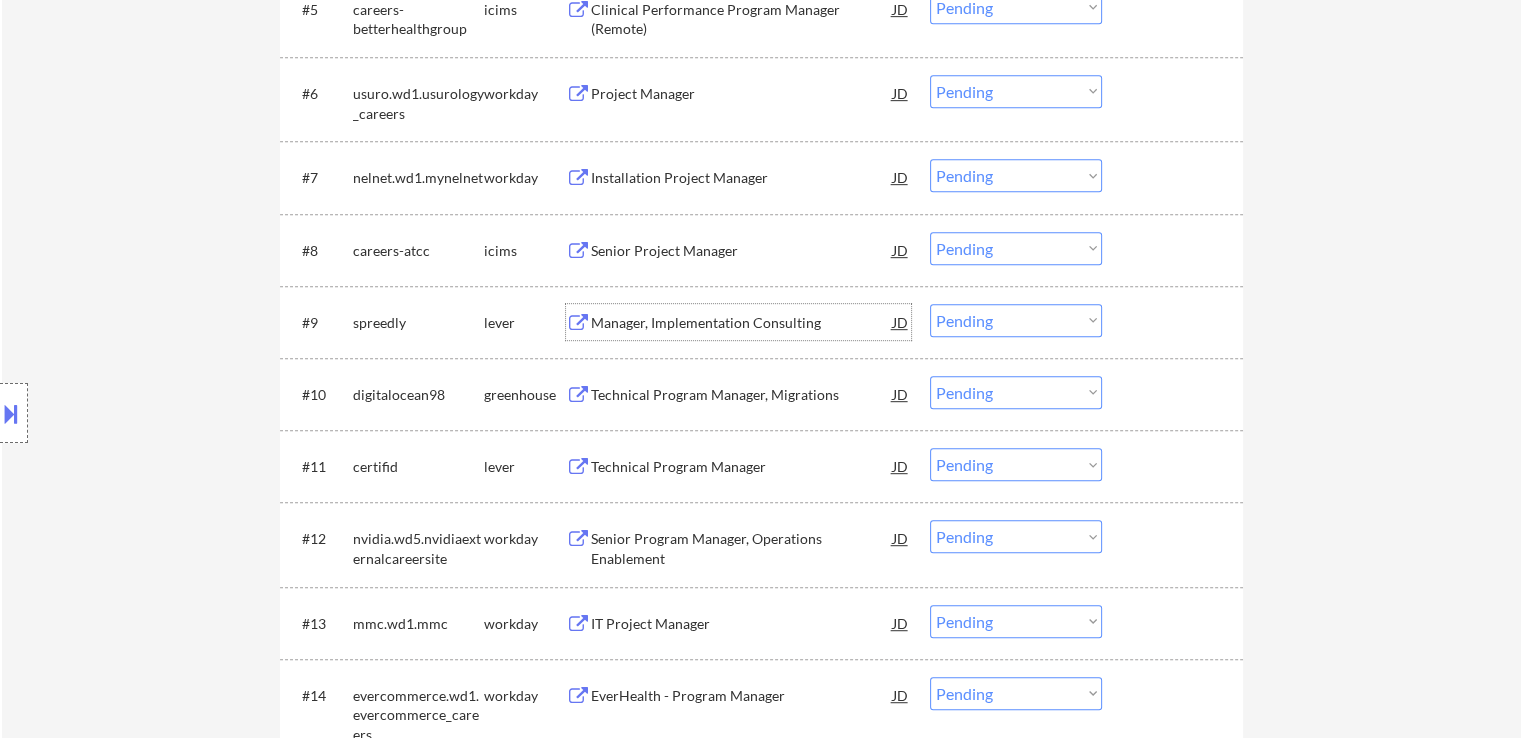click on "Manager, Implementation Consulting" at bounding box center (742, 323) 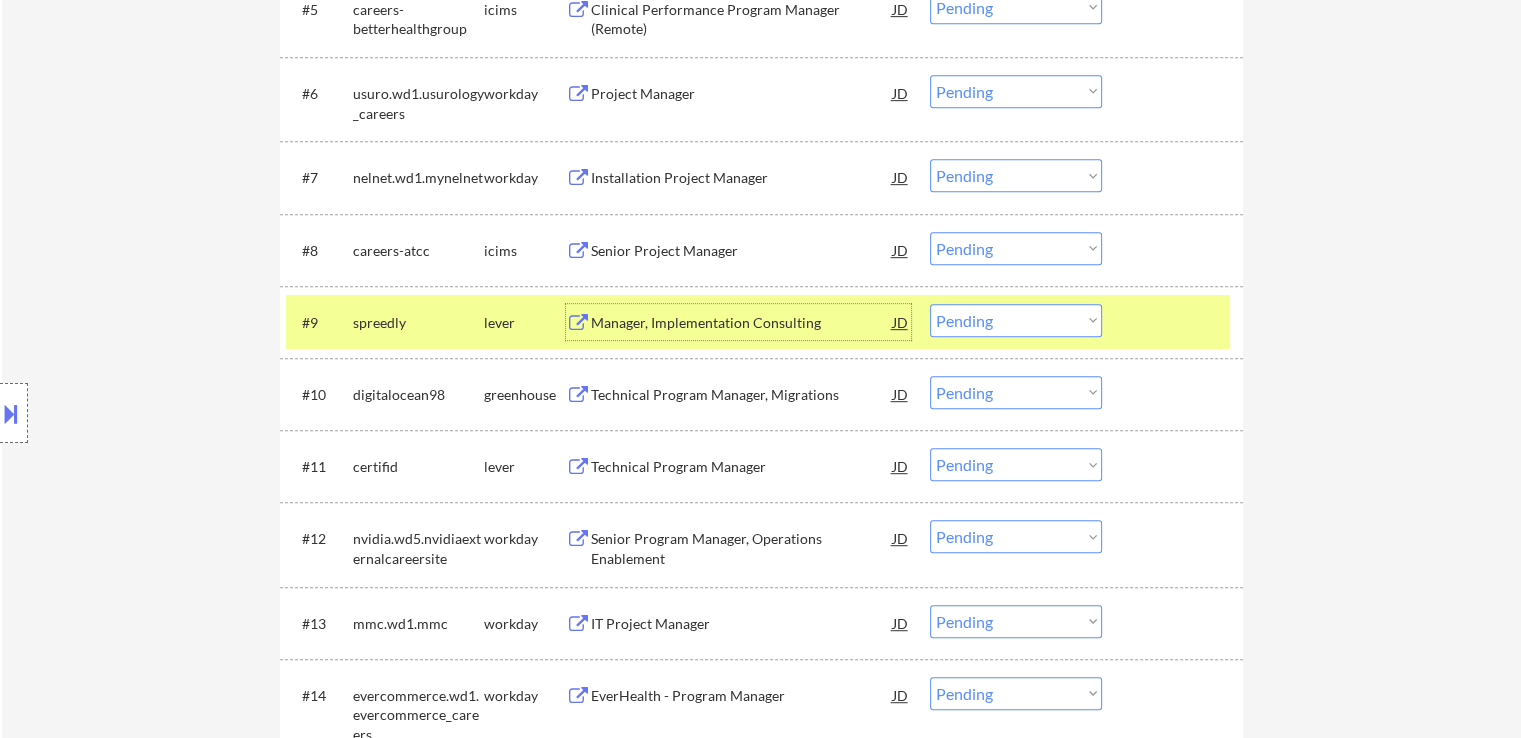click on "Technical Program Manager, Migrations" at bounding box center [742, 395] 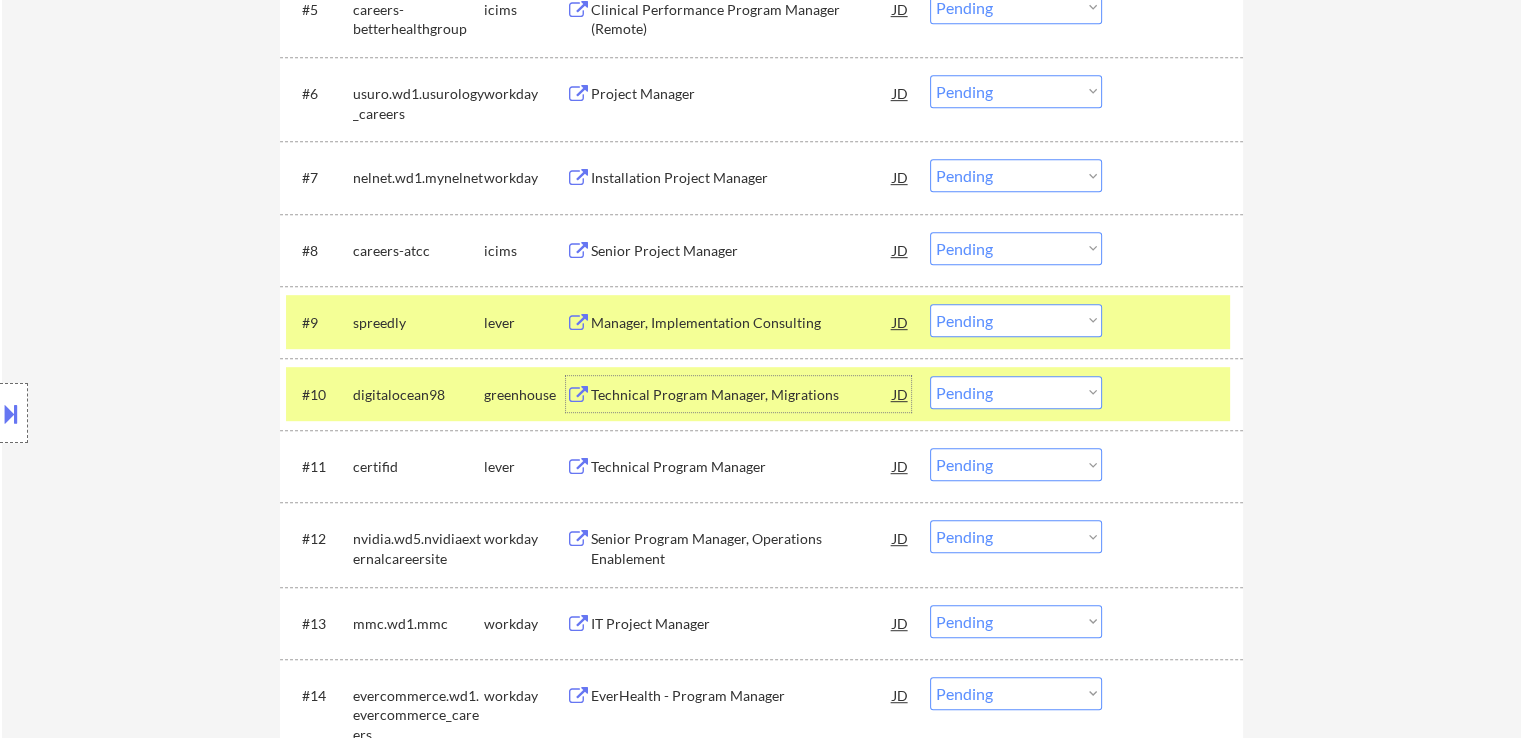 click on "Choose an option... Pending Applied Excluded (Questions) Excluded (Expired) Excluded (Location) Excluded (Bad Match) Excluded (Blocklist) Excluded (Salary) Excluded (Other)" at bounding box center [1016, 320] 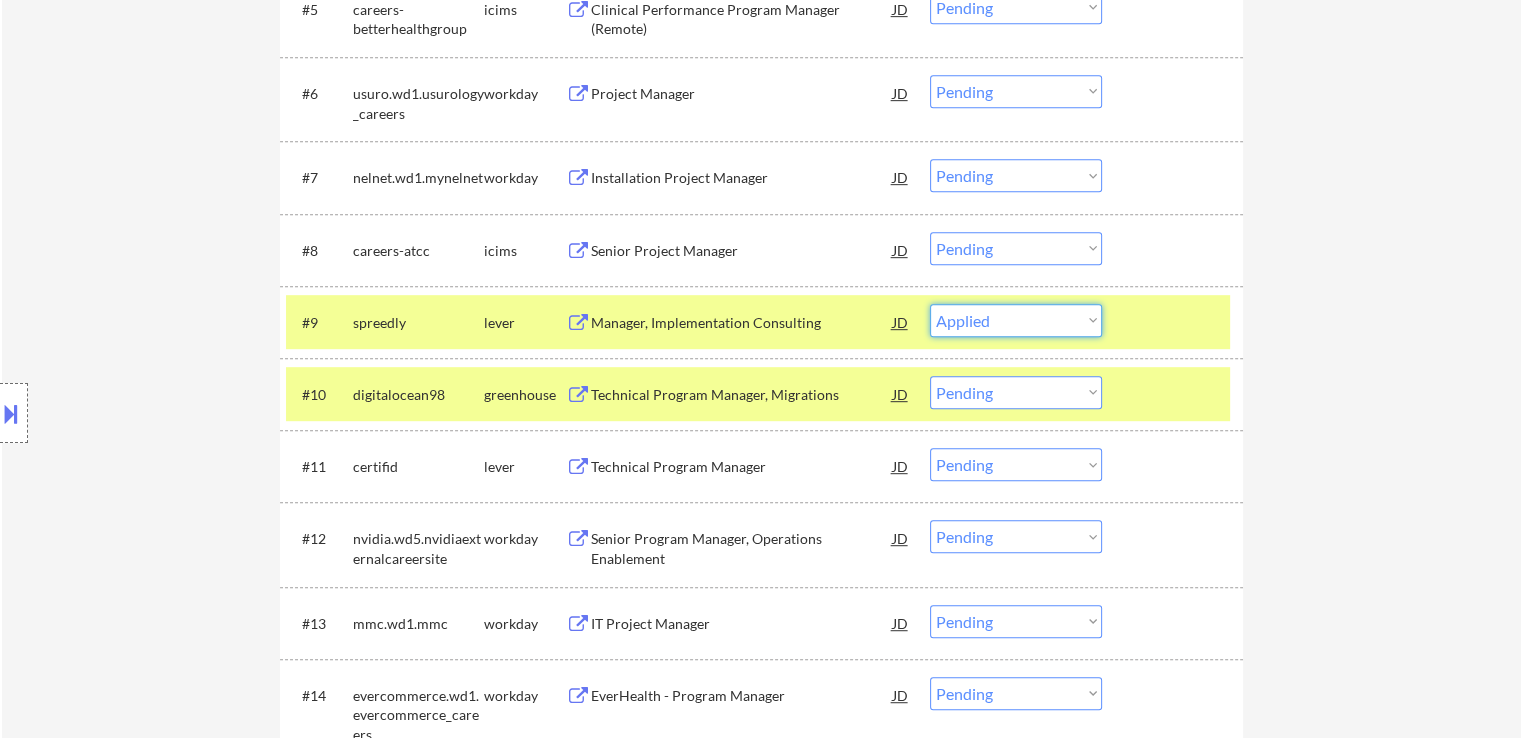 click on "Choose an option... Pending Applied Excluded (Questions) Excluded (Expired) Excluded (Location) Excluded (Bad Match) Excluded (Blocklist) Excluded (Salary) Excluded (Other)" at bounding box center [1016, 320] 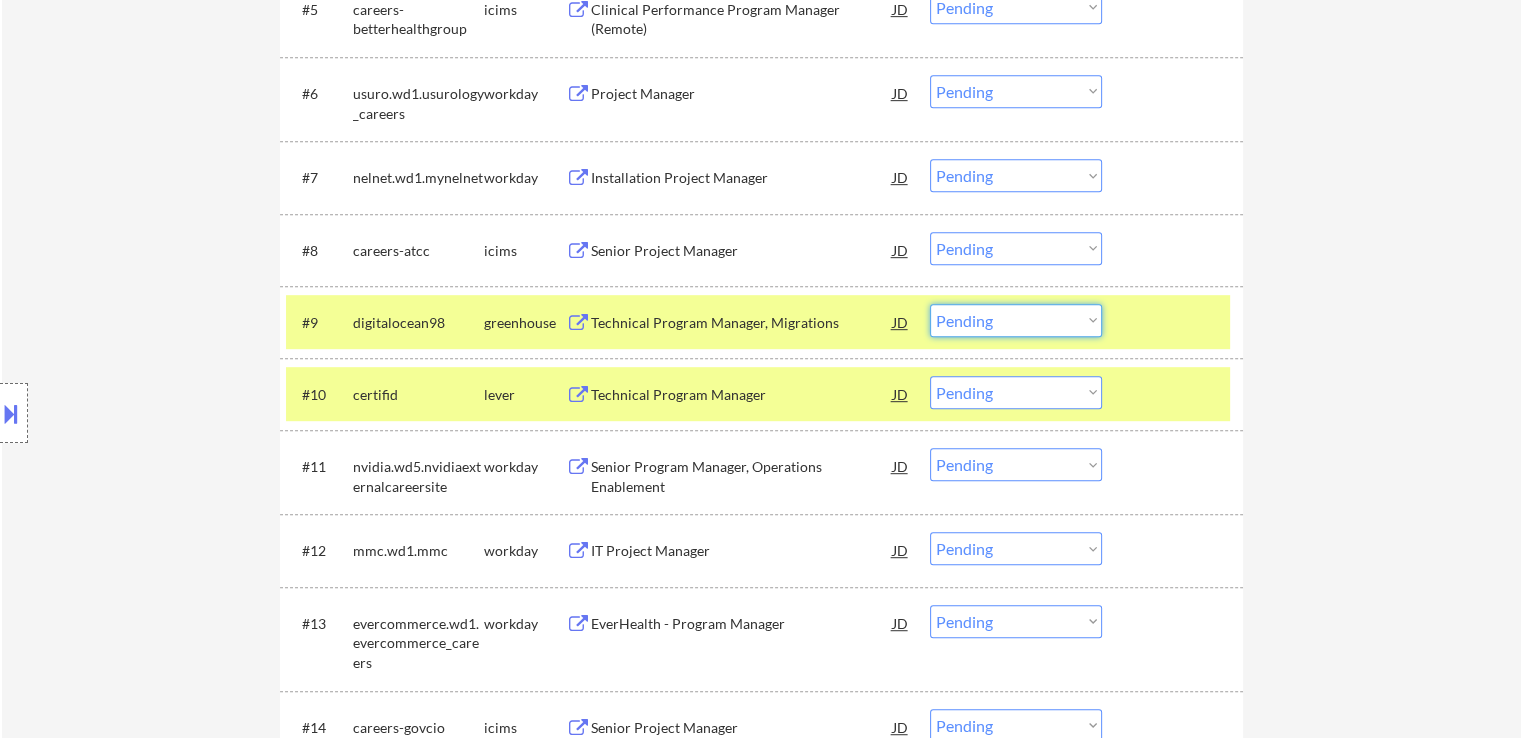 click on "Choose an option... Pending Applied Excluded (Questions) Excluded (Expired) Excluded (Location) Excluded (Bad Match) Excluded (Blocklist) Excluded (Salary) Excluded (Other)" at bounding box center [1016, 320] 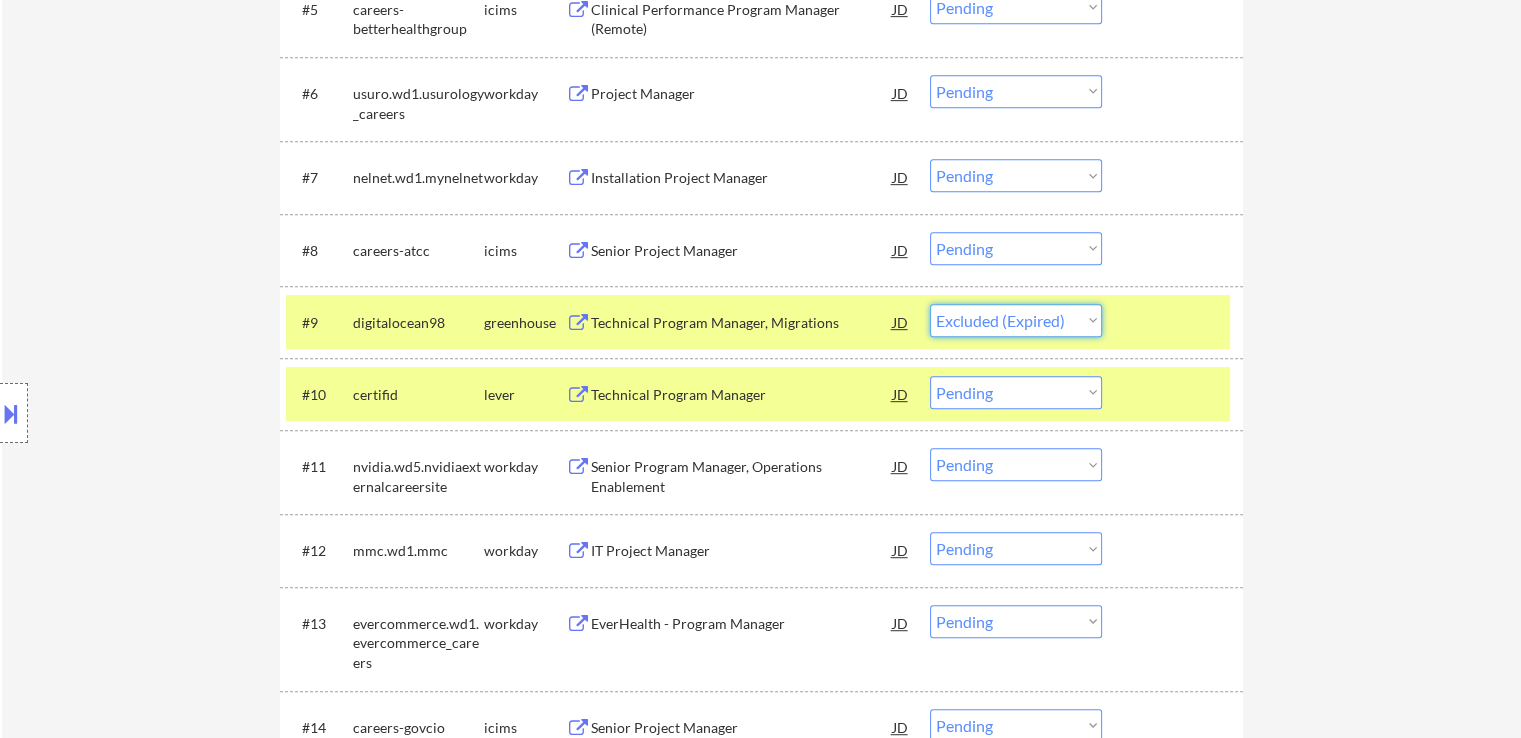 click on "Choose an option... Pending Applied Excluded (Questions) Excluded (Expired) Excluded (Location) Excluded (Bad Match) Excluded (Blocklist) Excluded (Salary) Excluded (Other)" at bounding box center (1016, 320) 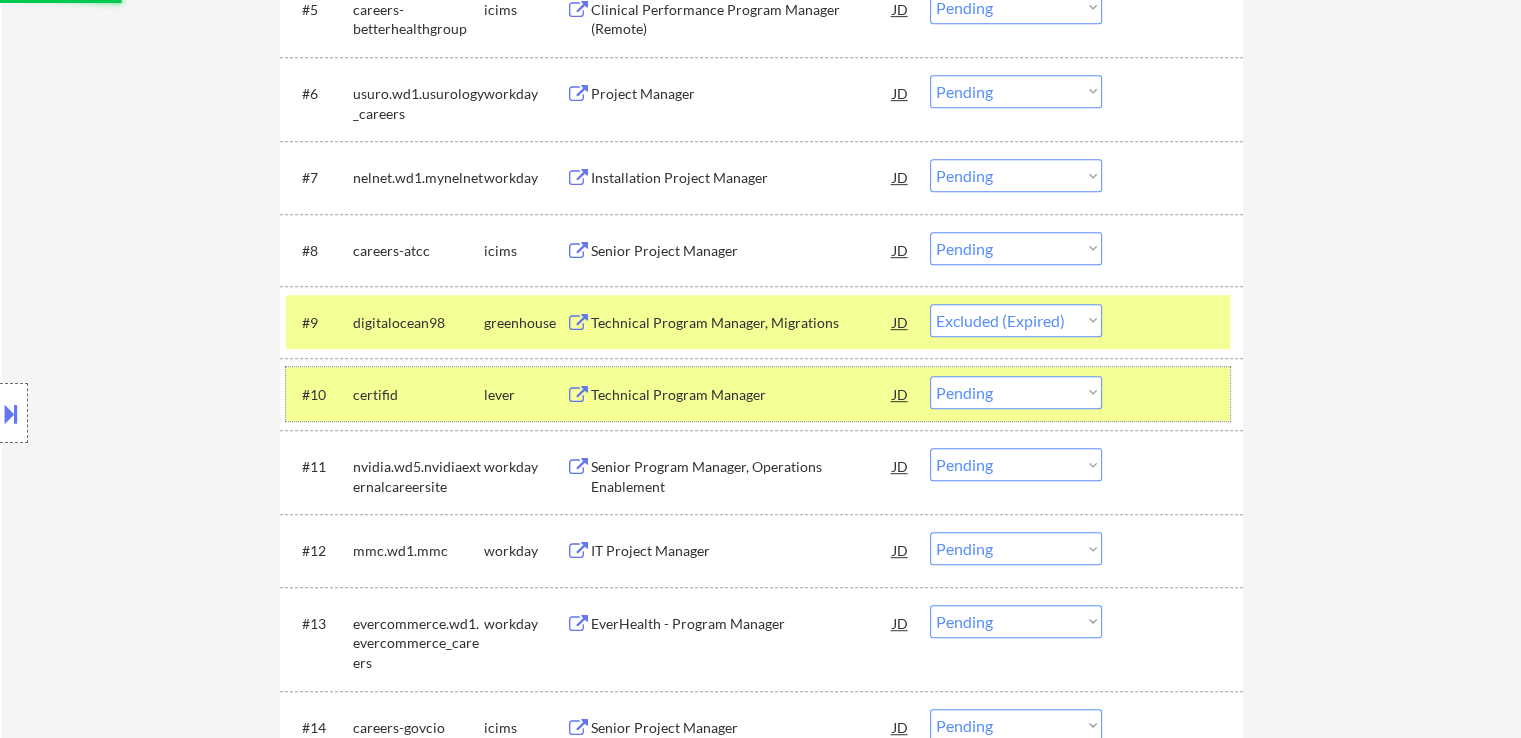 click on "#10 certifid lever Technical Program Manager JD Choose an option... Pending Applied Excluded (Questions) Excluded (Expired) Excluded (Location) Excluded (Bad Match) Excluded (Blocklist) Excluded (Salary) Excluded (Other)" at bounding box center (758, 394) 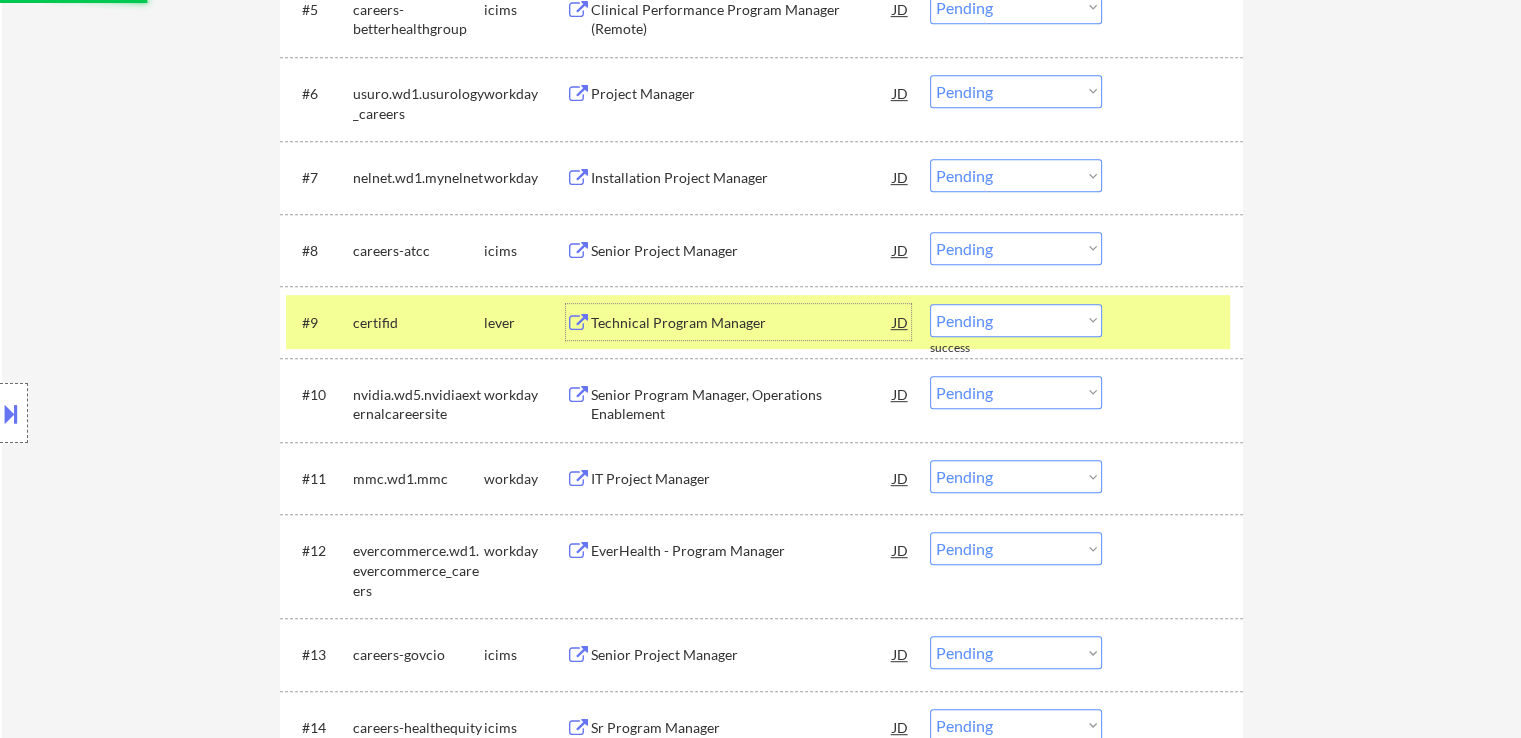 click on "Technical Program Manager" at bounding box center [742, 323] 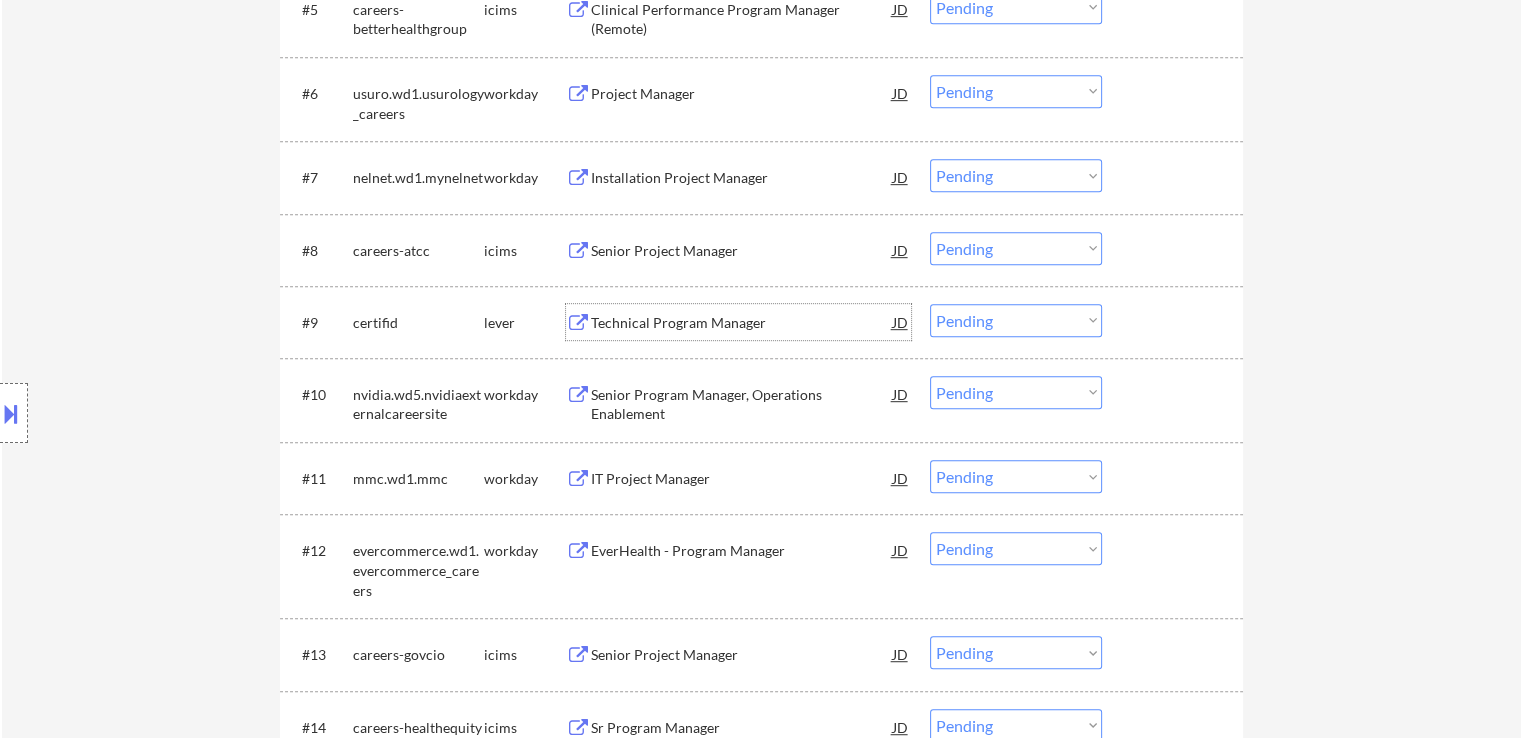 click on "Choose an option... Pending Applied Excluded (Questions) Excluded (Expired) Excluded (Location) Excluded (Bad Match) Excluded (Blocklist) Excluded (Salary) Excluded (Other)" at bounding box center (1016, 320) 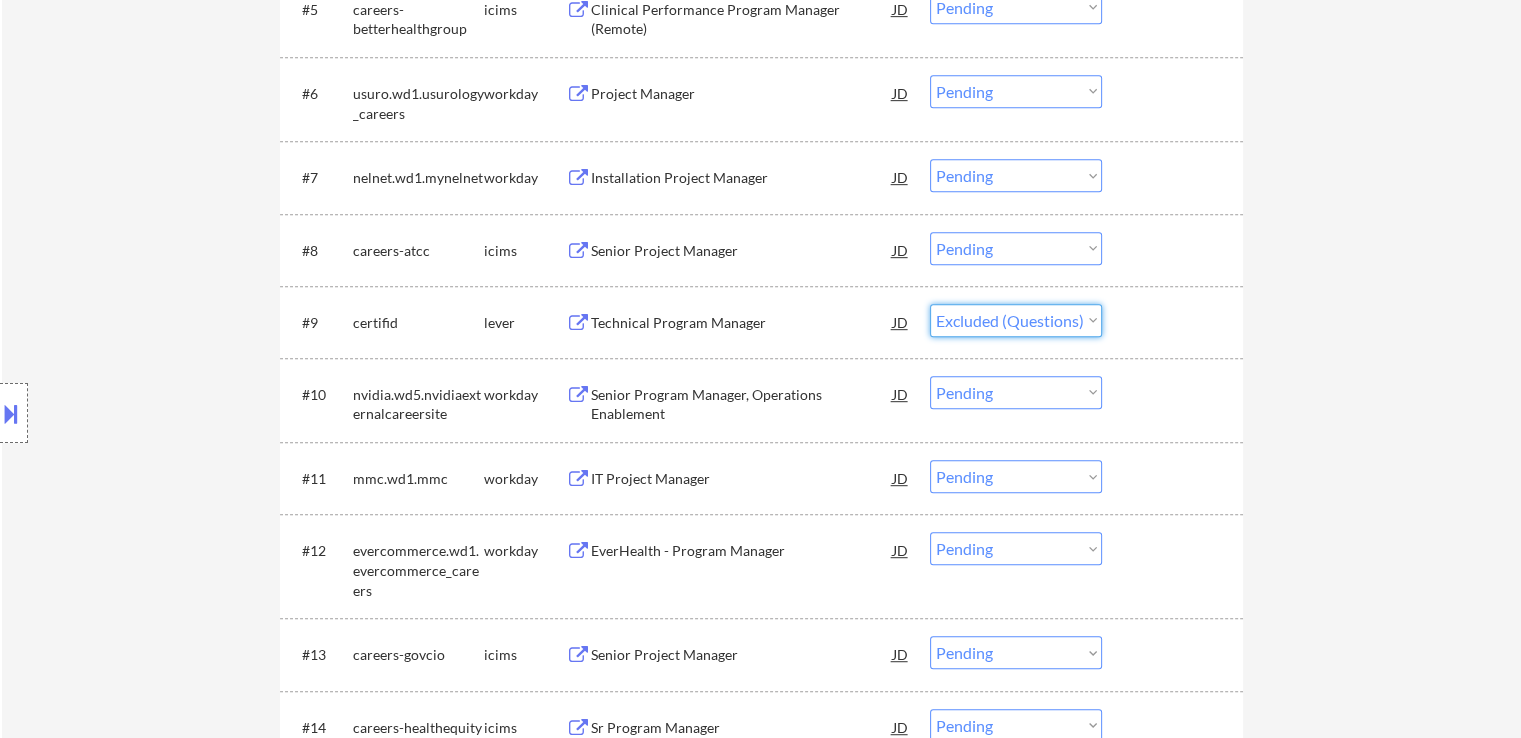 click on "Choose an option... Pending Applied Excluded (Questions) Excluded (Expired) Excluded (Location) Excluded (Bad Match) Excluded (Blocklist) Excluded (Salary) Excluded (Other)" at bounding box center (1016, 320) 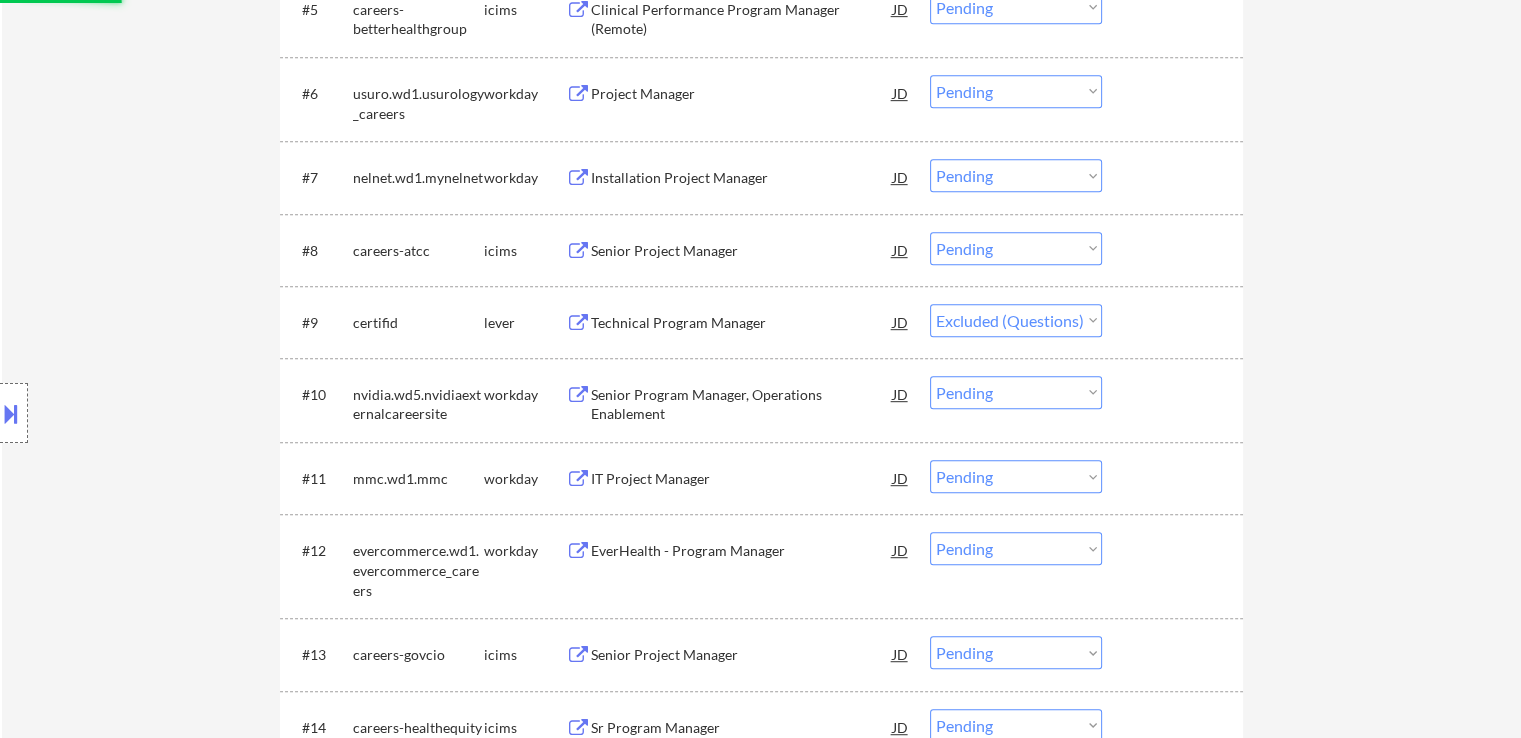 click on "← Return to /applysquad Mailslurp Inbox Job Search Builder [FIRST] [LAST] User Email:  [EMAIL] Application Email:  [EMAIL] Mailslurp Email:  [EMAIL] LinkedIn:   https://www.linkedin.com/in/[FIRST]-[LAST]
Phone:  [PHONE] Current Location:  [CITY], [STATE], [STATE] Applies:  50 sent / 200 bought Internal Notes Can work in country of residence?:  yes Squad Notes Minimum salary:  $100,000 Will need Visa to work in that country now/future?:   no Download Resume Add a Job Manually Ahsan Applications Pending (66) Excluded (83) Applied (50) All (199) View All Results Back 1 / 1
Next Company ATS Title Status Date Applied #1 wgu.wd5.external workday Project Manager I JD Choose an option... Pending Applied Excluded (Questions) Excluded (Expired) Excluded (Location) Excluded (Bad Match) Excluded (Blocklist) Excluded (Salary) Excluded (Other) #2 rsm.wd1.rsmcareers workday Project Manager - Technical JD Choose an option... Pending Applied Excluded (Questions)" at bounding box center [761, 1749] 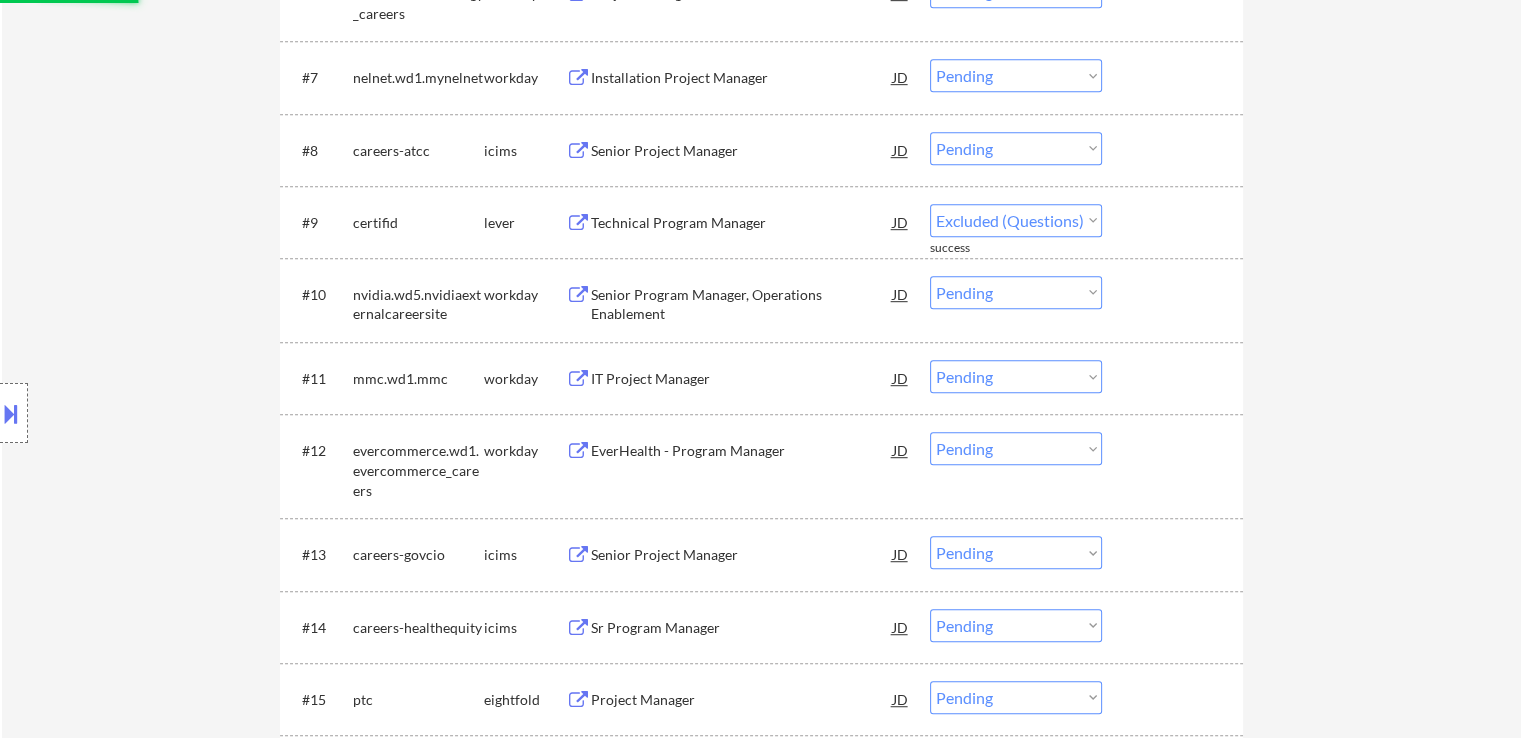 select on ""pending"" 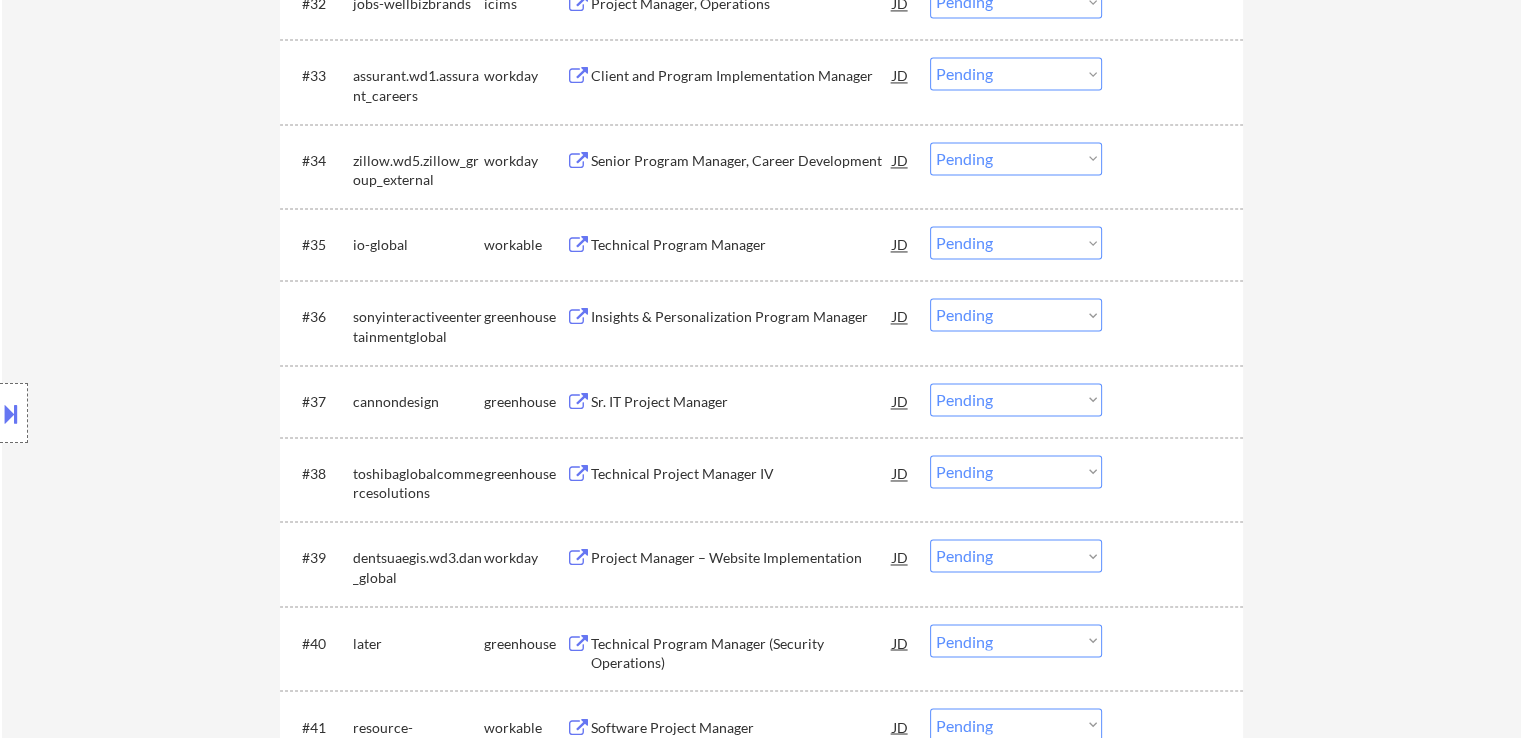 scroll, scrollTop: 3200, scrollLeft: 0, axis: vertical 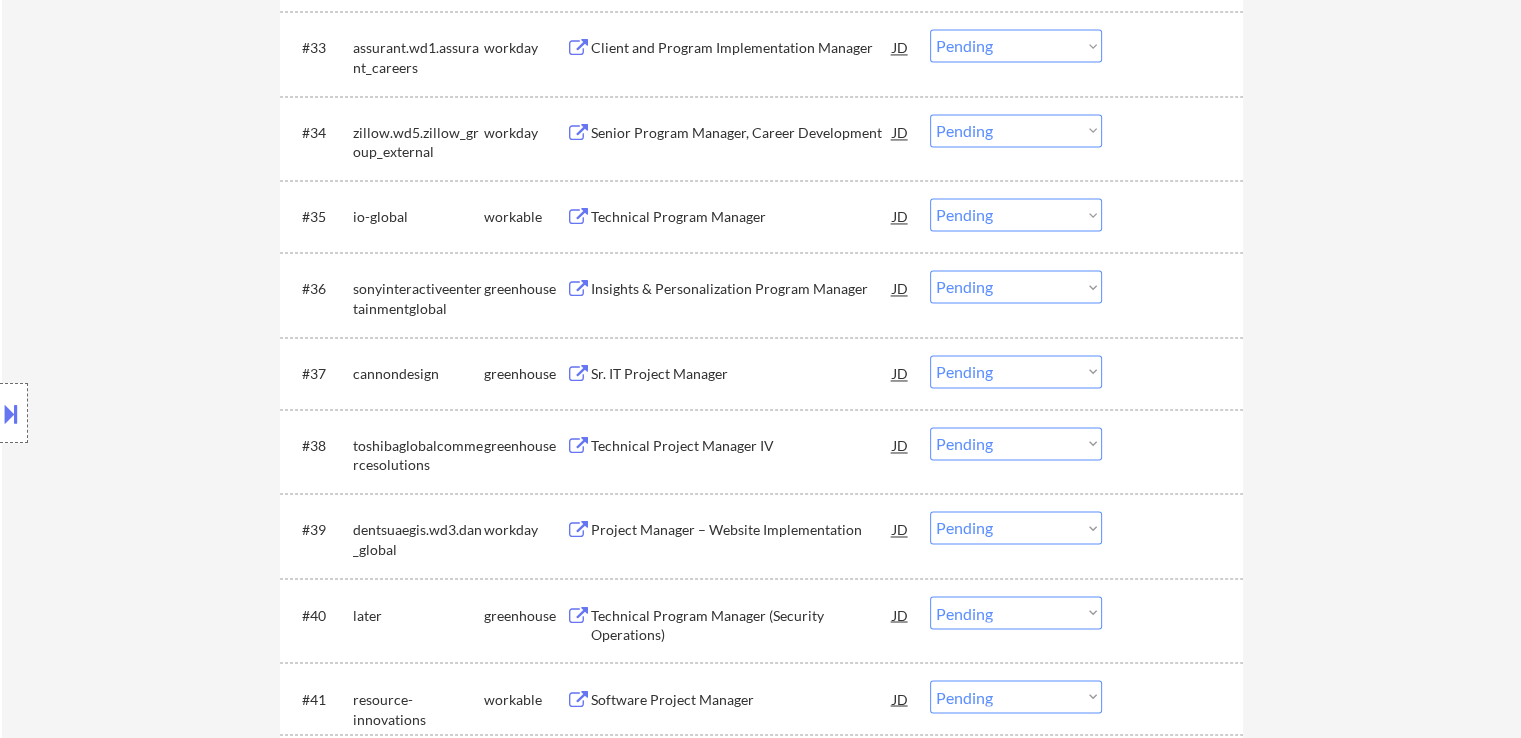 click on "Technical Program Manager" at bounding box center (742, 217) 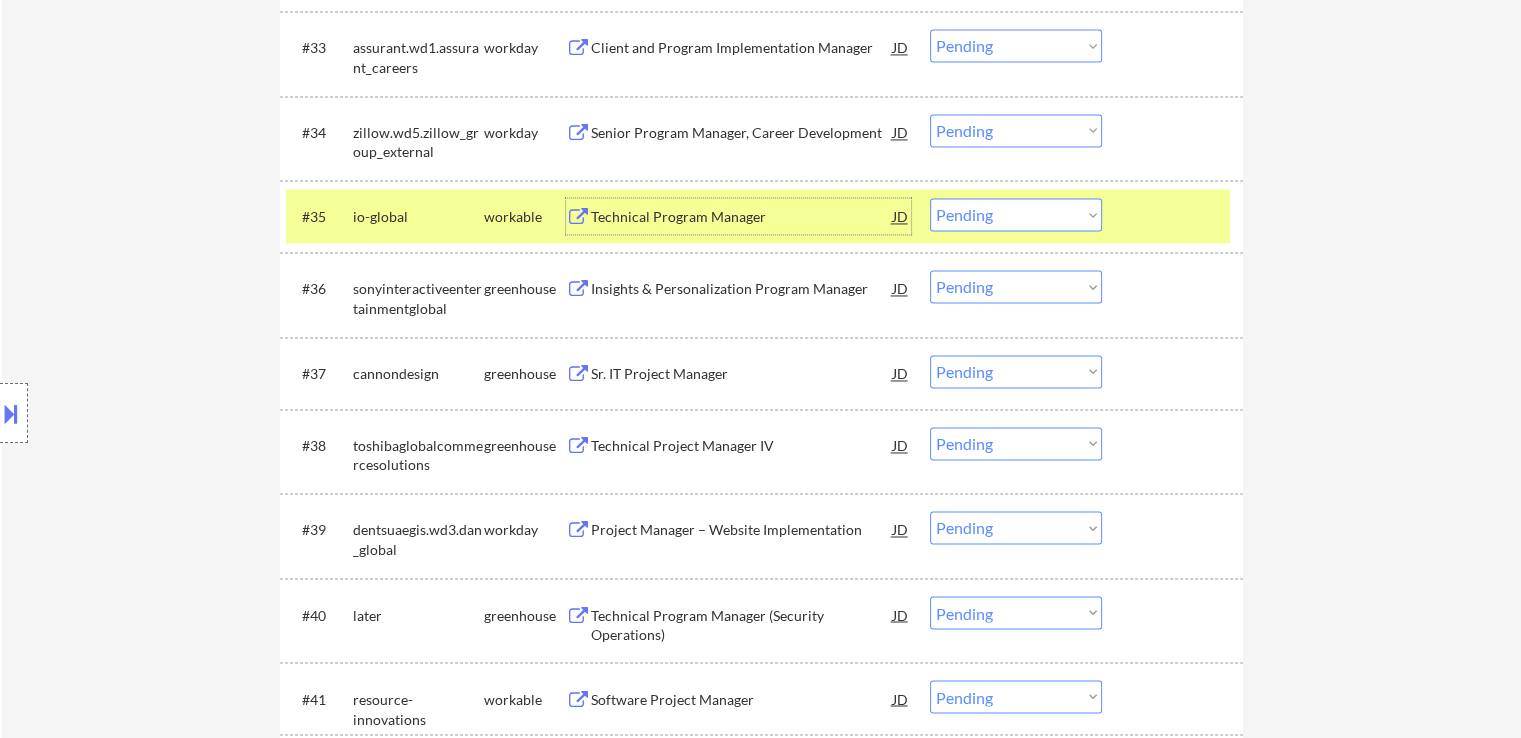 click on "Insights & Personalization Program Manager" at bounding box center [742, 289] 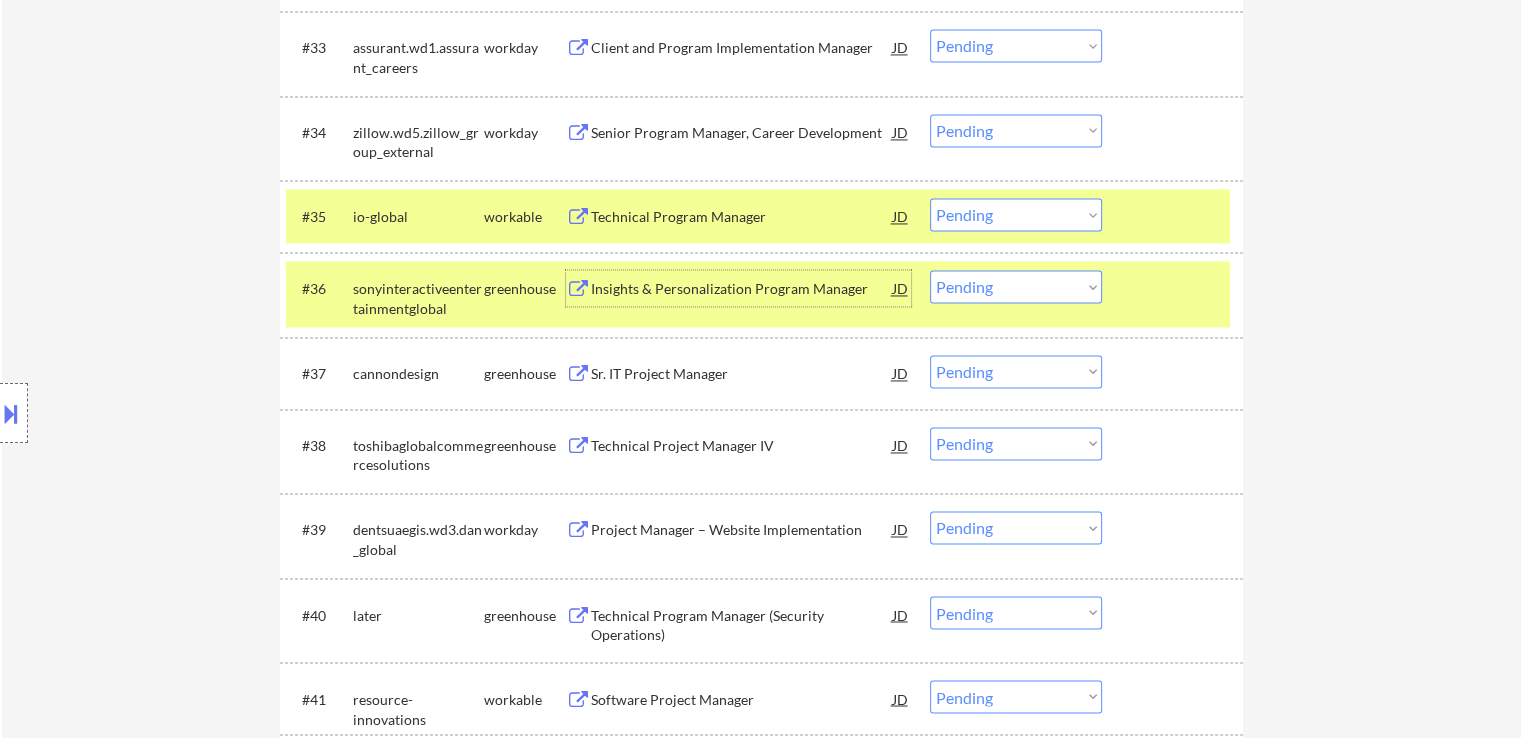 click on "Choose an option... Pending Applied Excluded (Questions) Excluded (Expired) Excluded (Location) Excluded (Bad Match) Excluded (Blocklist) Excluded (Salary) Excluded (Other)" at bounding box center (1016, 214) 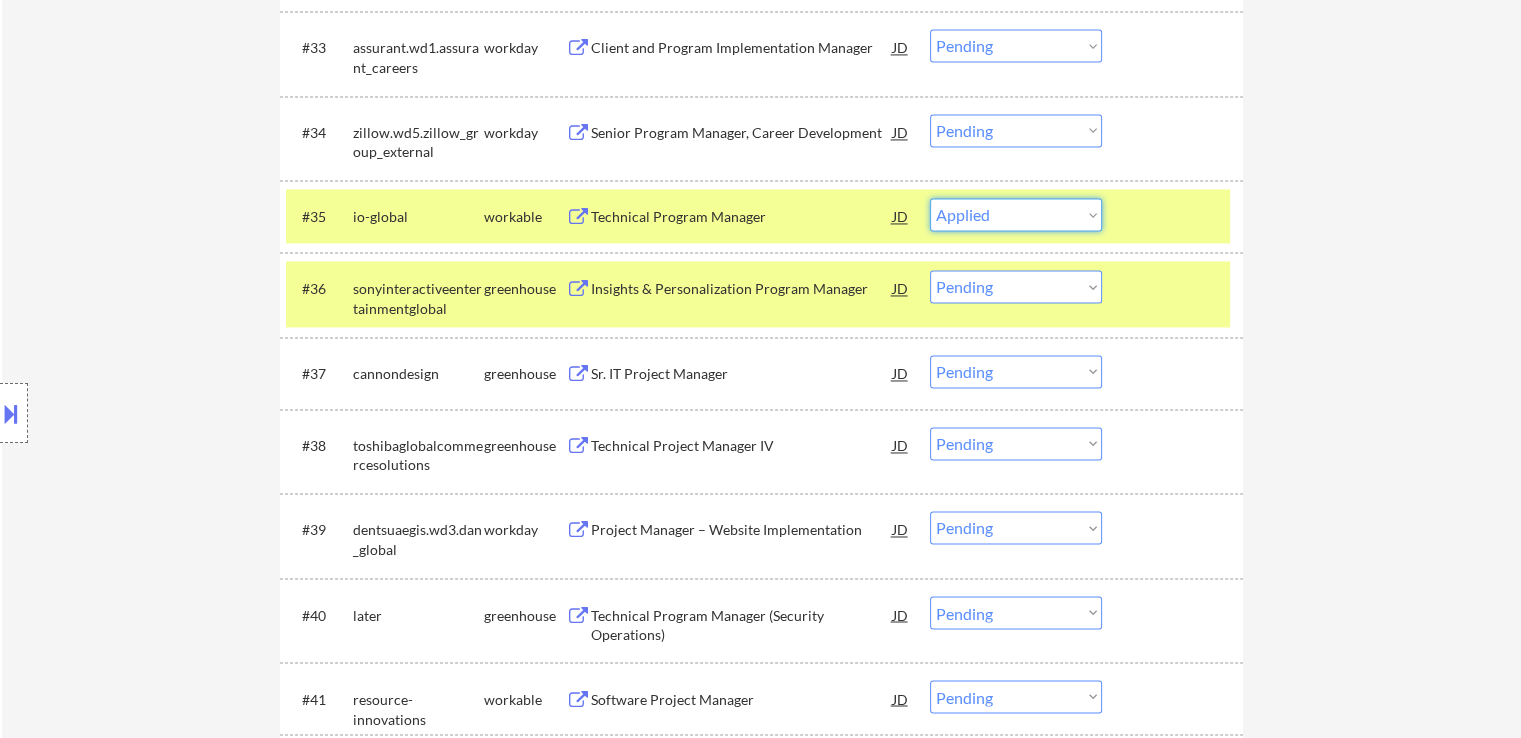 click on "Choose an option... Pending Applied Excluded (Questions) Excluded (Expired) Excluded (Location) Excluded (Bad Match) Excluded (Blocklist) Excluded (Salary) Excluded (Other)" at bounding box center [1016, 214] 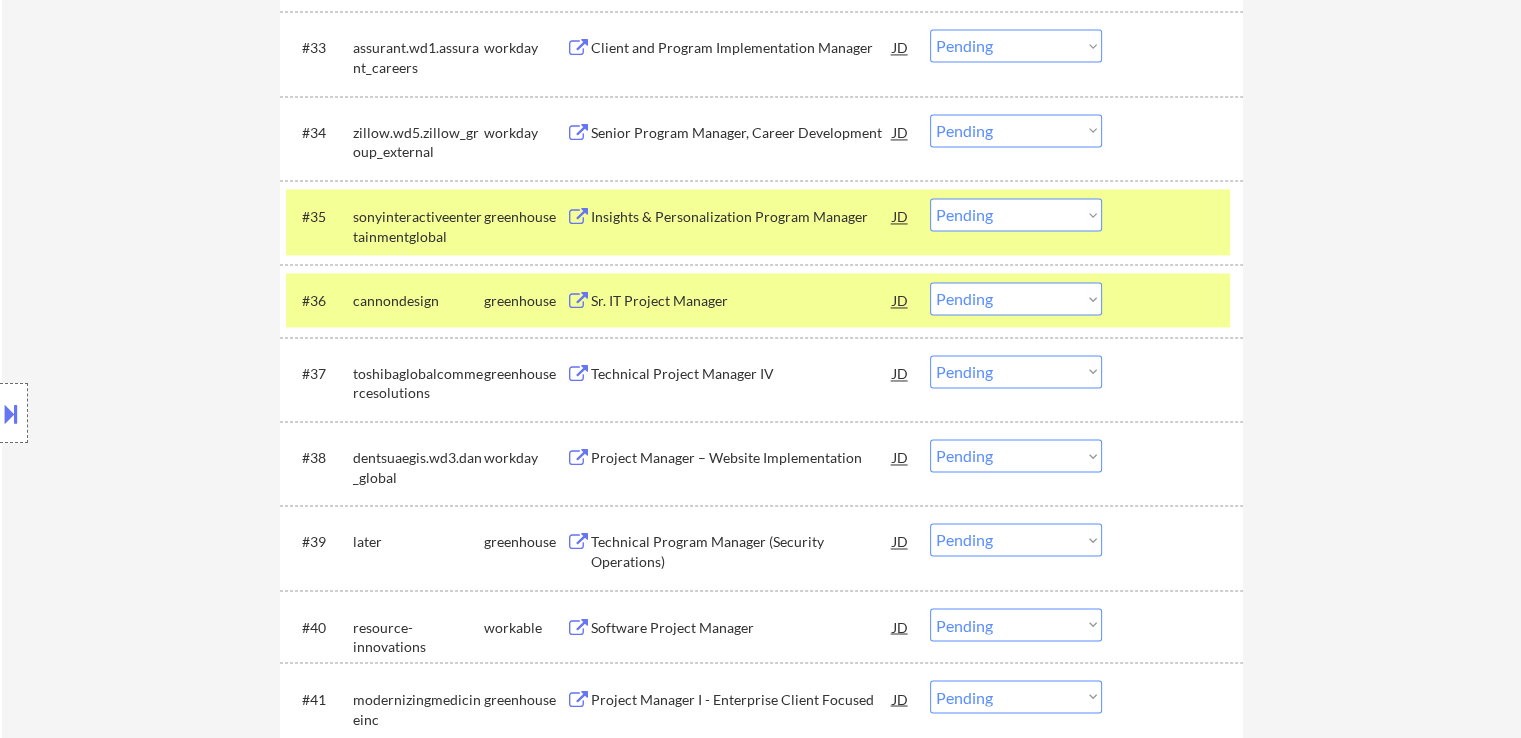 click on "#35 sonyinteractiveentertainmentglobal greenhouse Insights & Personalization Program Manager JD Choose an option... Pending Applied Excluded (Questions) Excluded (Expired) Excluded (Location) Excluded (Bad Match) Excluded (Blocklist) Excluded (Salary) Excluded (Other)" at bounding box center [758, 222] 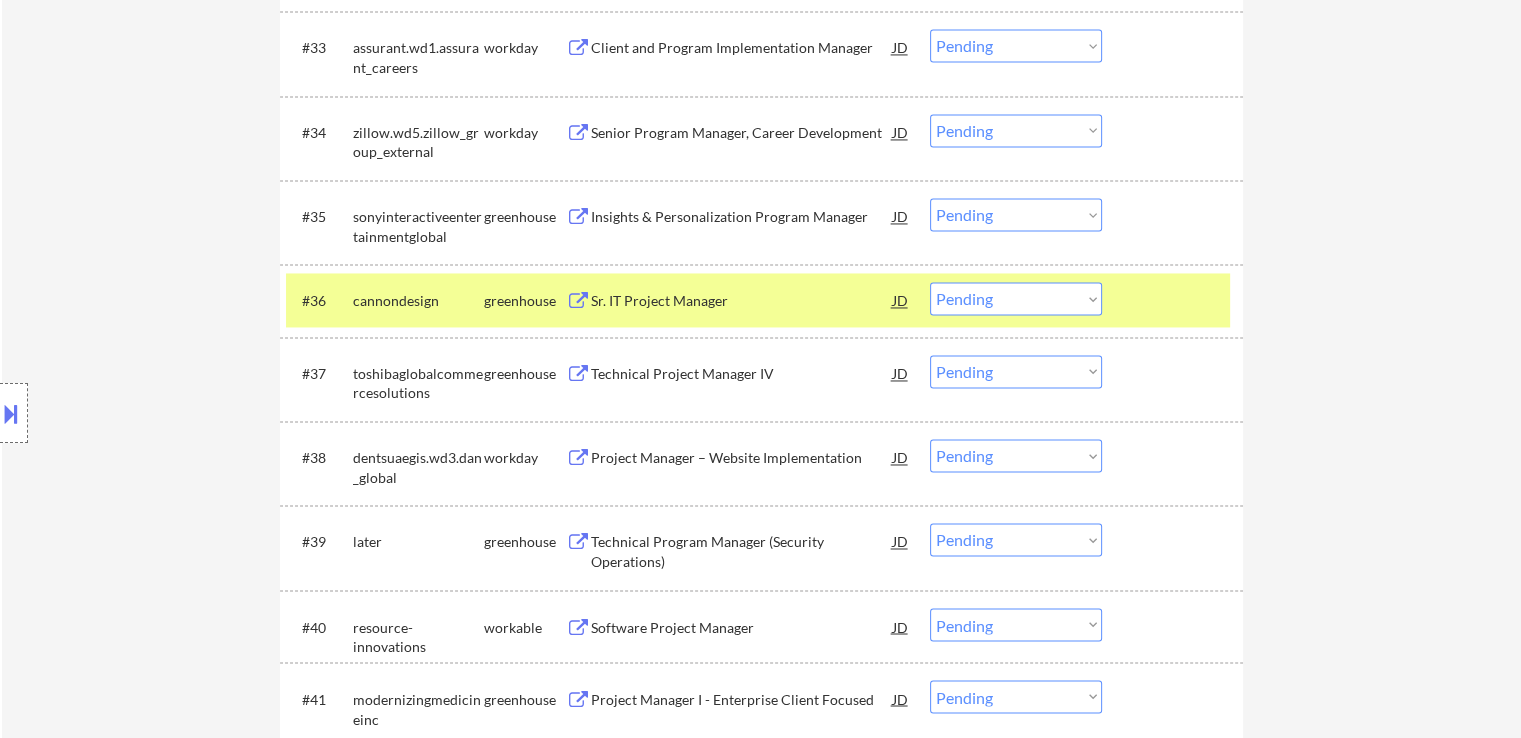 click on "Choose an option... Pending Applied Excluded (Questions) Excluded (Expired) Excluded (Location) Excluded (Bad Match) Excluded (Blocklist) Excluded (Salary) Excluded (Other)" at bounding box center [1016, 214] 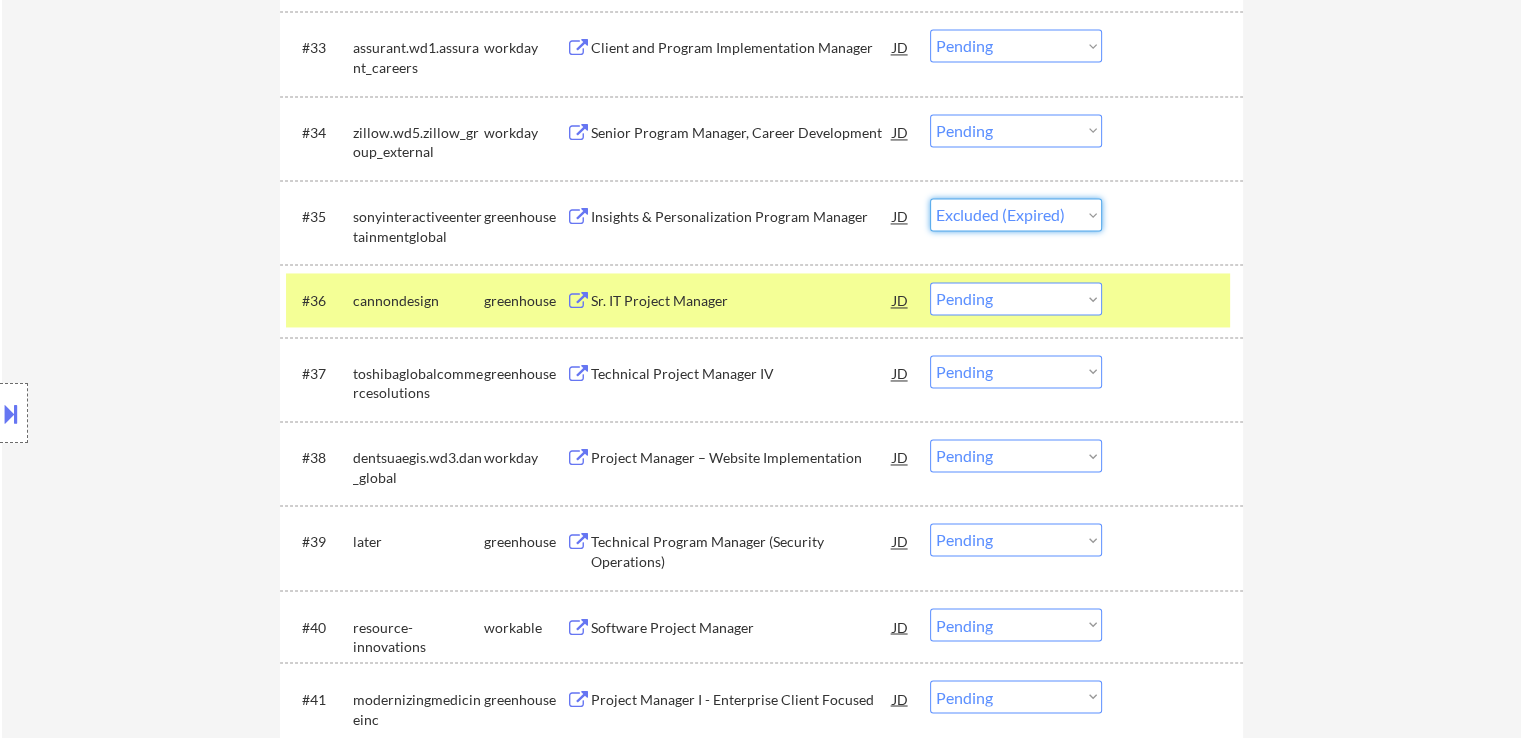 click on "Choose an option... Pending Applied Excluded (Questions) Excluded (Expired) Excluded (Location) Excluded (Bad Match) Excluded (Blocklist) Excluded (Salary) Excluded (Other)" at bounding box center (1016, 214) 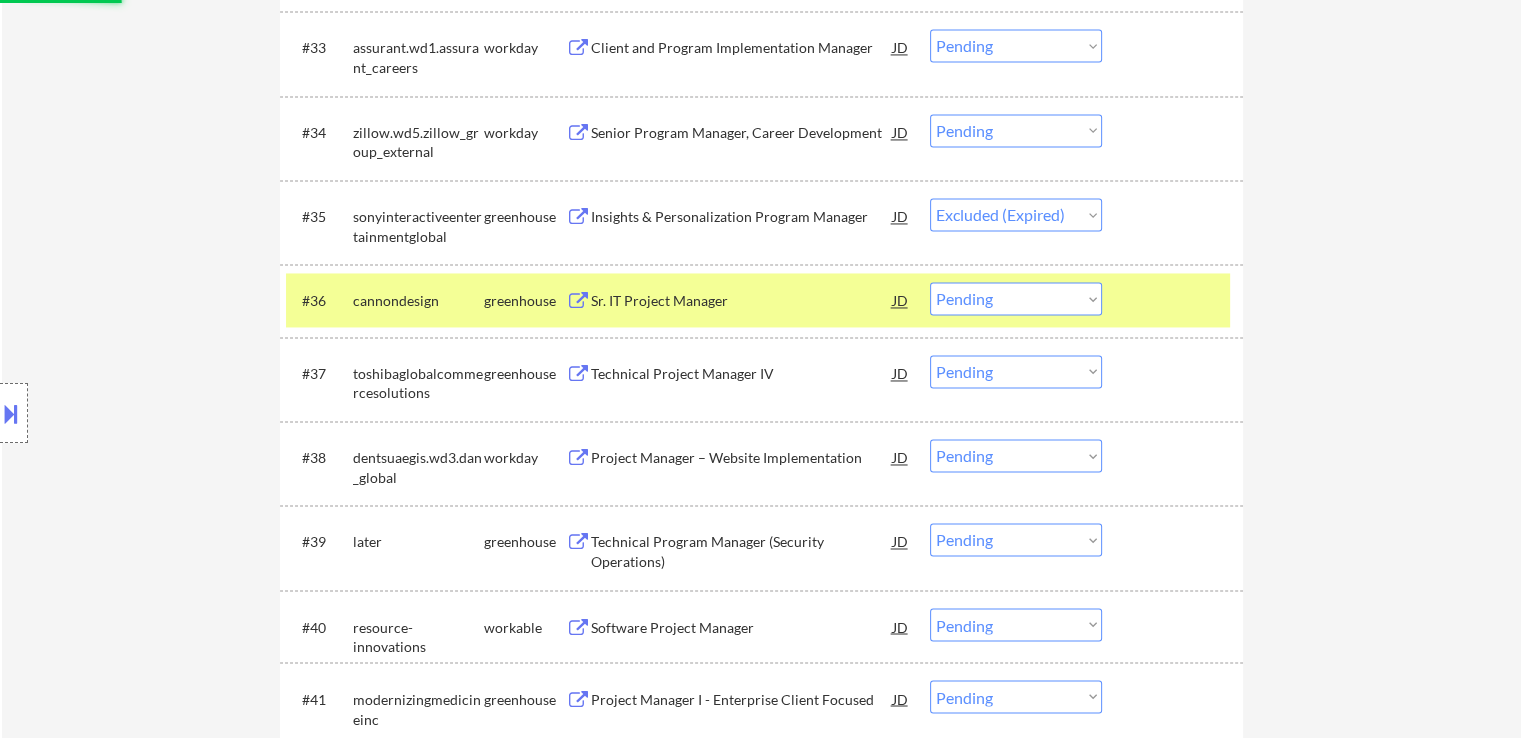 click on "Sr. IT Project Manager" at bounding box center (742, 301) 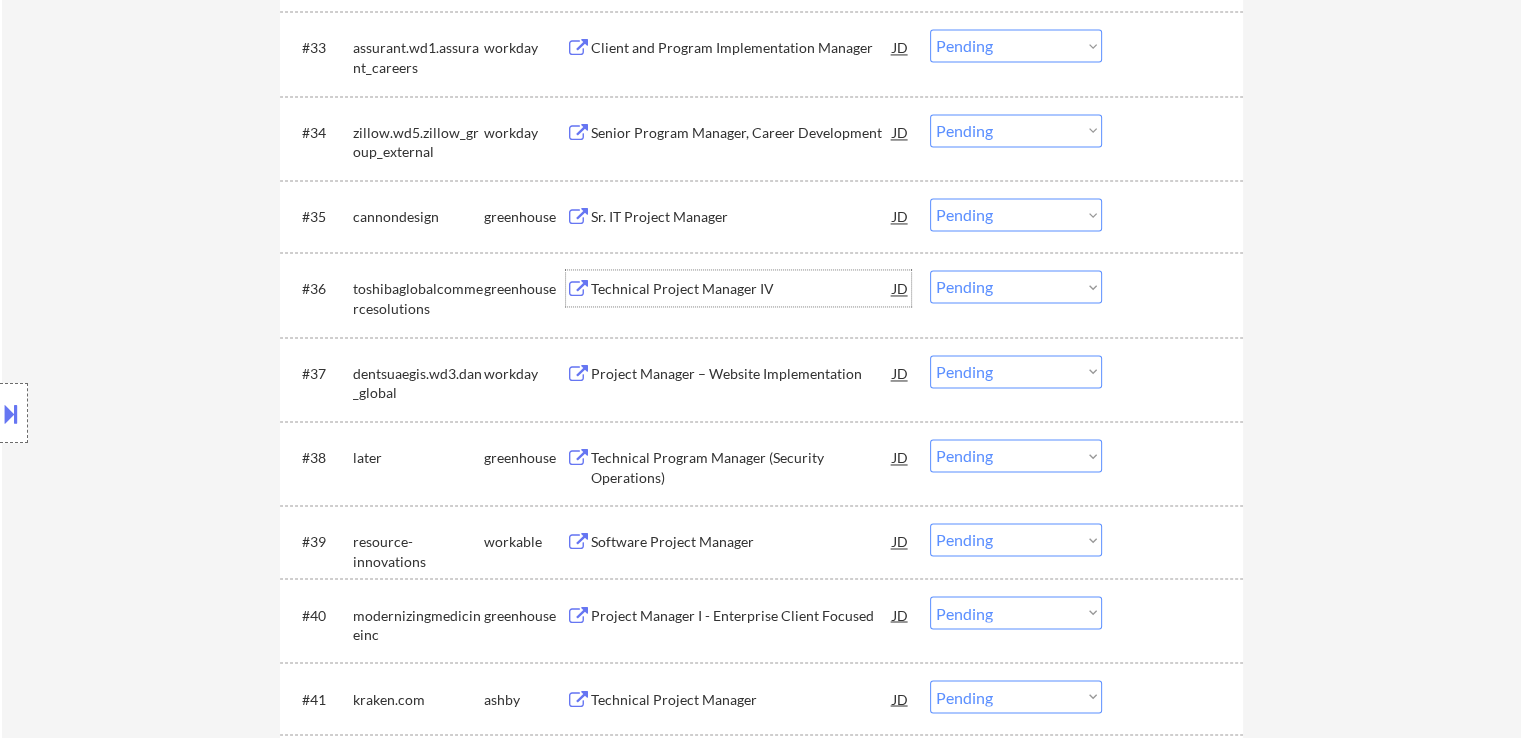 click on "Technical Project Manager IV" at bounding box center [742, 289] 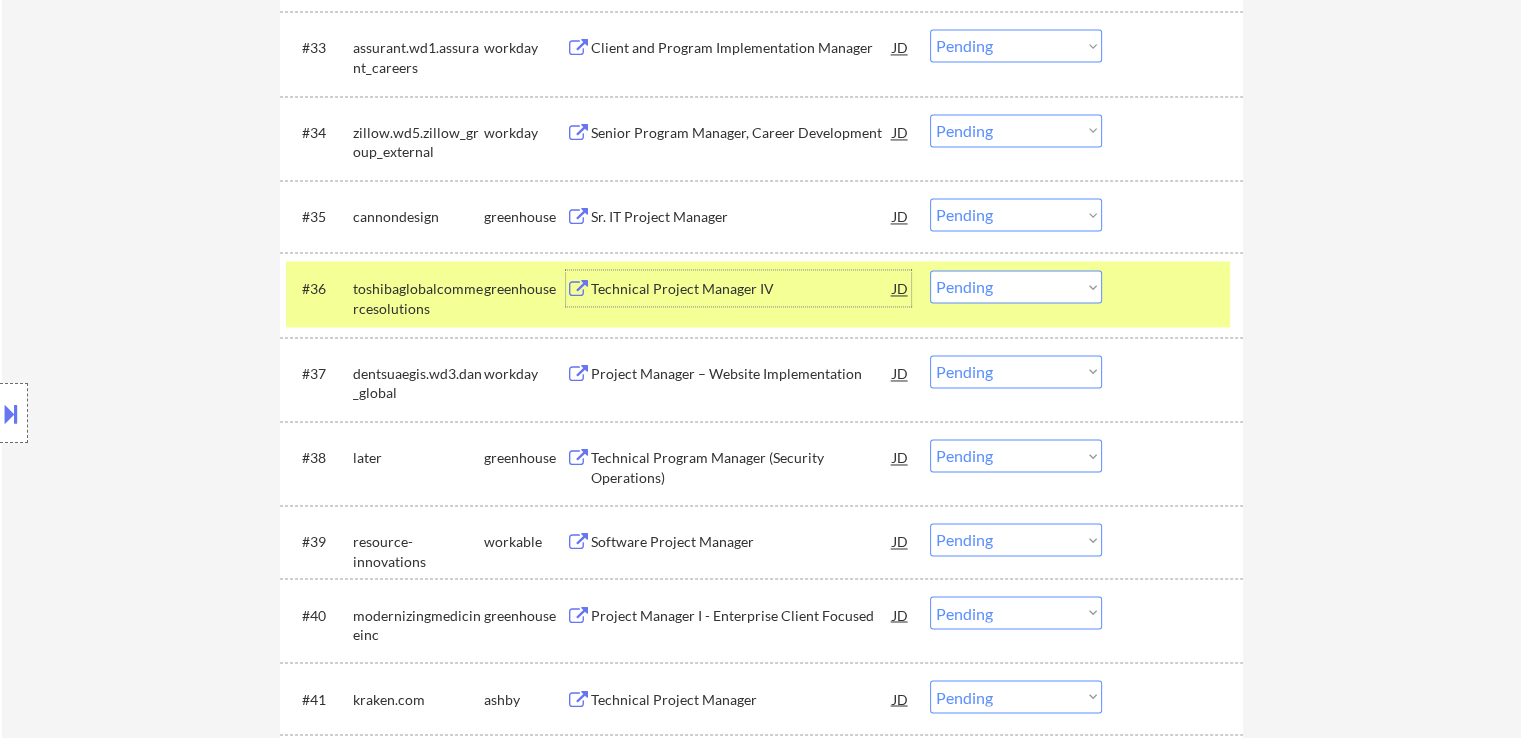 click on "Choose an option... Pending Applied Excluded (Questions) Excluded (Expired) Excluded (Location) Excluded (Bad Match) Excluded (Blocklist) Excluded (Salary) Excluded (Other)" at bounding box center [1016, 214] 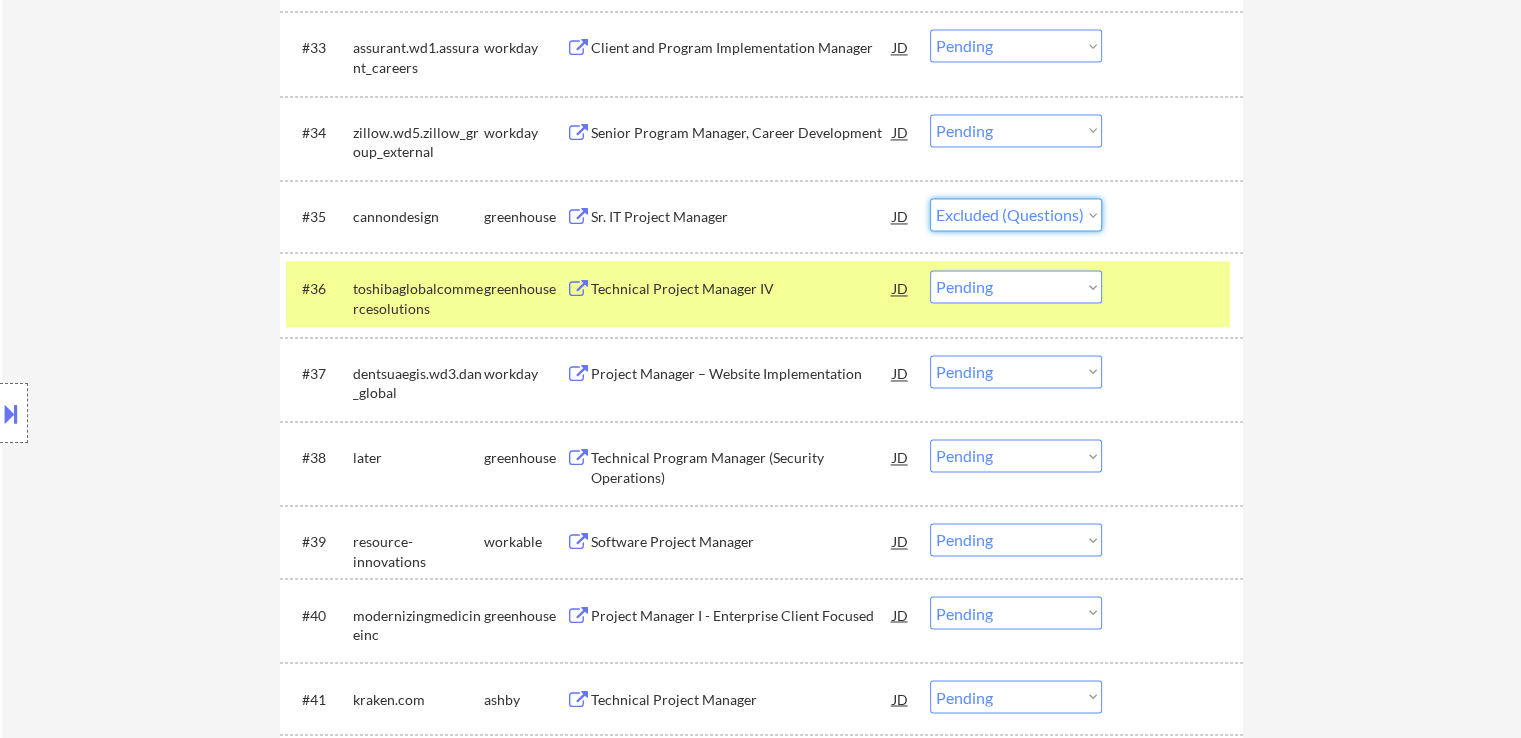 click on "Choose an option... Pending Applied Excluded (Questions) Excluded (Expired) Excluded (Location) Excluded (Bad Match) Excluded (Blocklist) Excluded (Salary) Excluded (Other)" at bounding box center (1016, 214) 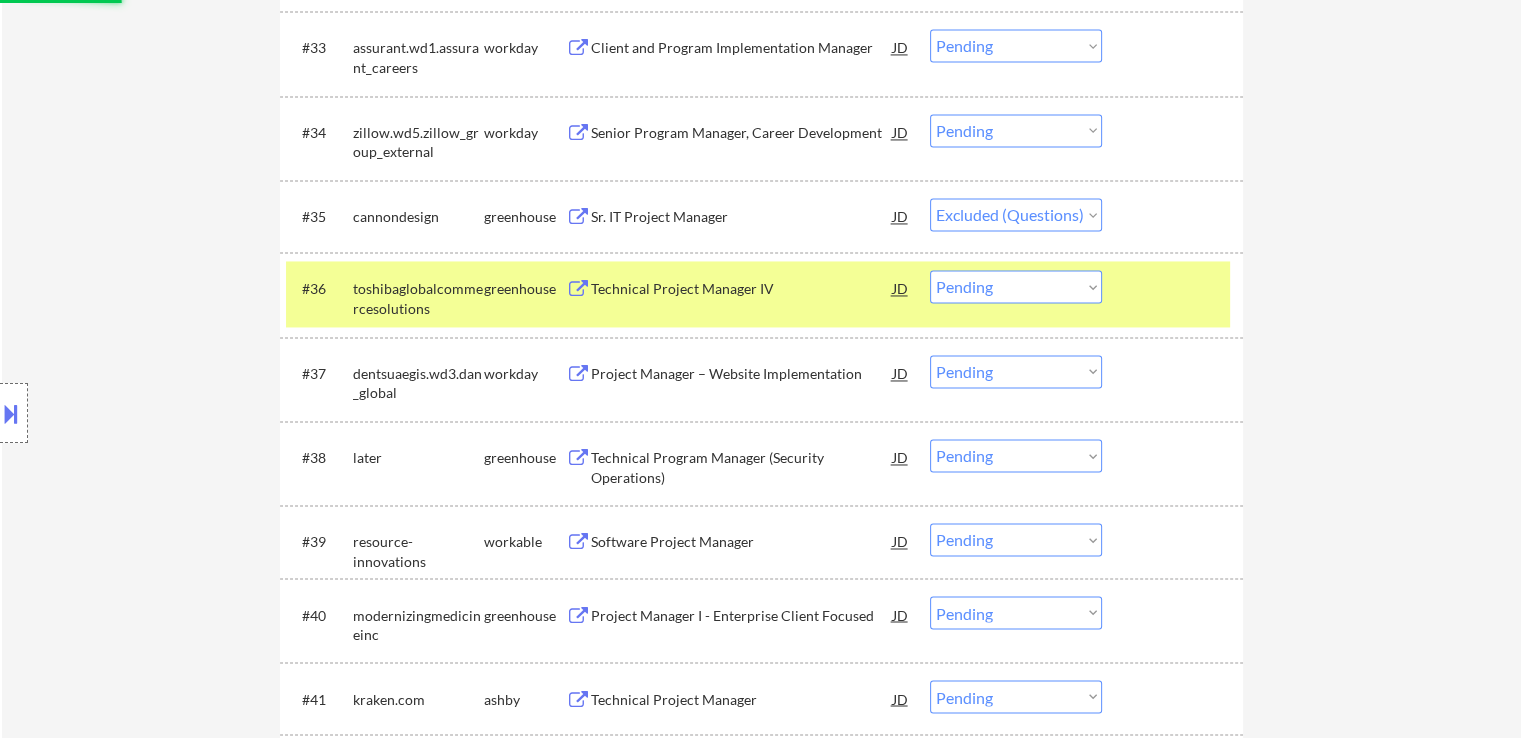 click on "Technical Project Manager IV" at bounding box center [742, 289] 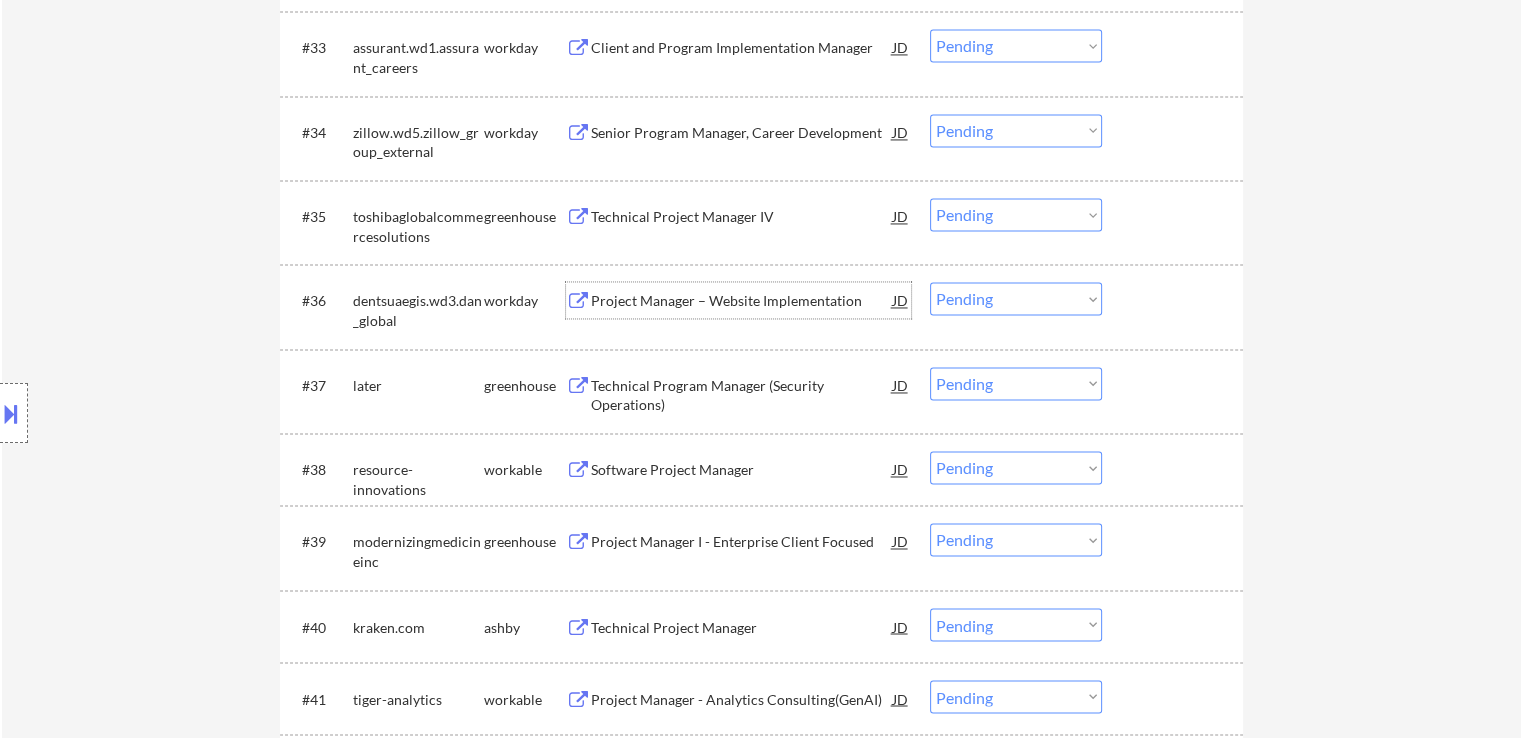 click on "Choose an option... Pending Applied Excluded (Questions) Excluded (Expired) Excluded (Location) Excluded (Bad Match) Excluded (Blocklist) Excluded (Salary) Excluded (Other)" at bounding box center (1016, 214) 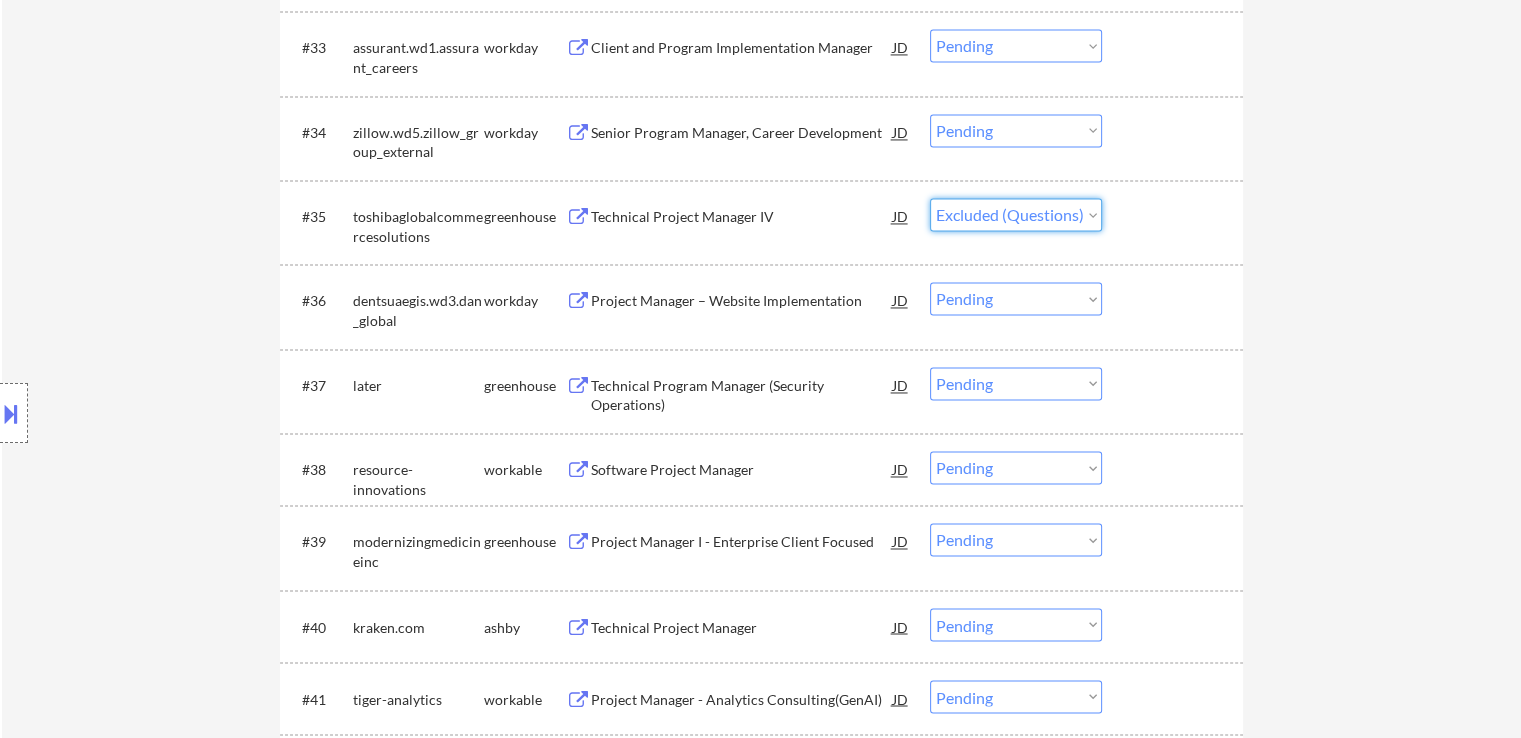 click on "Choose an option... Pending Applied Excluded (Questions) Excluded (Expired) Excluded (Location) Excluded (Bad Match) Excluded (Blocklist) Excluded (Salary) Excluded (Other)" at bounding box center (1016, 214) 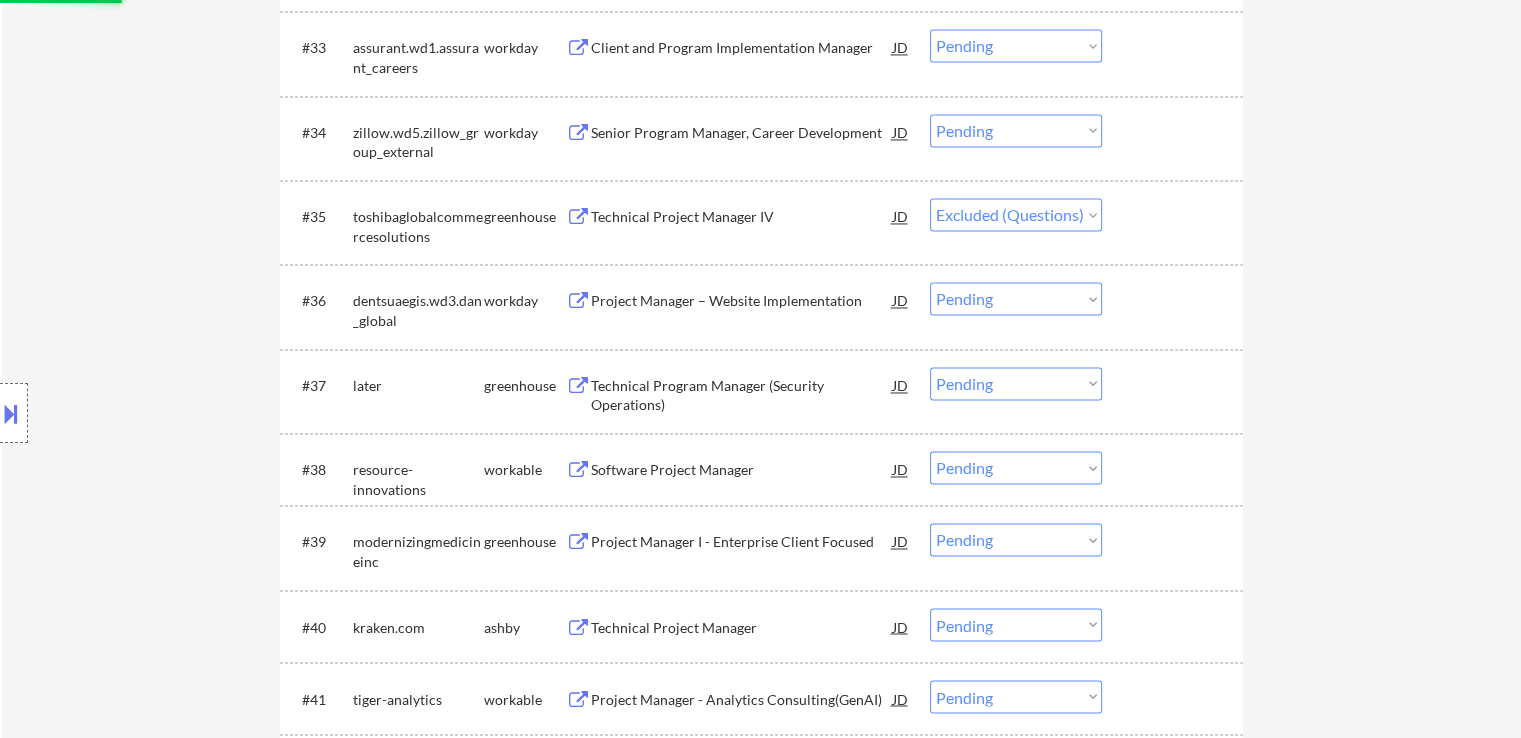 click on "Technical Program Manager (Security Operations)" at bounding box center [742, 395] 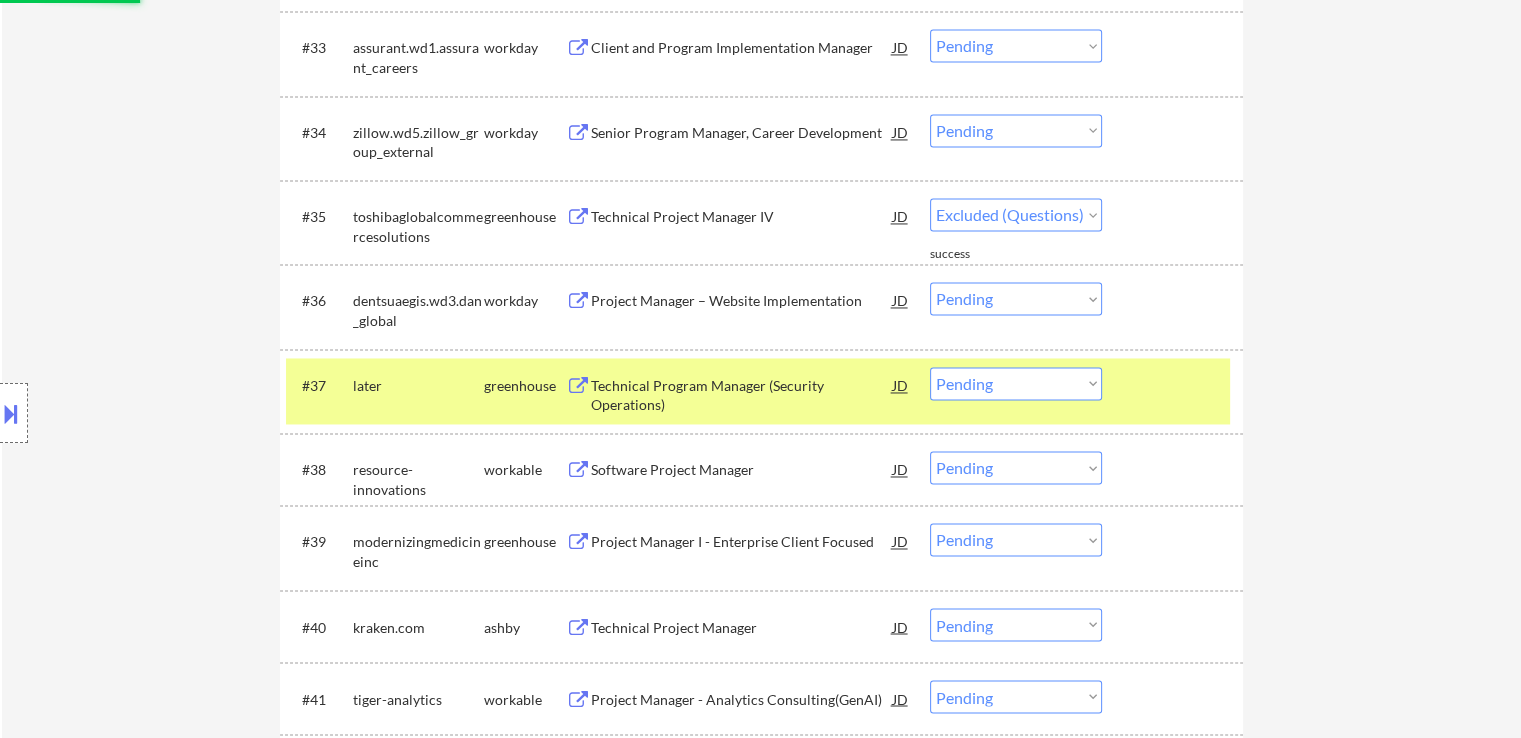 select on ""pending"" 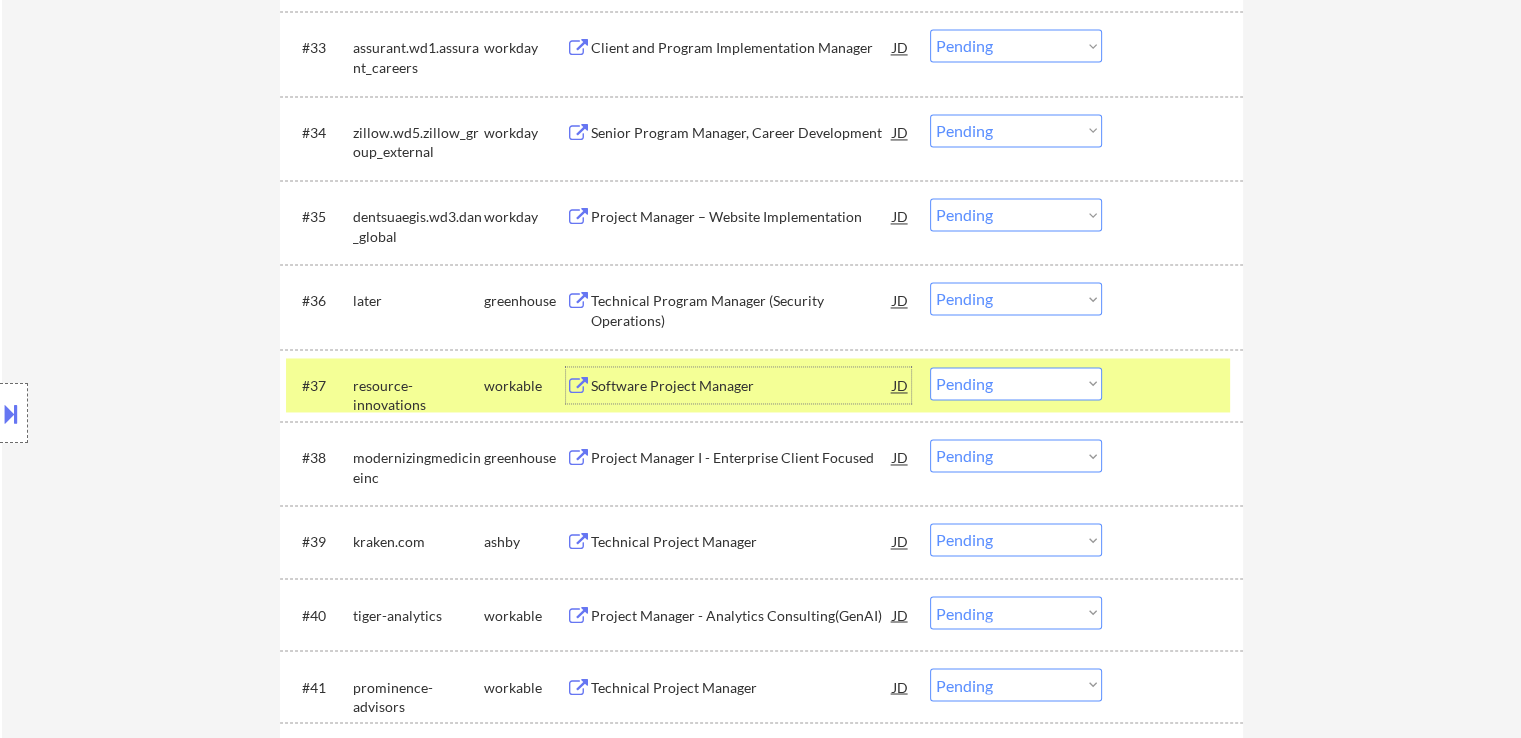 click on "Software Project Manager" at bounding box center (742, 386) 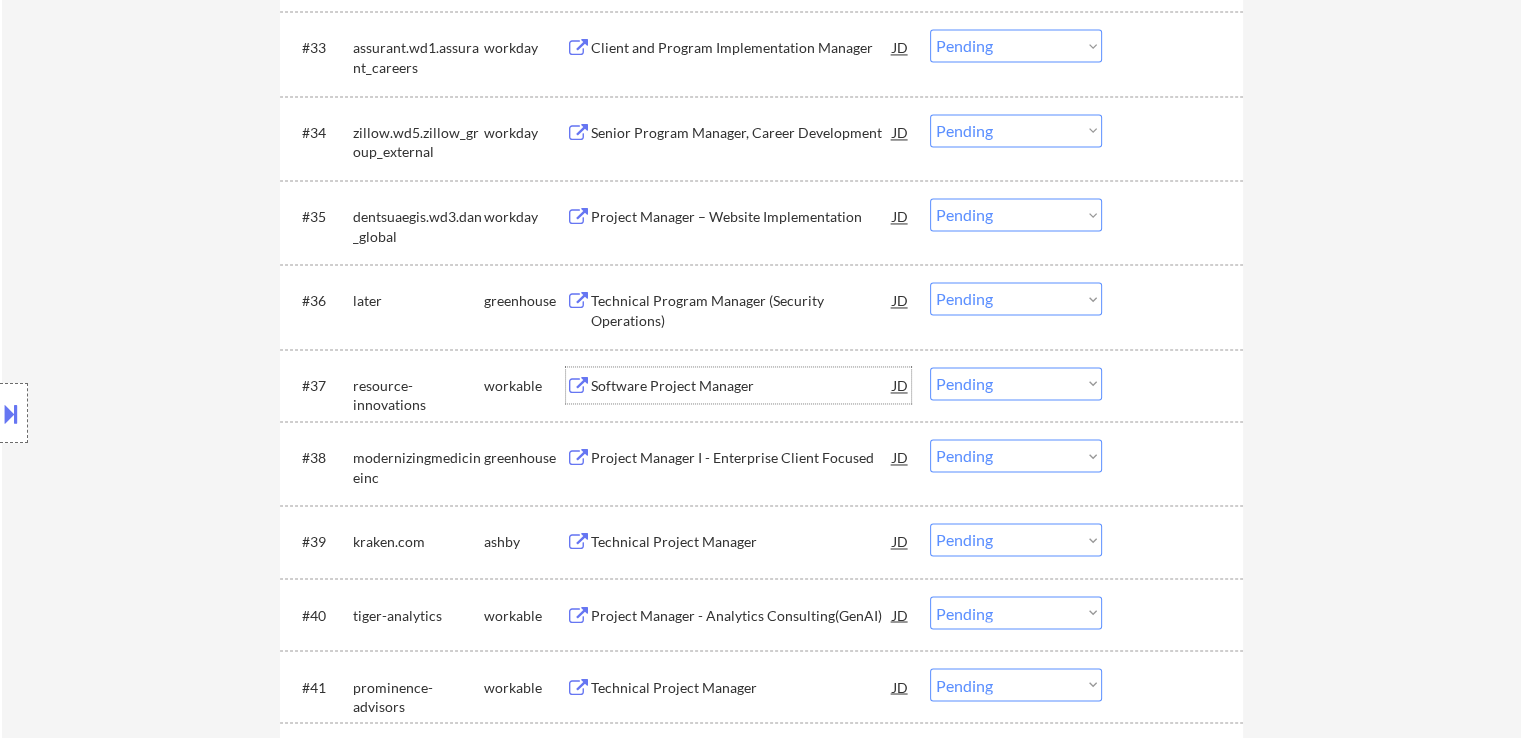 drag, startPoint x: 998, startPoint y: 293, endPoint x: 999, endPoint y: 309, distance: 16.03122 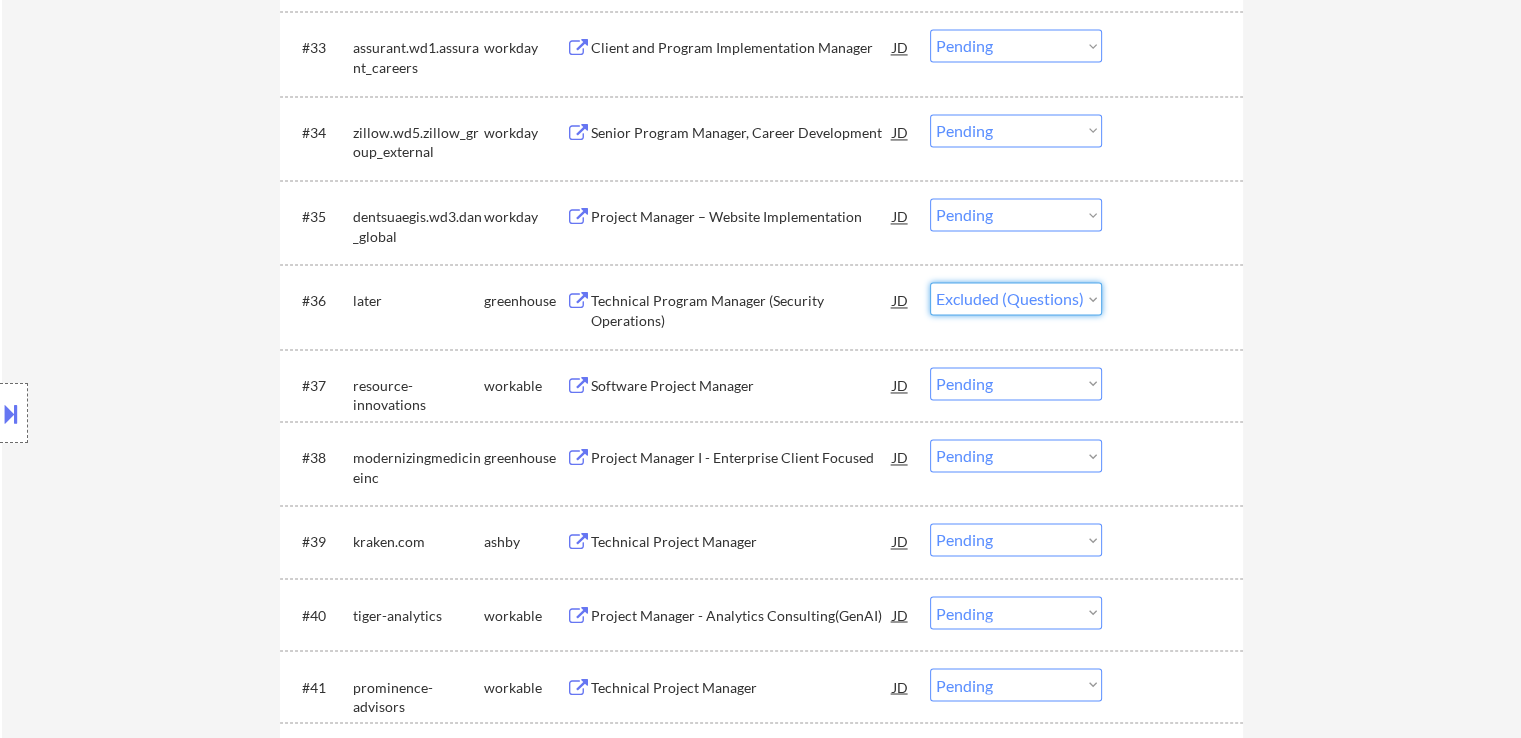 click on "Choose an option... Pending Applied Excluded (Questions) Excluded (Expired) Excluded (Location) Excluded (Bad Match) Excluded (Blocklist) Excluded (Salary) Excluded (Other)" at bounding box center [1016, 298] 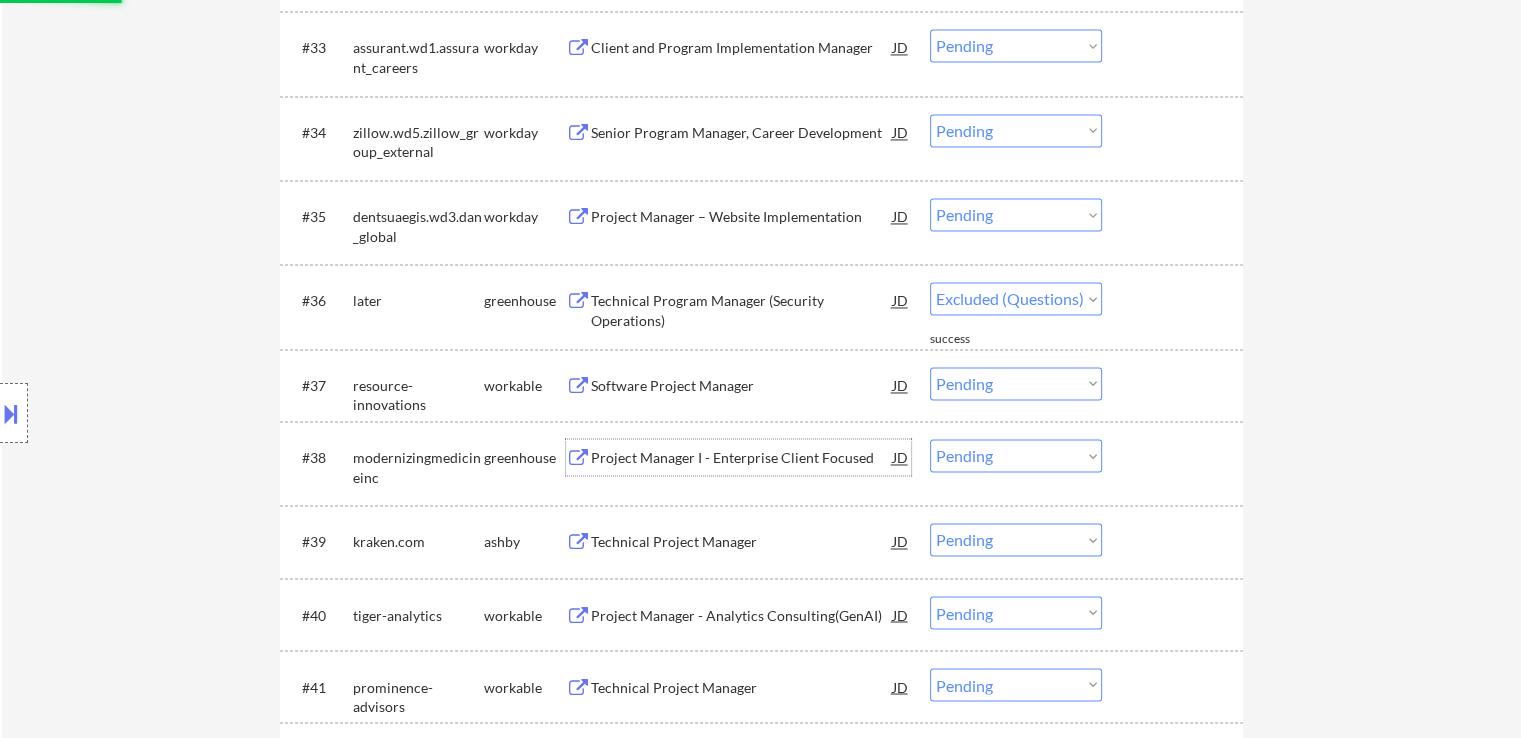 click on "Project Manager I - Enterprise Client Focused" at bounding box center (742, 458) 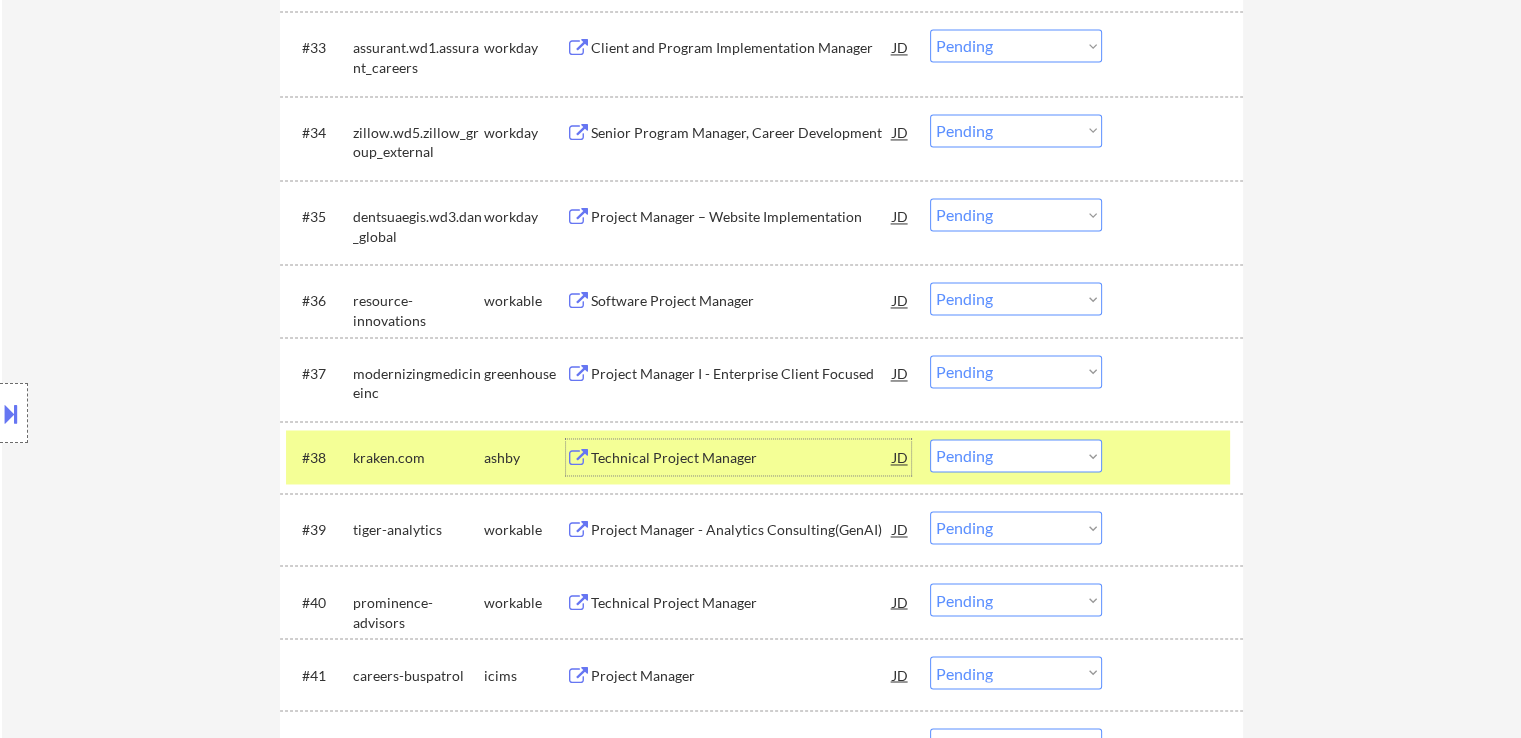 drag, startPoint x: 999, startPoint y: 301, endPoint x: 1000, endPoint y: 313, distance: 12.0415945 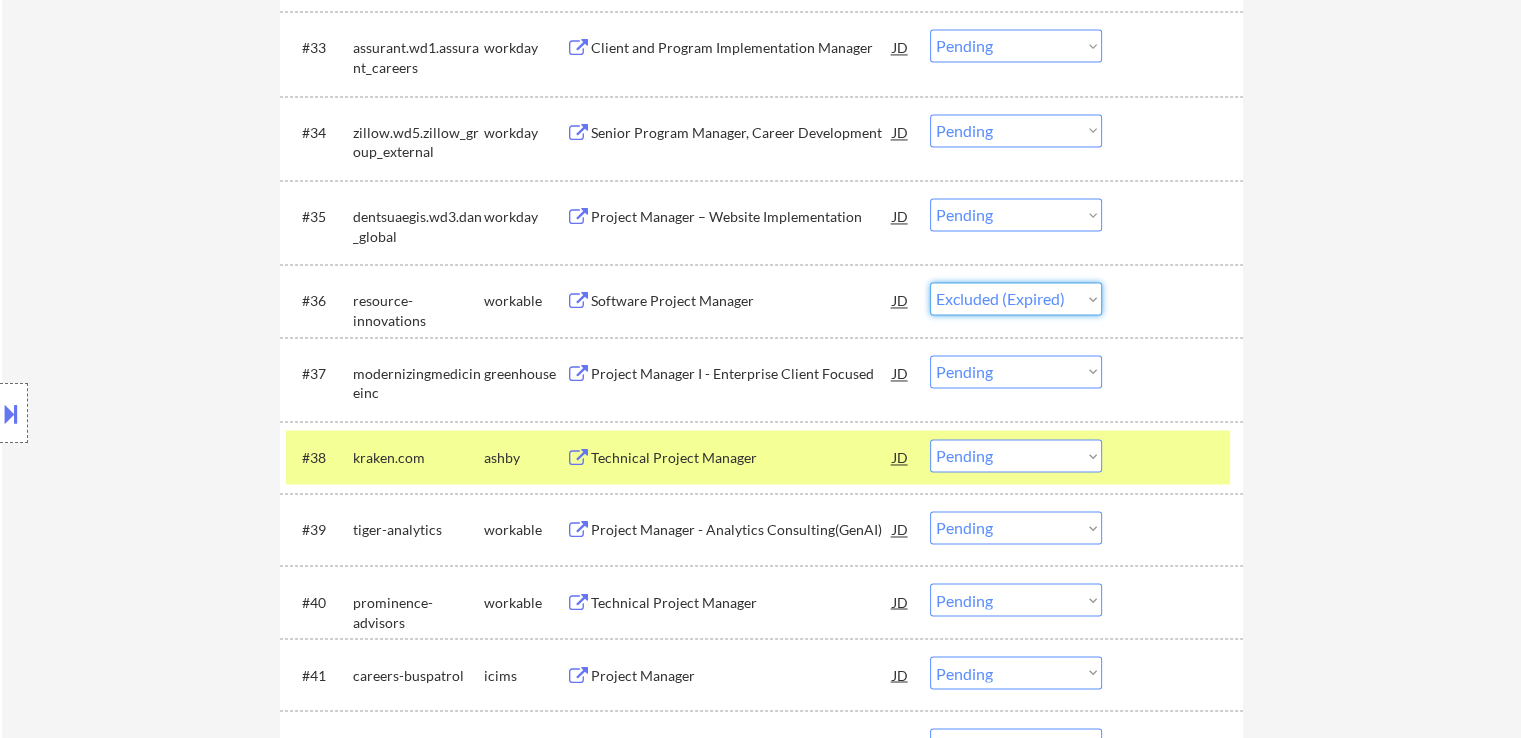 click on "Choose an option... Pending Applied Excluded (Questions) Excluded (Expired) Excluded (Location) Excluded (Bad Match) Excluded (Blocklist) Excluded (Salary) Excluded (Other)" at bounding box center (1016, 298) 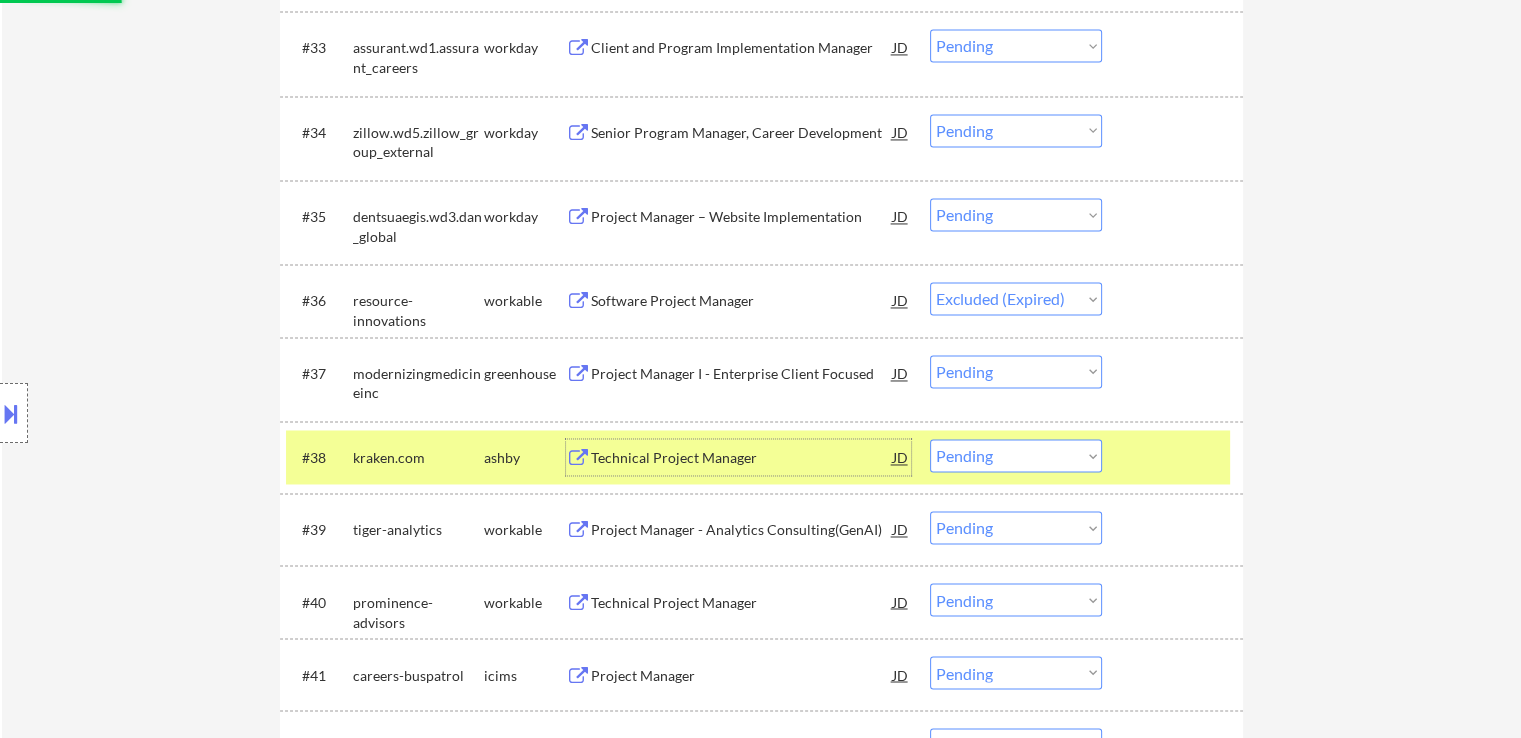 click on "Technical Project Manager" at bounding box center [742, 458] 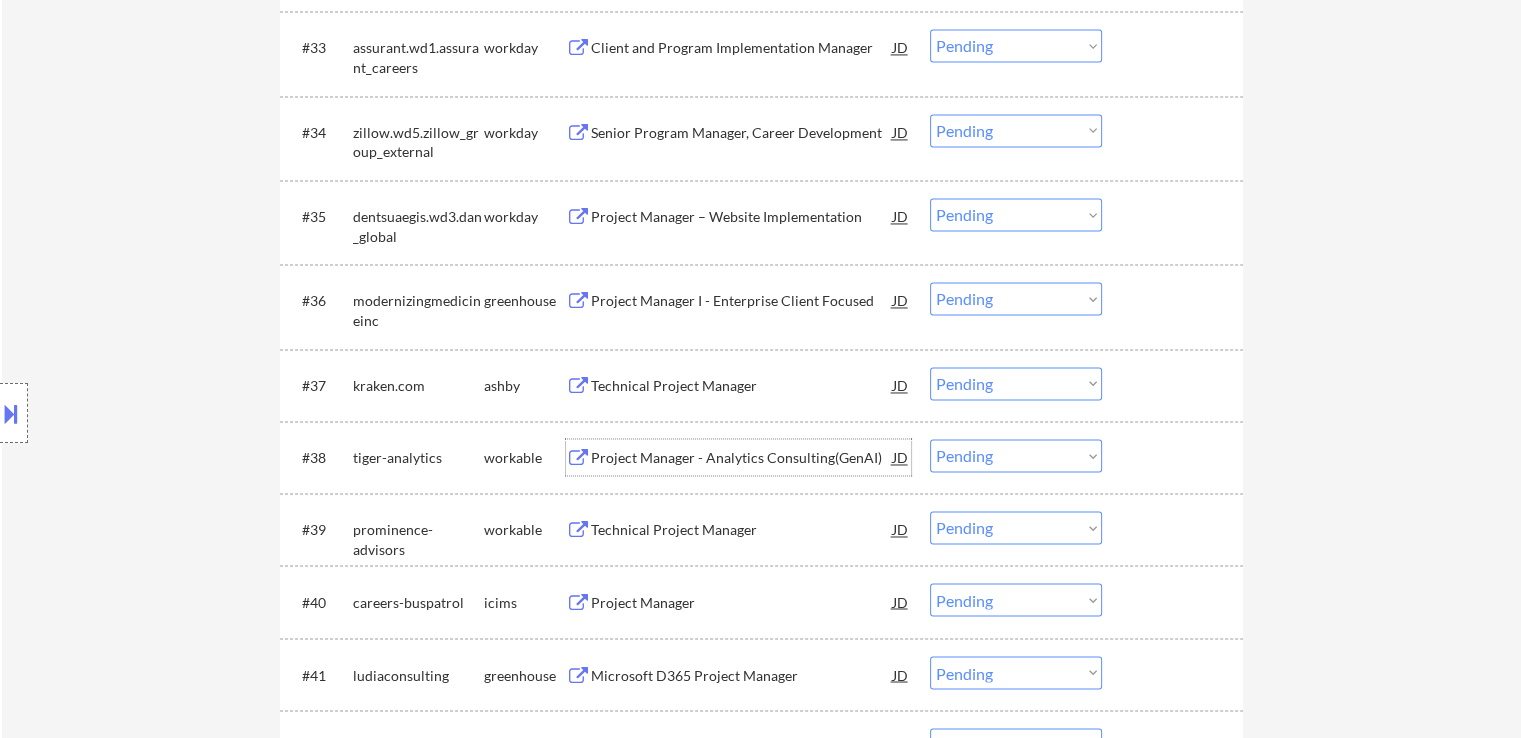 click on "Choose an option... Pending Applied Excluded (Questions) Excluded (Expired) Excluded (Location) Excluded (Bad Match) Excluded (Blocklist) Excluded (Salary) Excluded (Other)" at bounding box center [1016, 298] 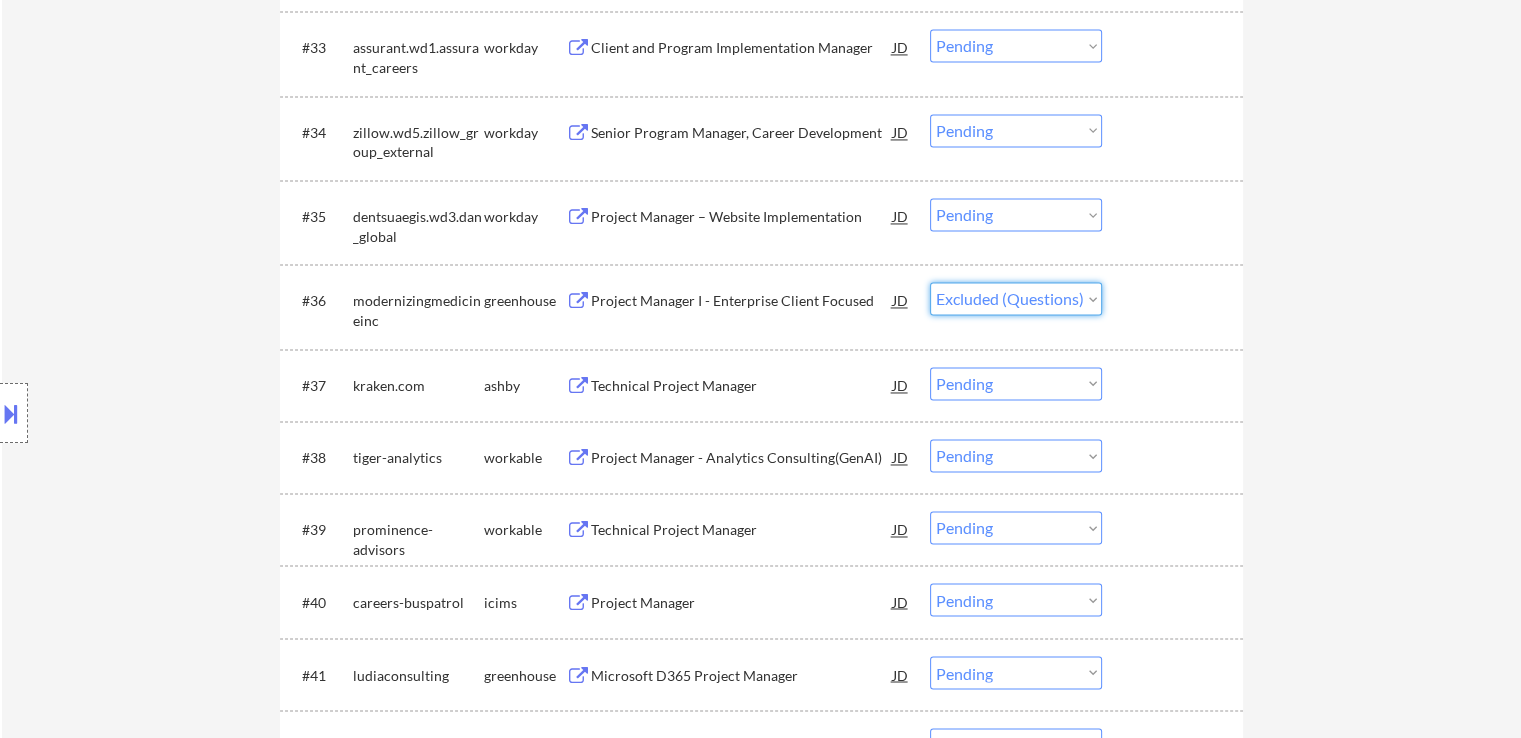 click on "Choose an option... Pending Applied Excluded (Questions) Excluded (Expired) Excluded (Location) Excluded (Bad Match) Excluded (Blocklist) Excluded (Salary) Excluded (Other)" at bounding box center [1016, 298] 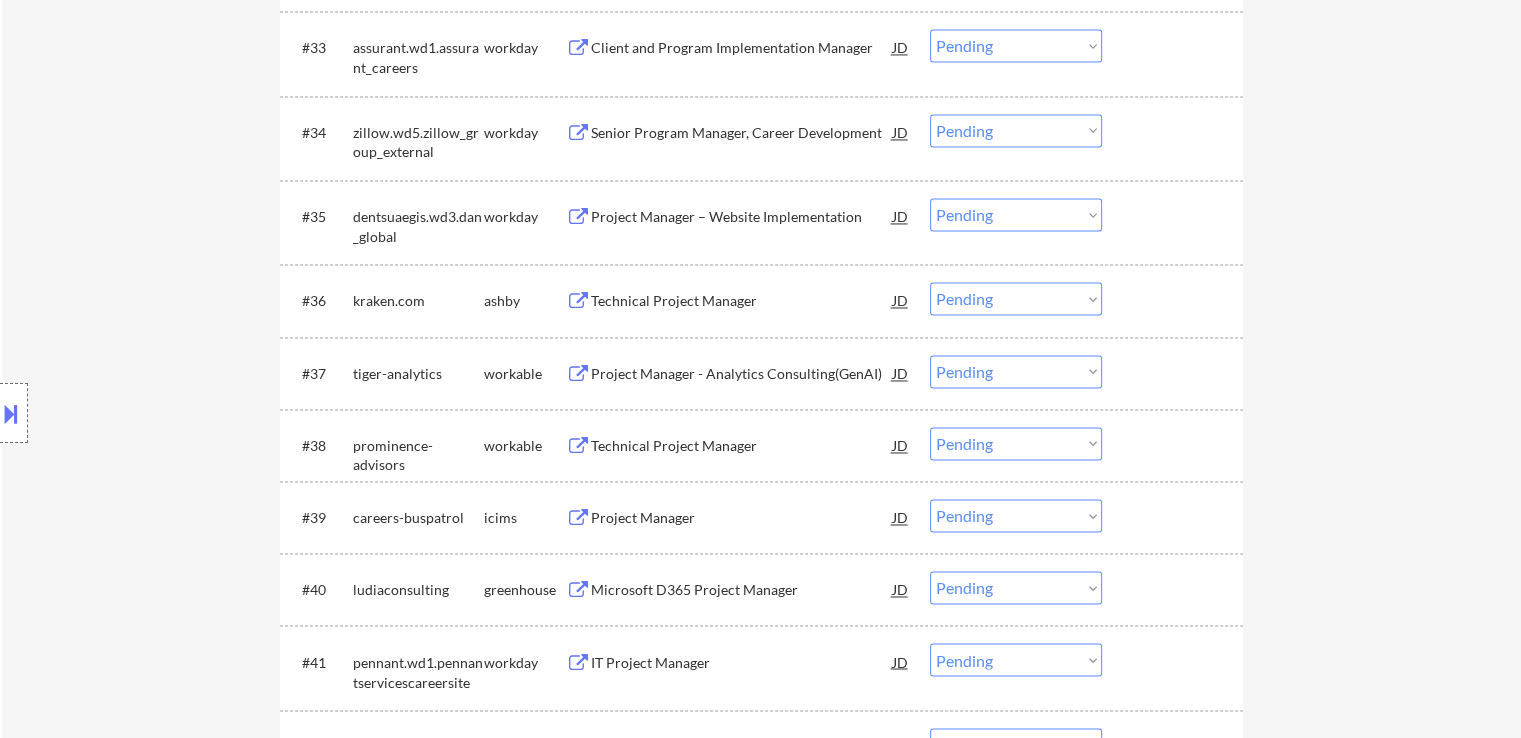 drag, startPoint x: 980, startPoint y: 303, endPoint x: 1003, endPoint y: 313, distance: 25.079872 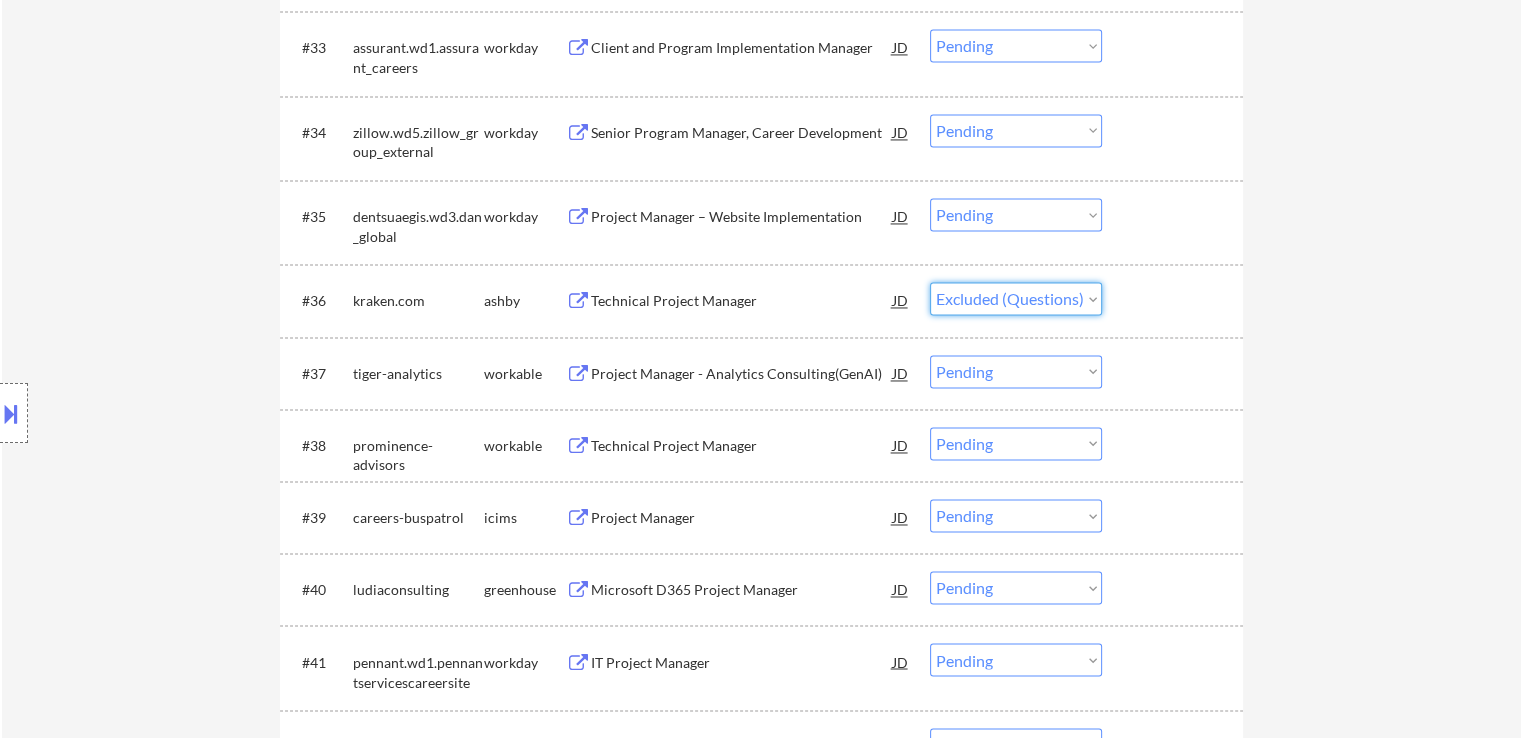 click on "Choose an option... Pending Applied Excluded (Questions) Excluded (Expired) Excluded (Location) Excluded (Bad Match) Excluded (Blocklist) Excluded (Salary) Excluded (Other)" at bounding box center [1016, 298] 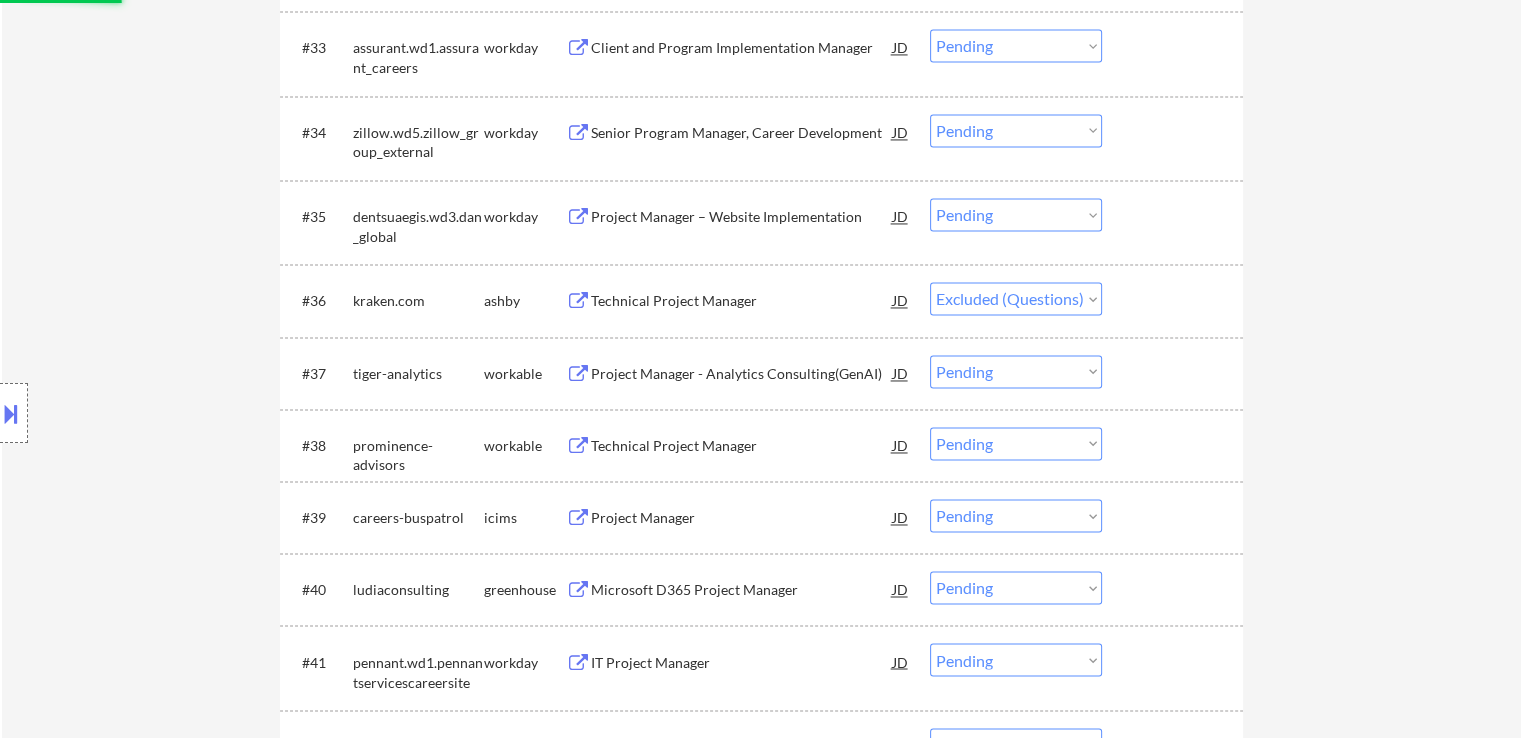 click on "#37 tiger-analytics workable Project Manager - Analytics Consulting(GenAI) JD Choose an option... Pending Applied Excluded (Questions) Excluded (Expired) Excluded (Location) Excluded (Bad Match) Excluded (Blocklist) Excluded (Salary) Excluded (Other)" at bounding box center (758, 373) 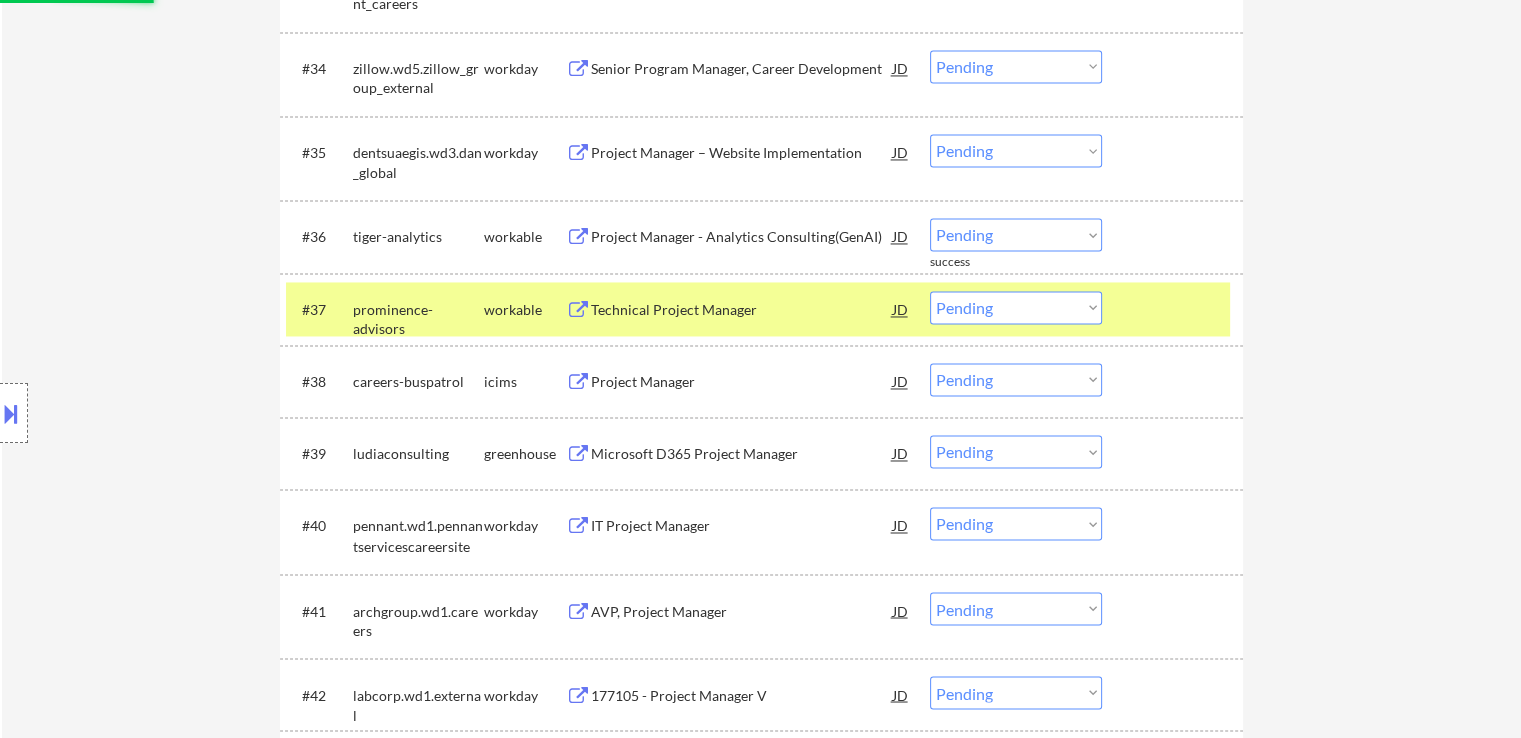 scroll, scrollTop: 3300, scrollLeft: 0, axis: vertical 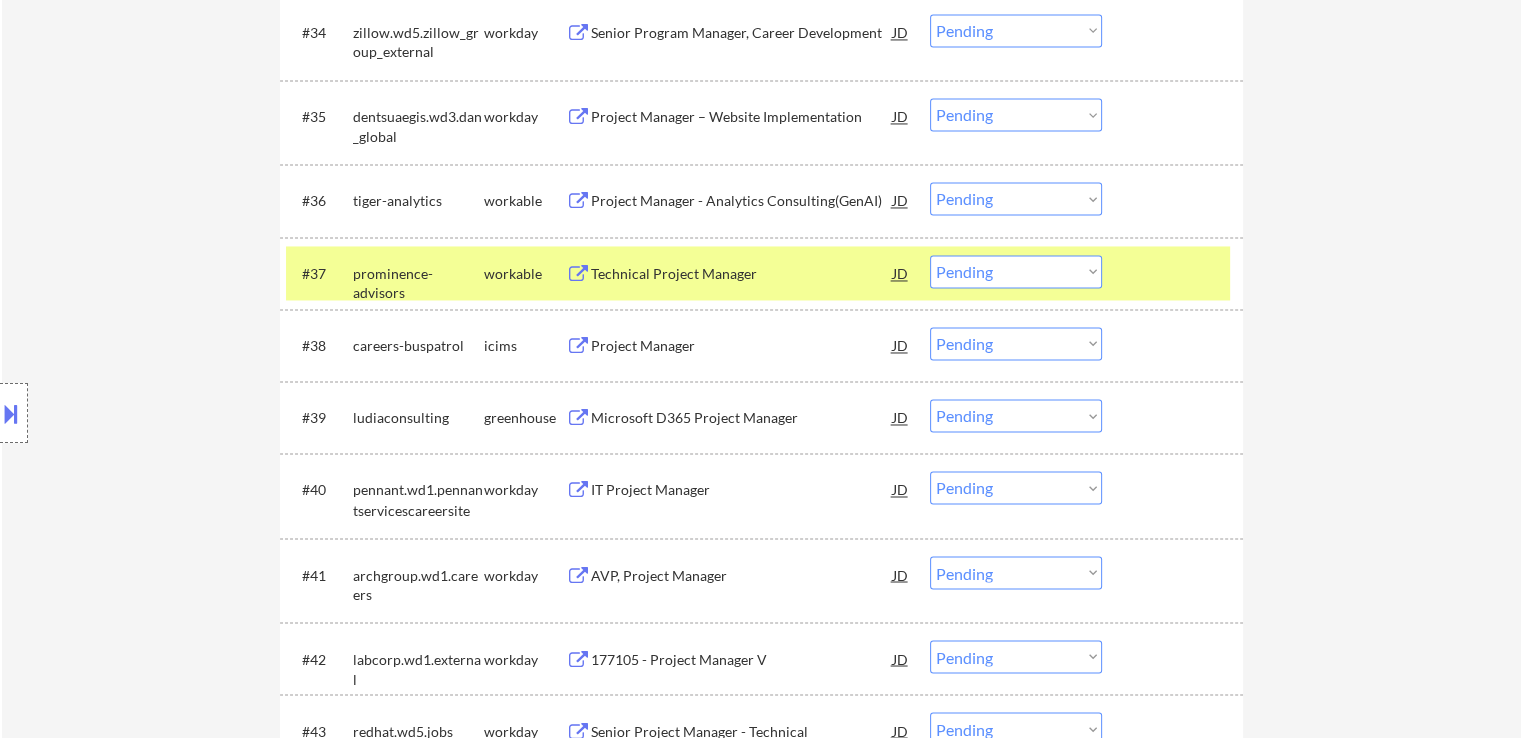 click on "Project Manager - Analytics Consulting(GenAI)" at bounding box center [742, 201] 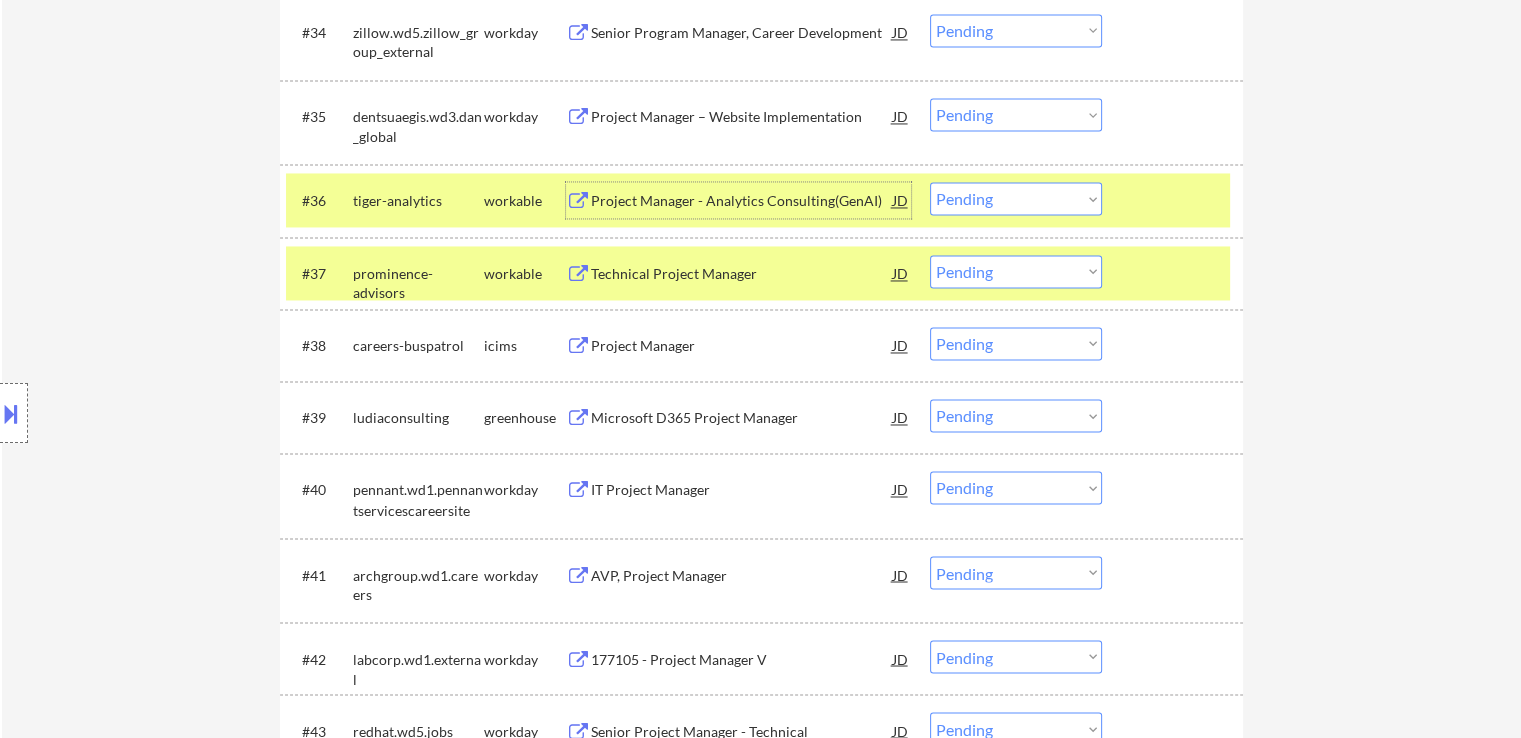 click on "Technical Project Manager" at bounding box center (742, 274) 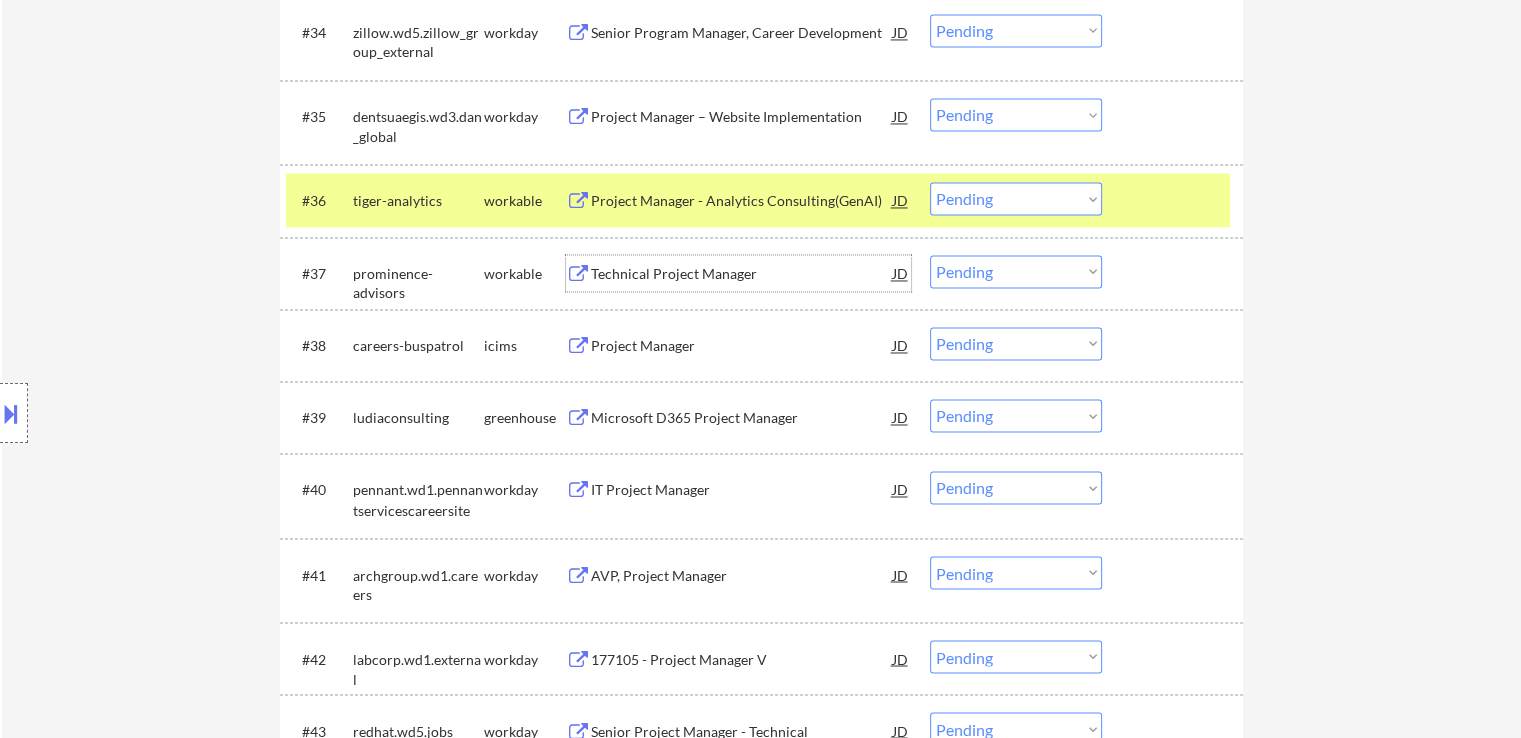 click on "Choose an option... Pending Applied Excluded (Questions) Excluded (Expired) Excluded (Location) Excluded (Bad Match) Excluded (Blocklist) Excluded (Salary) Excluded (Other)" at bounding box center [1016, 198] 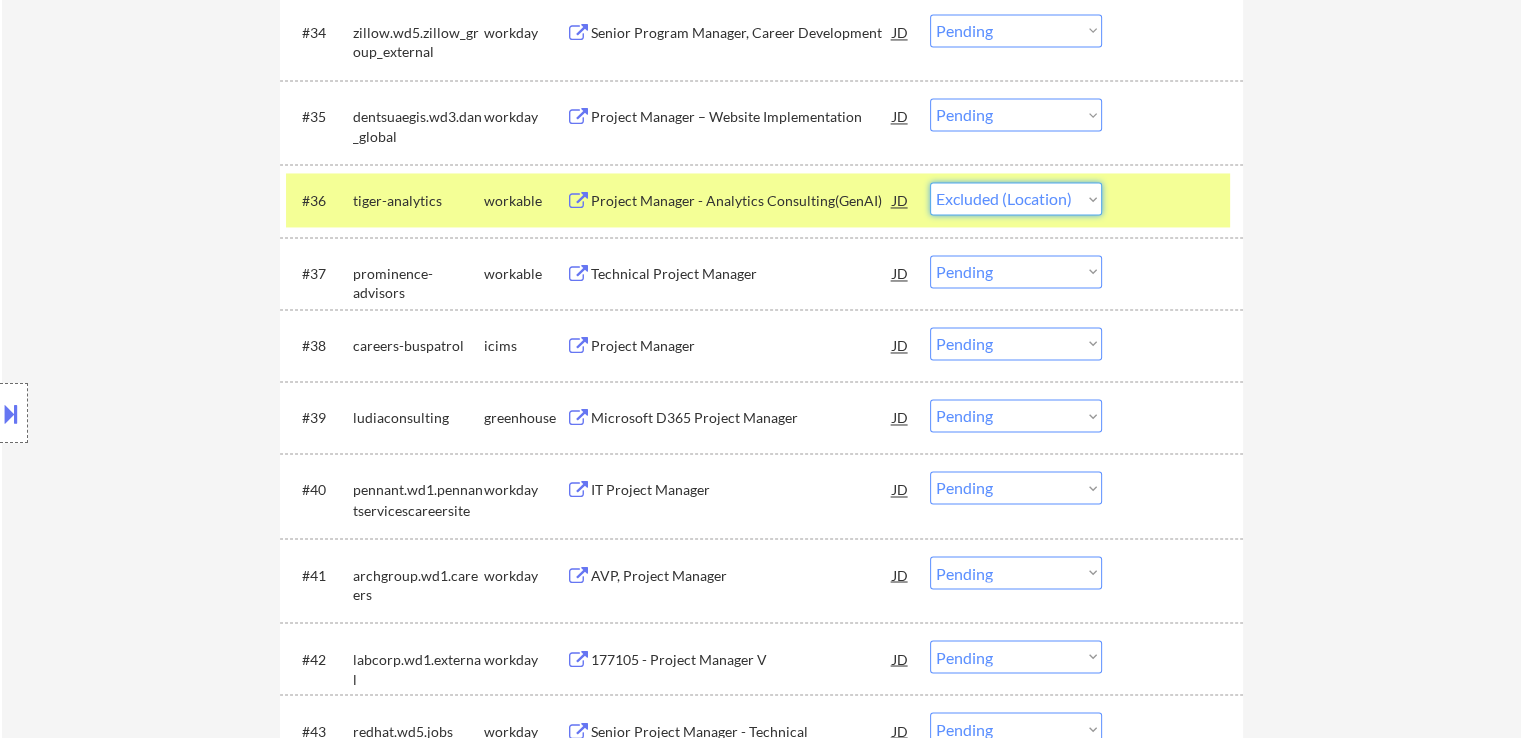 click on "Choose an option... Pending Applied Excluded (Questions) Excluded (Expired) Excluded (Location) Excluded (Bad Match) Excluded (Blocklist) Excluded (Salary) Excluded (Other)" at bounding box center (1016, 198) 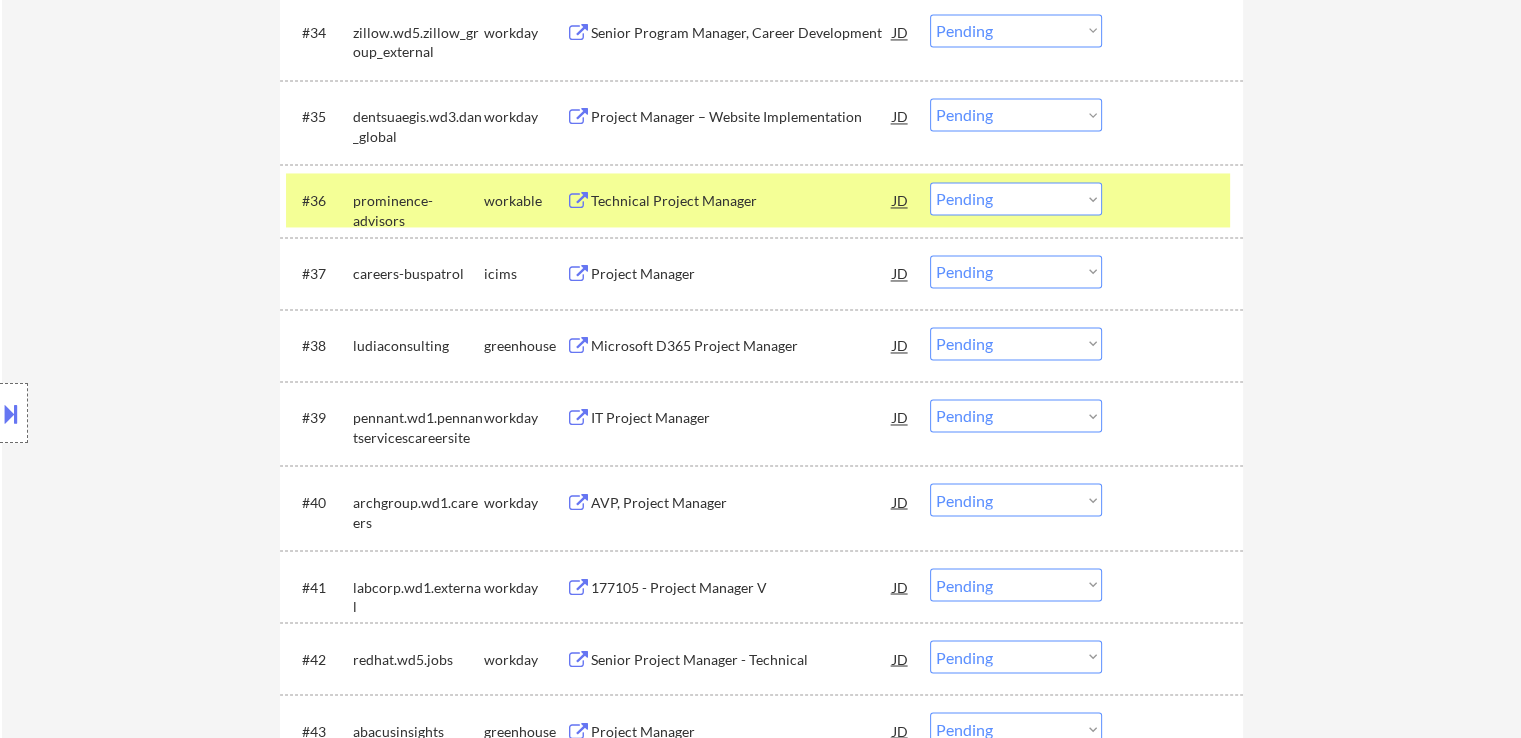 click on "Choose an option... Pending Applied Excluded (Questions) Excluded (Expired) Excluded (Location) Excluded (Bad Match) Excluded (Blocklist) Excluded (Salary) Excluded (Other)" at bounding box center (1016, 198) 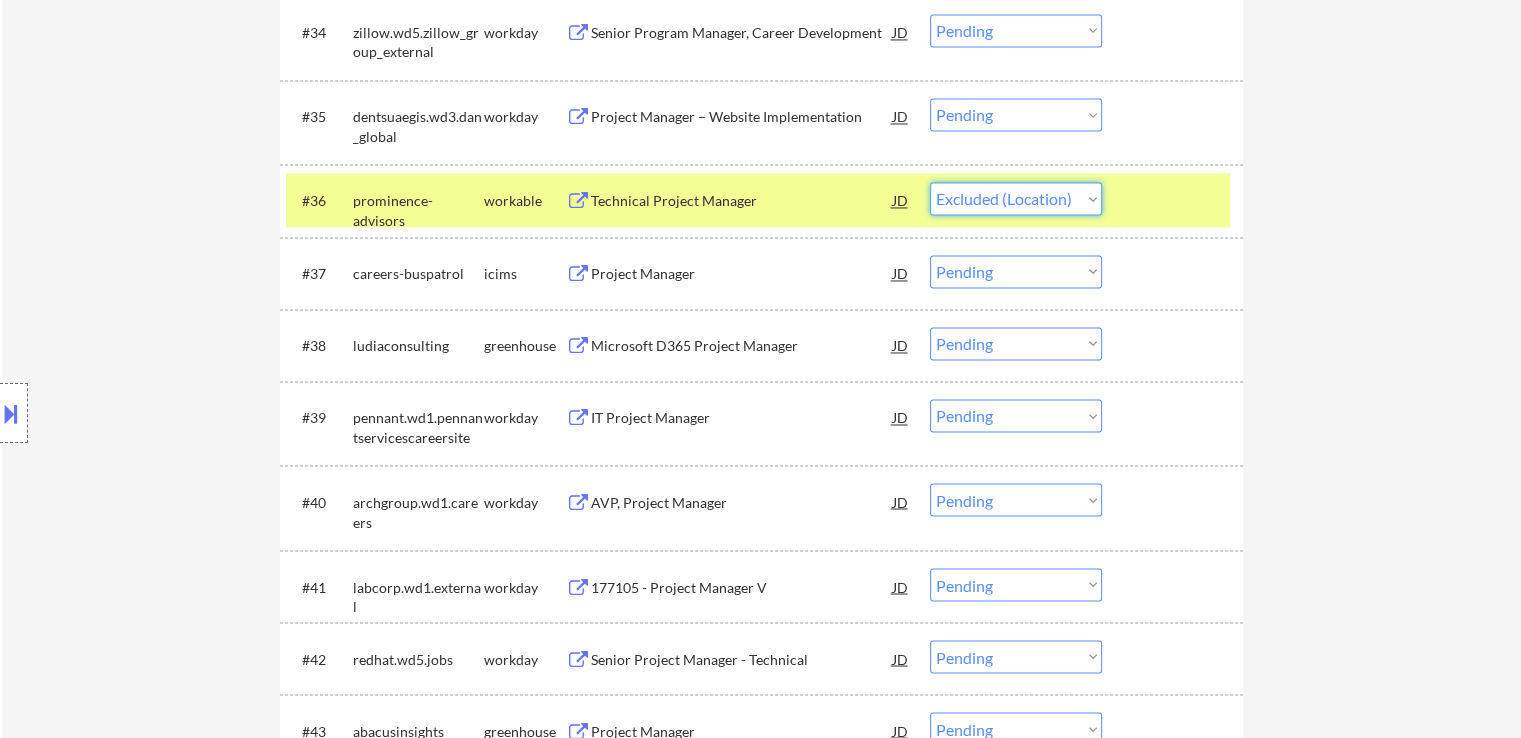 click on "Choose an option... Pending Applied Excluded (Questions) Excluded (Expired) Excluded (Location) Excluded (Bad Match) Excluded (Blocklist) Excluded (Salary) Excluded (Other)" at bounding box center (1016, 198) 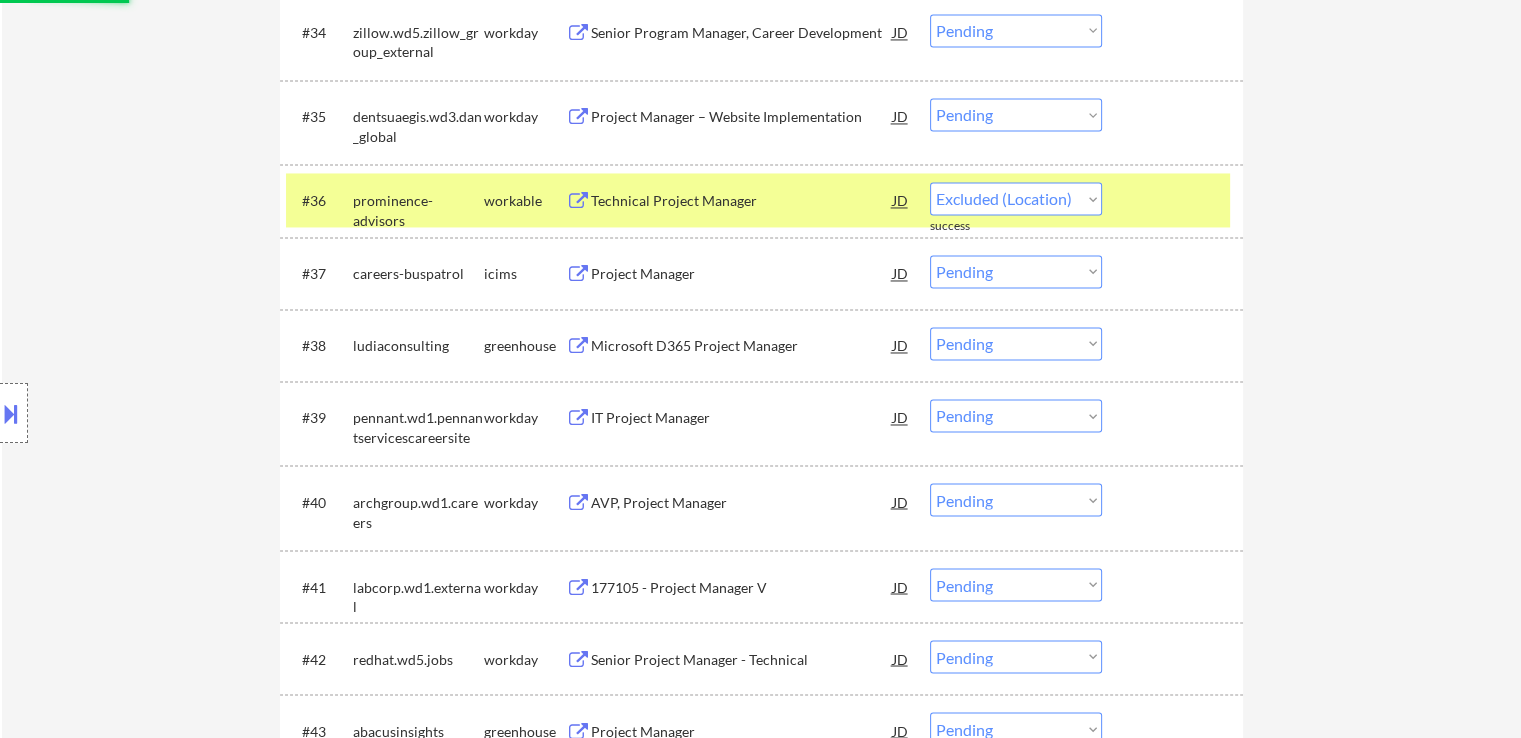 select on ""pending"" 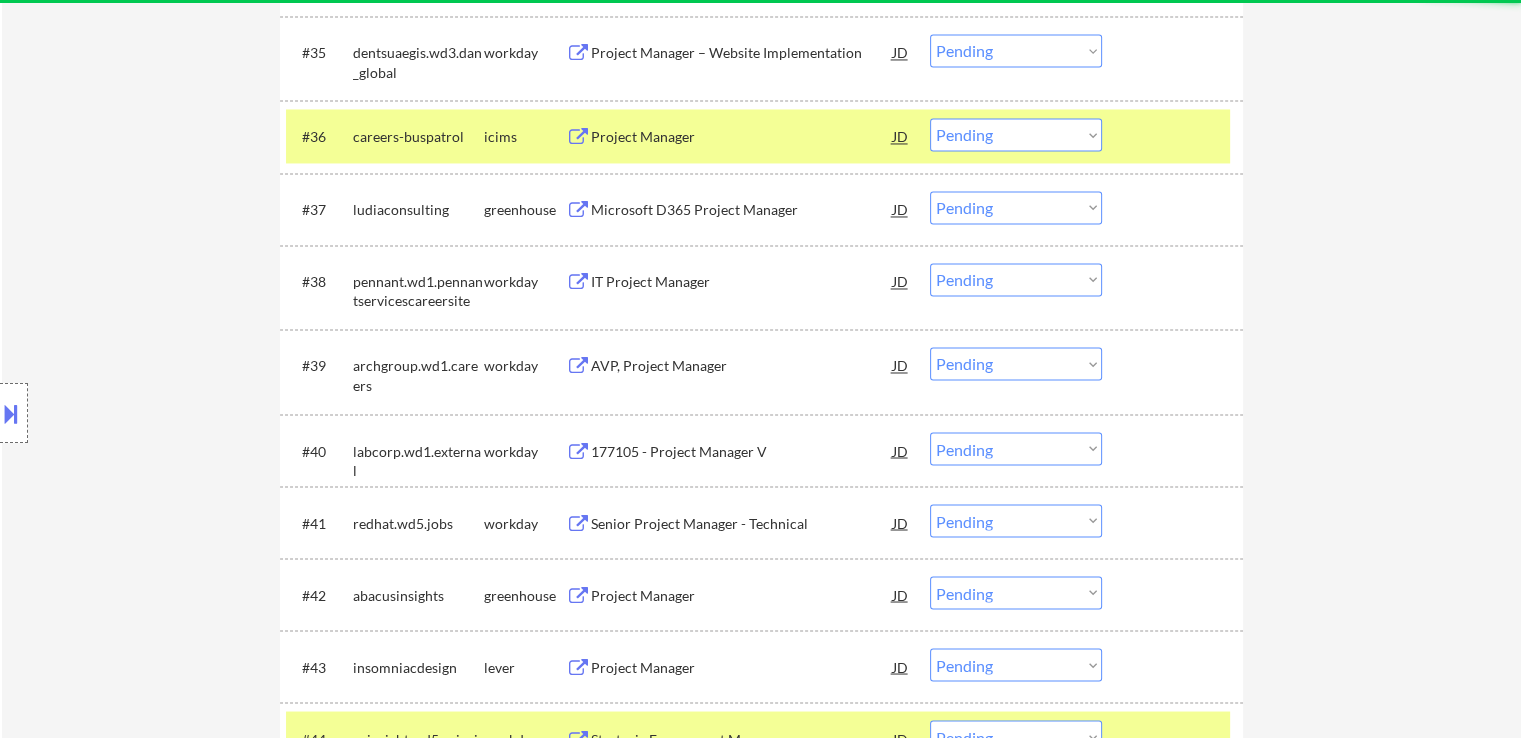 scroll, scrollTop: 3400, scrollLeft: 0, axis: vertical 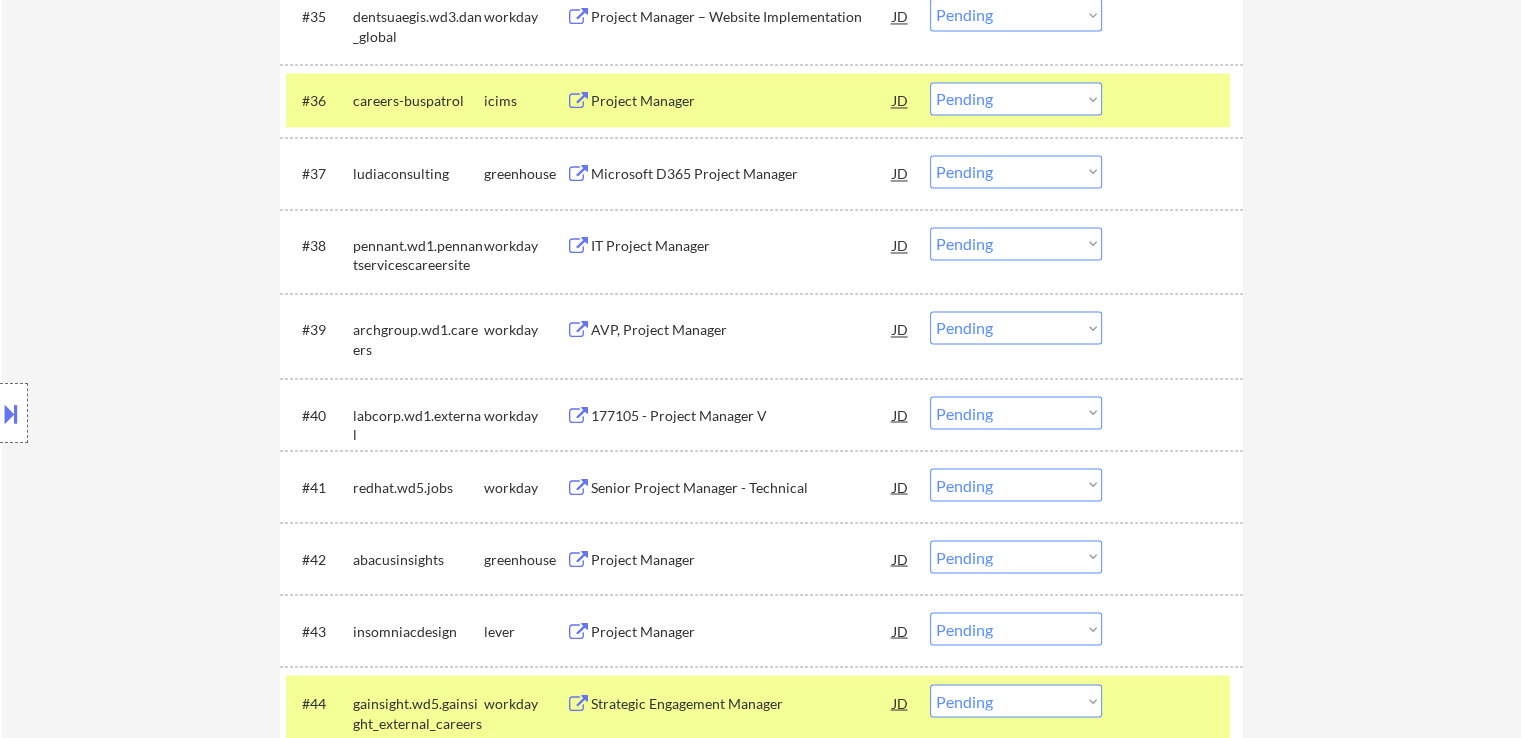 click on "Microsoft D365 Project Manager" at bounding box center (742, 174) 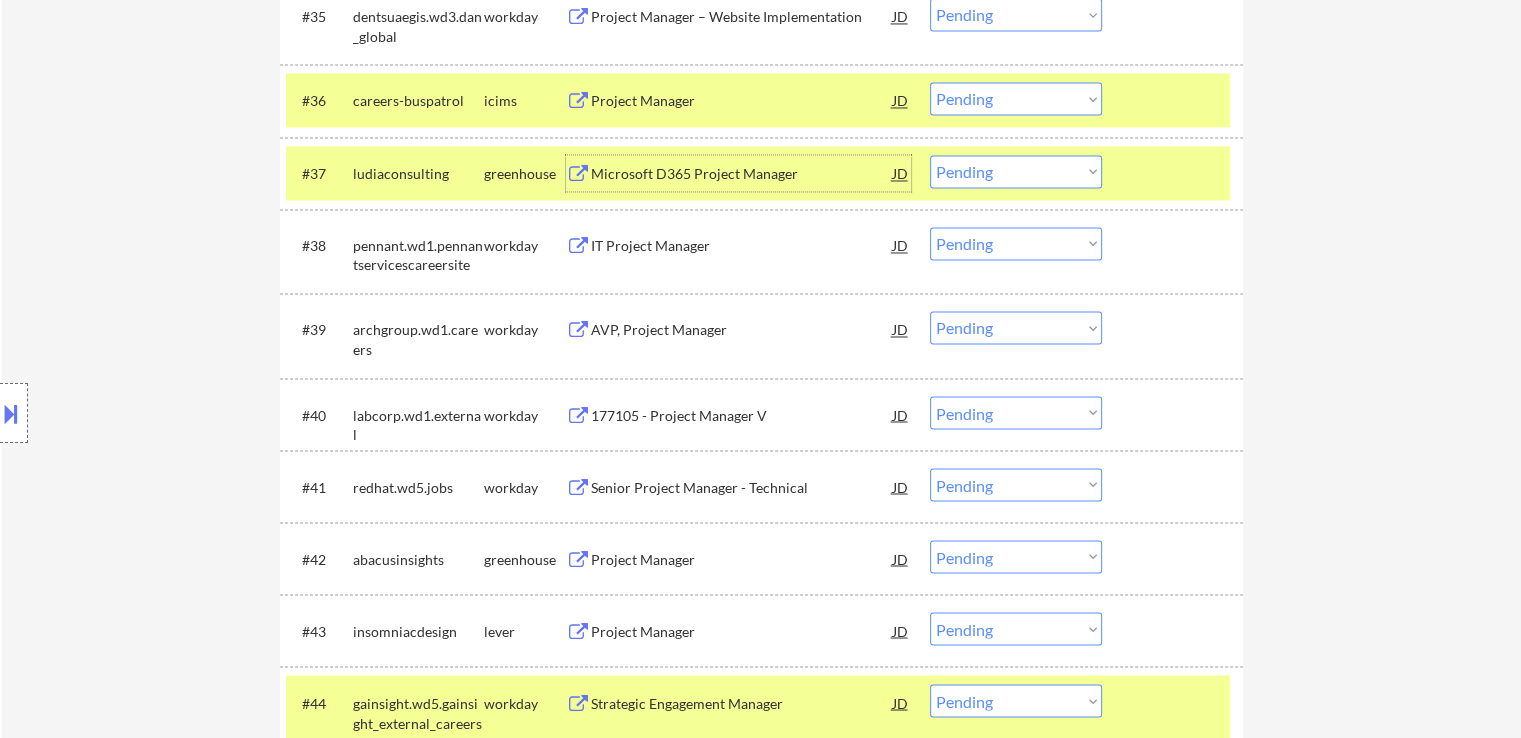 click on "Project Manager" at bounding box center [742, 559] 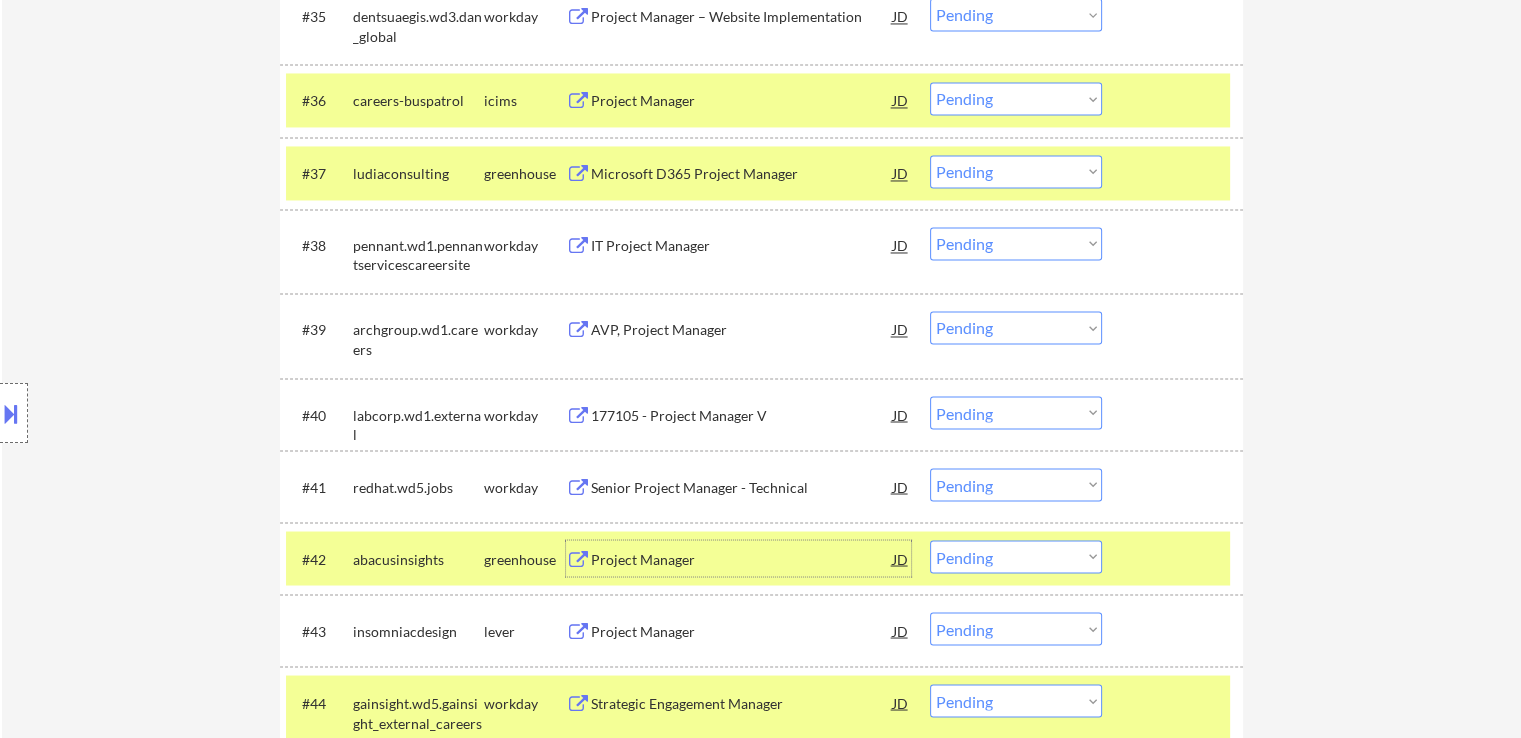 click on "Choose an option... Pending Applied Excluded (Questions) Excluded (Expired) Excluded (Location) Excluded (Bad Match) Excluded (Blocklist) Excluded (Salary) Excluded (Other)" at bounding box center [1016, 171] 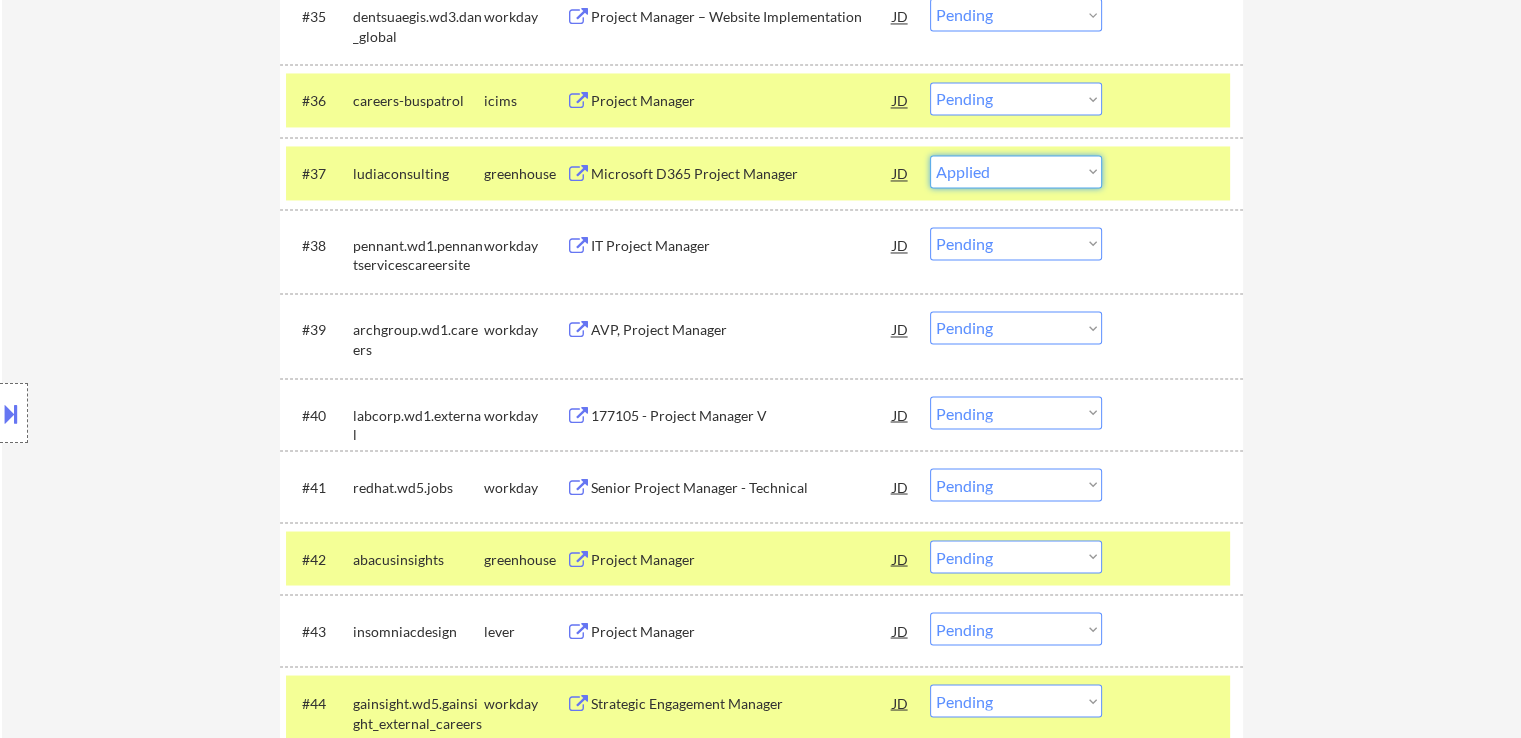 click on "Choose an option... Pending Applied Excluded (Questions) Excluded (Expired) Excluded (Location) Excluded (Bad Match) Excluded (Blocklist) Excluded (Salary) Excluded (Other)" at bounding box center [1016, 171] 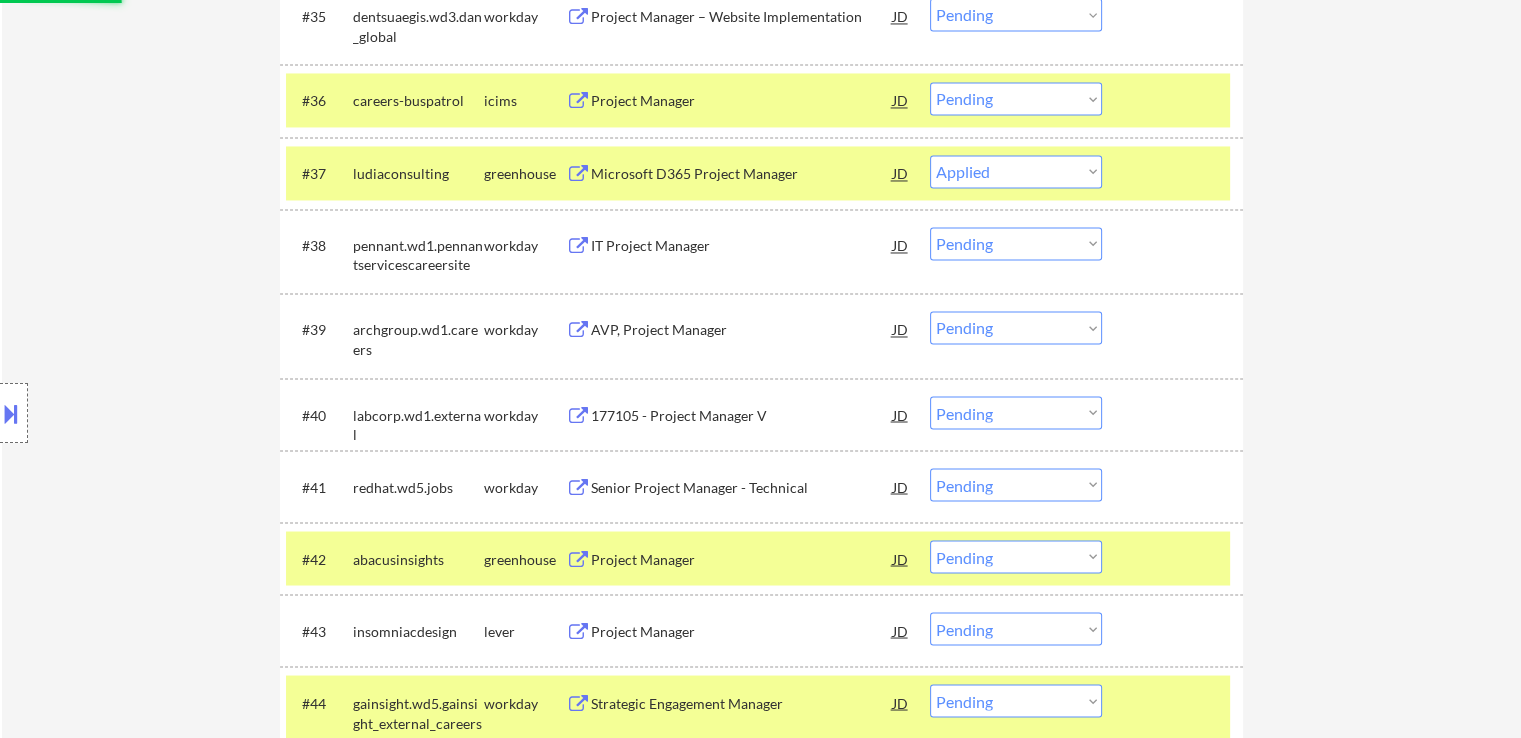 select on ""pending"" 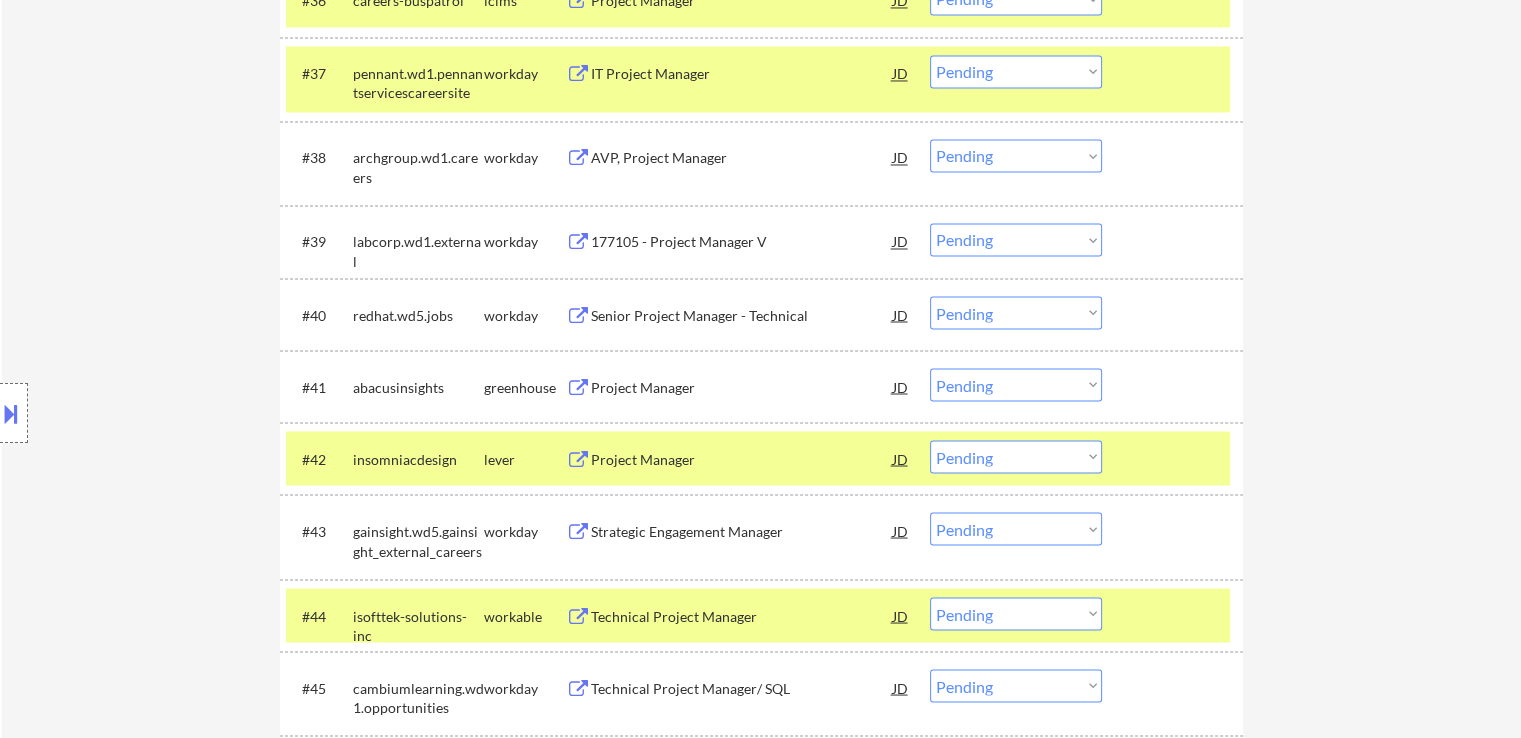 scroll, scrollTop: 3600, scrollLeft: 0, axis: vertical 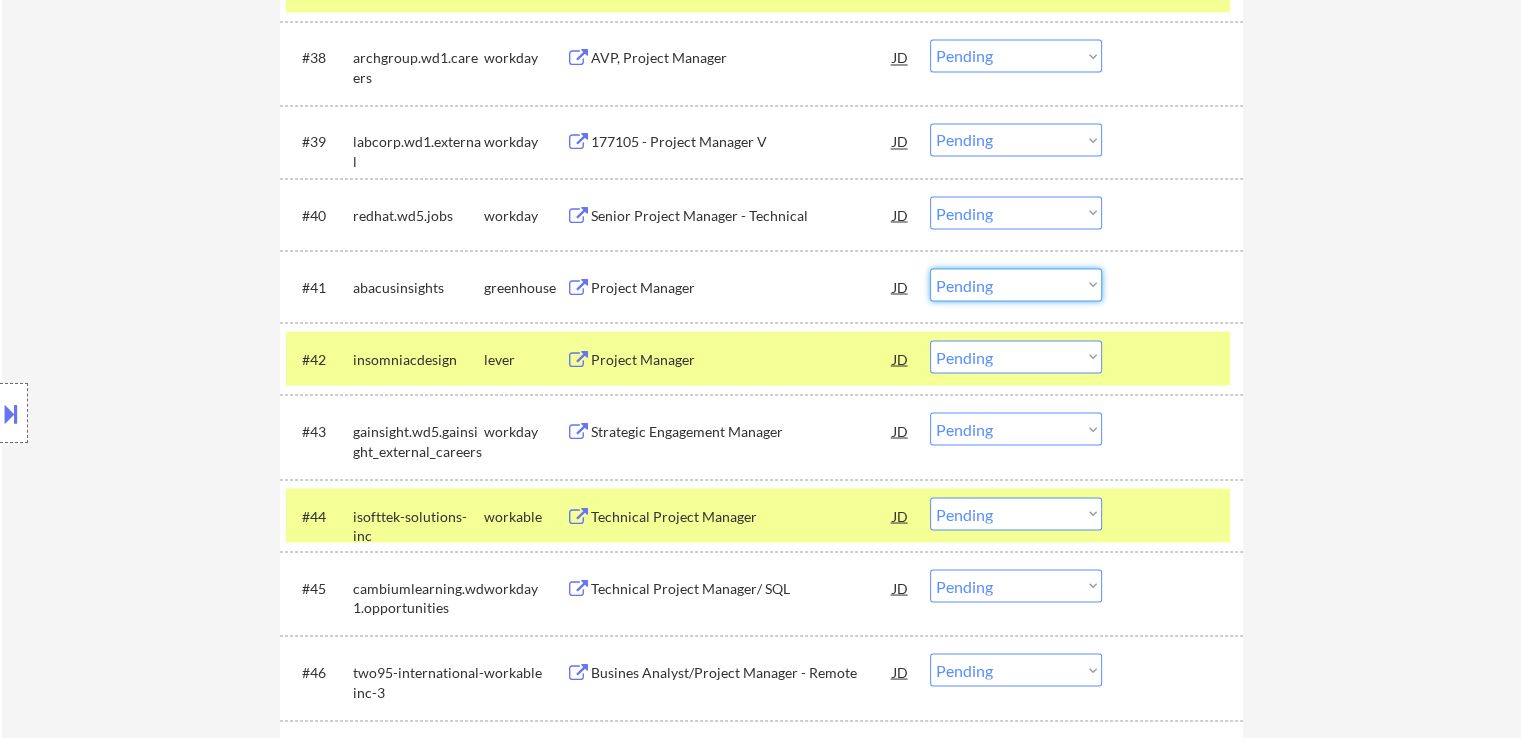 click on "Choose an option... Pending Applied Excluded (Questions) Excluded (Expired) Excluded (Location) Excluded (Bad Match) Excluded (Blocklist) Excluded (Salary) Excluded (Other)" at bounding box center [1016, 284] 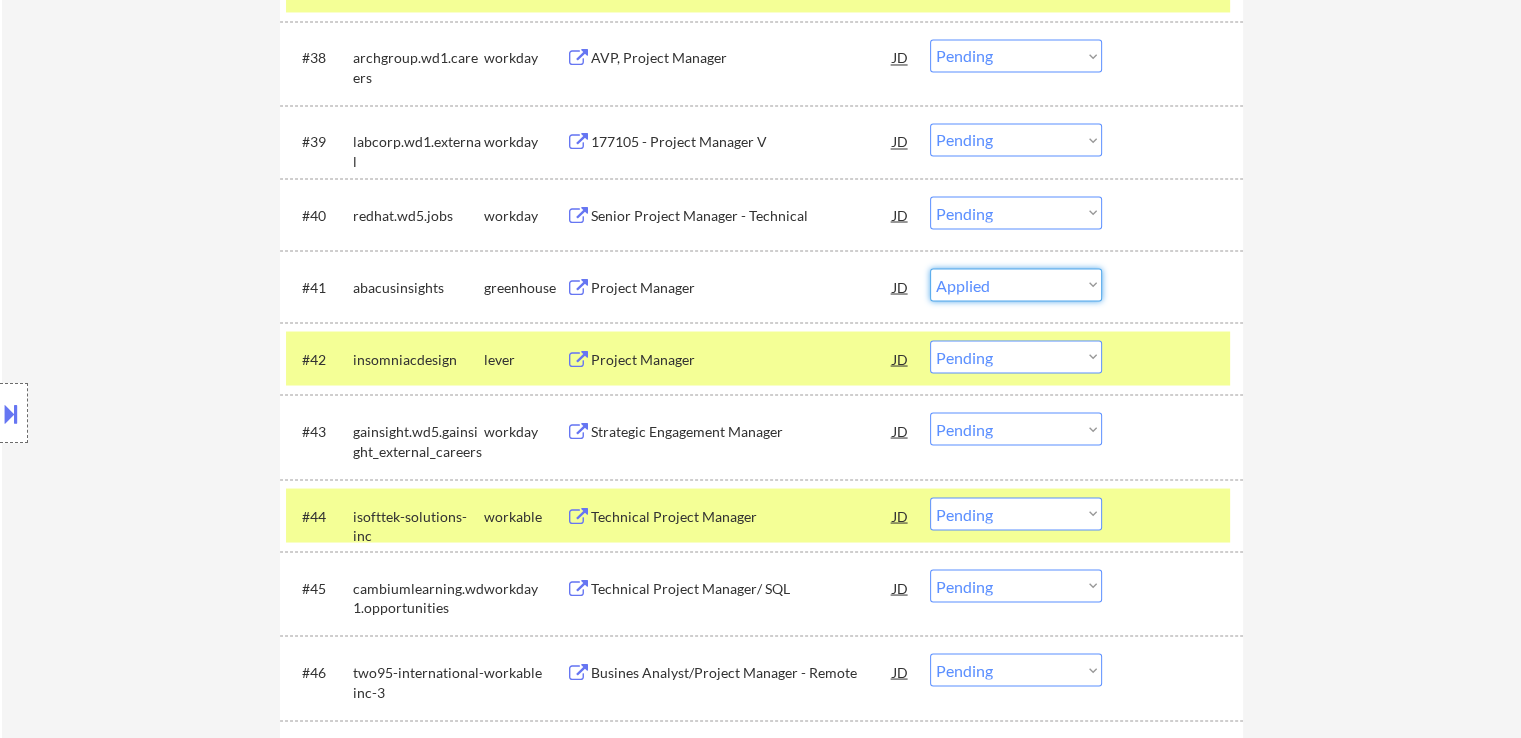 click on "Choose an option... Pending Applied Excluded (Questions) Excluded (Expired) Excluded (Location) Excluded (Bad Match) Excluded (Blocklist) Excluded (Salary) Excluded (Other)" at bounding box center (1016, 284) 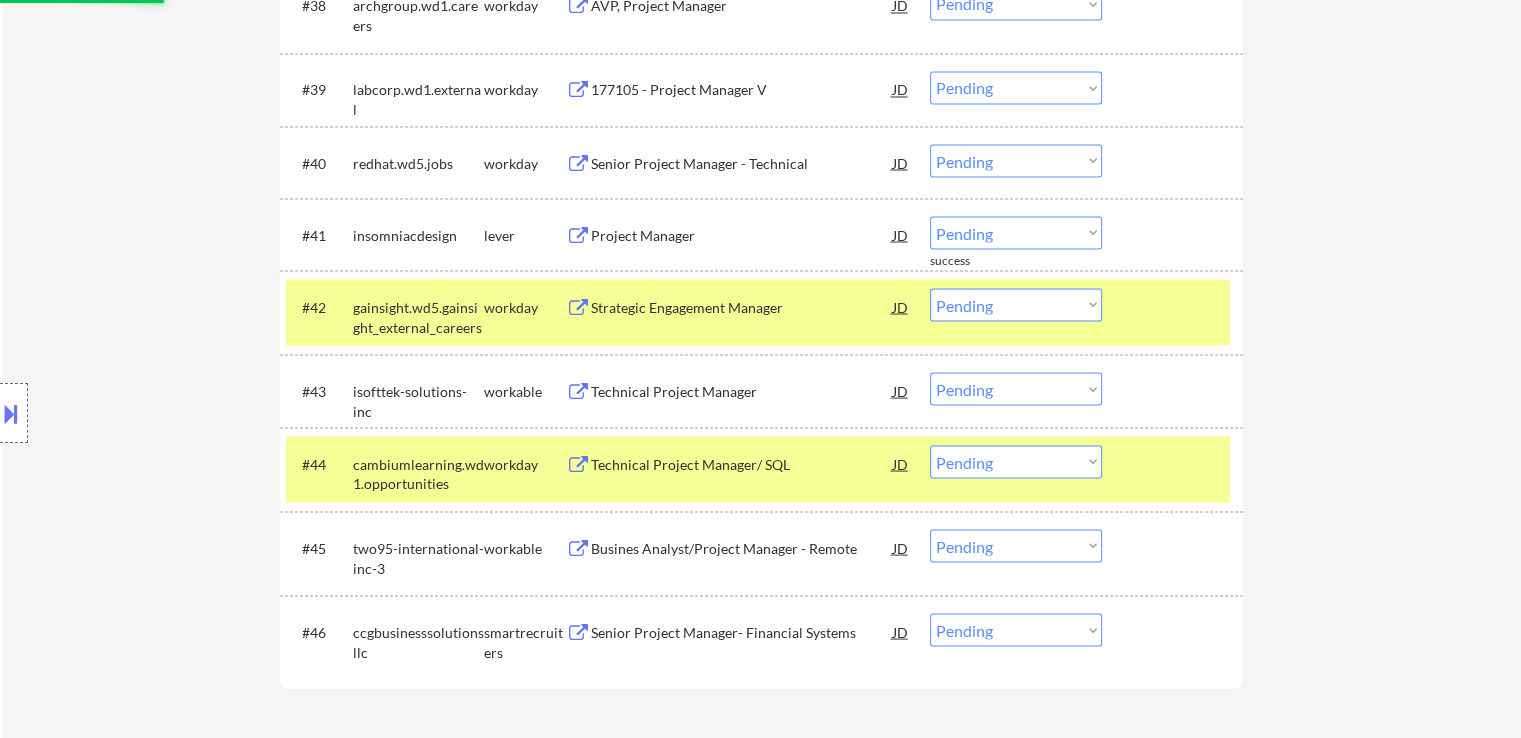 scroll, scrollTop: 3700, scrollLeft: 0, axis: vertical 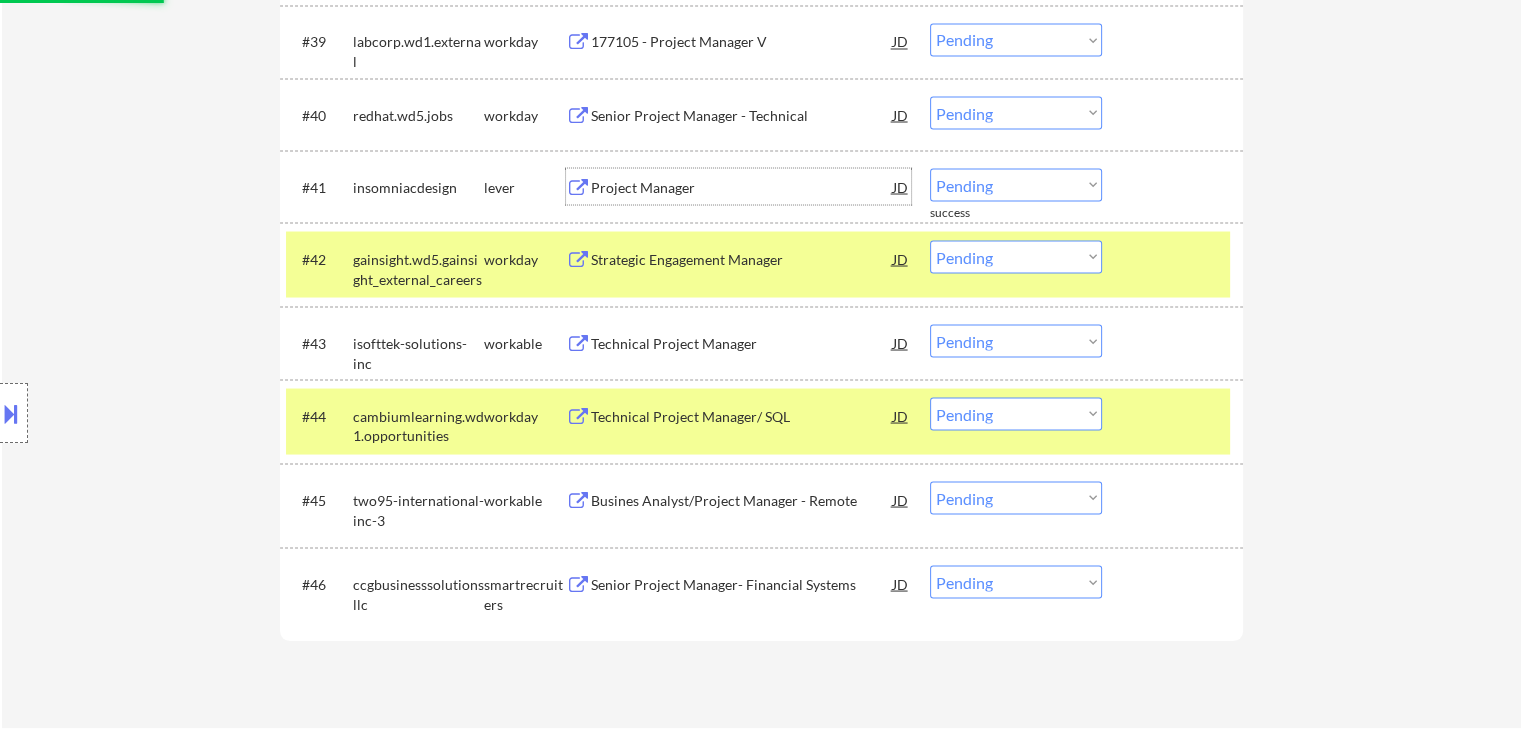 click on "Project Manager" at bounding box center (742, 187) 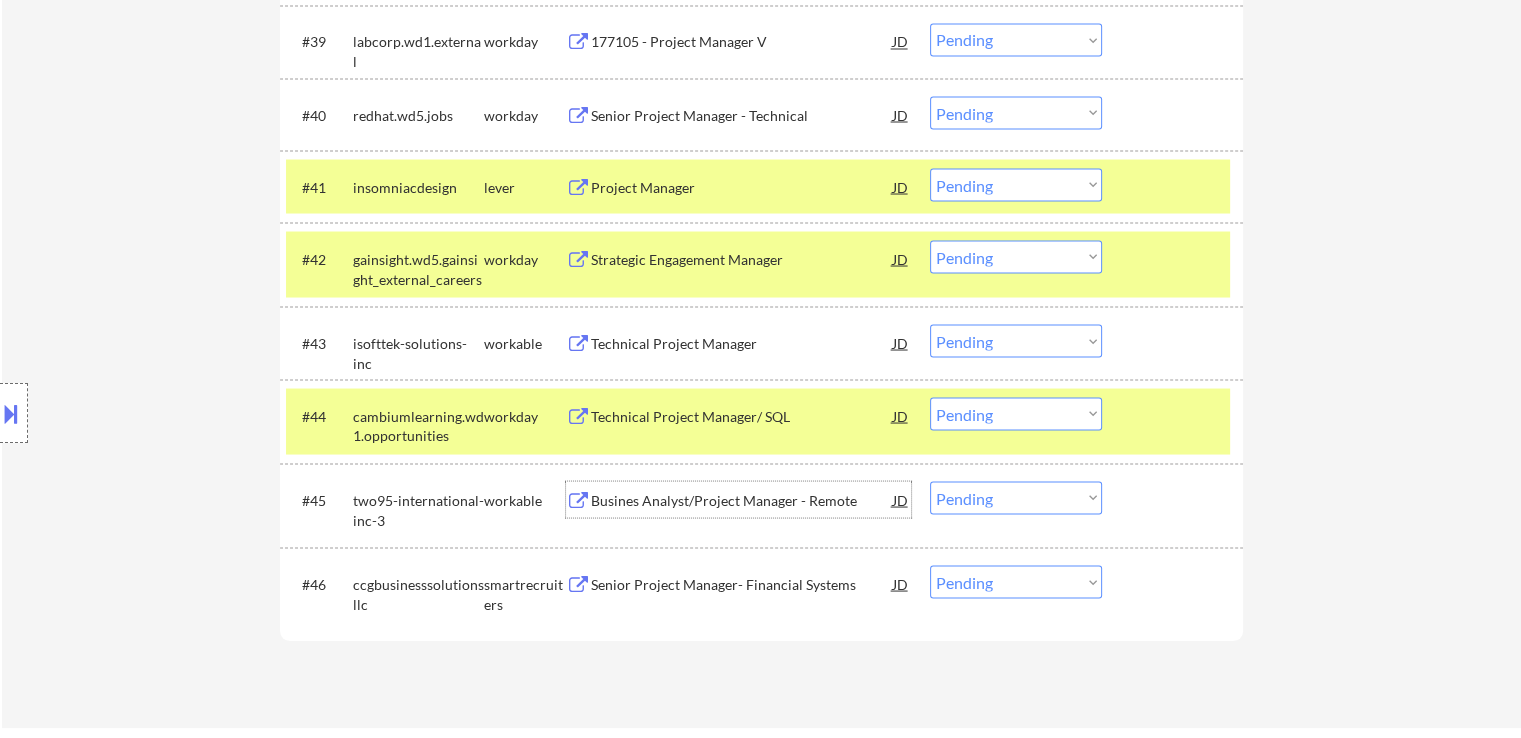 click on "Busines Analyst/Project Manager - Remote" at bounding box center (742, 499) 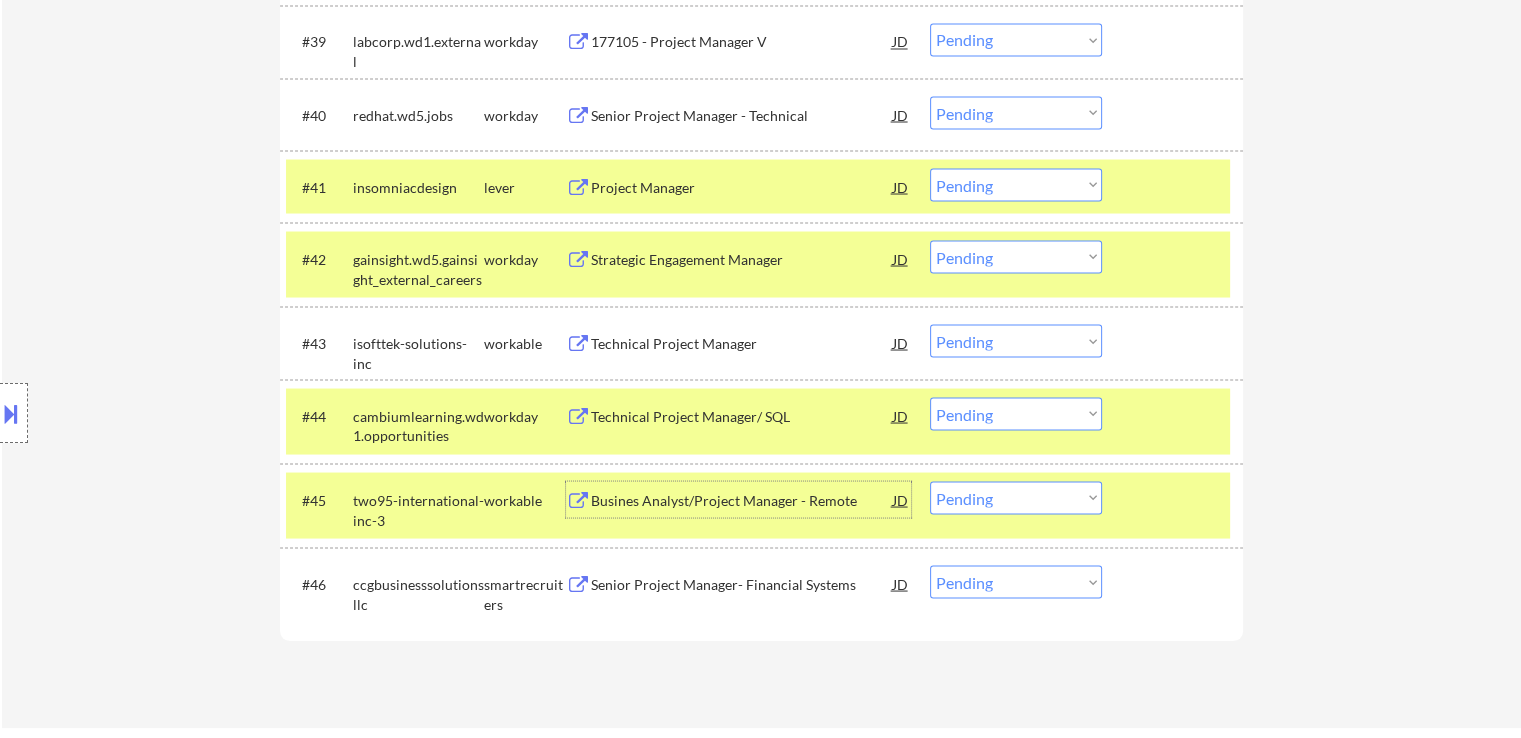 click on "Choose an option... Pending Applied Excluded (Questions) Excluded (Expired) Excluded (Location) Excluded (Bad Match) Excluded (Blocklist) Excluded (Salary) Excluded (Other)" at bounding box center (1016, 184) 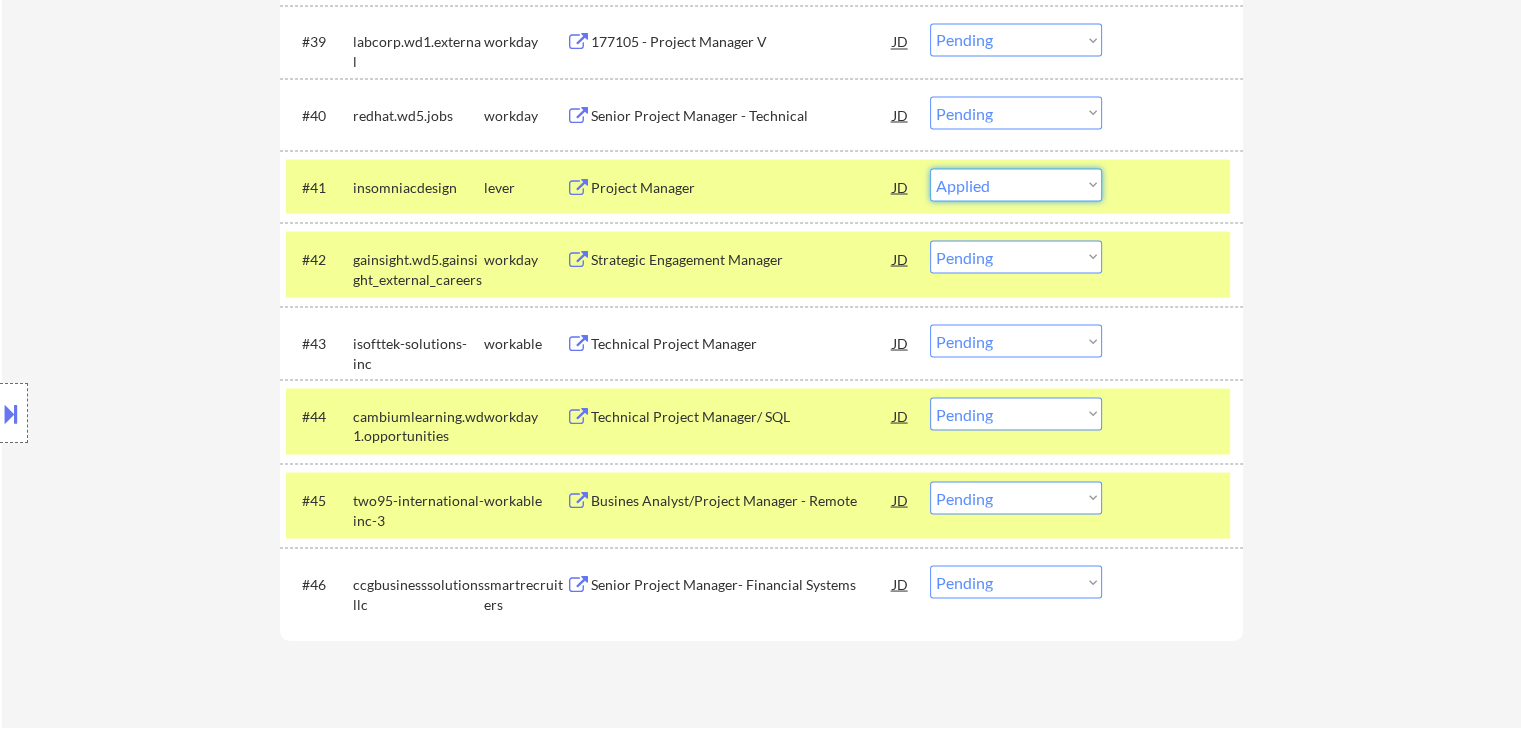 click on "Choose an option... Pending Applied Excluded (Questions) Excluded (Expired) Excluded (Location) Excluded (Bad Match) Excluded (Blocklist) Excluded (Salary) Excluded (Other)" at bounding box center (1016, 184) 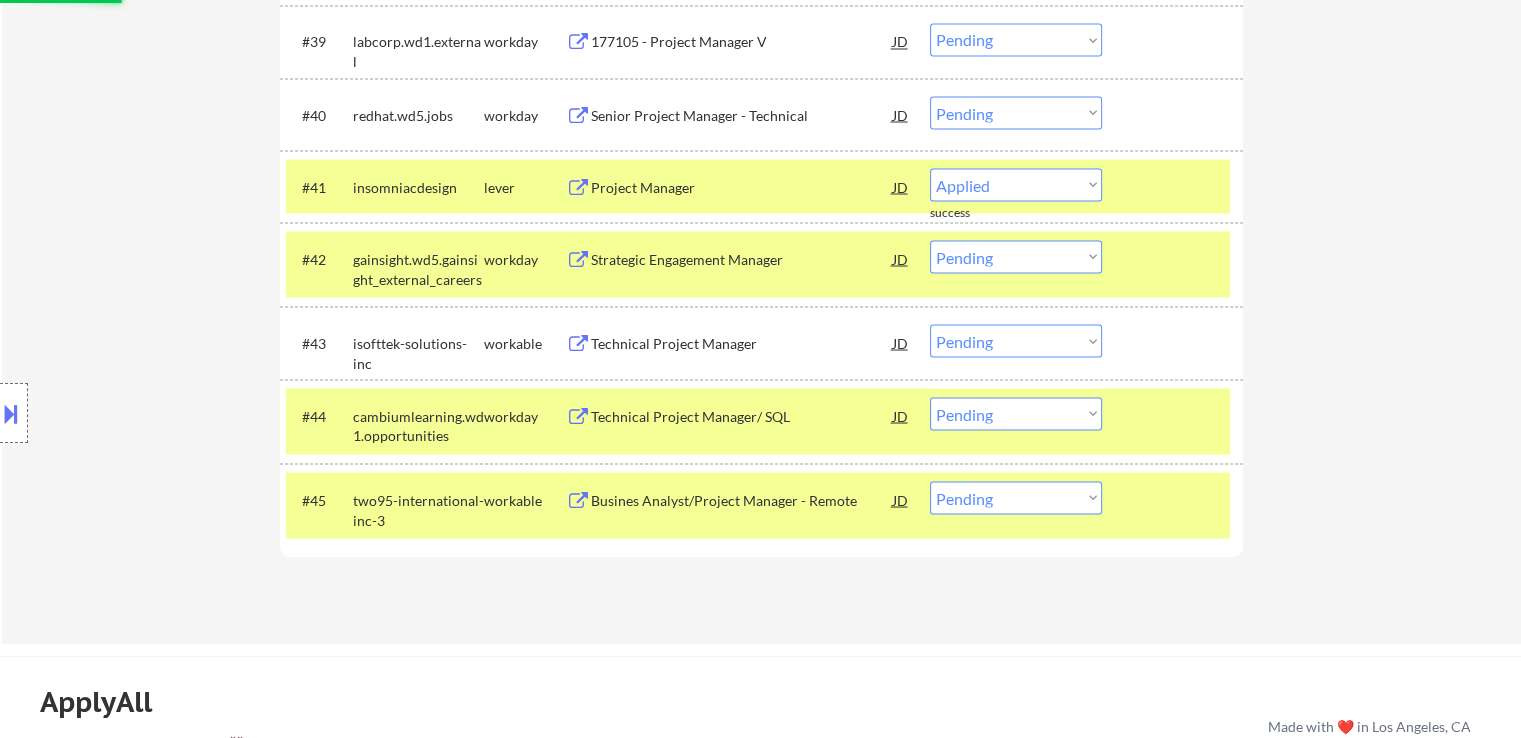 select on ""pending"" 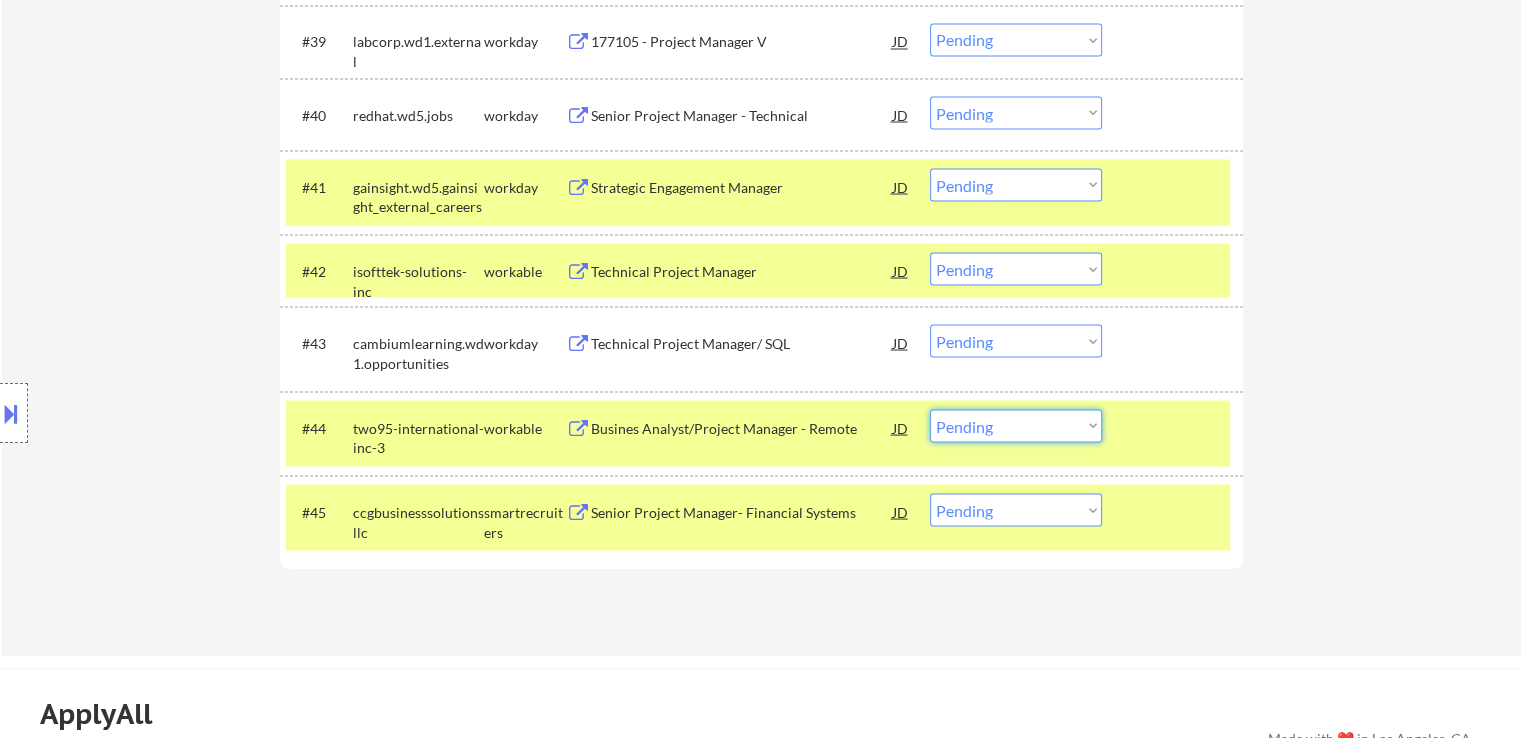 drag, startPoint x: 1020, startPoint y: 423, endPoint x: 1005, endPoint y: 433, distance: 18.027756 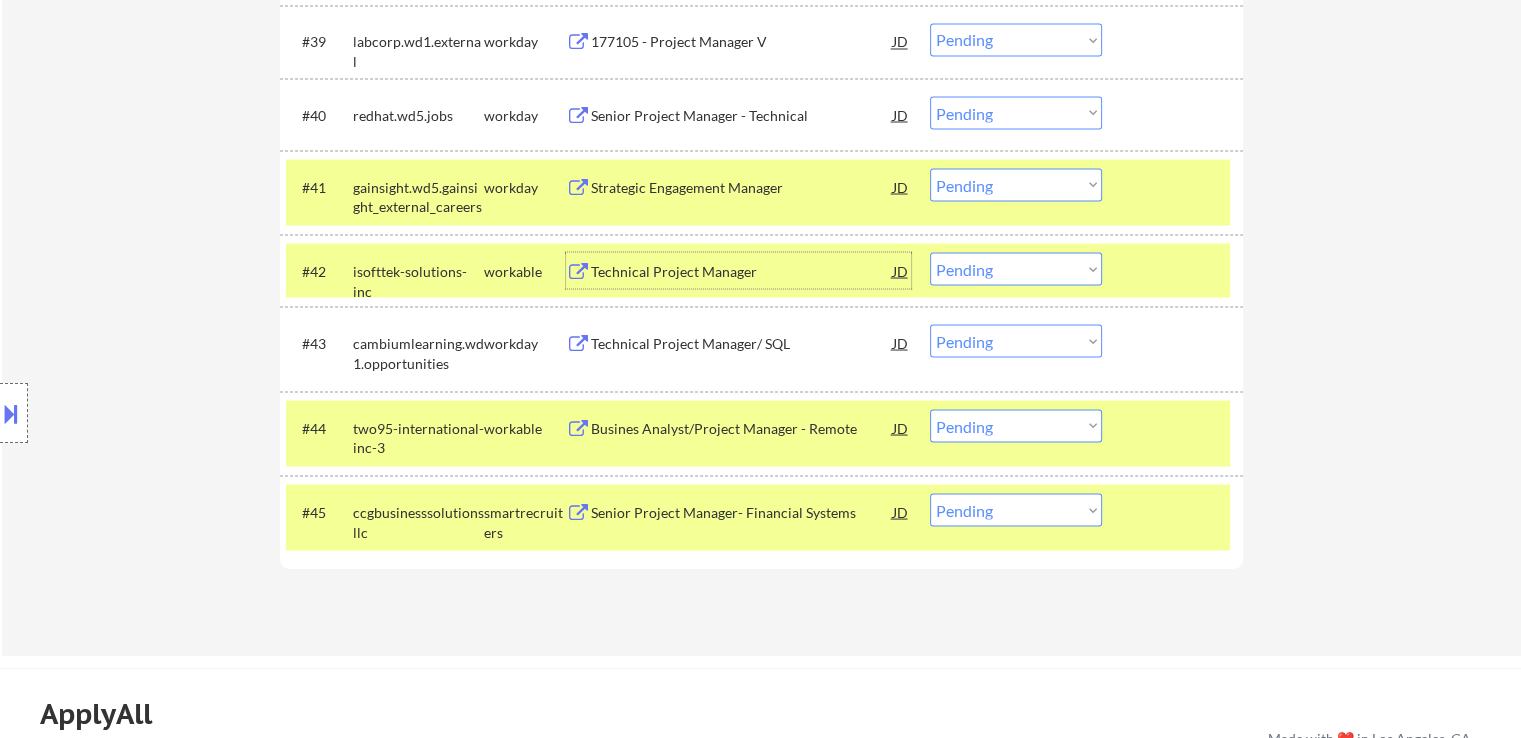 click on "Technical Project Manager" at bounding box center (742, 271) 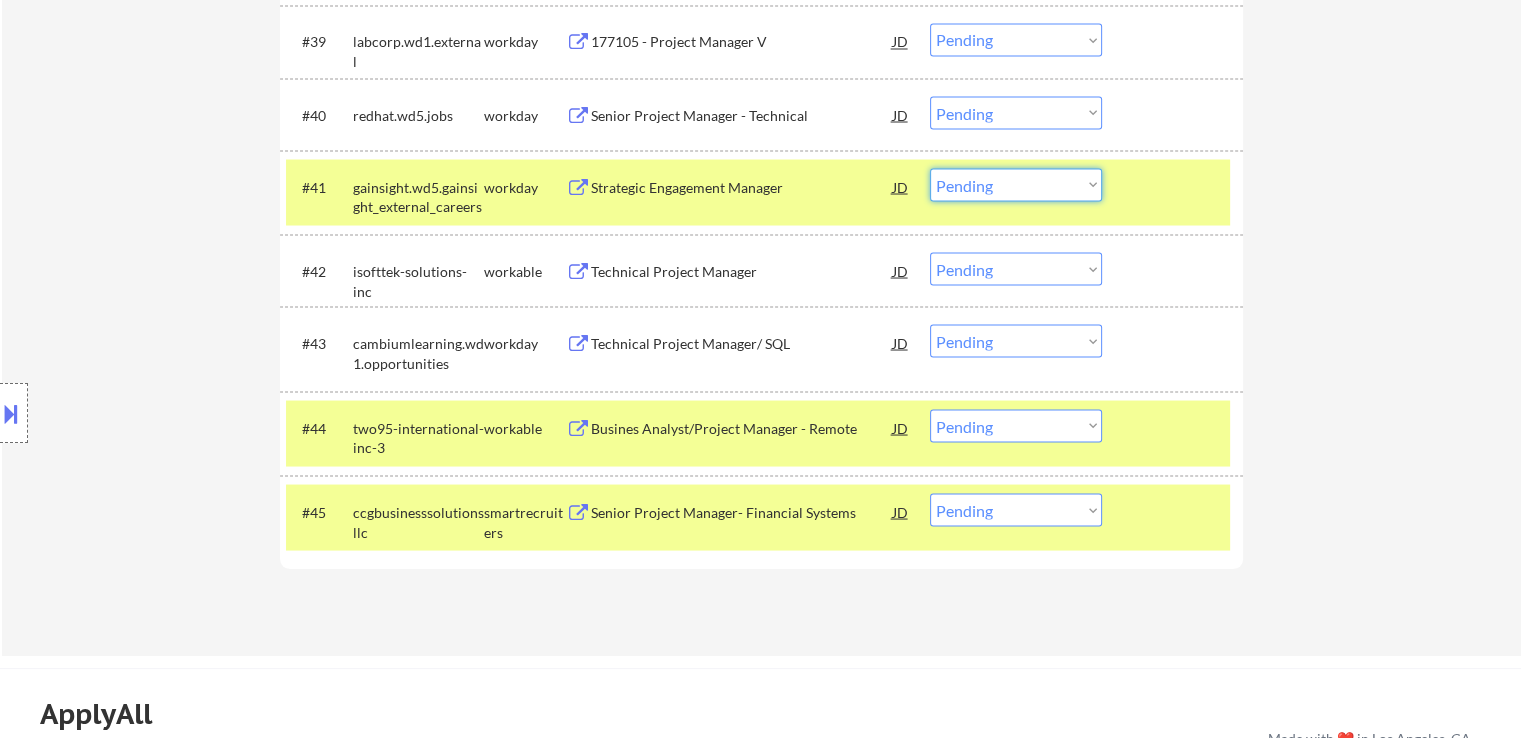 click on "Choose an option... Pending Applied Excluded (Questions) Excluded (Expired) Excluded (Location) Excluded (Bad Match) Excluded (Blocklist) Excluded (Salary) Excluded (Other)" at bounding box center [1016, 184] 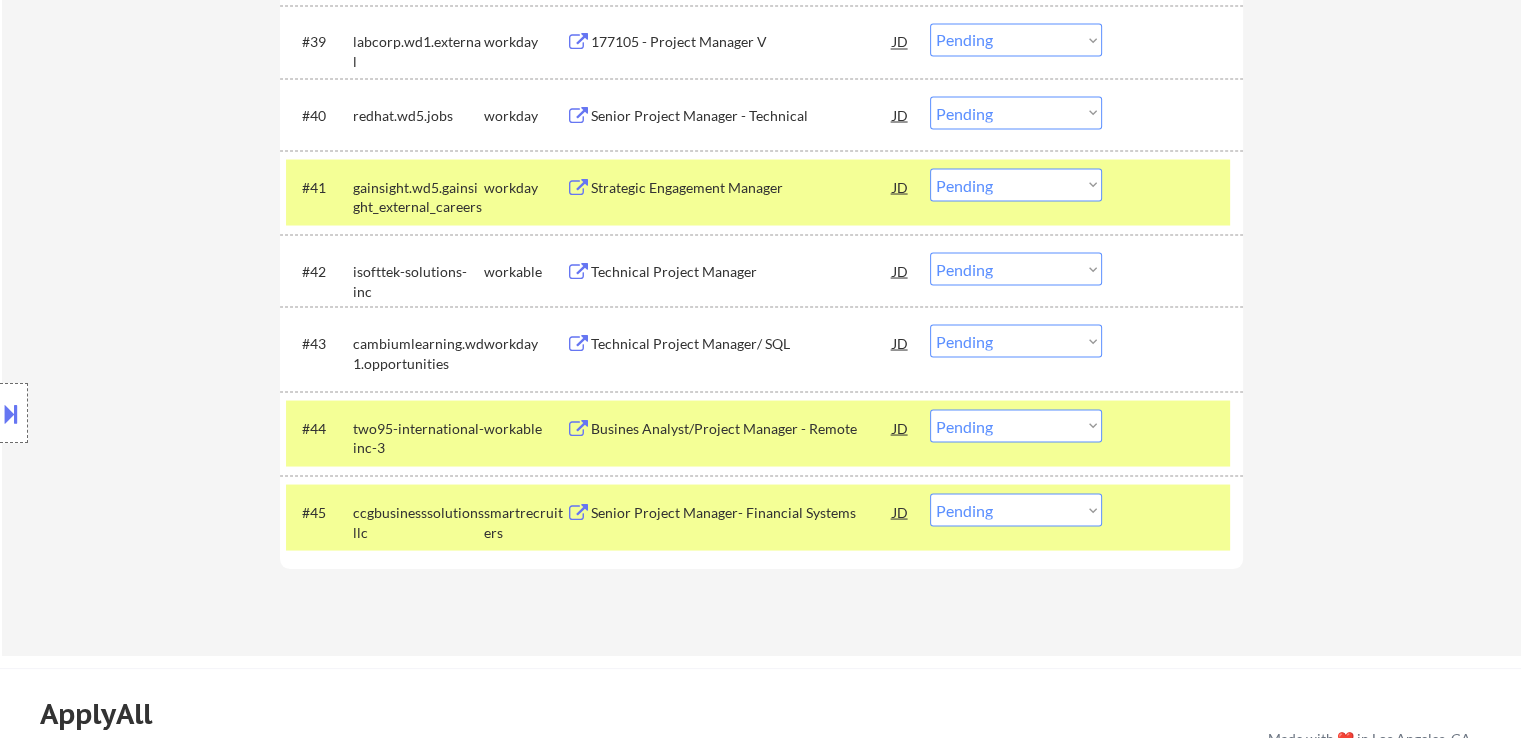 click on "← Return to /applysquad Mailslurp Inbox Job Search Builder [FIRST] [LAST] User Email:  [EMAIL] Application Email:  [EMAIL] Mailslurp Email:  [EMAIL] LinkedIn:   https://www.linkedin.com/in/[FIRST]-[LAST]
Phone:  [PHONE] Current Location:  [CITY], [STATE], [STATE] Applies:  50 sent / 200 bought Internal Notes Can work in country of residence?:  yes Squad Notes Minimum salary:  $100,000 Will need Visa to work in that country now/future?:   no Download Resume Add a Job Manually Ahsan Applications Pending (45) Excluded (99) Applied (55) All (199) View All Results Back 1 / 1
Next Company ATS Title Status Date Applied #1 wgu.wd5.external workday Project Manager I JD Choose an option... Pending Applied Excluded (Questions) Excluded (Expired) Excluded (Location) Excluded (Bad Match) Excluded (Blocklist) Excluded (Salary) Excluded (Other) #2 rsm.wd1.rsmcareers workday Project Manager - Technical JD Choose an option... Pending Applied Excluded (Questions)" at bounding box center [761, -1482] 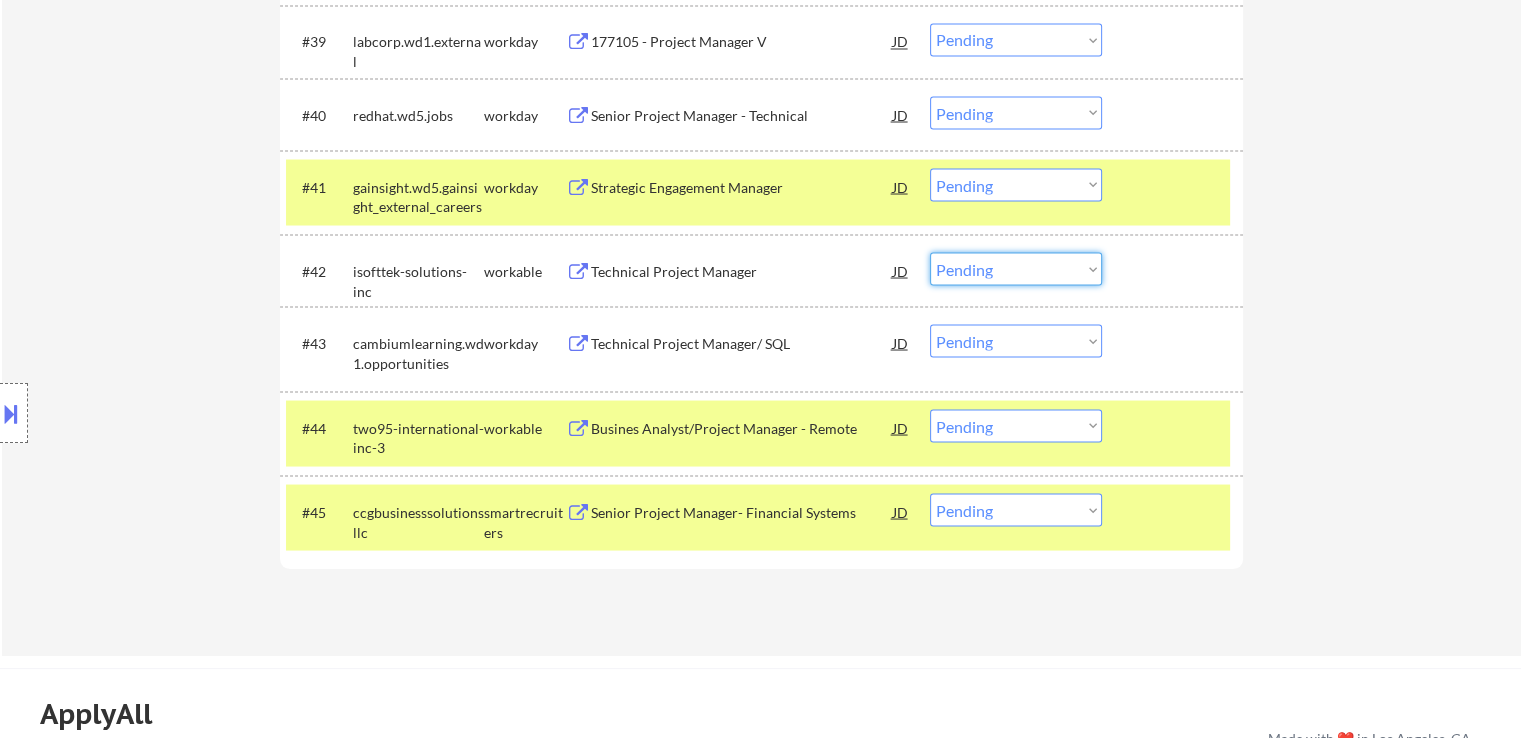 click on "Choose an option... Pending Applied Excluded (Questions) Excluded (Expired) Excluded (Location) Excluded (Bad Match) Excluded (Blocklist) Excluded (Salary) Excluded (Other)" at bounding box center (1016, 268) 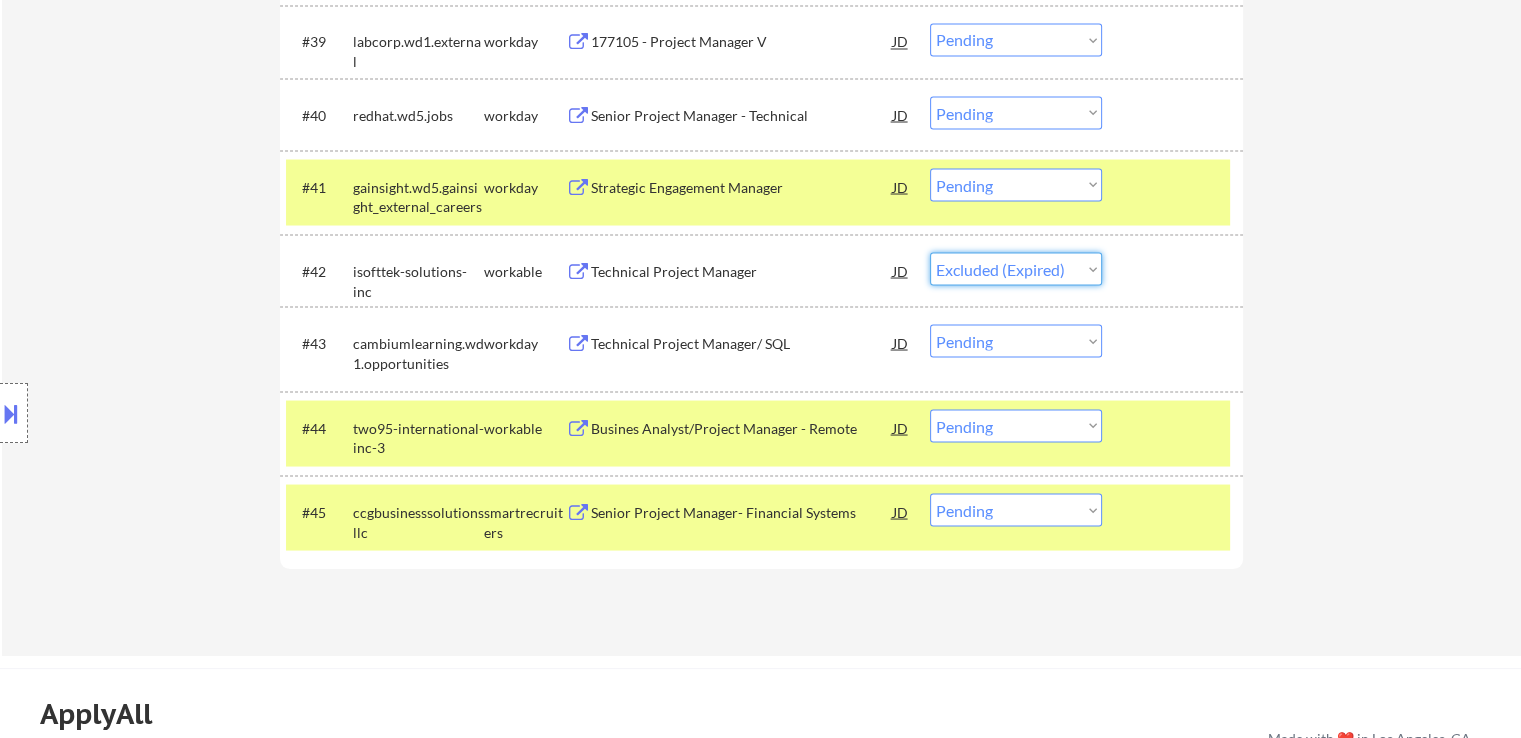 click on "Choose an option... Pending Applied Excluded (Questions) Excluded (Expired) Excluded (Location) Excluded (Bad Match) Excluded (Blocklist) Excluded (Salary) Excluded (Other)" at bounding box center (1016, 268) 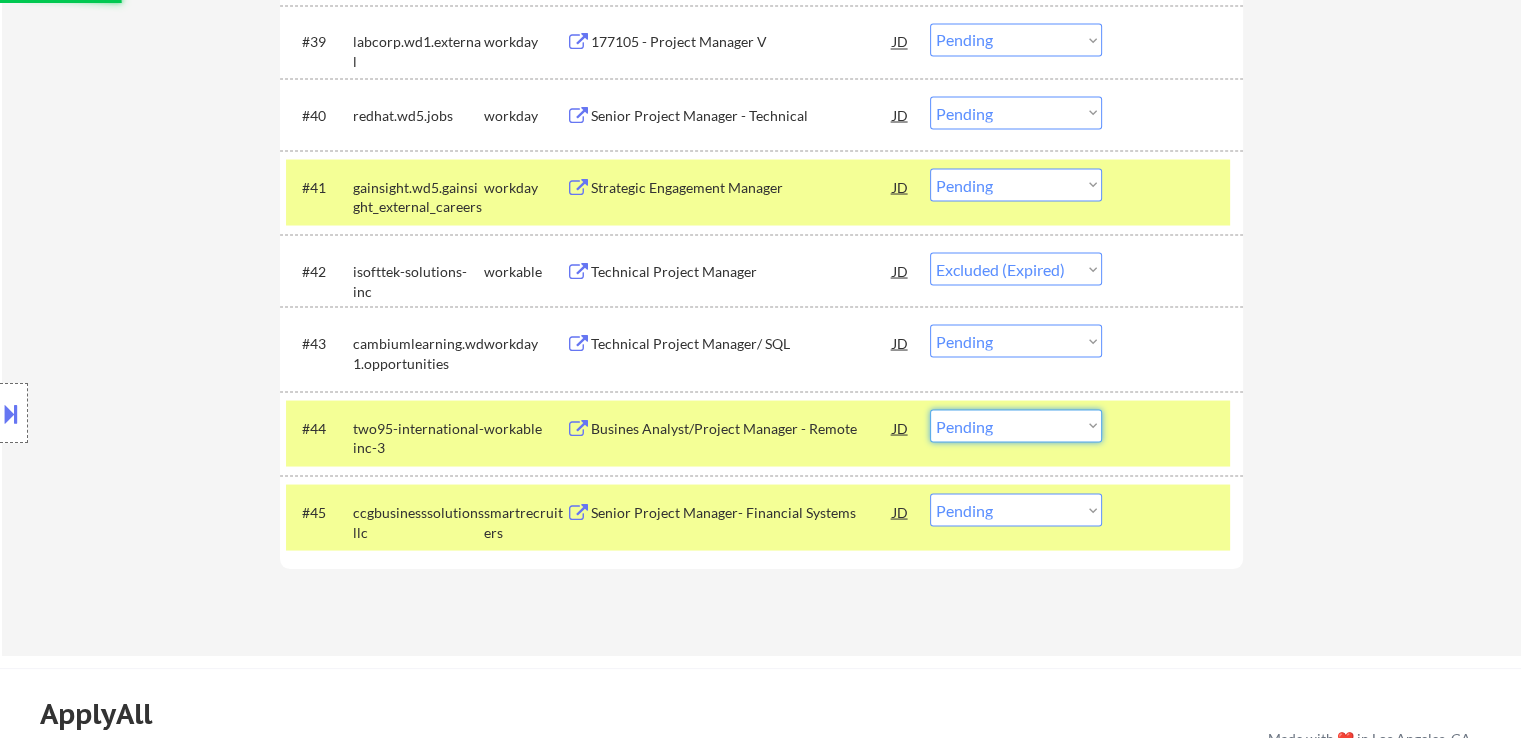 click on "Choose an option... Pending Applied Excluded (Questions) Excluded (Expired) Excluded (Location) Excluded (Bad Match) Excluded (Blocklist) Excluded (Salary) Excluded (Other)" at bounding box center (1016, 425) 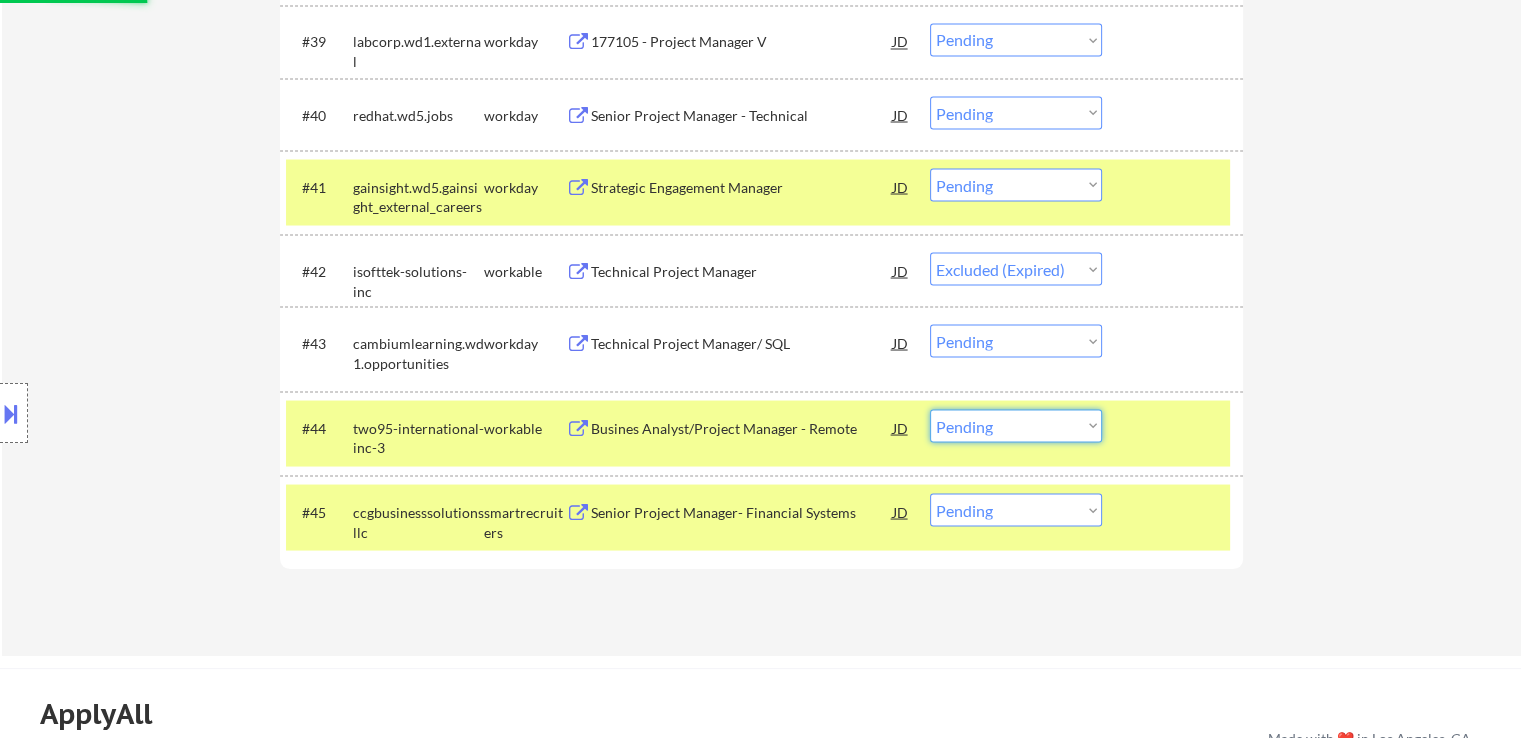 select on ""excluded__salary_"" 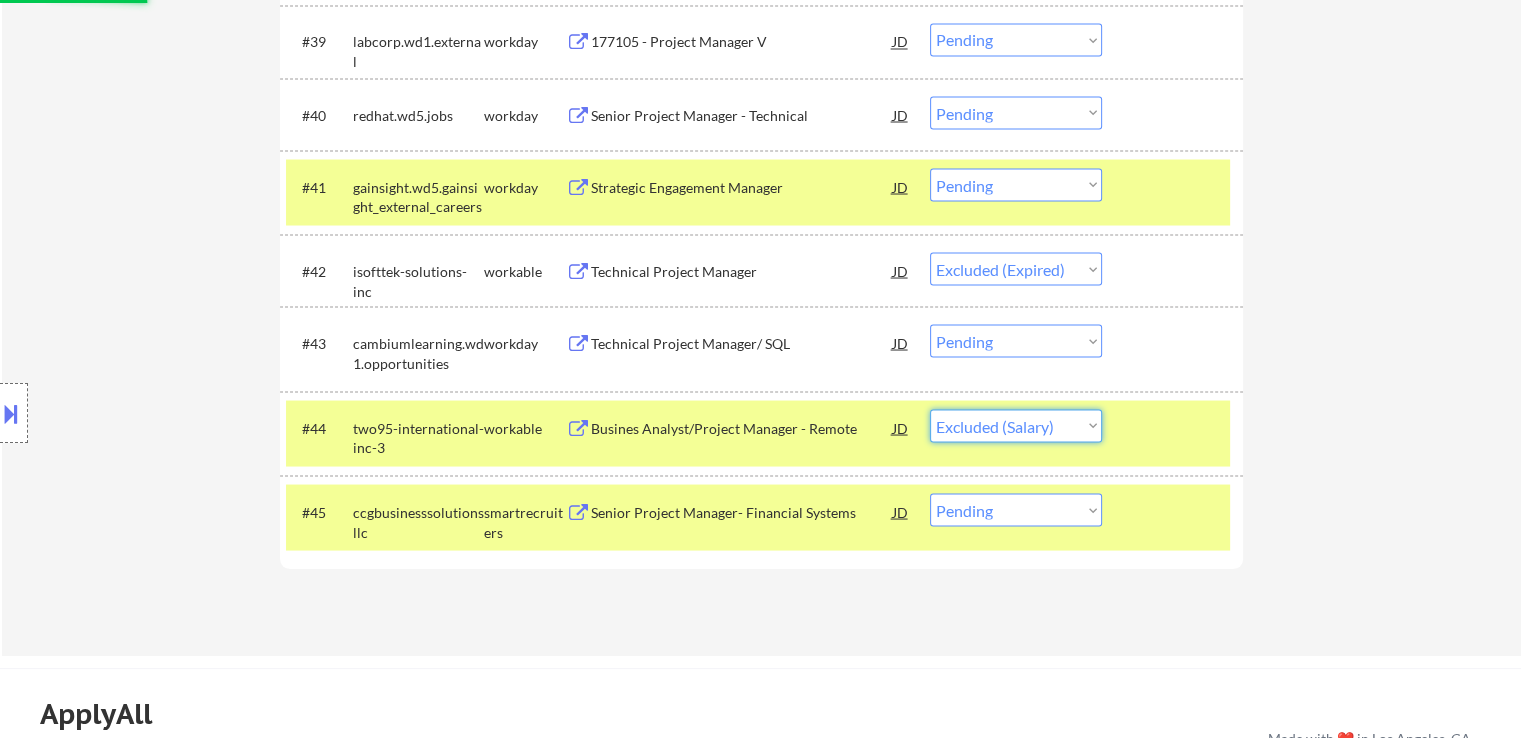 click on "Choose an option... Pending Applied Excluded (Questions) Excluded (Expired) Excluded (Location) Excluded (Bad Match) Excluded (Blocklist) Excluded (Salary) Excluded (Other)" at bounding box center [1016, 425] 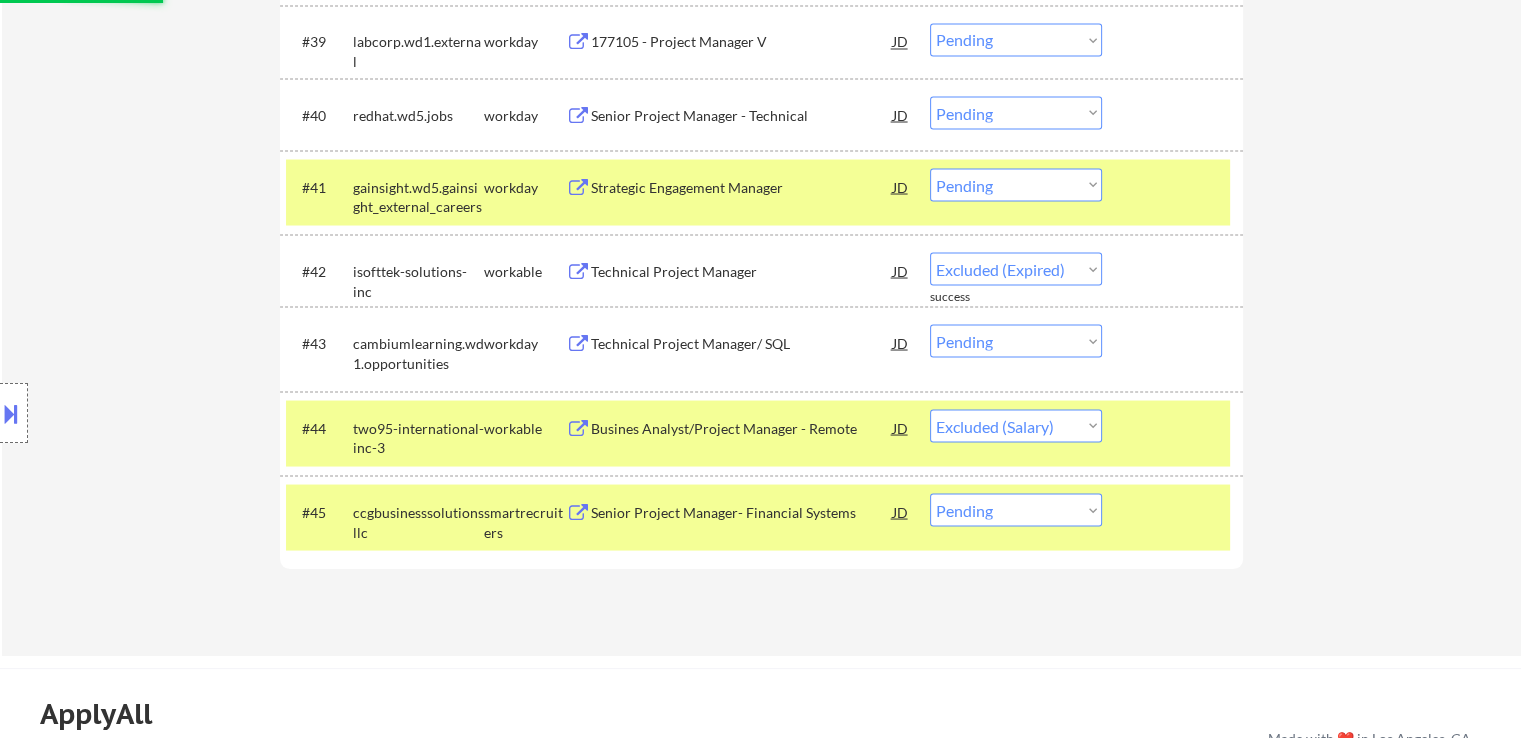 click on "← Return to /applysquad Mailslurp Inbox Job Search Builder [FIRST] [LAST] User Email:  [EMAIL] Application Email:  [EMAIL] Mailslurp Email:  [EMAIL] LinkedIn:   https://www.linkedin.com/in/[FIRST]-[LAST]
Phone:  [PHONE] Current Location:  [CITY], [STATE], [STATE] Applies:  50 sent / 200 bought Internal Notes Can work in country of residence?:  yes Squad Notes Minimum salary:  $100,000 Will need Visa to work in that country now/future?:   no Download Resume Add a Job Manually Ahsan Applications Pending (45) Excluded (99) Applied (55) All (199) View All Results Back 1 / 1
Next Company ATS Title Status Date Applied #1 wgu.wd5.external workday Project Manager I JD Choose an option... Pending Applied Excluded (Questions) Excluded (Expired) Excluded (Location) Excluded (Bad Match) Excluded (Blocklist) Excluded (Salary) Excluded (Other) #2 rsm.wd1.rsmcareers workday Project Manager - Technical JD Choose an option... Pending Applied Excluded (Questions)" at bounding box center [761, -1482] 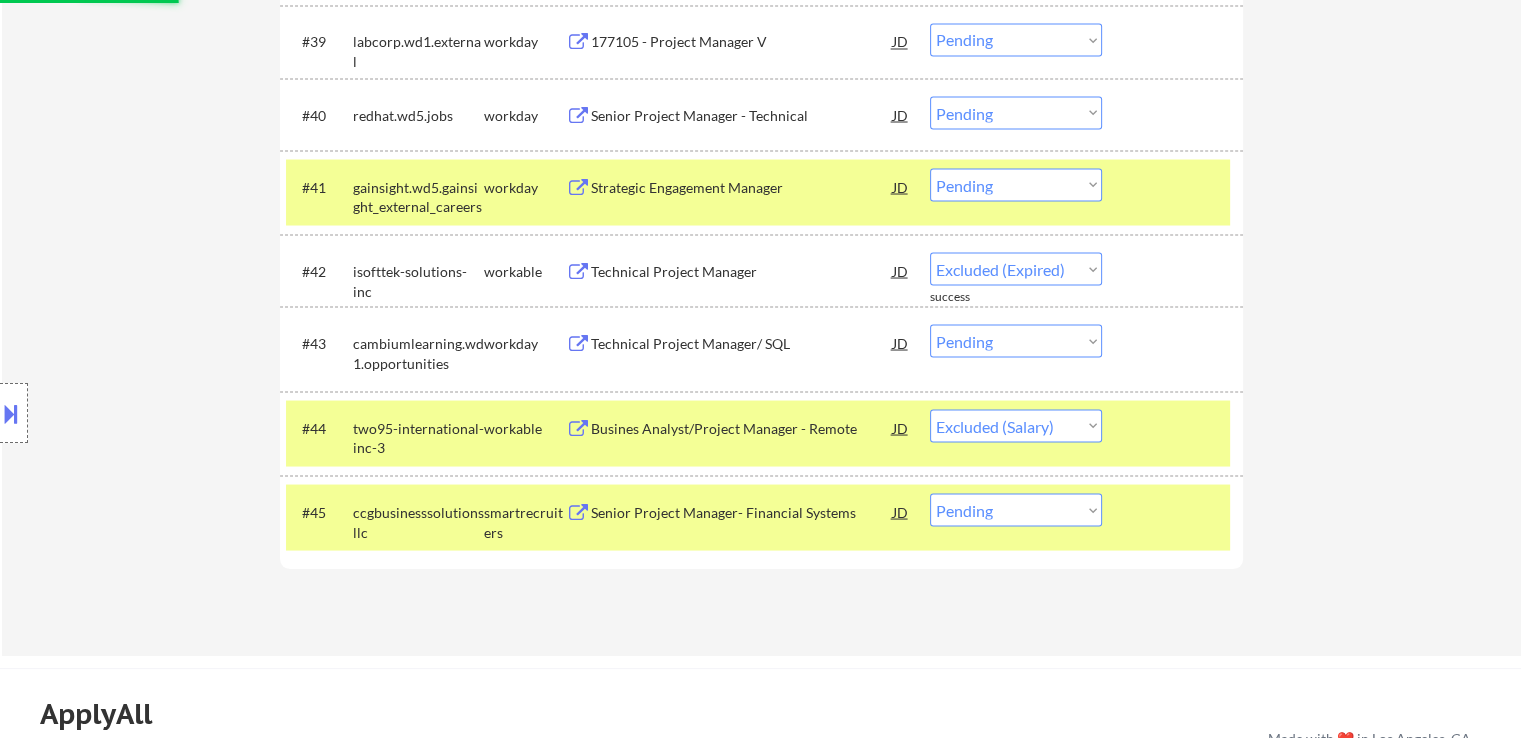 click on "Applications Pending (45) Excluded (99) Applied (55) All (199) View All Results Back 1 / 1
Next Company ATS Title Status Date Applied #1 wgu.wd5.external workday Project Manager I JD Choose an option... Pending Applied Excluded (Questions) Excluded (Expired) Excluded (Location) Excluded (Bad Match) Excluded (Blocklist) Excluded (Salary) Excluded (Other) #2 rsm.wd1.rsmcareers workday Project Manager - Technical JD Choose an option... Pending Applied Excluded (Questions) Excluded (Expired) Excluded (Location) Excluded (Bad Match) Excluded (Blocklist) Excluded (Salary) Excluded (Other) #3 servicetitan.wd1.servicetitan workday Senior Technical Program Manager JD Choose an option... Pending Applied Excluded (Questions) Excluded (Expired) Excluded (Location) Excluded (Bad Match) Excluded (Blocklist) Excluded (Salary) Excluded (Other) #4 careers-mpowerpractice icims Technical Project Manager – Data & Analytics JD Choose an option... Pending Applied Excluded (Questions) Excluded (Expired) Excluded (Location) #5 JD" at bounding box center [761, -1282] 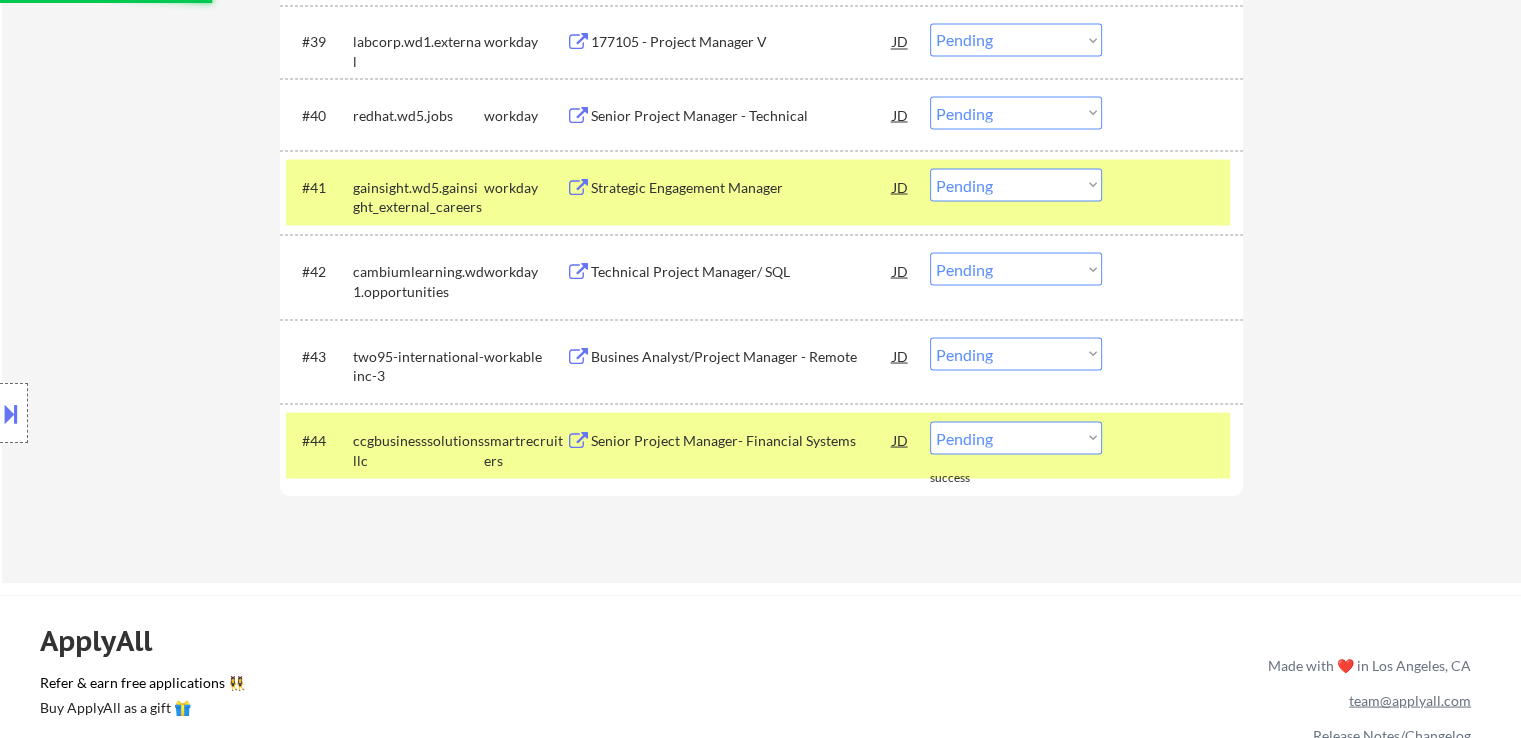 click on "Applications Pending (44) Excluded (100) Applied (55) All (199) View All Results Back 1 / 1
Next Company ATS Title Status Date Applied #1 wgu.wd5.external workday Project Manager I JD Choose an option... Pending Applied Excluded (Questions) Excluded (Expired) Excluded (Location) Excluded (Bad Match) Excluded (Blocklist) Excluded (Salary) Excluded (Other) #2 rsm.wd1.rsmcareers workday Project Manager - Technical JD Choose an option... Pending Applied Excluded (Questions) Excluded (Expired) Excluded (Location) Excluded (Bad Match) Excluded (Blocklist) Excluded (Salary) Excluded (Other) #3 servicetitan.wd1.servicetitan workday Senior Technical Program Manager JD Choose an option... Pending Applied Excluded (Questions) Excluded (Expired) Excluded (Location) Excluded (Bad Match) Excluded (Blocklist) Excluded (Salary) Excluded (Other) #4 careers-mpowerpractice icims Technical Project Manager – Data & Analytics JD Choose an option... Pending Applied Excluded (Questions) Excluded (Expired) Excluded (Location) #5" at bounding box center [761, -1319] 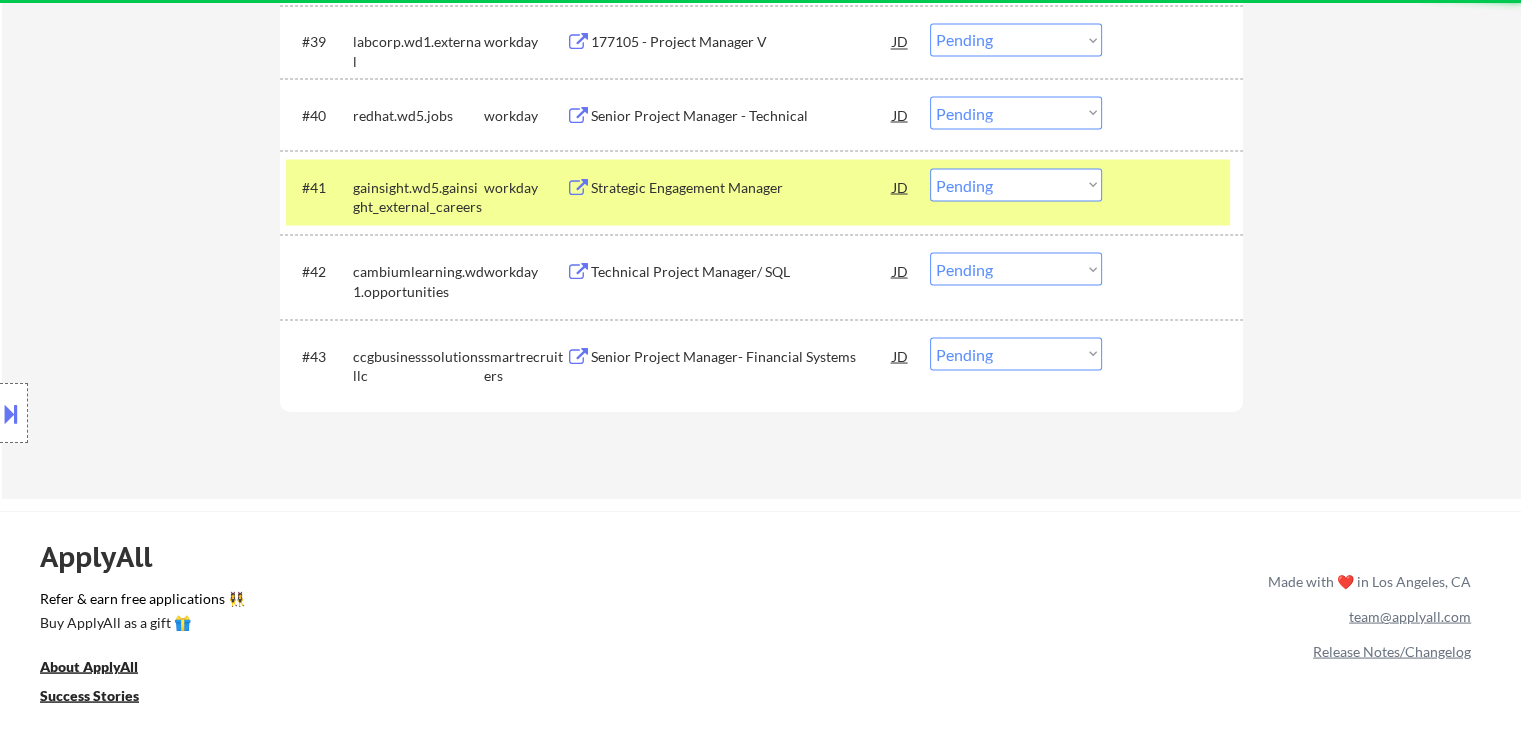 click on "Senior Project Manager- Financial Systems" at bounding box center (742, 355) 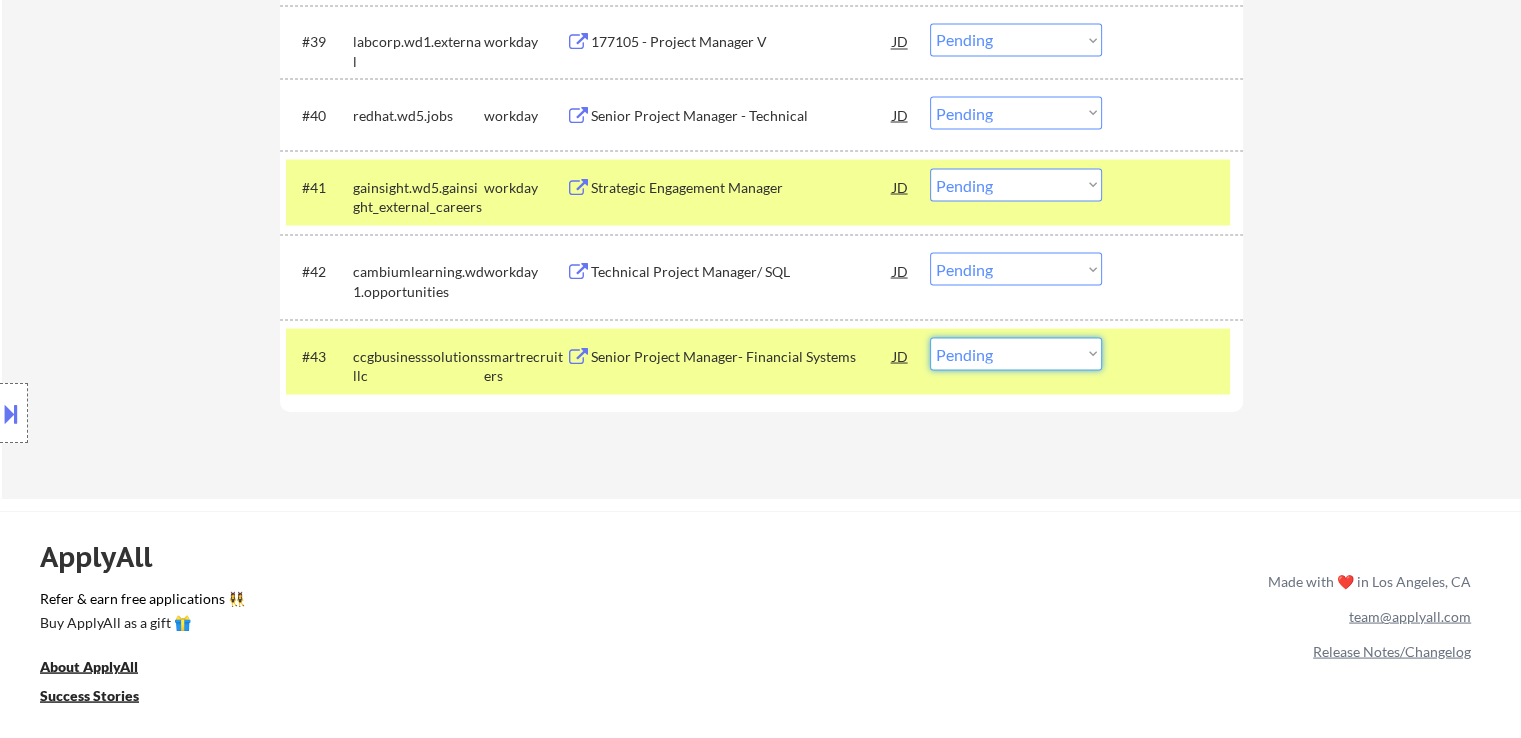 click on "Choose an option... Pending Applied Excluded (Questions) Excluded (Expired) Excluded (Location) Excluded (Bad Match) Excluded (Blocklist) Excluded (Salary) Excluded (Other)" at bounding box center [1016, 353] 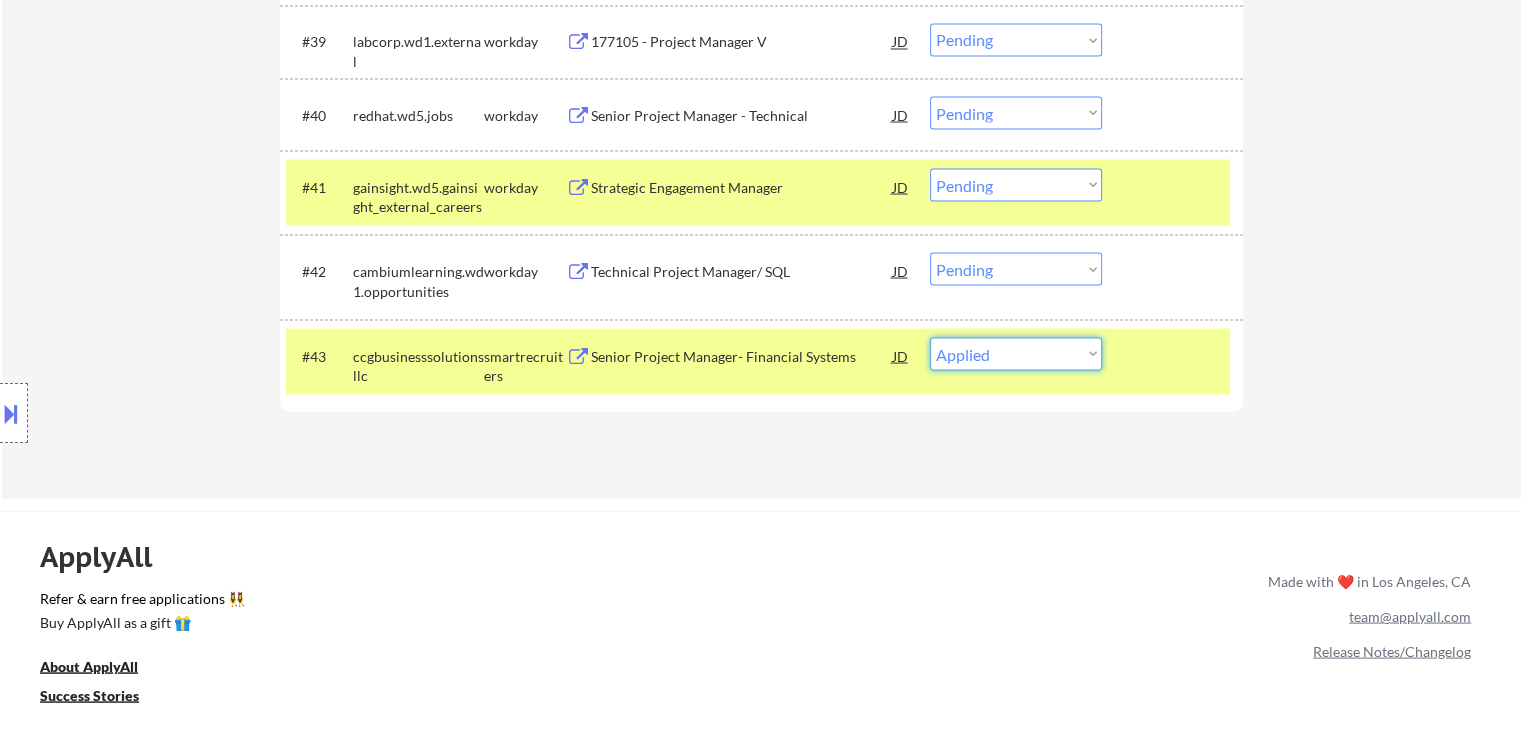 click on "Choose an option... Pending Applied Excluded (Questions) Excluded (Expired) Excluded (Location) Excluded (Bad Match) Excluded (Blocklist) Excluded (Salary) Excluded (Other)" at bounding box center (1016, 353) 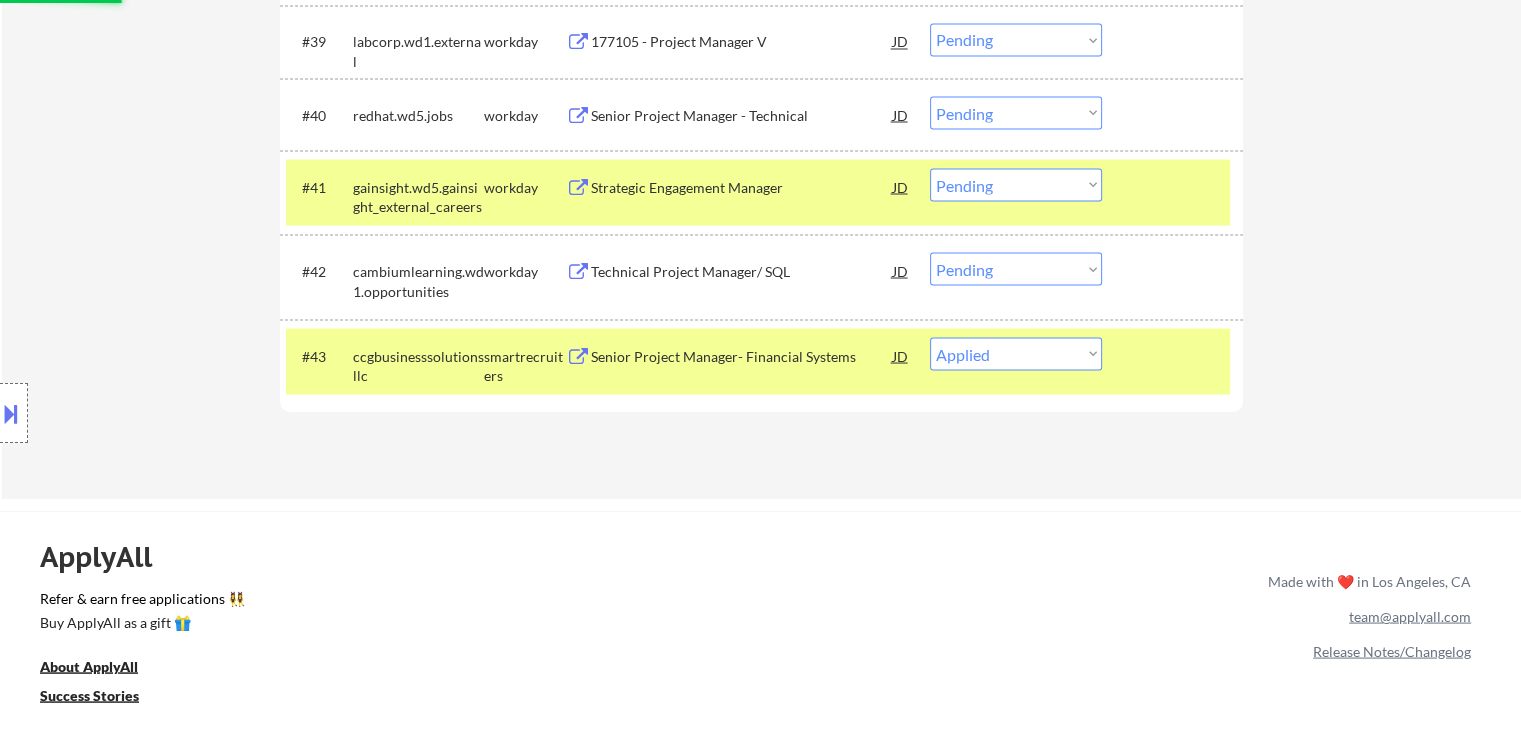 click on "Applications Pending (43) Excluded (101) Applied (55) All (199) View All Results Back 1 / 1
Next Company ATS Title Status Date Applied #1 wgu.wd5.external workday Project Manager I JD Choose an option... Pending Applied Excluded (Questions) Excluded (Expired) Excluded (Location) Excluded (Bad Match) Excluded (Blocklist) Excluded (Salary) Excluded (Other) #2 rsm.wd1.rsmcareers workday Project Manager - Technical JD Choose an option... Pending Applied Excluded (Questions) Excluded (Expired) Excluded (Location) Excluded (Bad Match) Excluded (Blocklist) Excluded (Salary) Excluded (Other) #3 servicetitan.wd1.servicetitan workday Senior Technical Program Manager JD Choose an option... Pending Applied Excluded (Questions) Excluded (Expired) Excluded (Location) Excluded (Bad Match) Excluded (Blocklist) Excluded (Salary) Excluded (Other) #4 careers-mpowerpractice icims Technical Project Manager – Data & Analytics JD Choose an option... Pending Applied Excluded (Questions) Excluded (Expired) Excluded (Location) #5" at bounding box center [761, -1361] 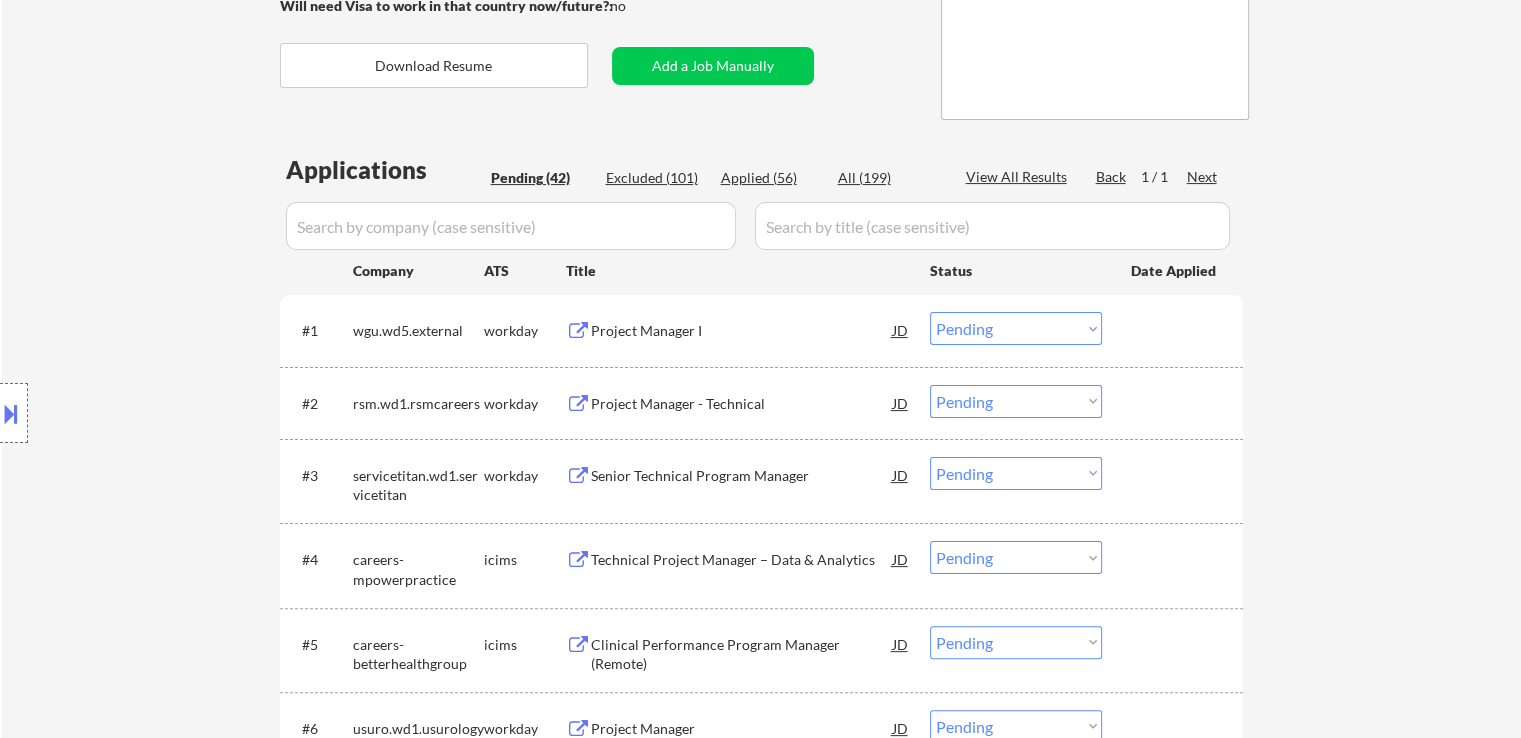 scroll, scrollTop: 400, scrollLeft: 0, axis: vertical 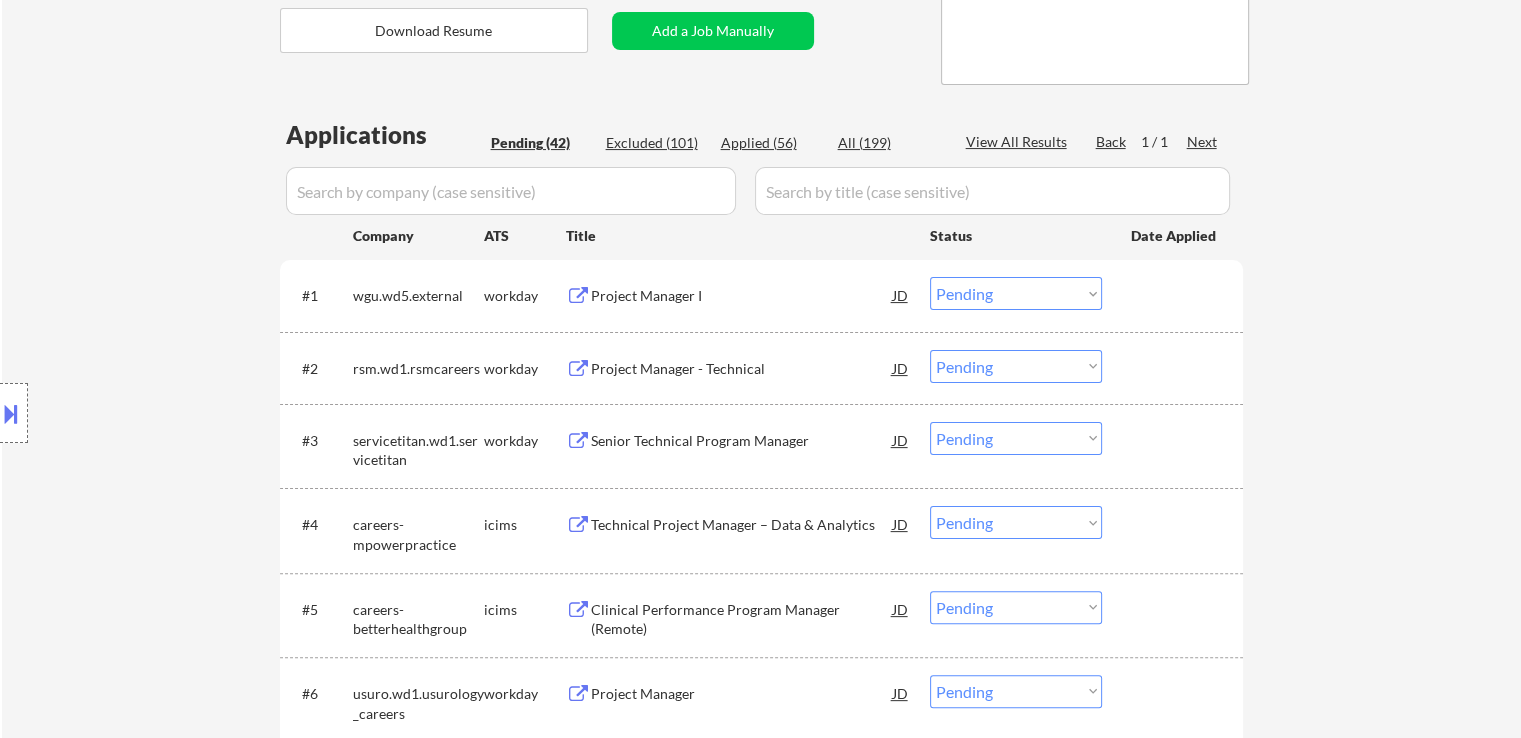 click on "Project Manager I" at bounding box center (742, 296) 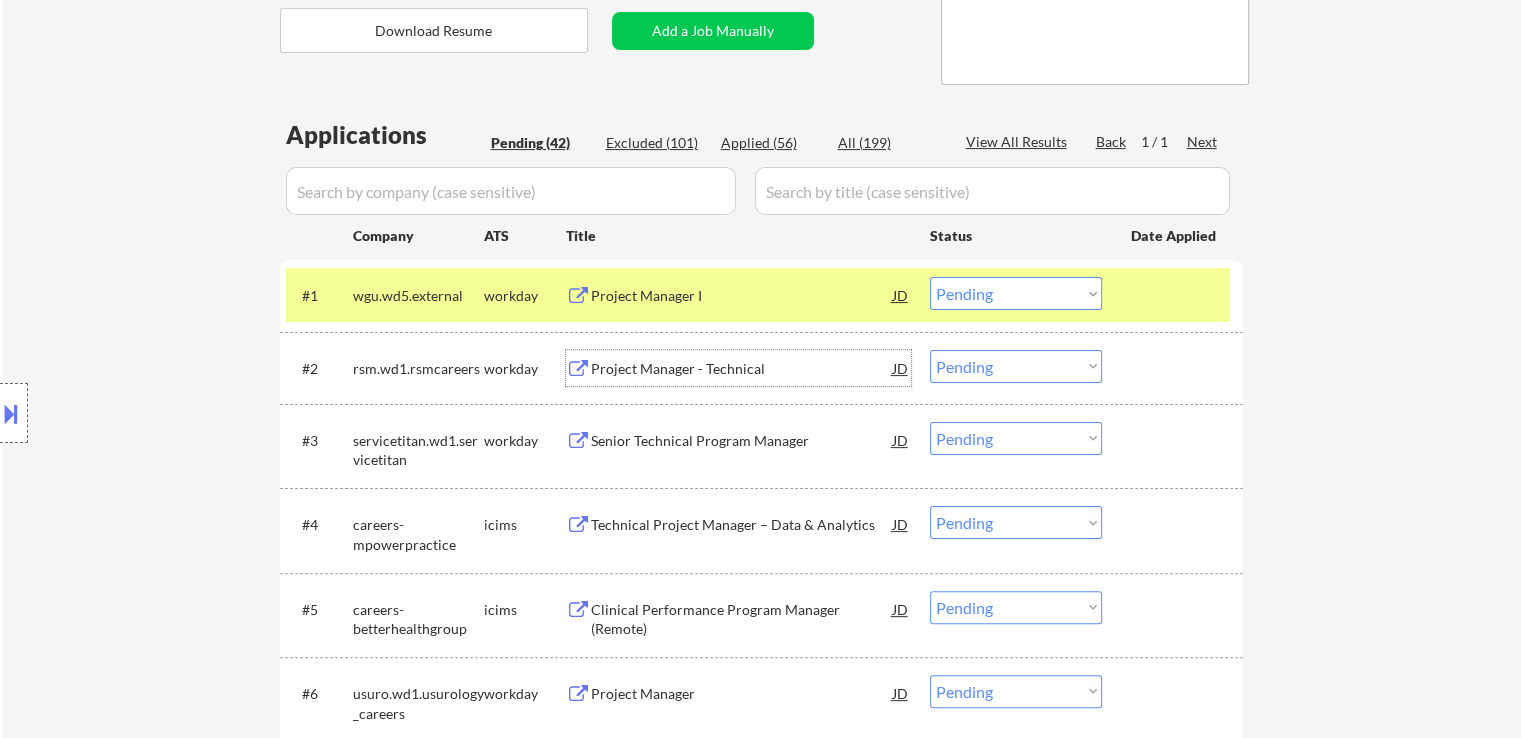 click on "Project Manager - Technical" at bounding box center [742, 369] 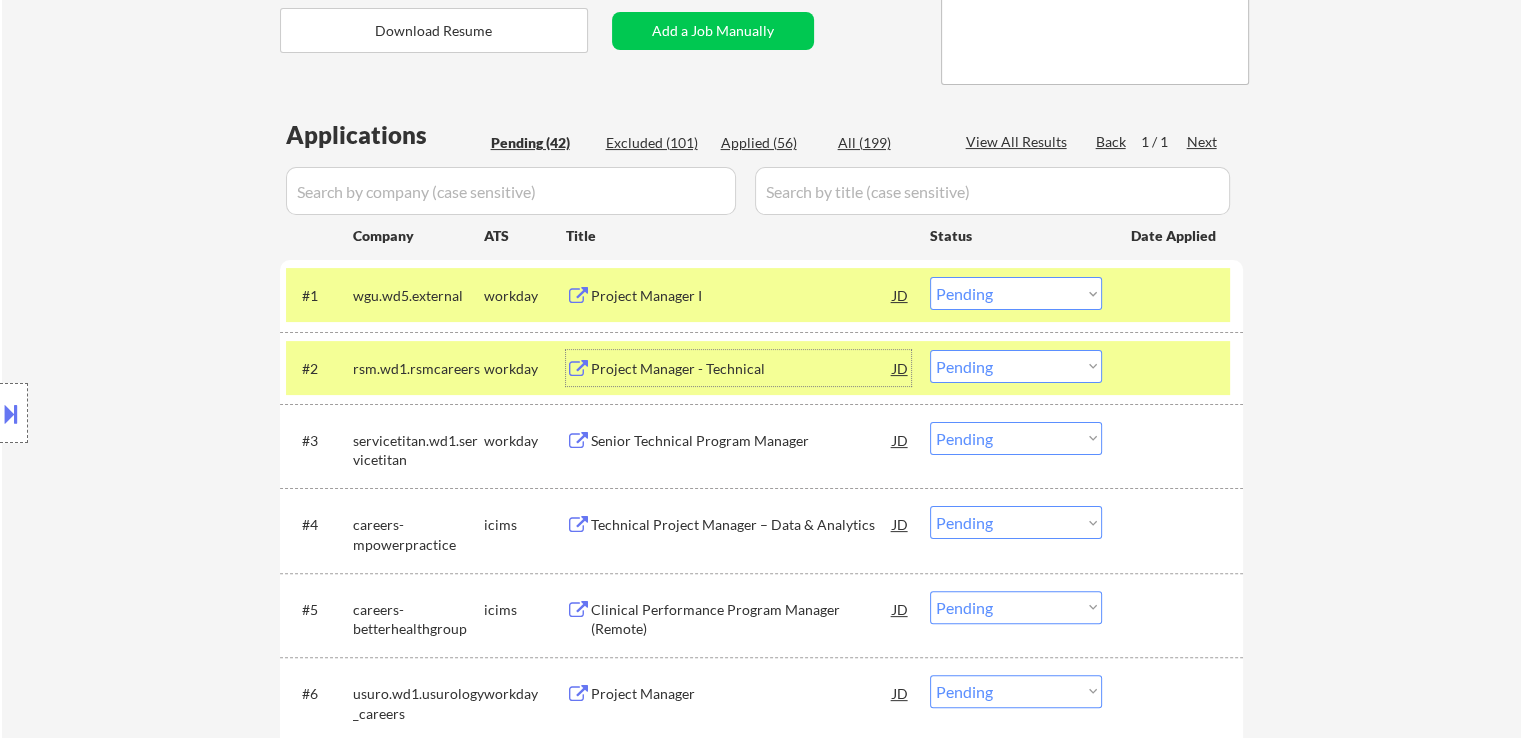 click on "Choose an option... Pending Applied Excluded (Questions) Excluded (Expired) Excluded (Location) Excluded (Bad Match) Excluded (Blocklist) Excluded (Salary) Excluded (Other)" at bounding box center [1016, 293] 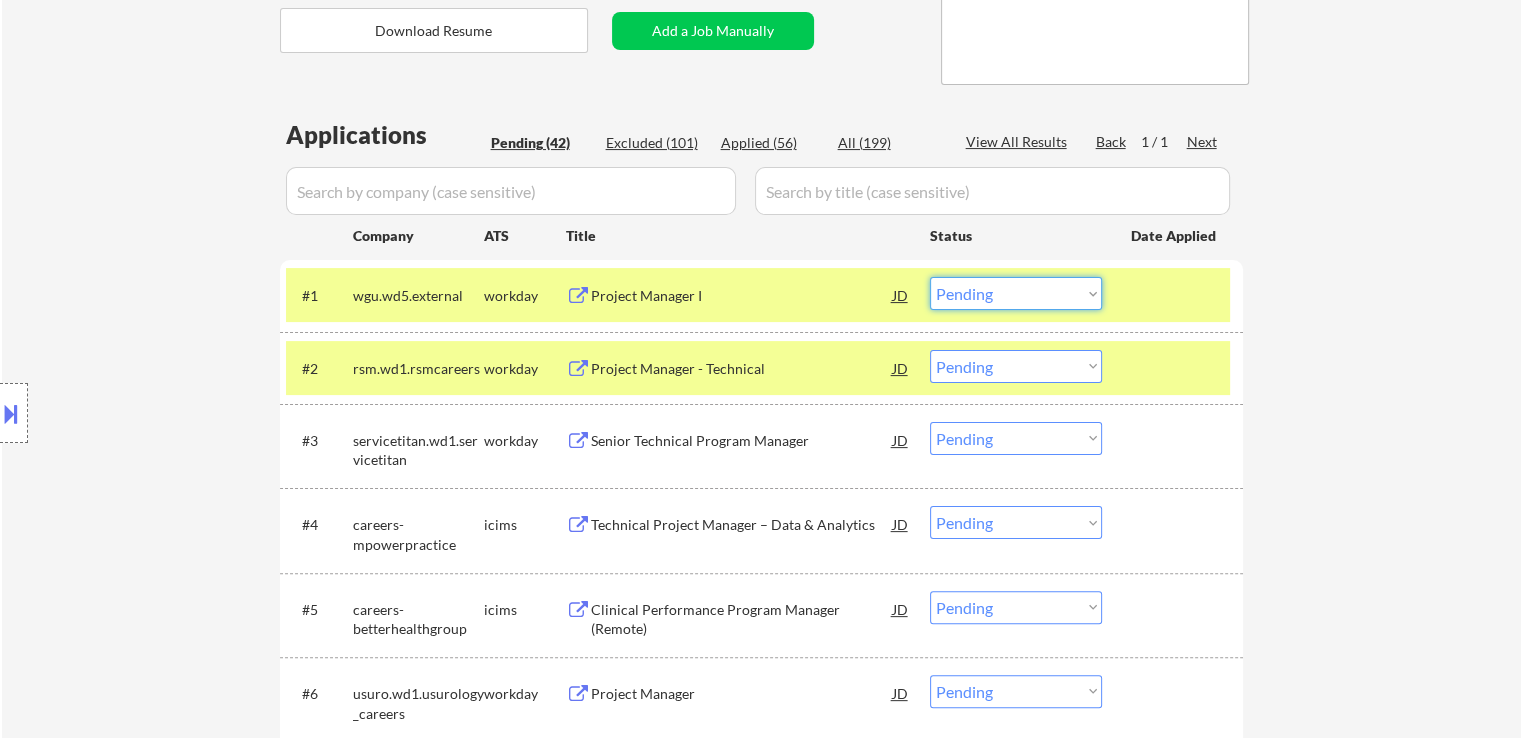 select on ""excluded__expired_"" 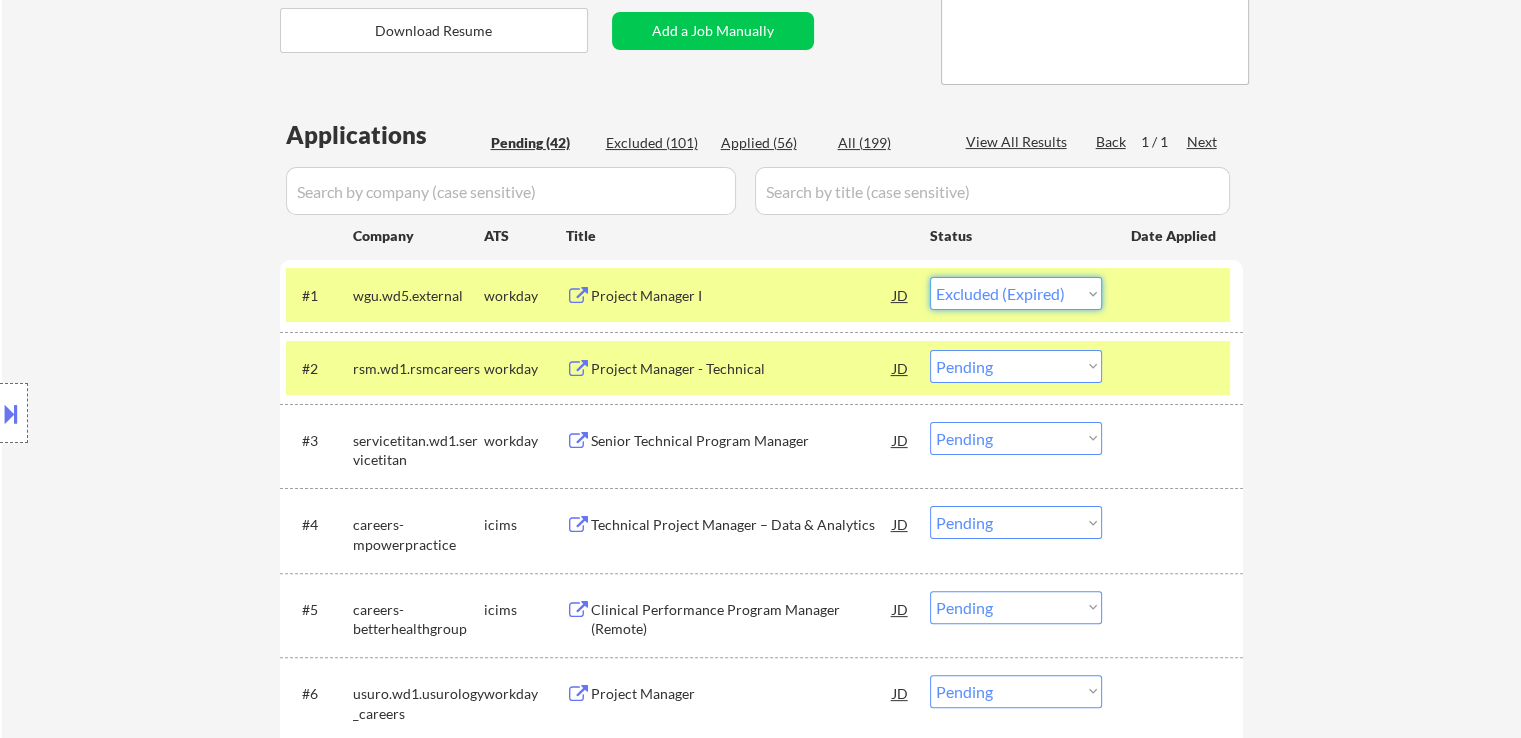 click on "Choose an option... Pending Applied Excluded (Questions) Excluded (Expired) Excluded (Location) Excluded (Bad Match) Excluded (Blocklist) Excluded (Salary) Excluded (Other)" at bounding box center [1016, 293] 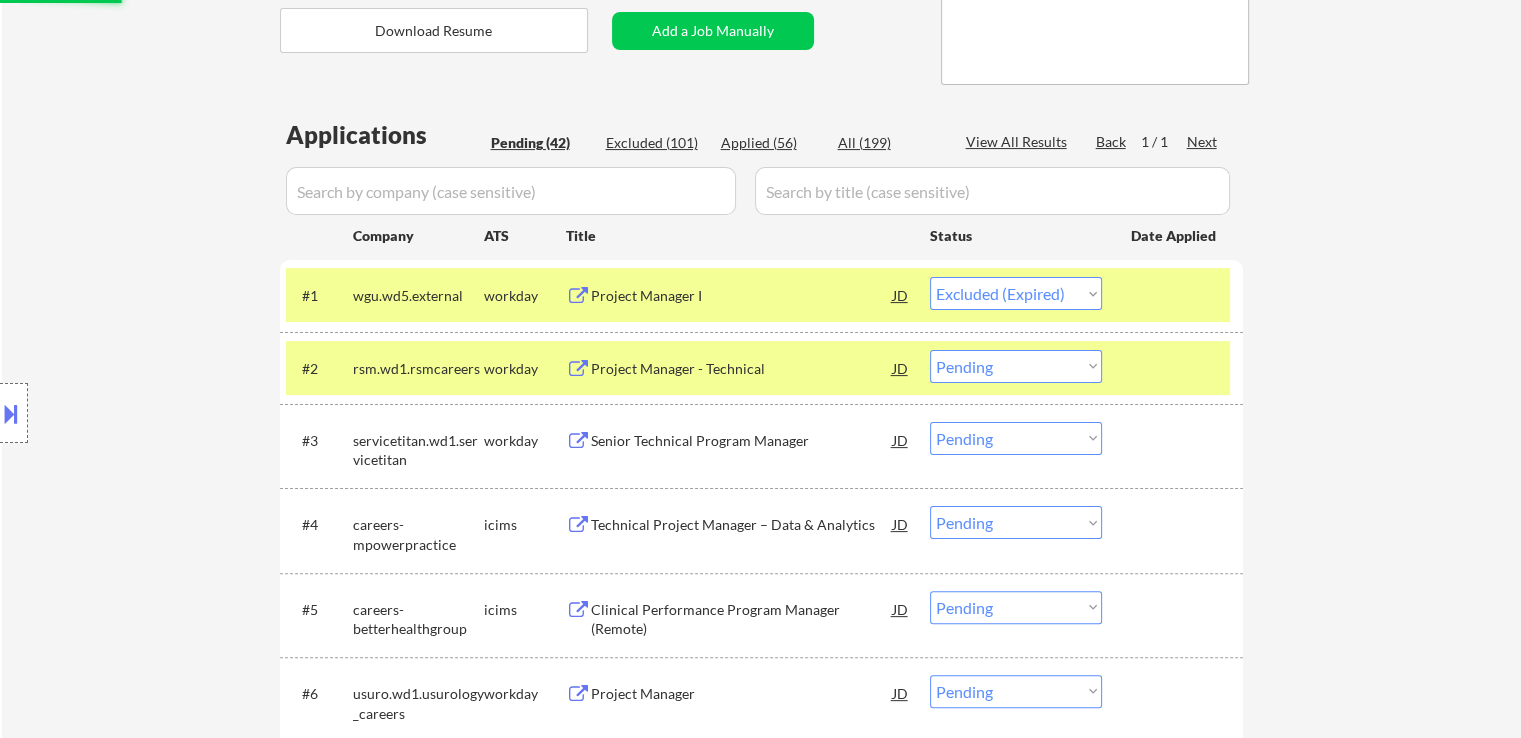 click on "Choose an option... Pending Applied Excluded (Questions) Excluded (Expired) Excluded (Location) Excluded (Bad Match) Excluded (Blocklist) Excluded (Salary) Excluded (Other)" at bounding box center (1016, 366) 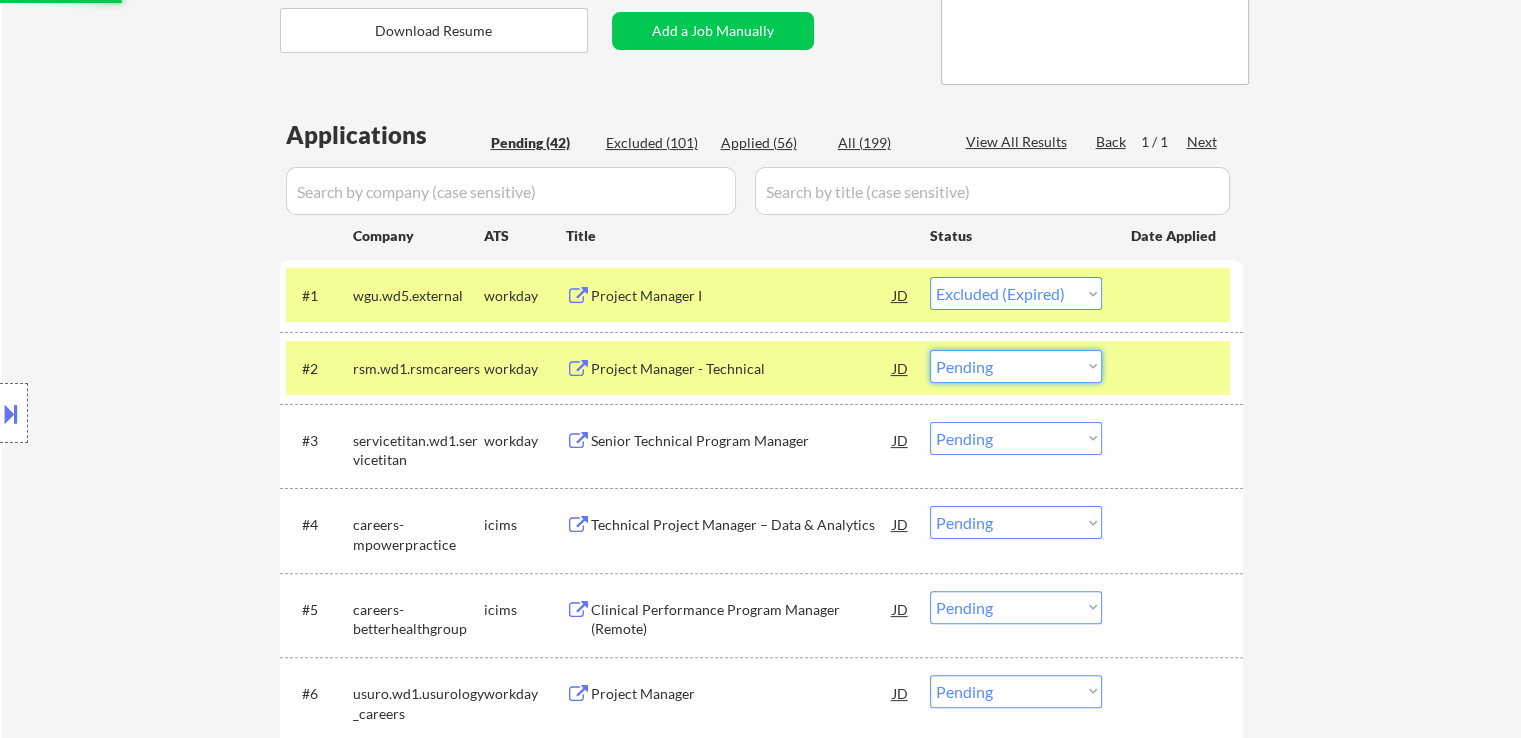 select on ""excluded__expired_"" 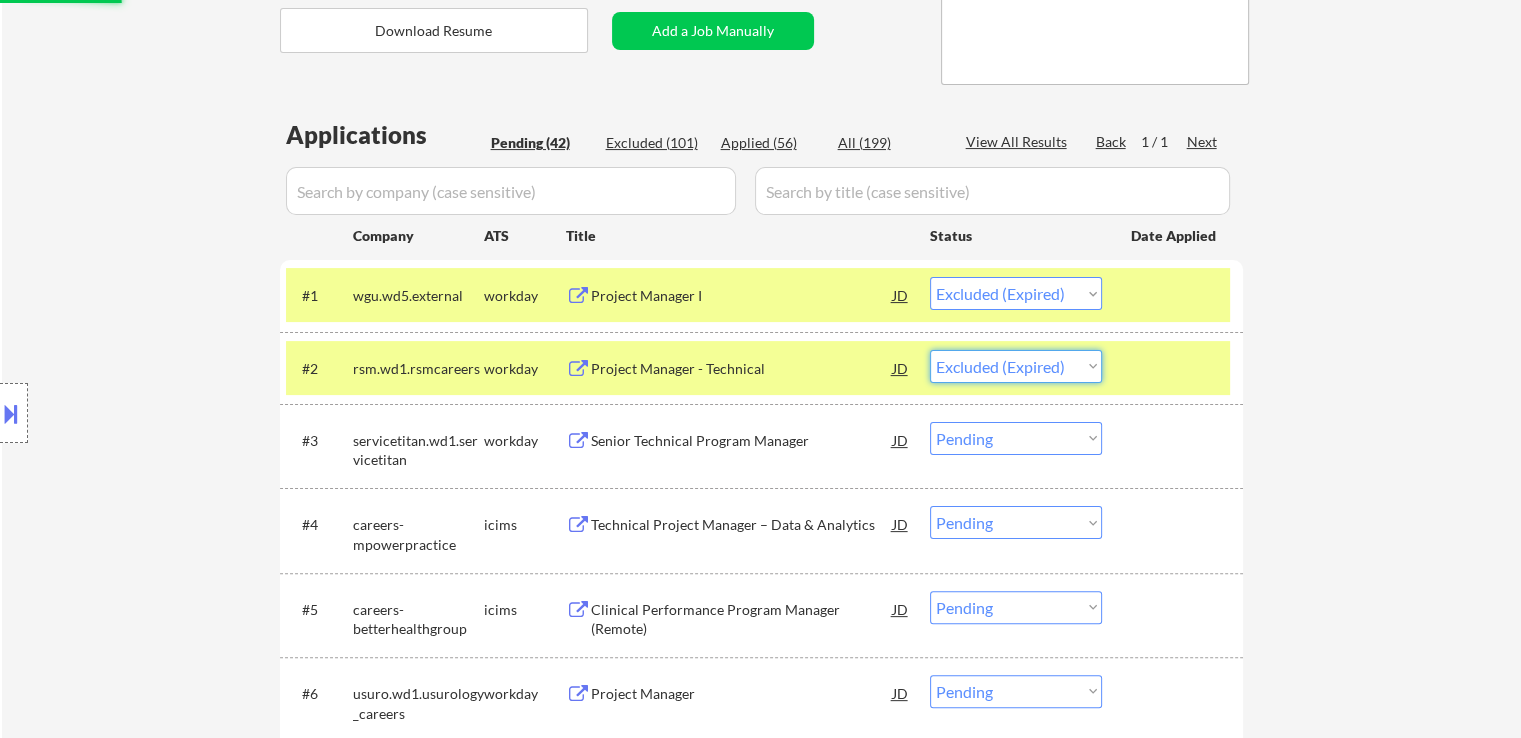 click on "Choose an option... Pending Applied Excluded (Questions) Excluded (Expired) Excluded (Location) Excluded (Bad Match) Excluded (Blocklist) Excluded (Salary) Excluded (Other)" at bounding box center [1016, 366] 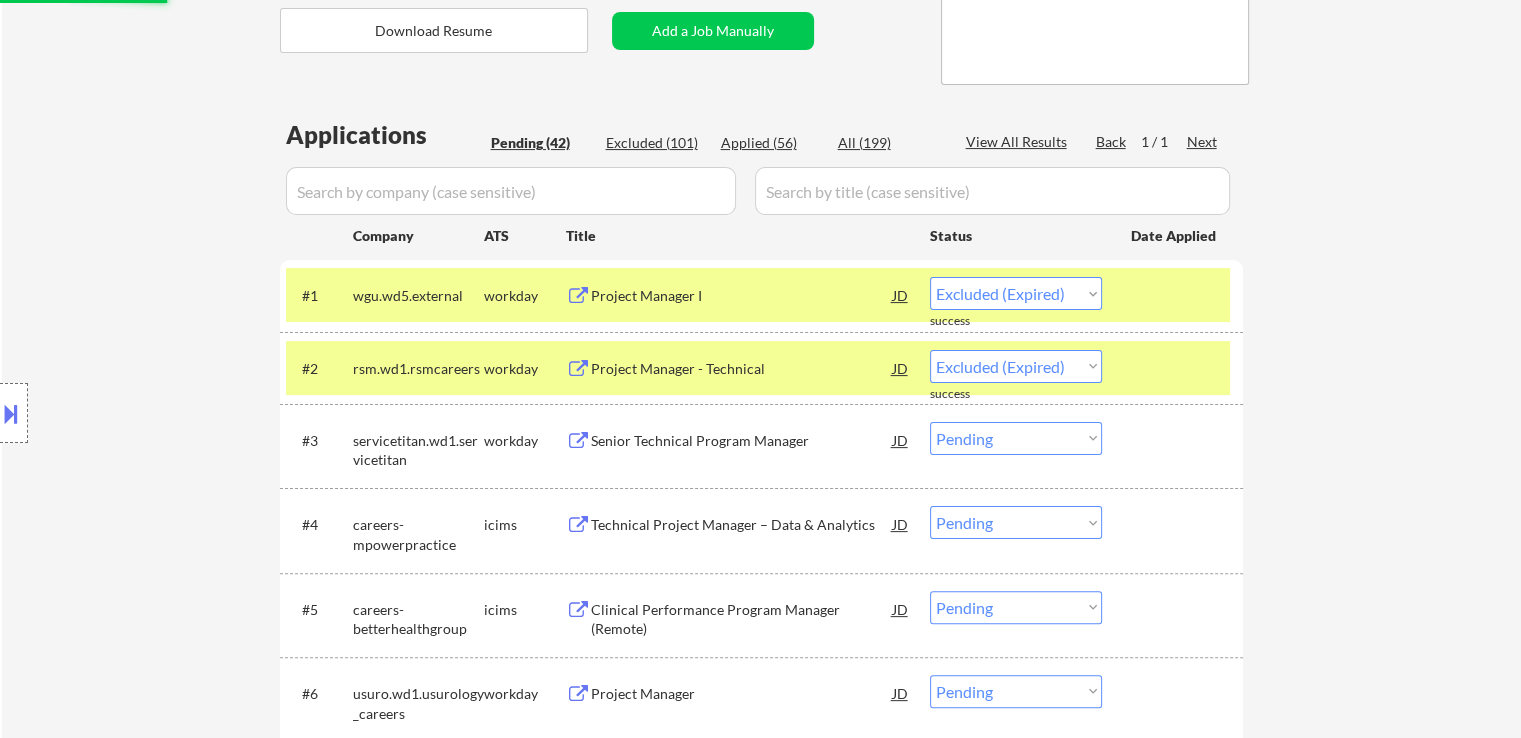 select on ""pending"" 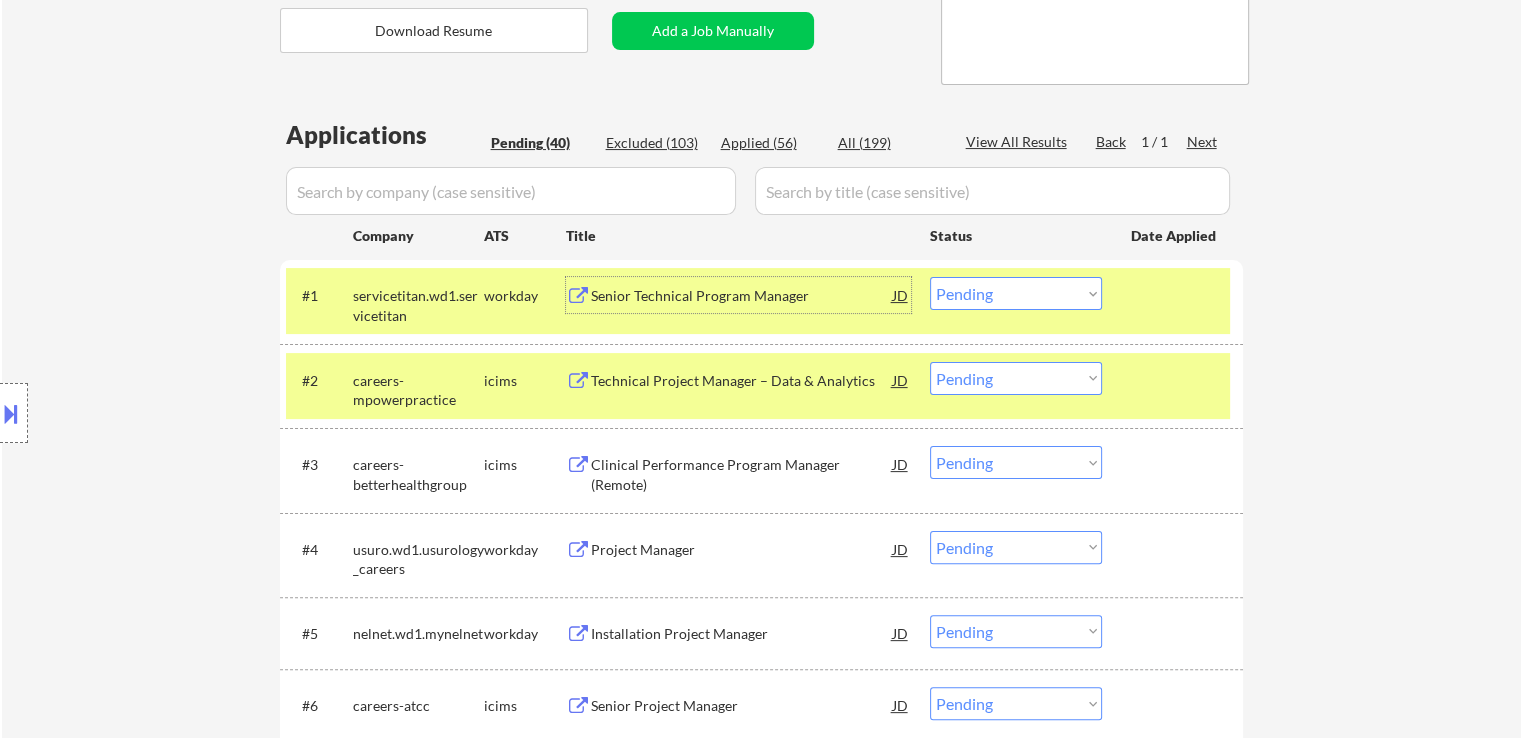 click on "Senior Technical Program Manager" at bounding box center [742, 296] 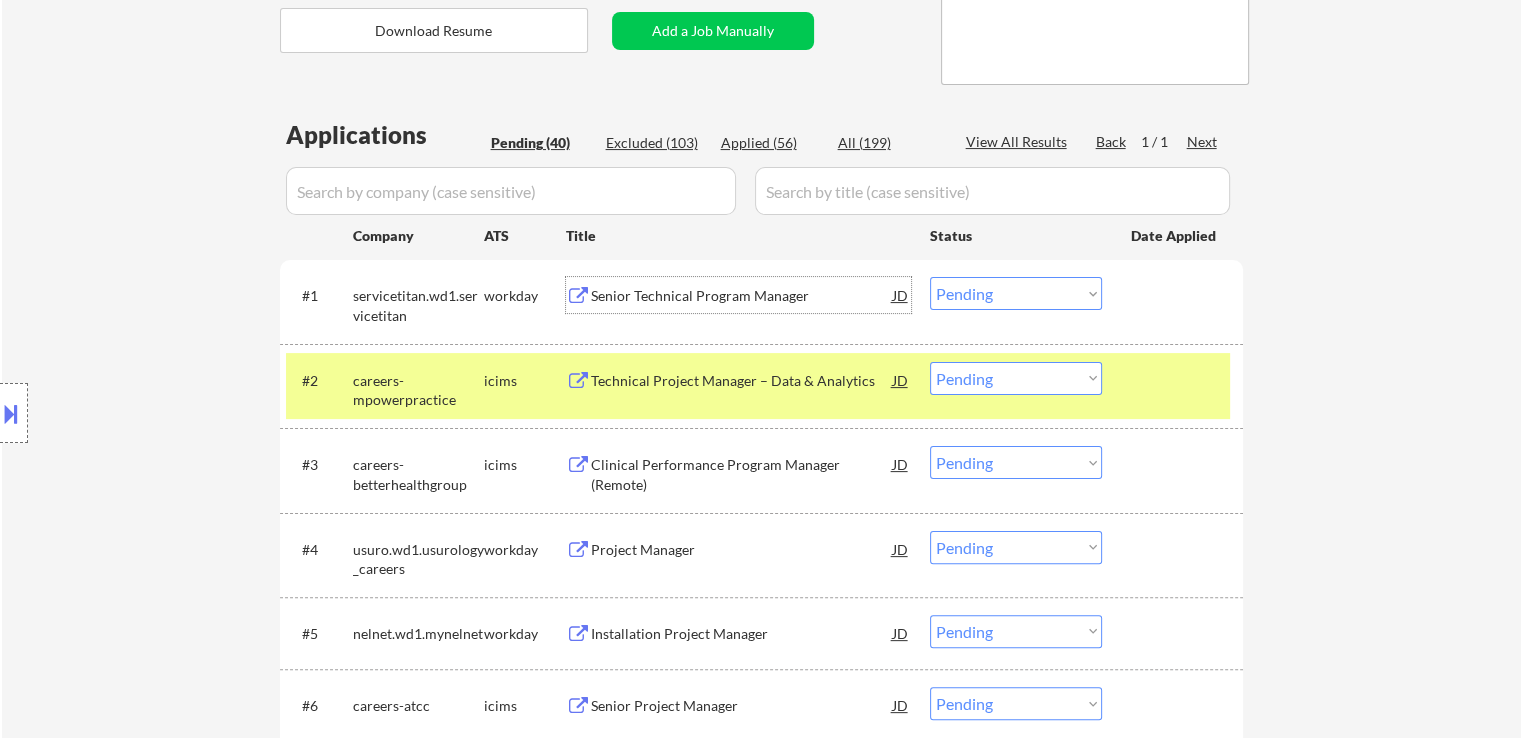 click on "Technical Project Manager – Data & Analytics" at bounding box center [742, 381] 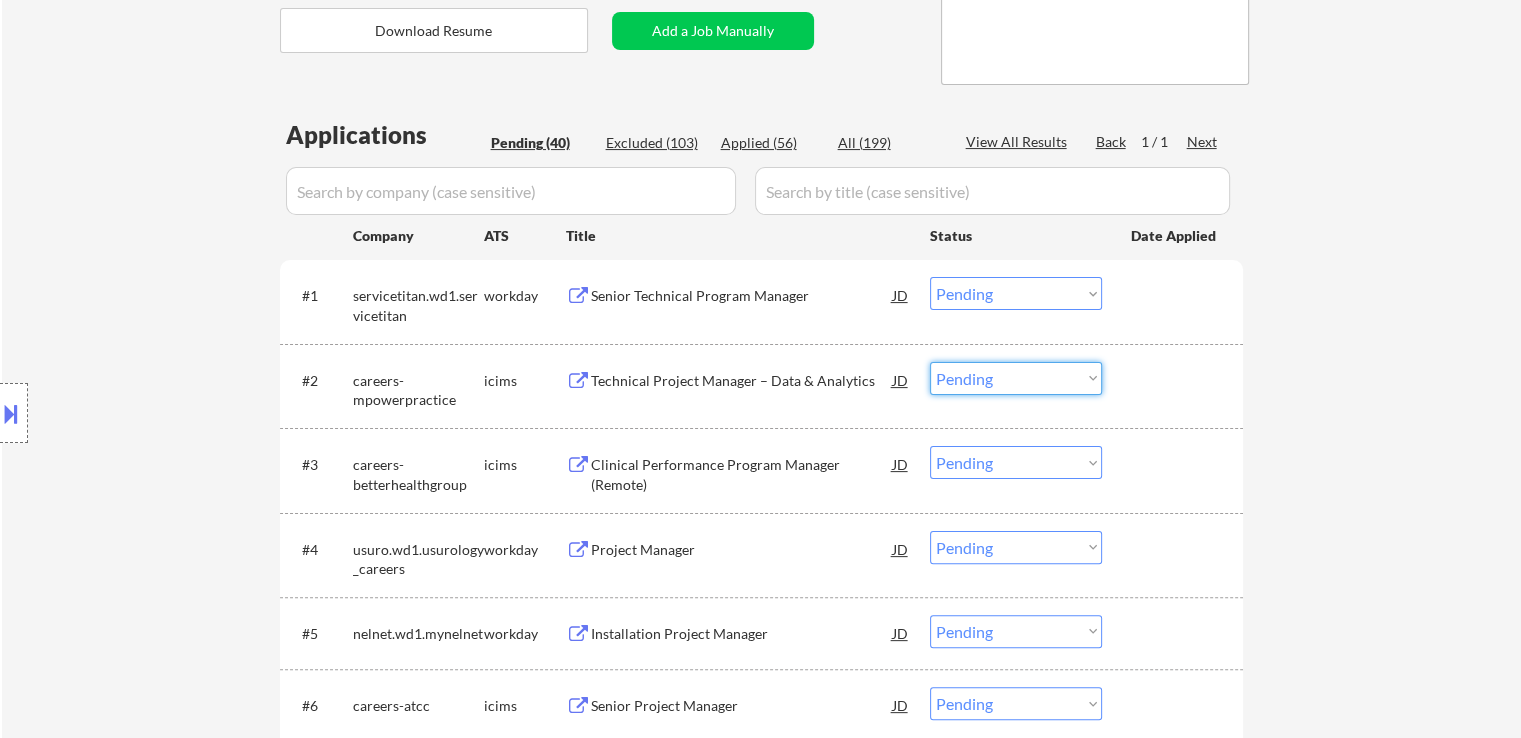 click on "Choose an option... Pending Applied Excluded (Questions) Excluded (Expired) Excluded (Location) Excluded (Bad Match) Excluded (Blocklist) Excluded (Salary) Excluded (Other)" at bounding box center [1016, 378] 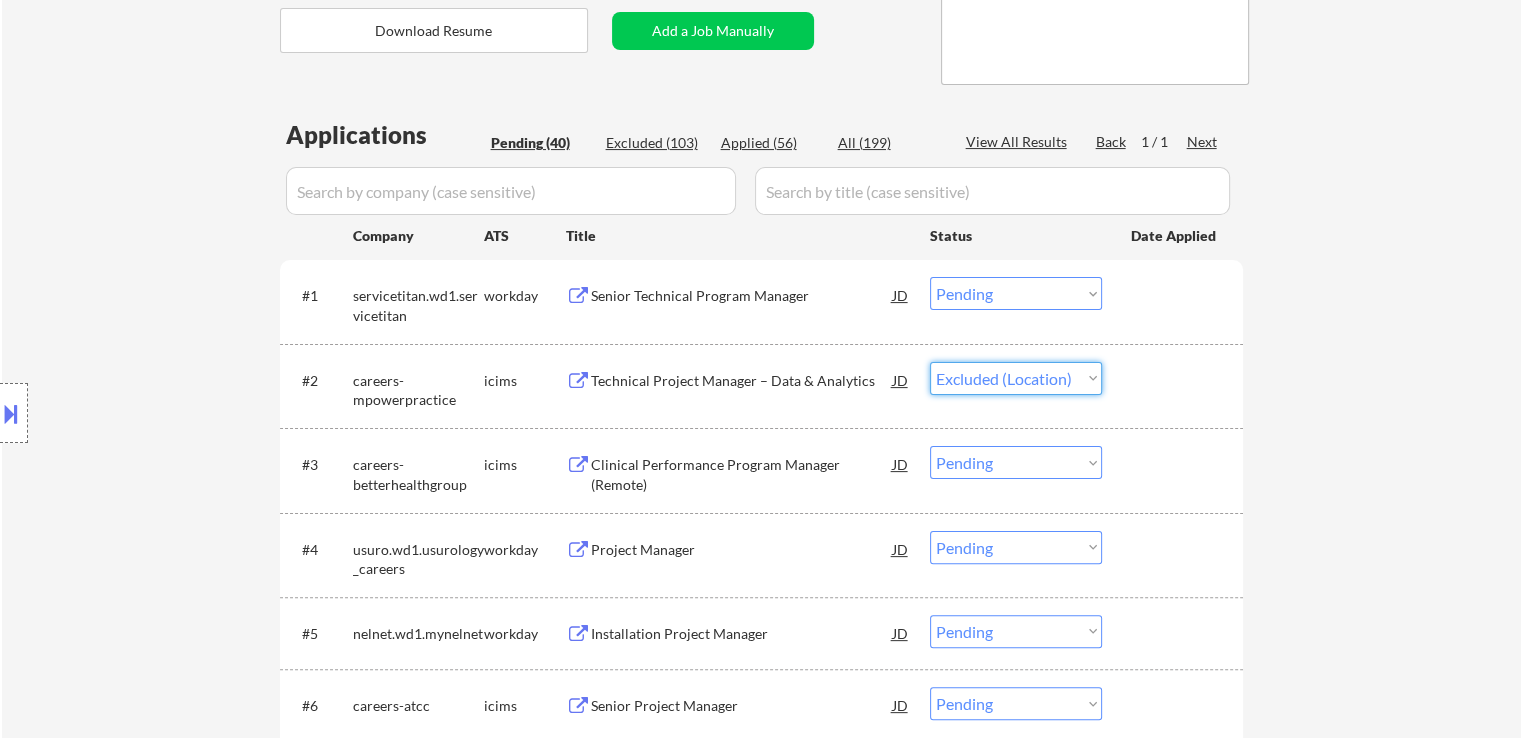 click on "Choose an option... Pending Applied Excluded (Questions) Excluded (Expired) Excluded (Location) Excluded (Bad Match) Excluded (Blocklist) Excluded (Salary) Excluded (Other)" at bounding box center (1016, 378) 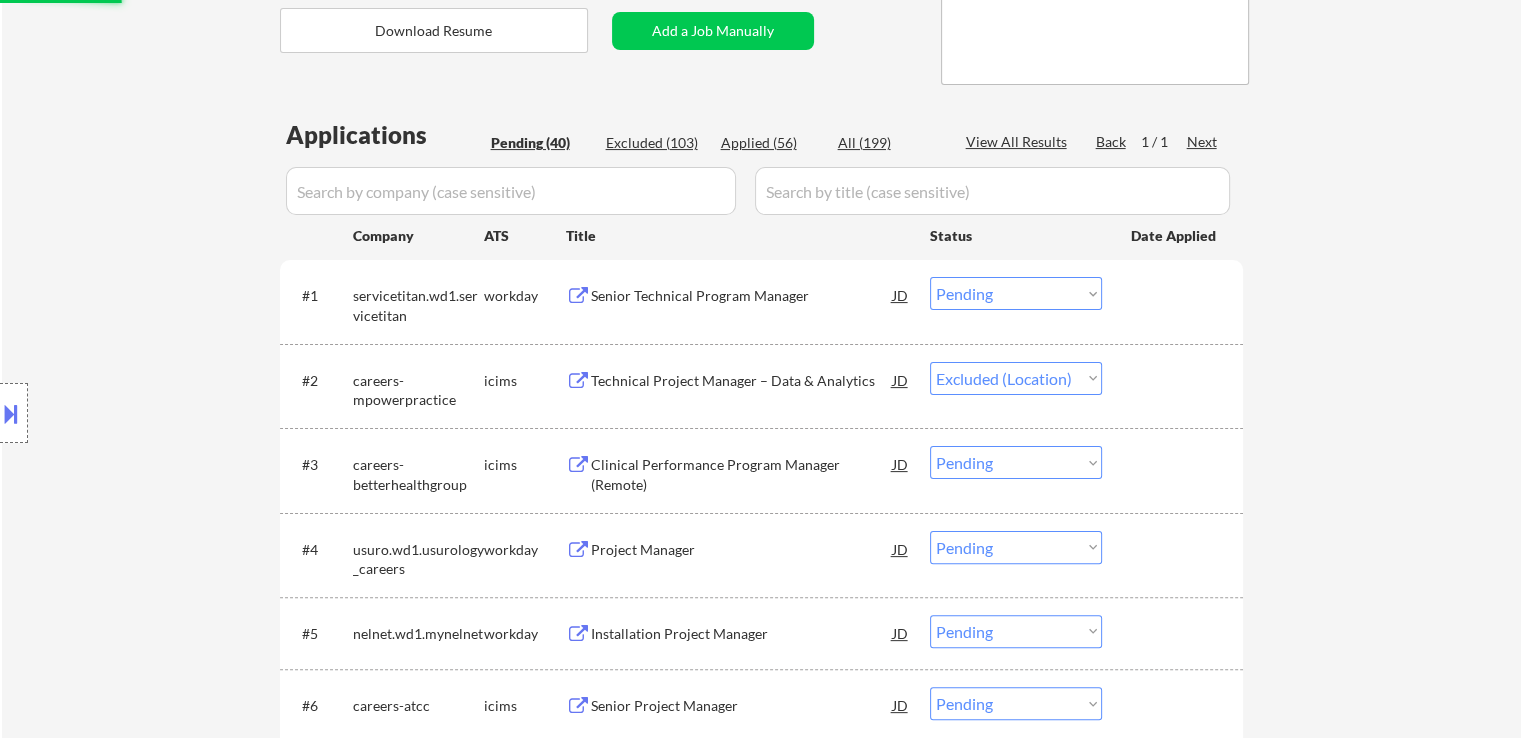 click on "Clinical Performance Program Manager (Remote)" at bounding box center (742, 474) 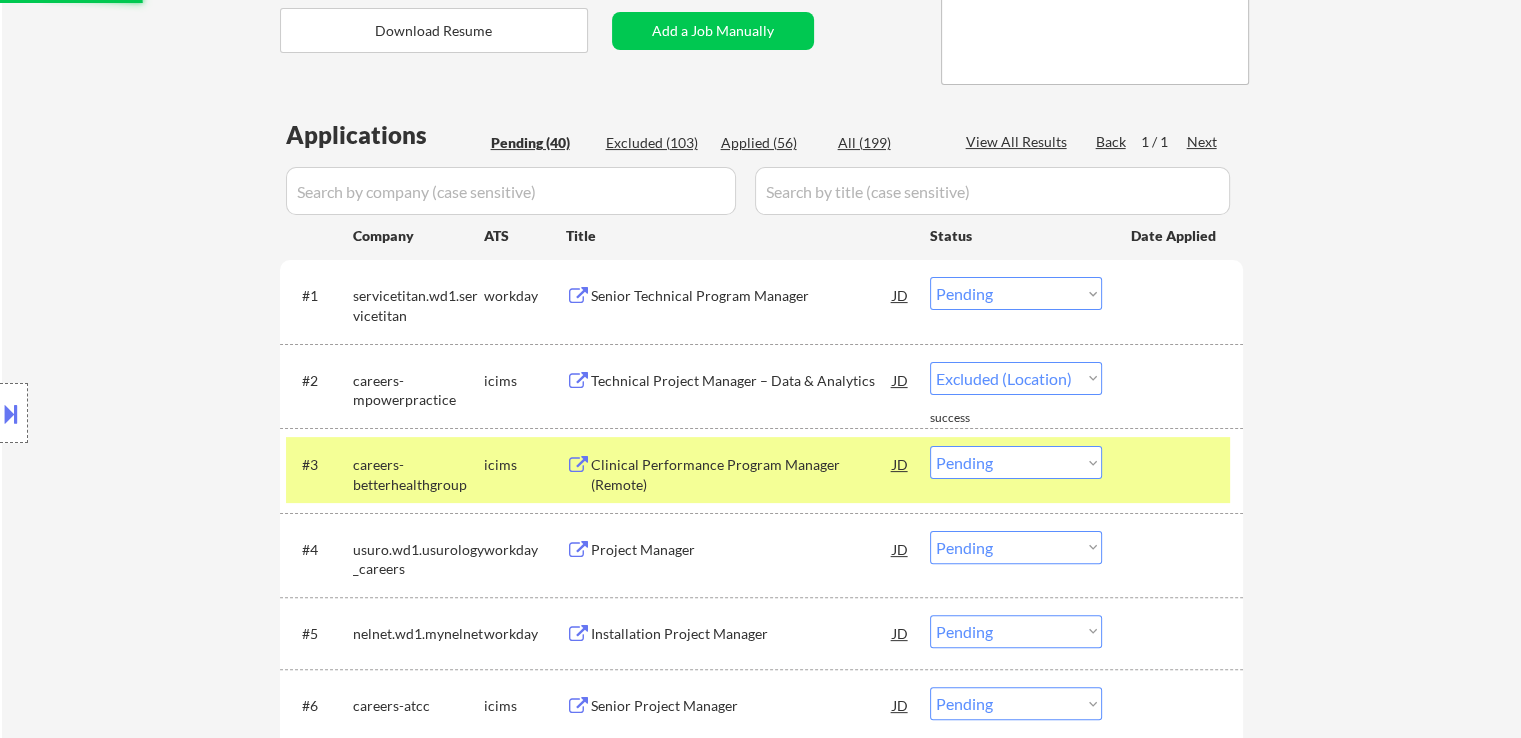 select on ""pending"" 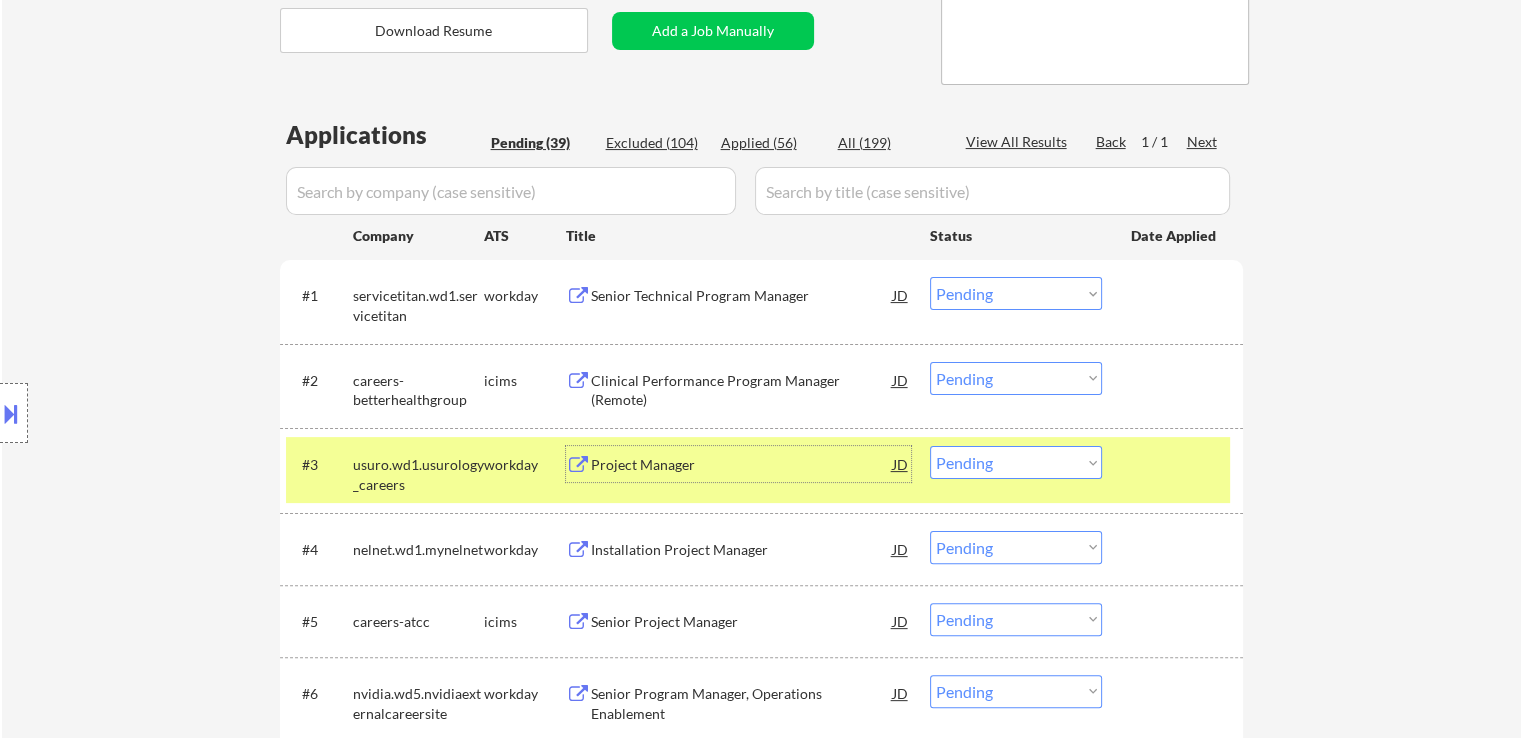 scroll, scrollTop: 500, scrollLeft: 0, axis: vertical 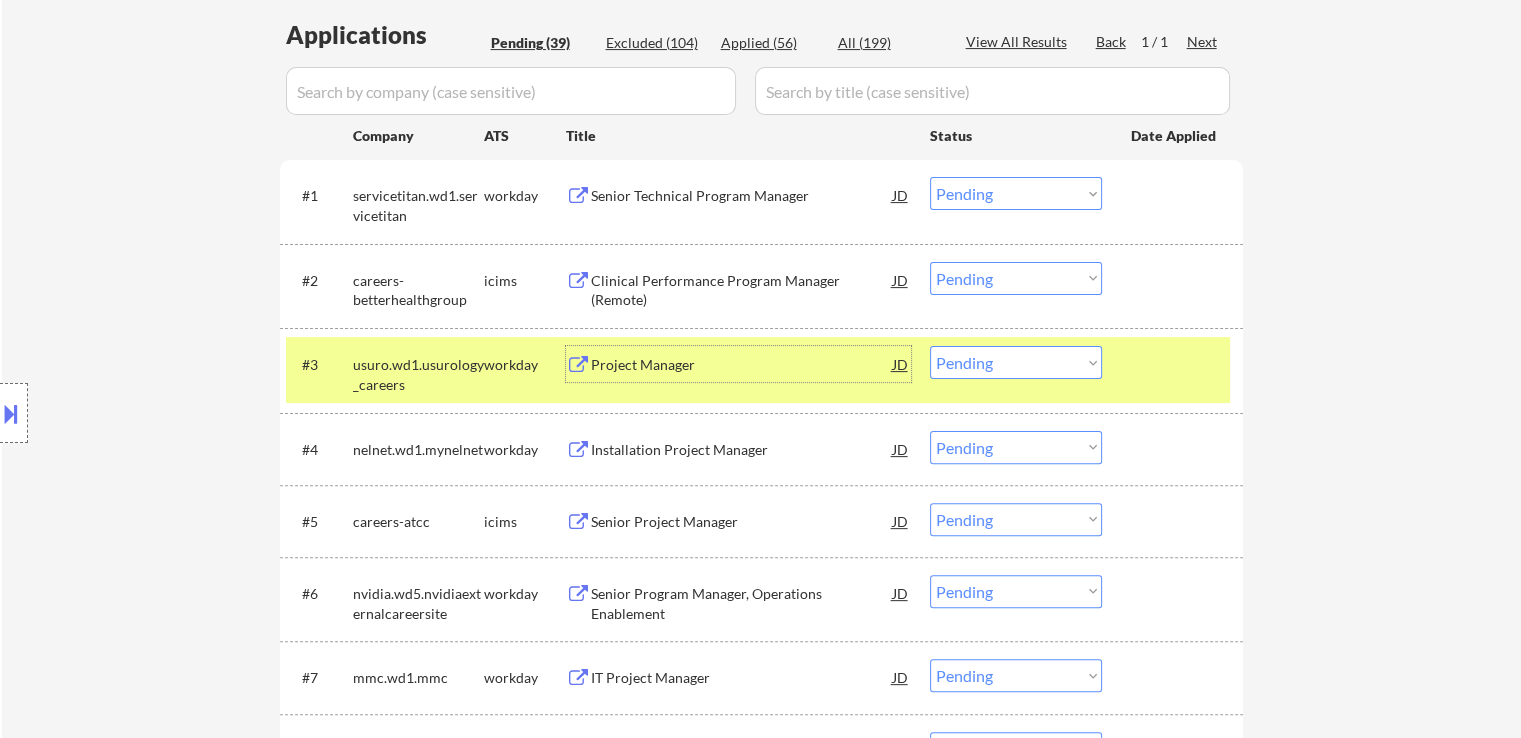 click on "Choose an option... Pending Applied Excluded (Questions) Excluded (Expired) Excluded (Location) Excluded (Bad Match) Excluded (Blocklist) Excluded (Salary) Excluded (Other)" at bounding box center [1016, 193] 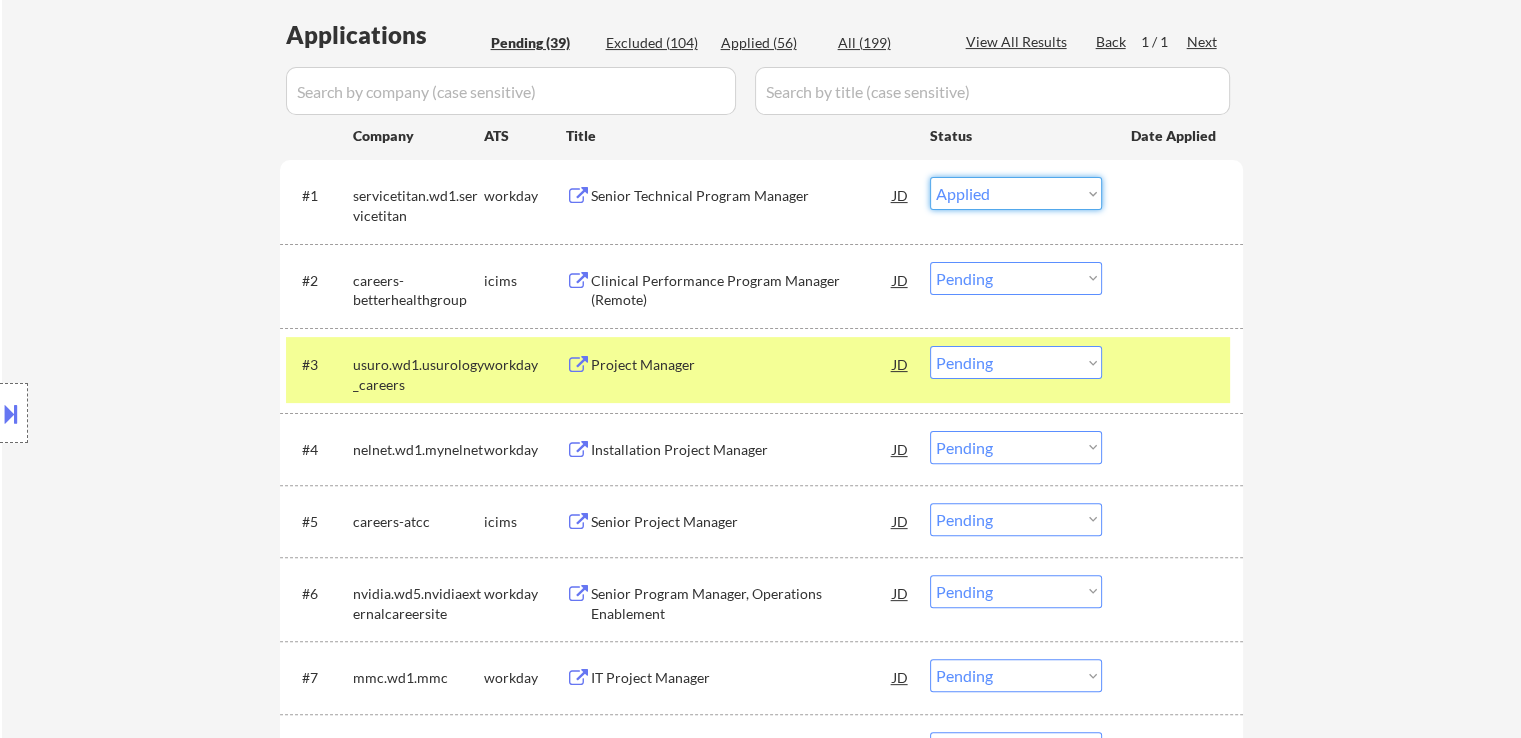 click on "Choose an option... Pending Applied Excluded (Questions) Excluded (Expired) Excluded (Location) Excluded (Bad Match) Excluded (Blocklist) Excluded (Salary) Excluded (Other)" at bounding box center (1016, 193) 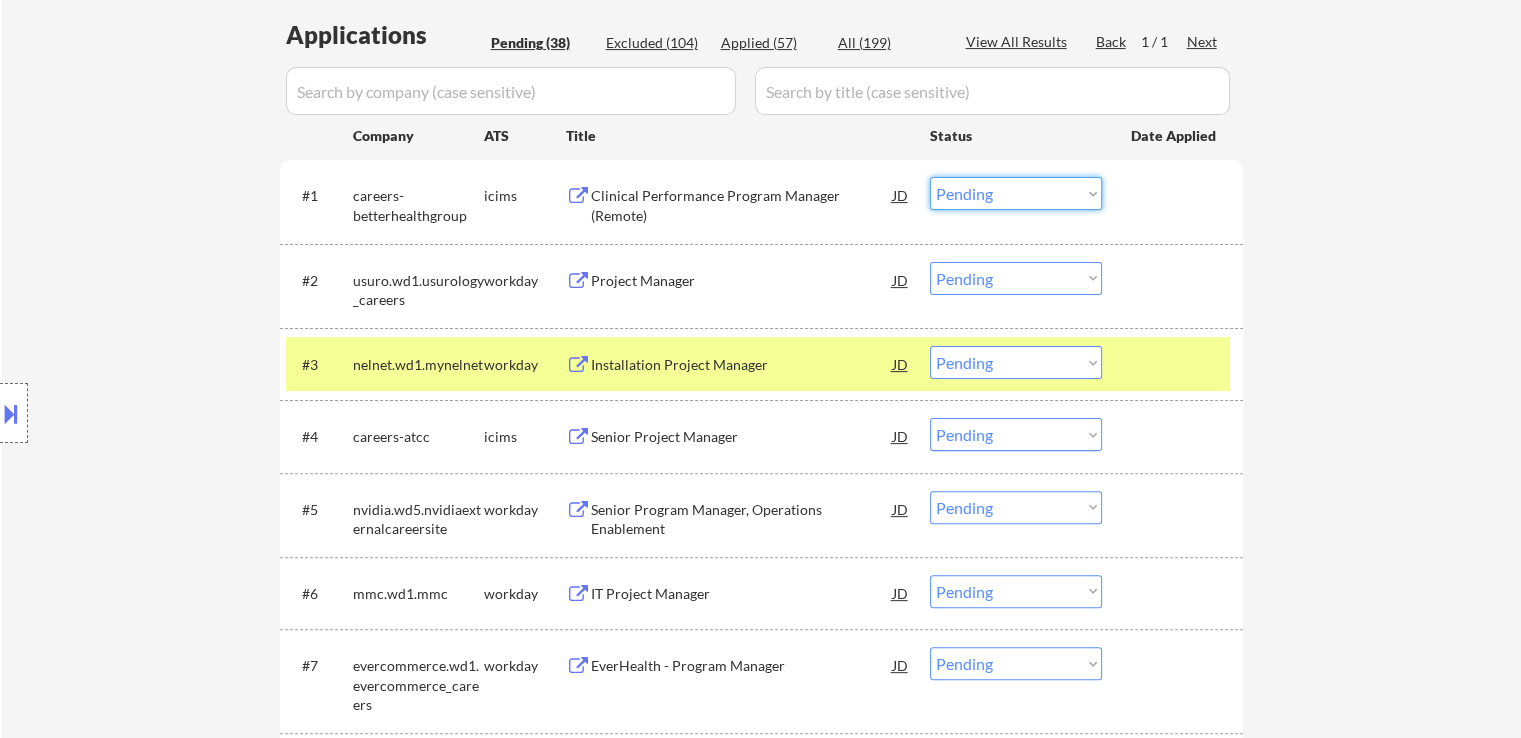 click on "Choose an option... Pending Applied Excluded (Questions) Excluded (Expired) Excluded (Location) Excluded (Bad Match) Excluded (Blocklist) Excluded (Salary) Excluded (Other)" at bounding box center (1016, 193) 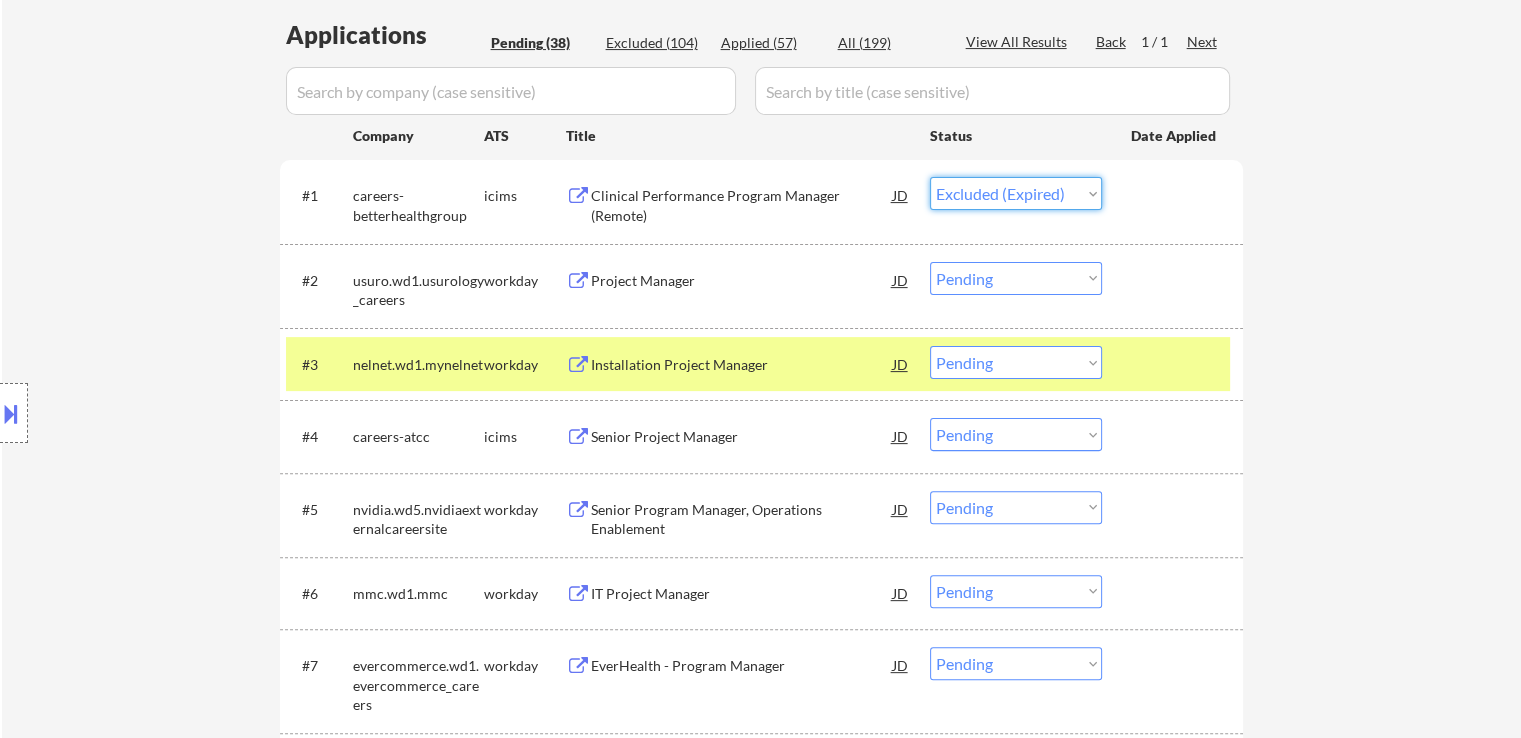 click on "Choose an option... Pending Applied Excluded (Questions) Excluded (Expired) Excluded (Location) Excluded (Bad Match) Excluded (Blocklist) Excluded (Salary) Excluded (Other)" at bounding box center (1016, 193) 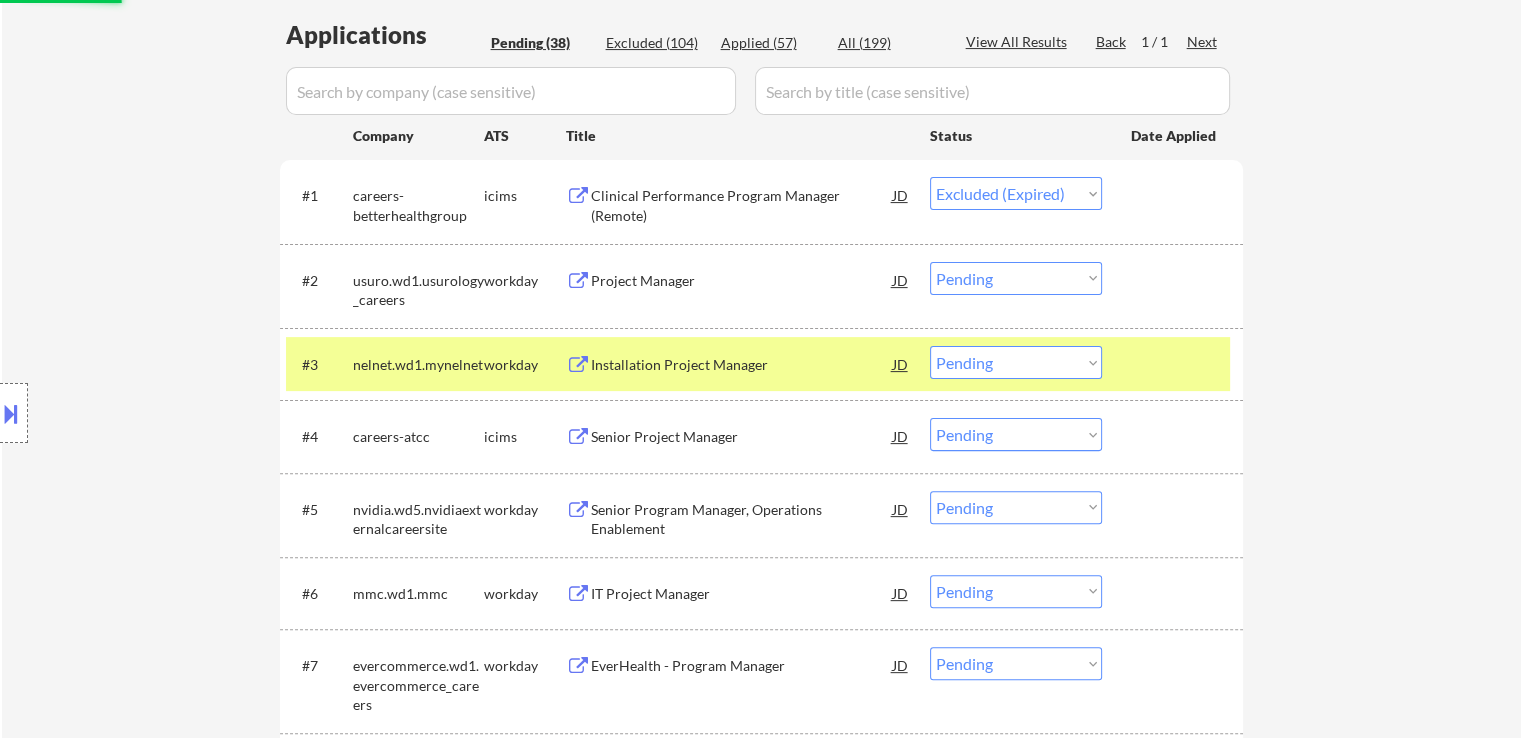 click on "Project Manager" at bounding box center [742, 280] 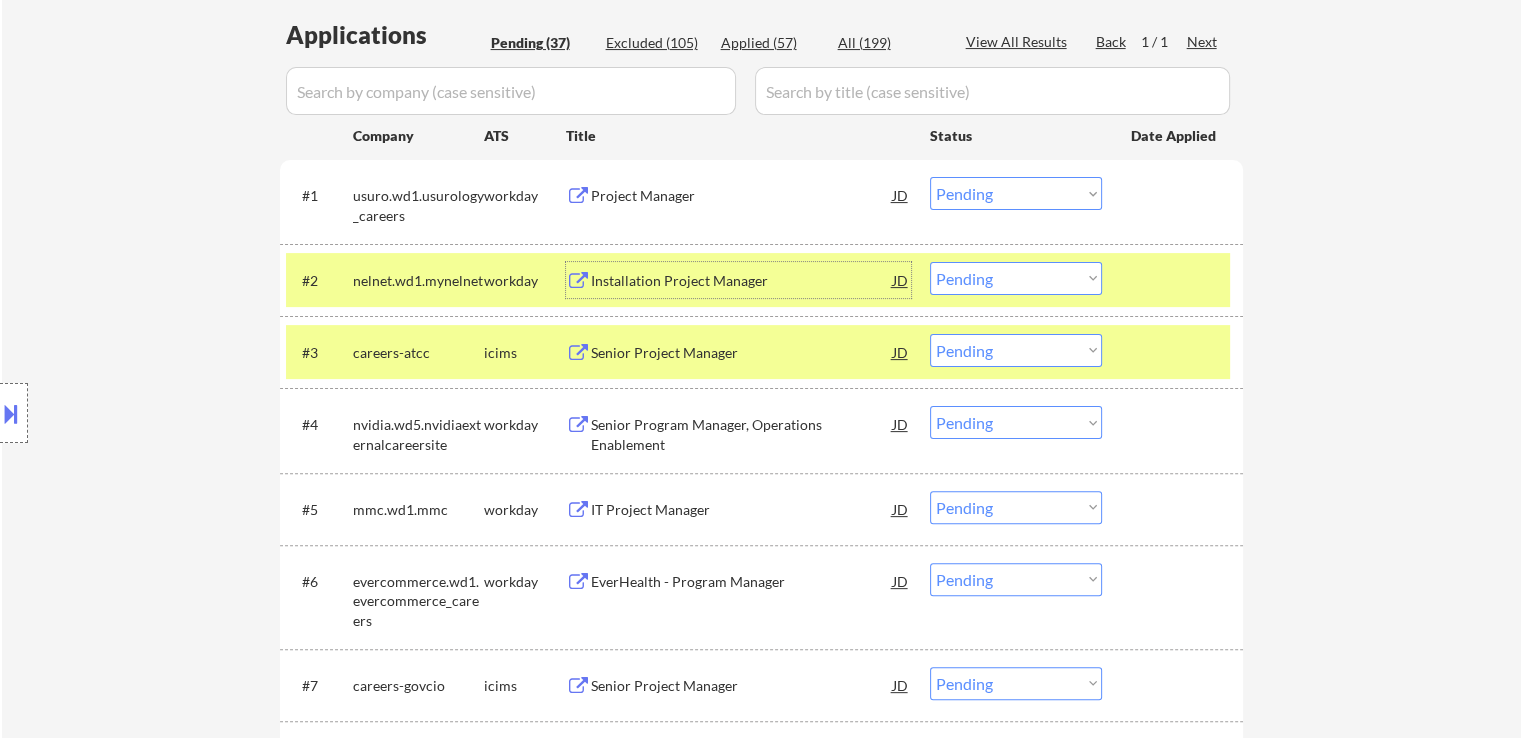 click on "Installation Project Manager" at bounding box center (742, 281) 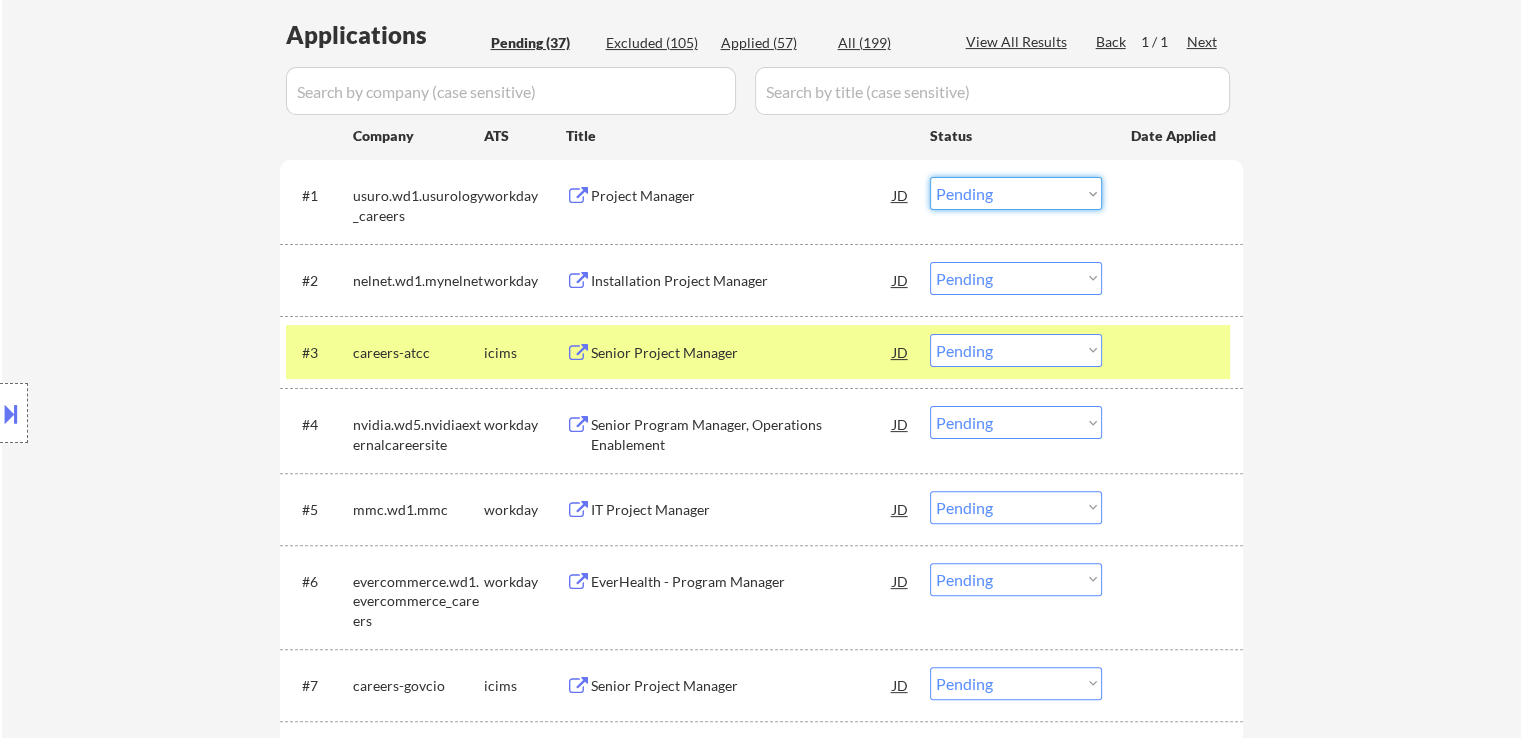 click on "Choose an option... Pending Applied Excluded (Questions) Excluded (Expired) Excluded (Location) Excluded (Bad Match) Excluded (Blocklist) Excluded (Salary) Excluded (Other)" at bounding box center (1016, 193) 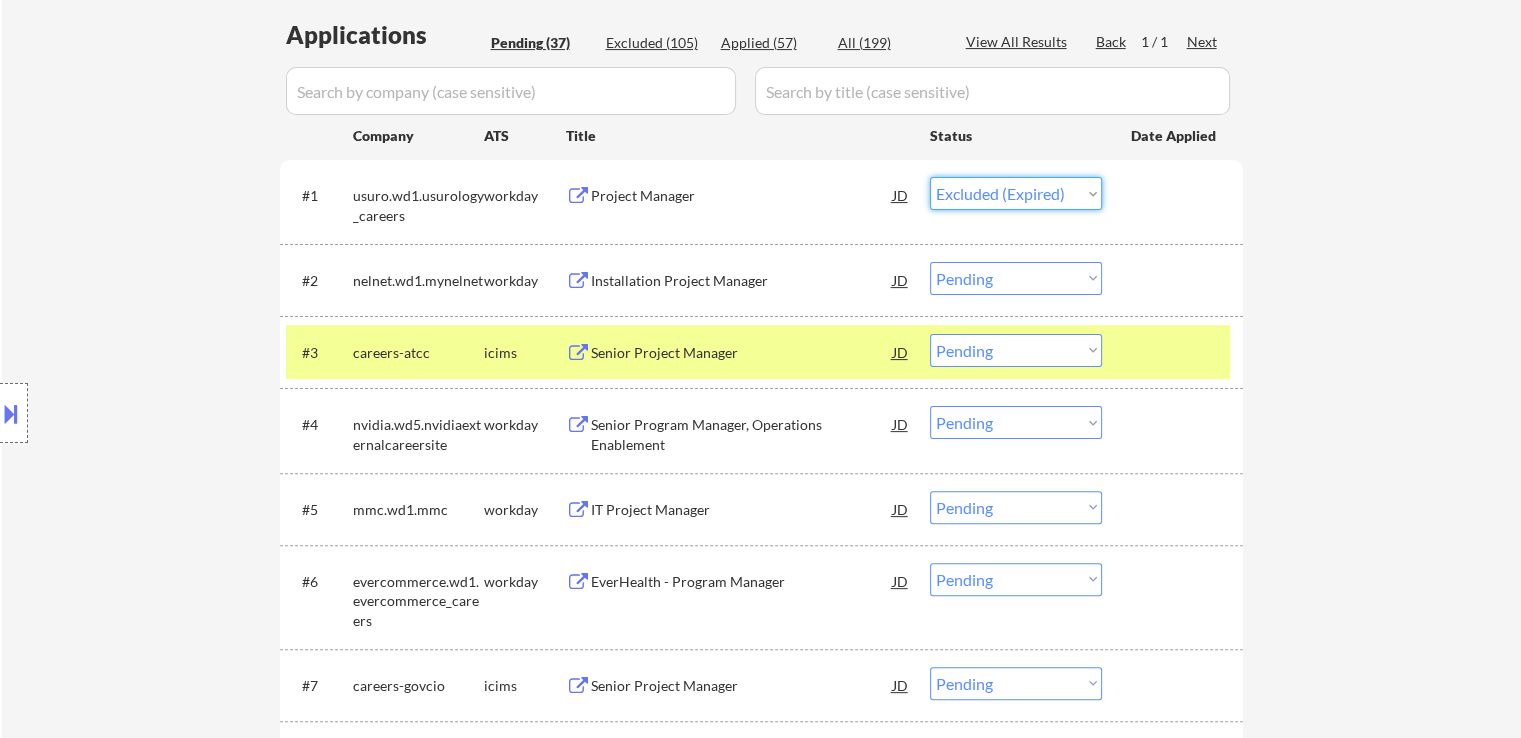 click on "Choose an option... Pending Applied Excluded (Questions) Excluded (Expired) Excluded (Location) Excluded (Bad Match) Excluded (Blocklist) Excluded (Salary) Excluded (Other)" at bounding box center [1016, 193] 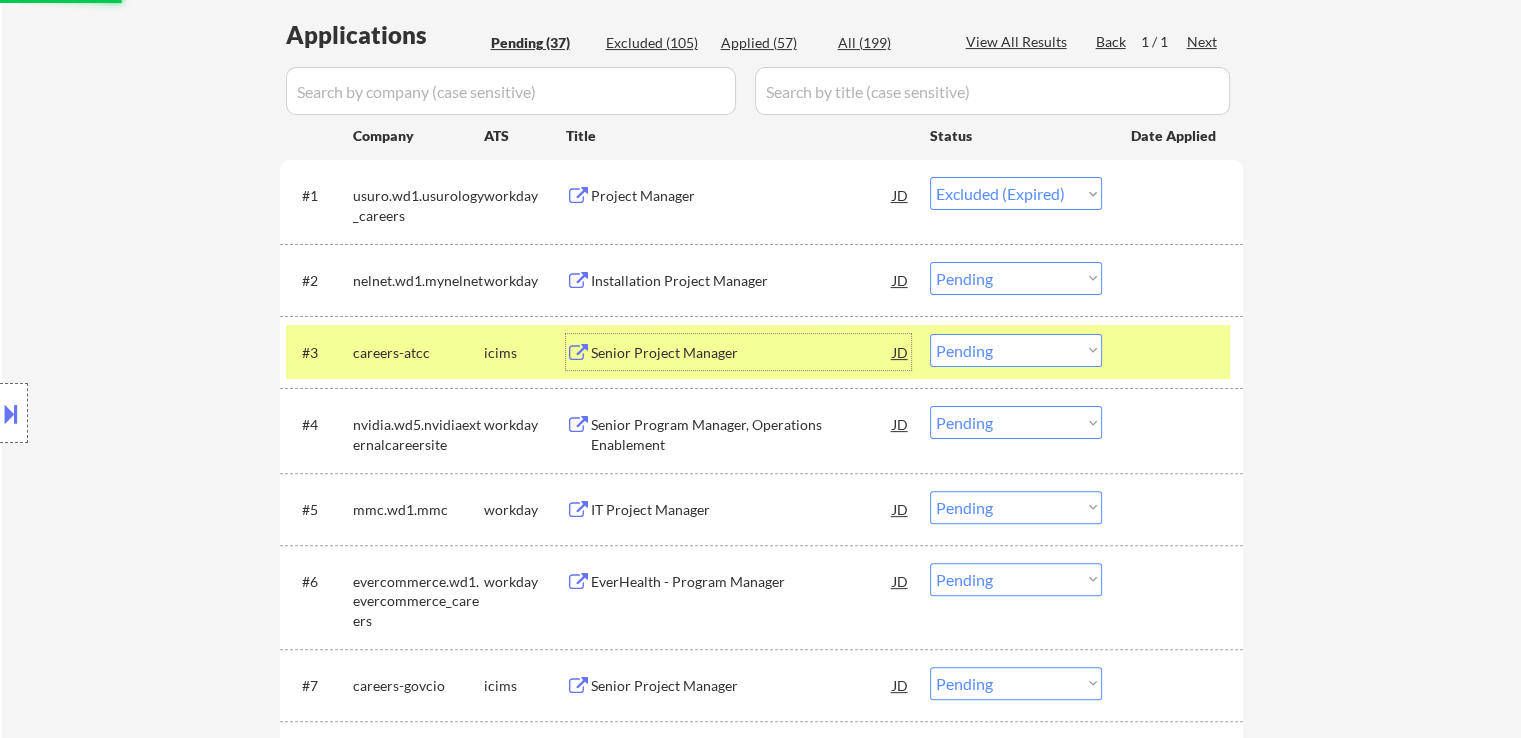 click on "Senior Project Manager" at bounding box center (742, 353) 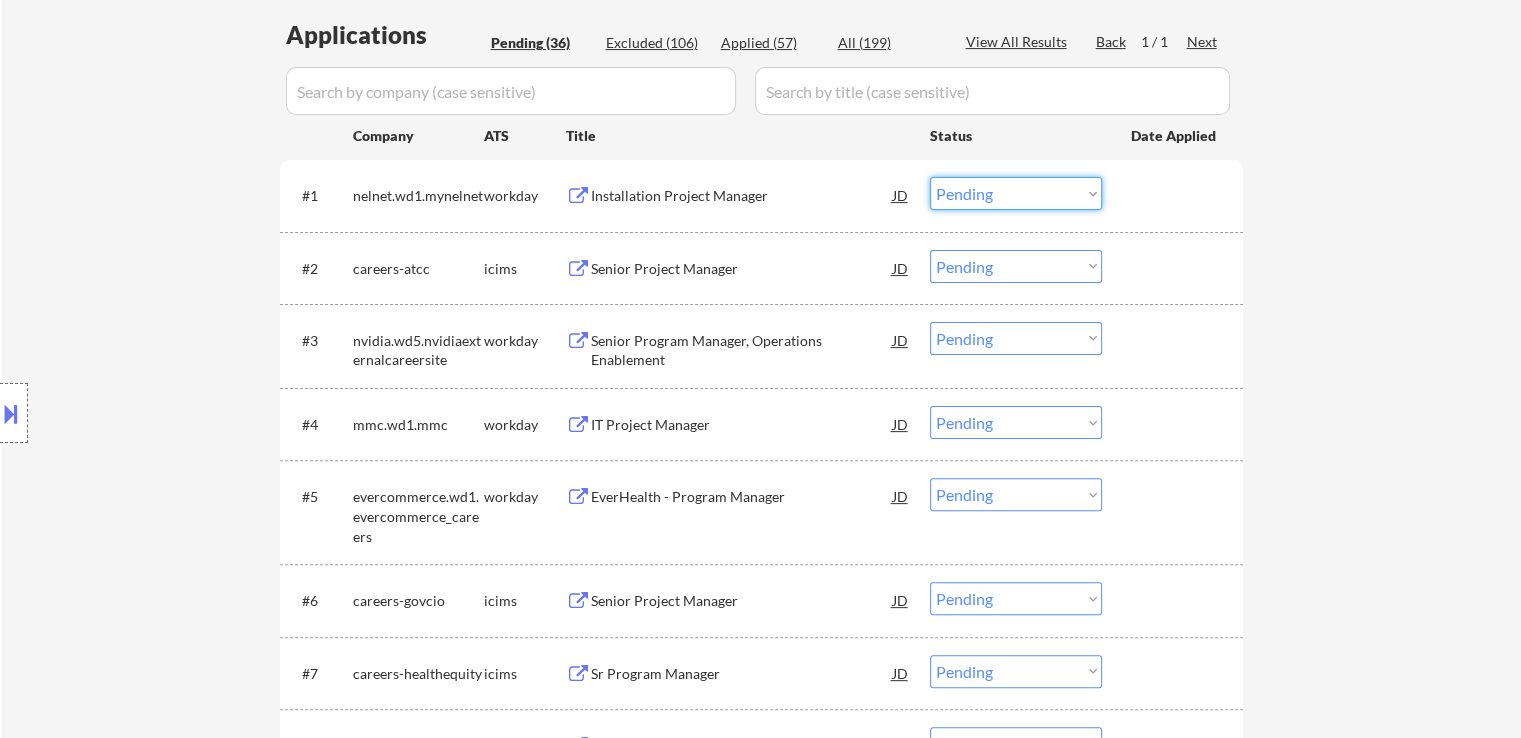 click on "Choose an option... Pending Applied Excluded (Questions) Excluded (Expired) Excluded (Location) Excluded (Bad Match) Excluded (Blocklist) Excluded (Salary) Excluded (Other)" at bounding box center (1016, 193) 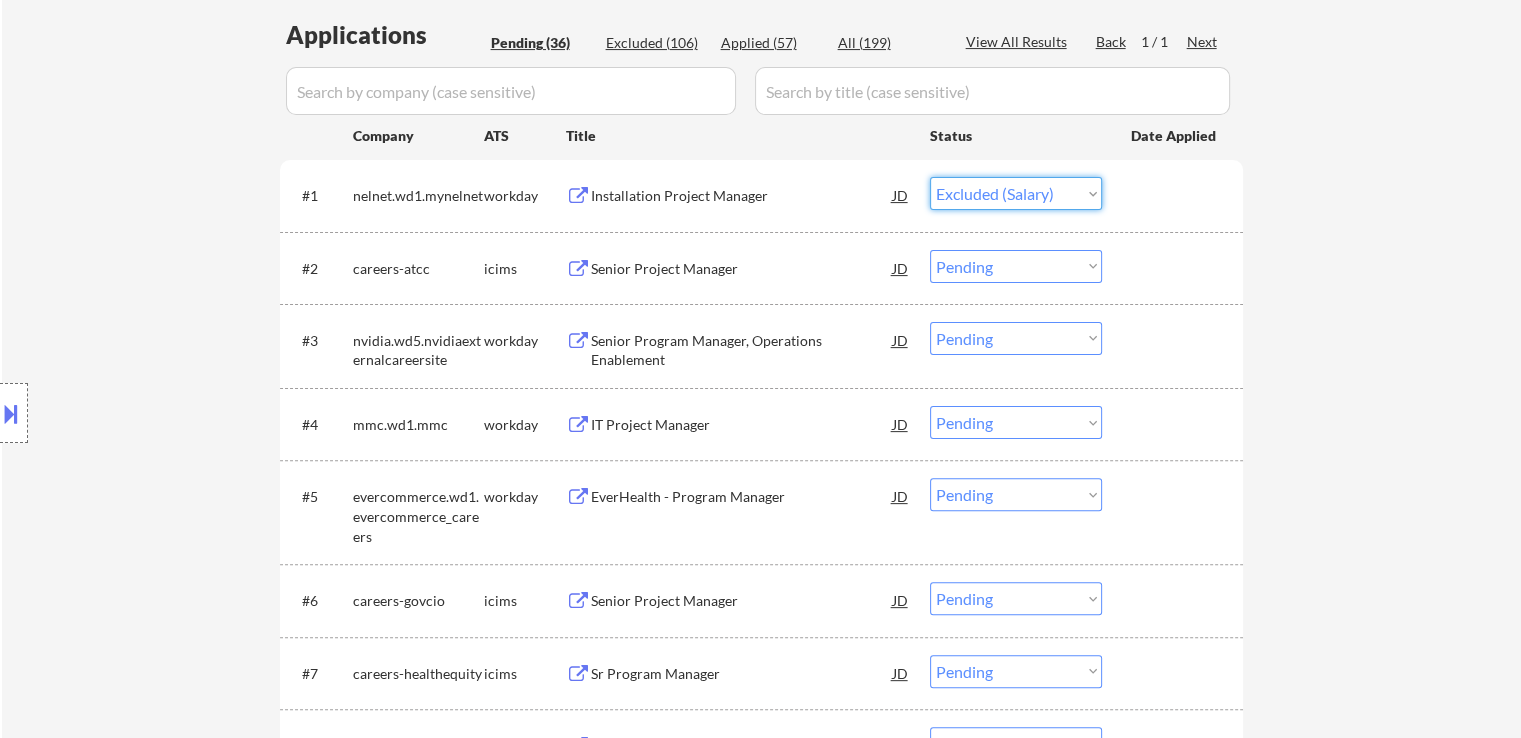 click on "Choose an option... Pending Applied Excluded (Questions) Excluded (Expired) Excluded (Location) Excluded (Bad Match) Excluded (Blocklist) Excluded (Salary) Excluded (Other)" at bounding box center (1016, 193) 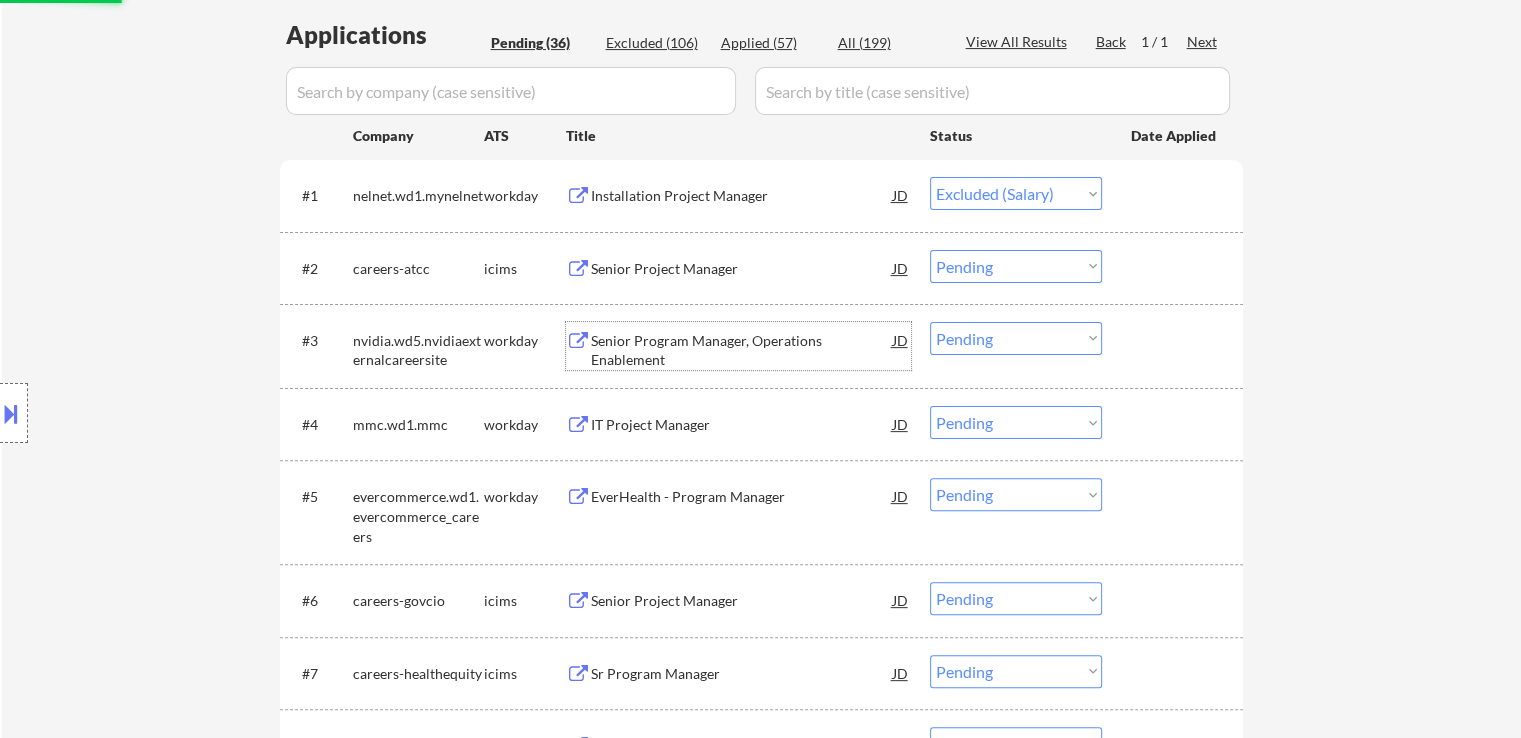click on "Senior Program Manager, Operations Enablement" at bounding box center (742, 346) 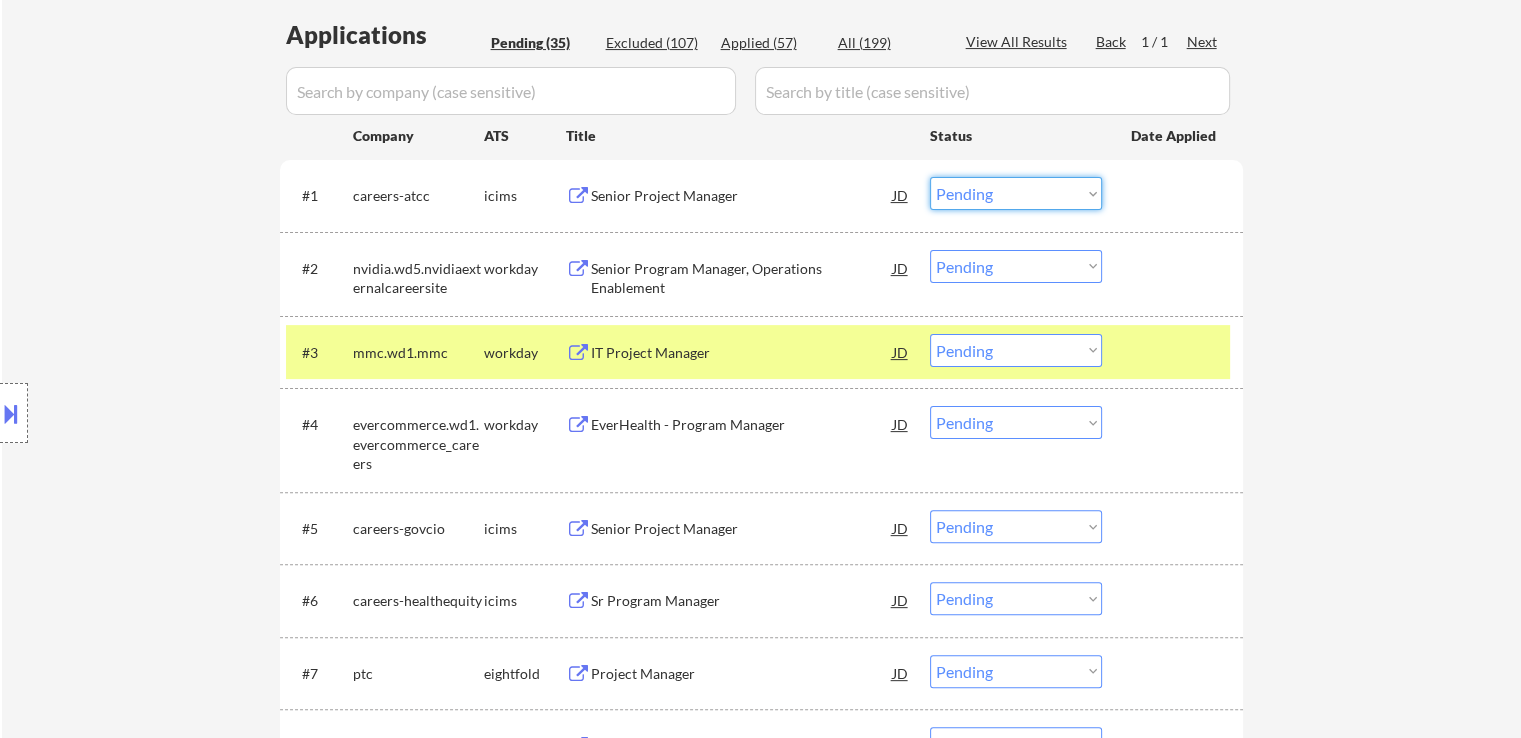 click on "Choose an option... Pending Applied Excluded (Questions) Excluded (Expired) Excluded (Location) Excluded (Bad Match) Excluded (Blocklist) Excluded (Salary) Excluded (Other)" at bounding box center [1016, 193] 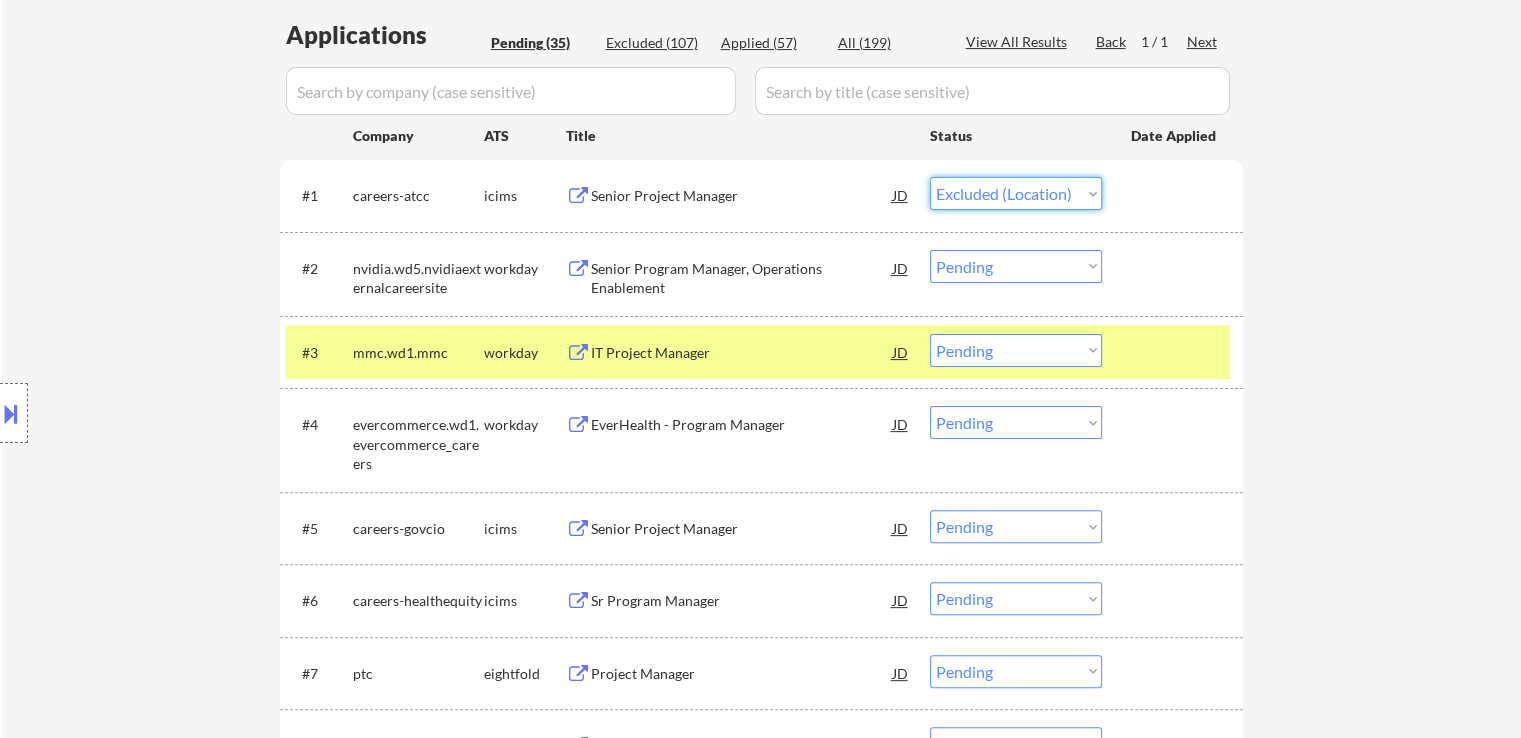click on "Choose an option... Pending Applied Excluded (Questions) Excluded (Expired) Excluded (Location) Excluded (Bad Match) Excluded (Blocklist) Excluded (Salary) Excluded (Other)" at bounding box center [1016, 193] 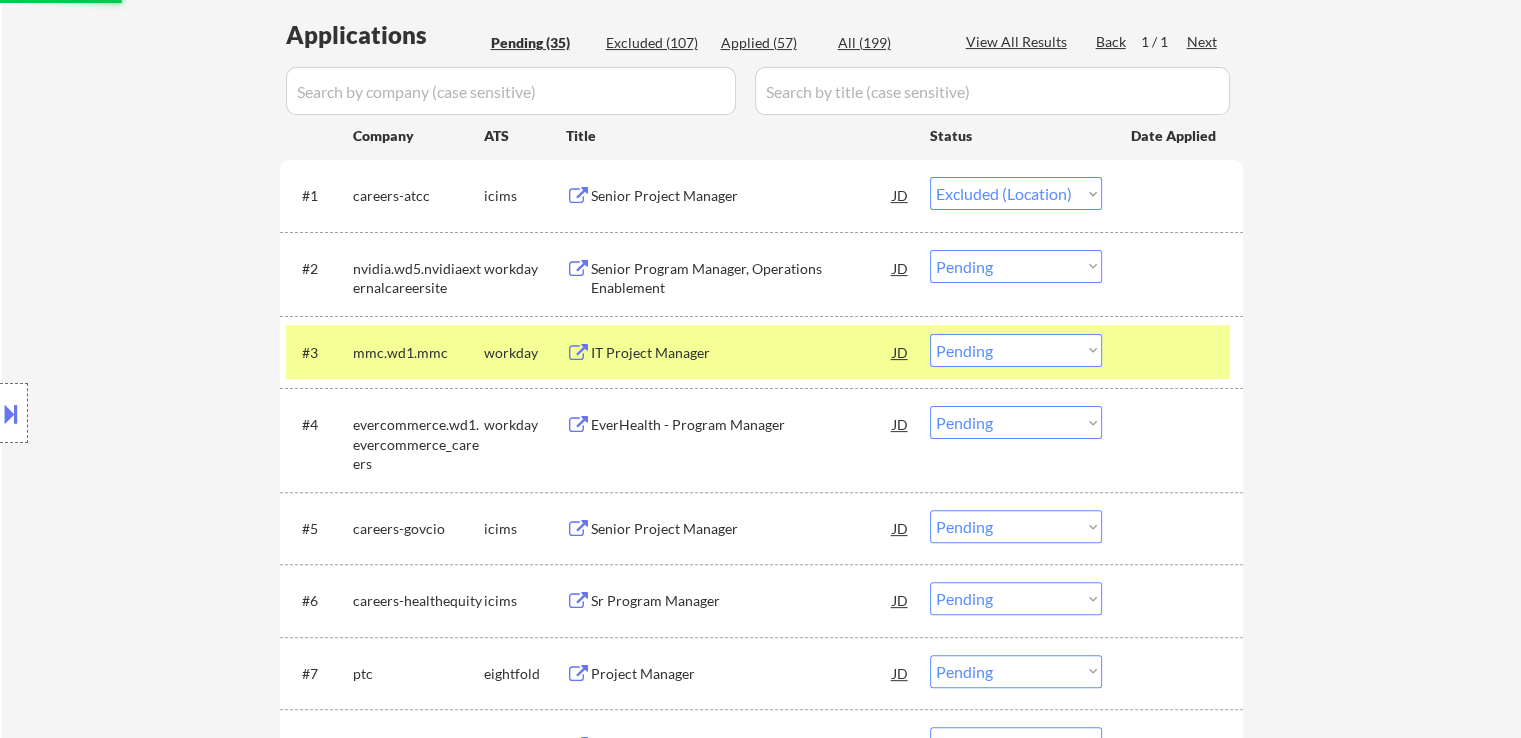 click on "IT Project Manager" at bounding box center (742, 353) 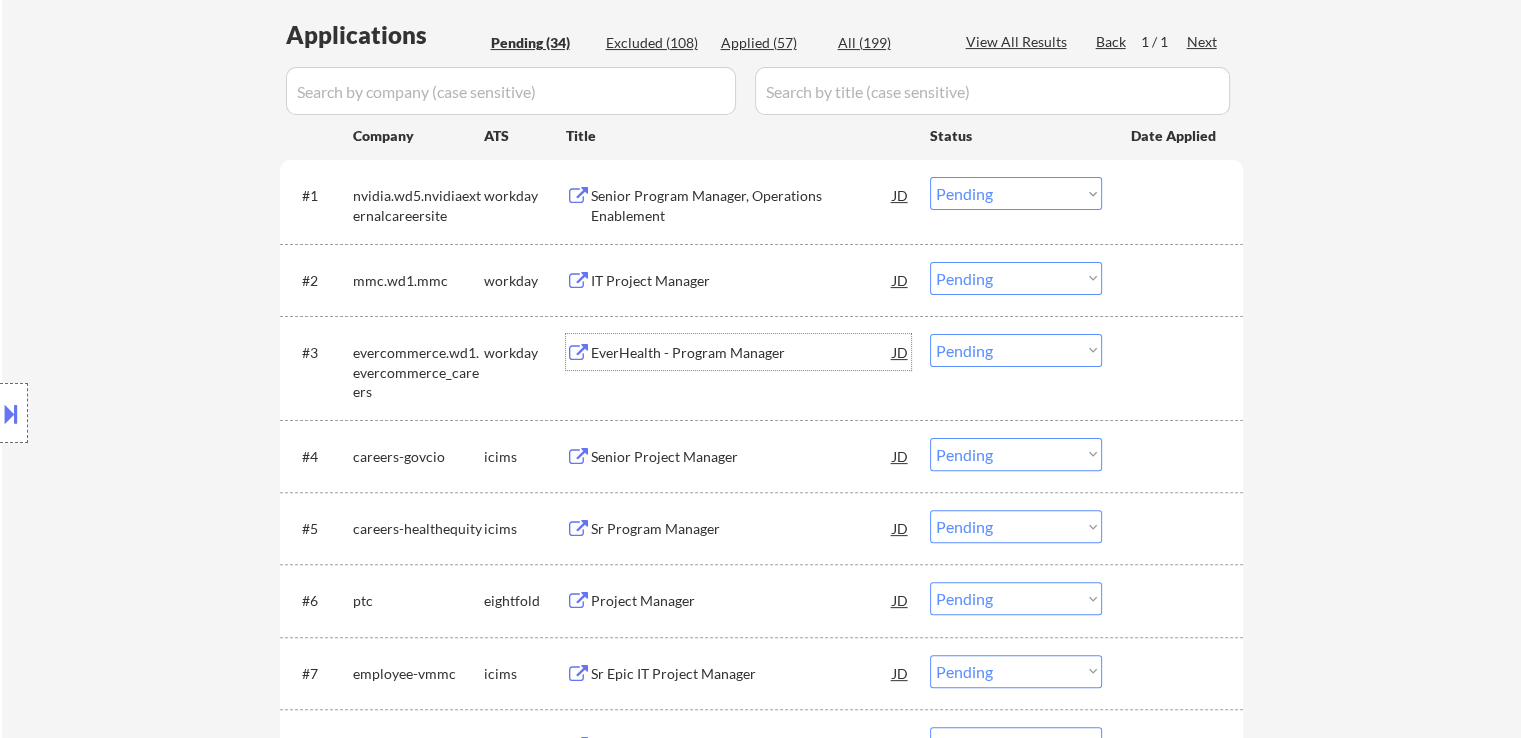 drag, startPoint x: 984, startPoint y: 193, endPoint x: 1003, endPoint y: 202, distance: 21.023796 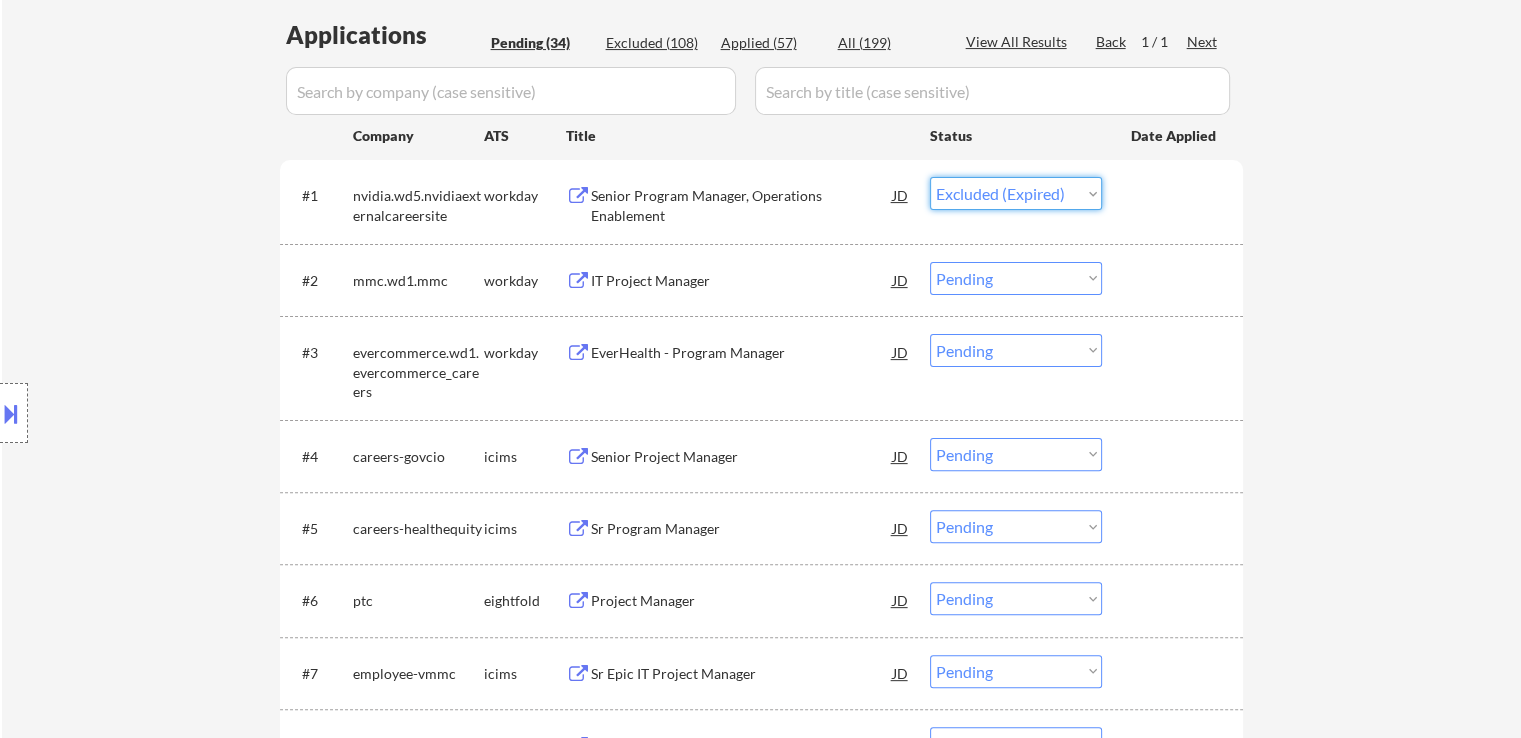 click on "Choose an option... Pending Applied Excluded (Questions) Excluded (Expired) Excluded (Location) Excluded (Bad Match) Excluded (Blocklist) Excluded (Salary) Excluded (Other)" at bounding box center [1016, 193] 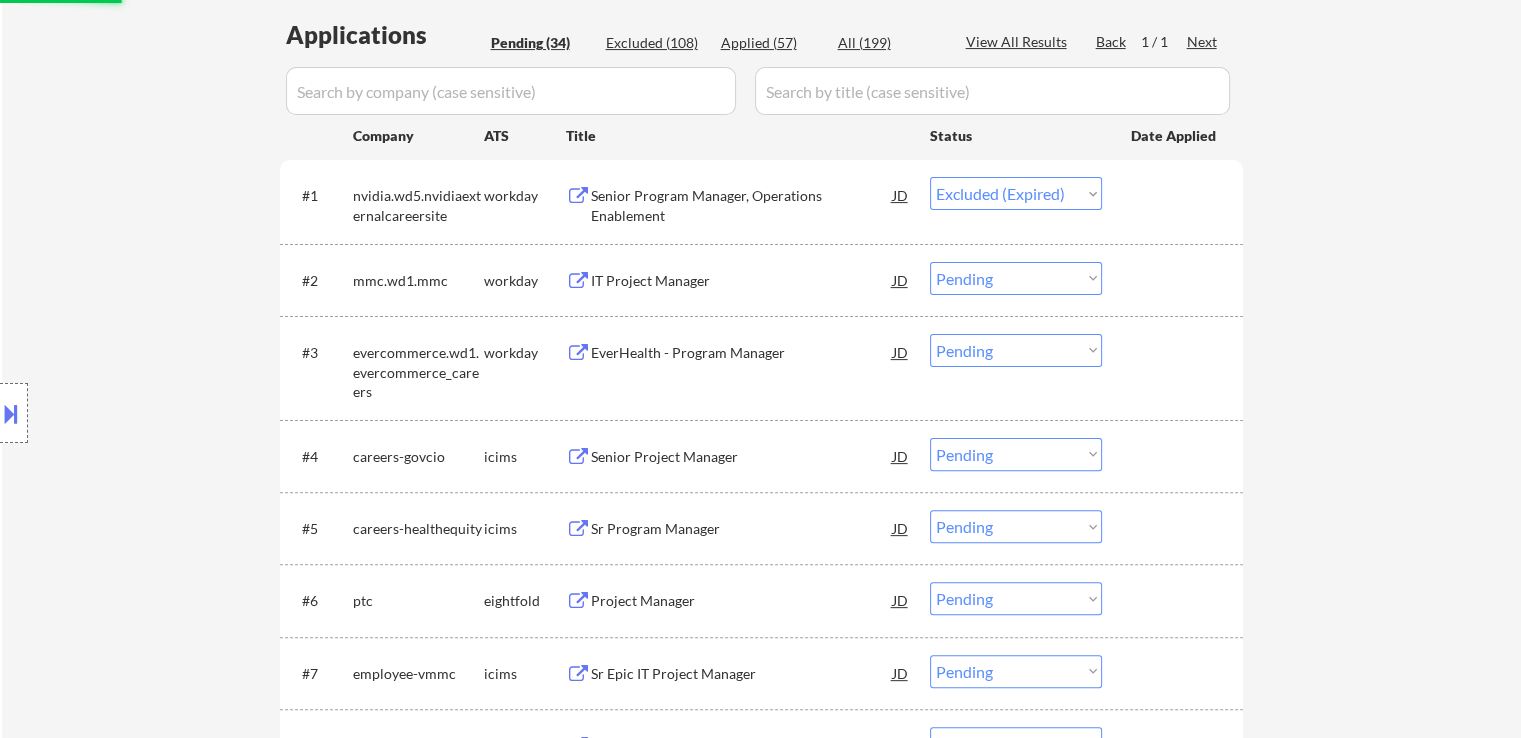 click on "EverHealth - Program Manager" at bounding box center (742, 353) 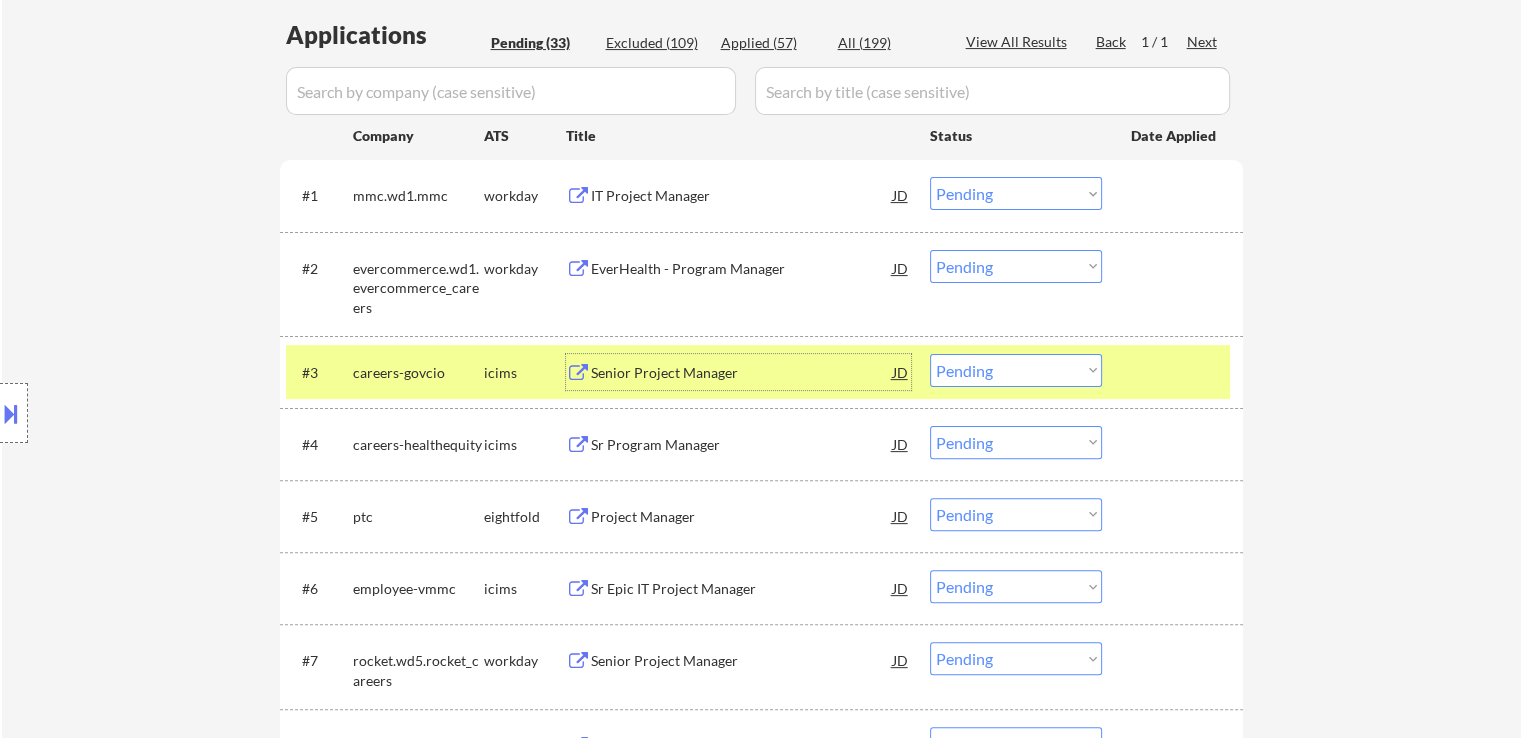 drag, startPoint x: 984, startPoint y: 185, endPoint x: 988, endPoint y: 205, distance: 20.396078 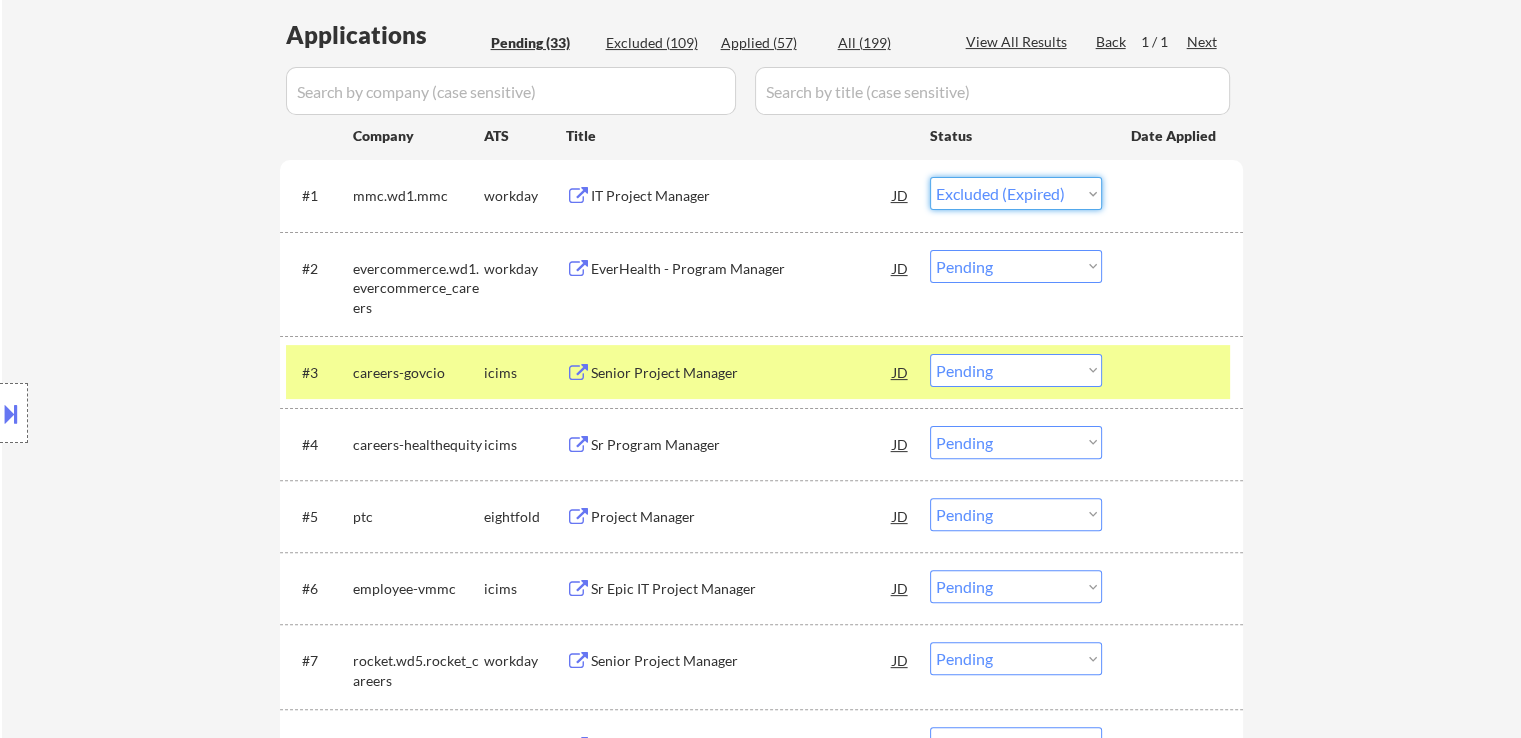 click on "Choose an option... Pending Applied Excluded (Questions) Excluded (Expired) Excluded (Location) Excluded (Bad Match) Excluded (Blocklist) Excluded (Salary) Excluded (Other)" at bounding box center (1016, 193) 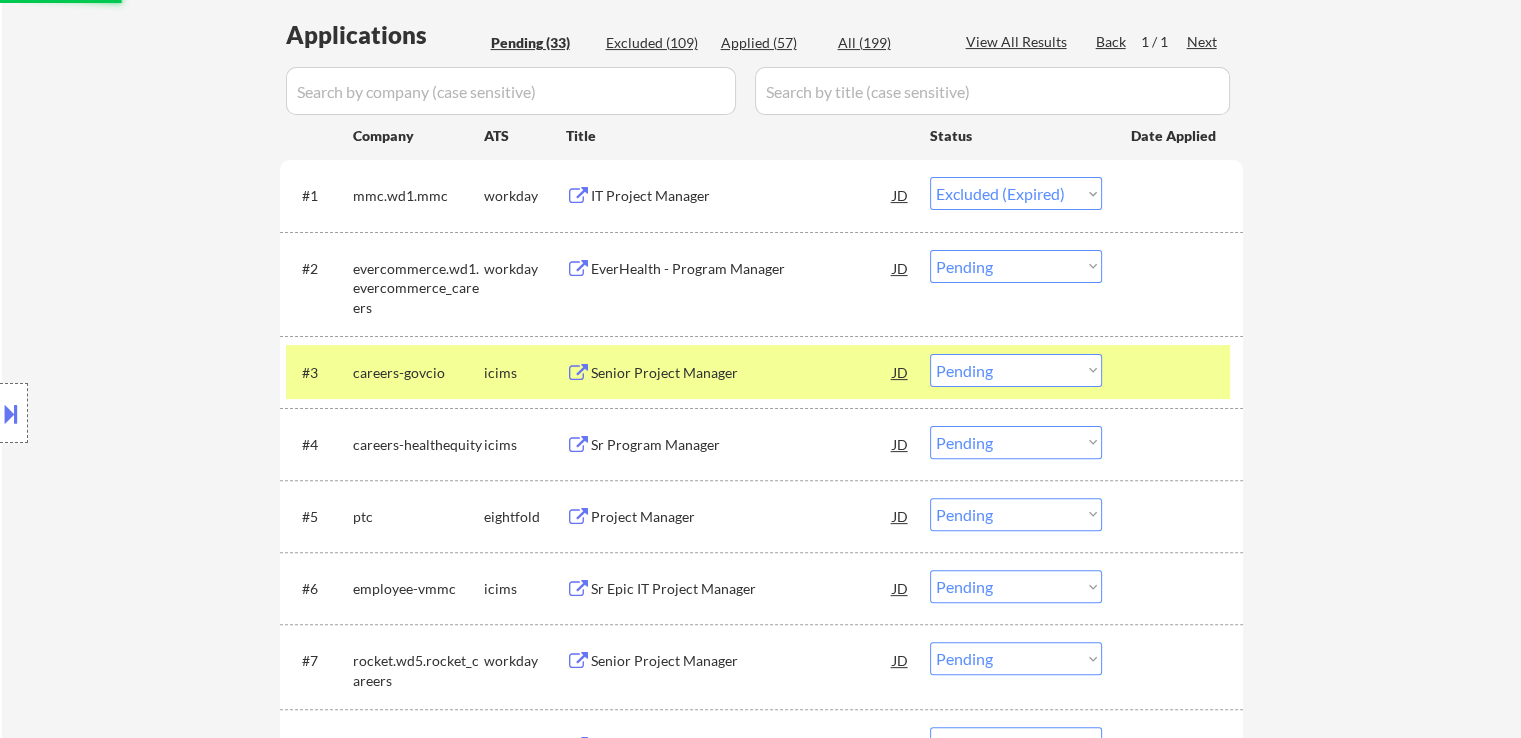 click on "Senior Project Manager" at bounding box center [742, 373] 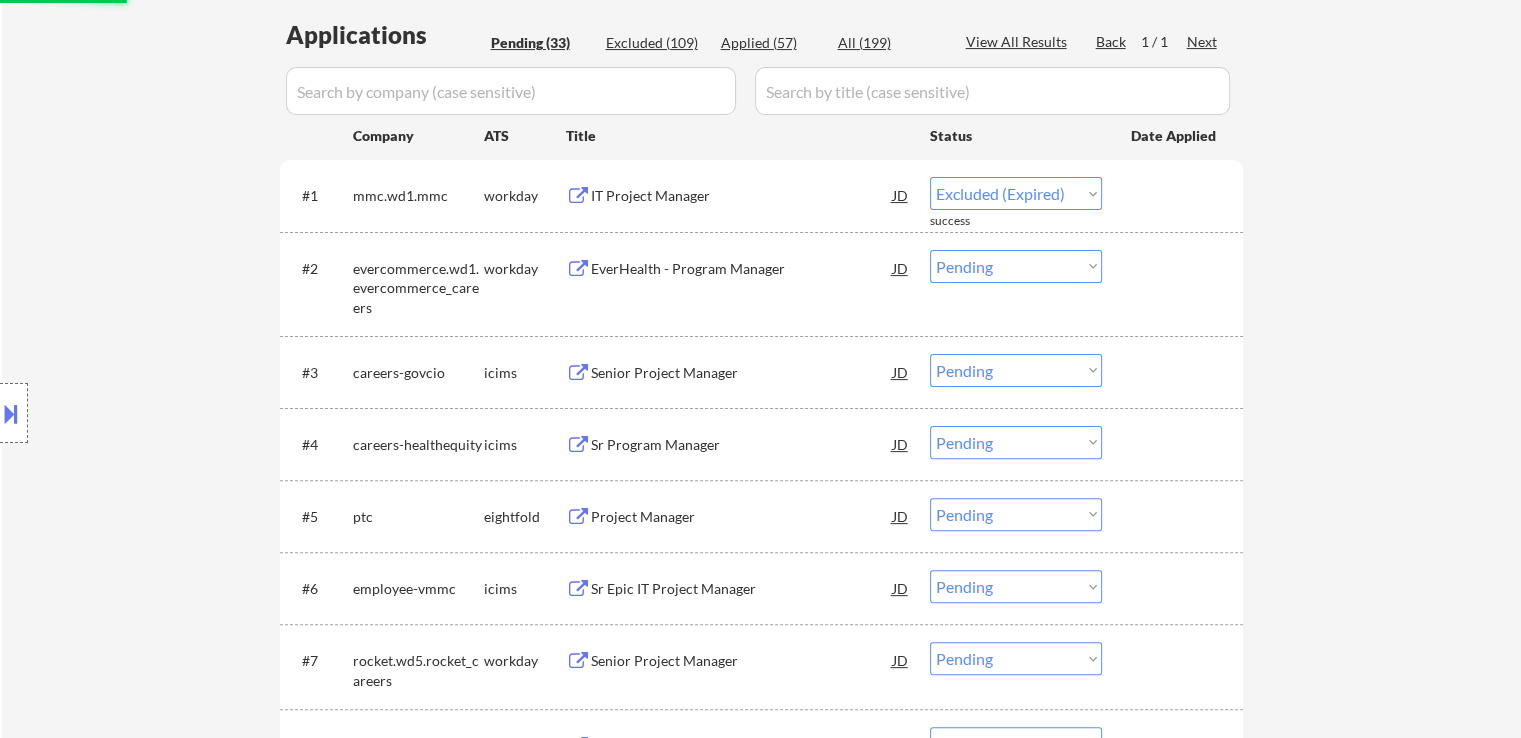 select on ""pending"" 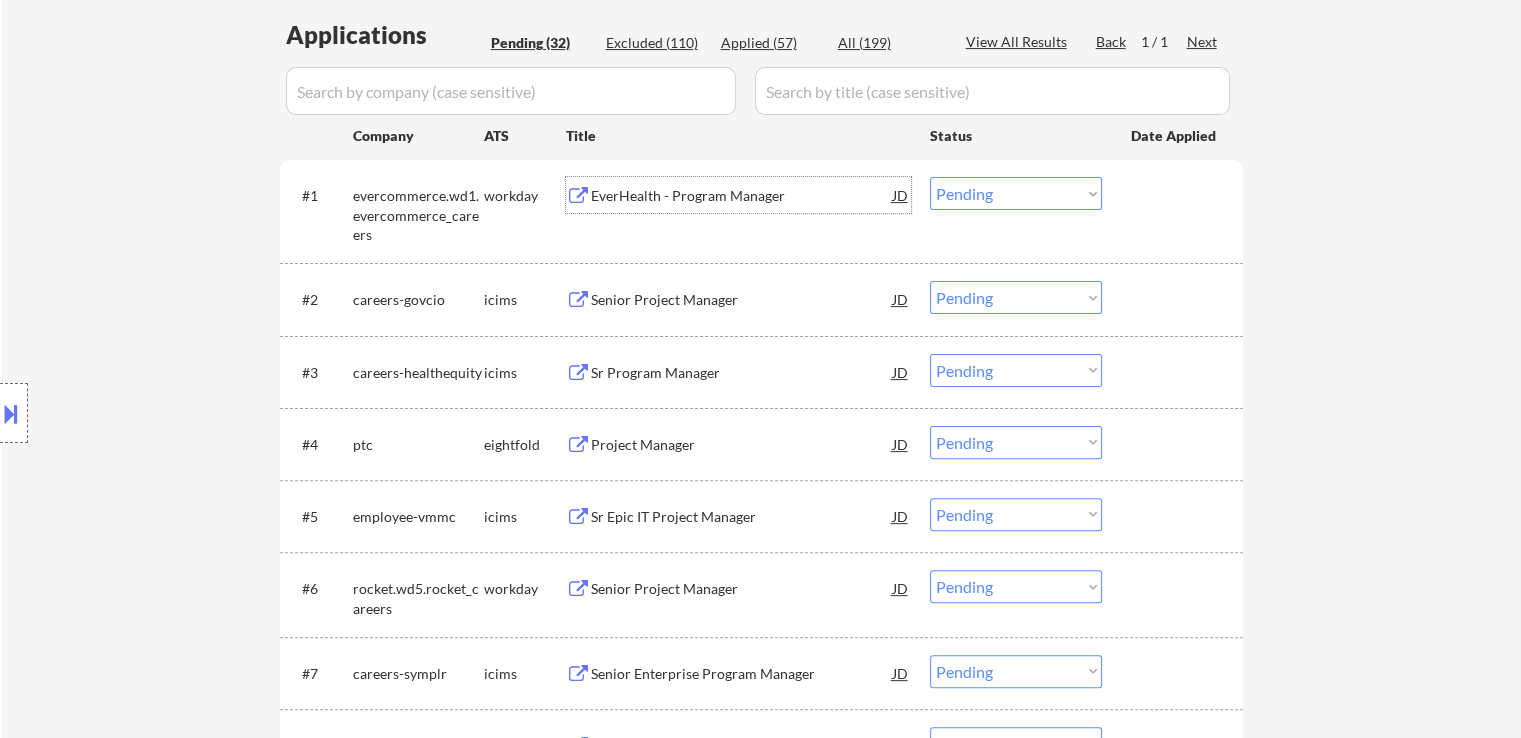 click on "EverHealth - Program Manager" at bounding box center (742, 196) 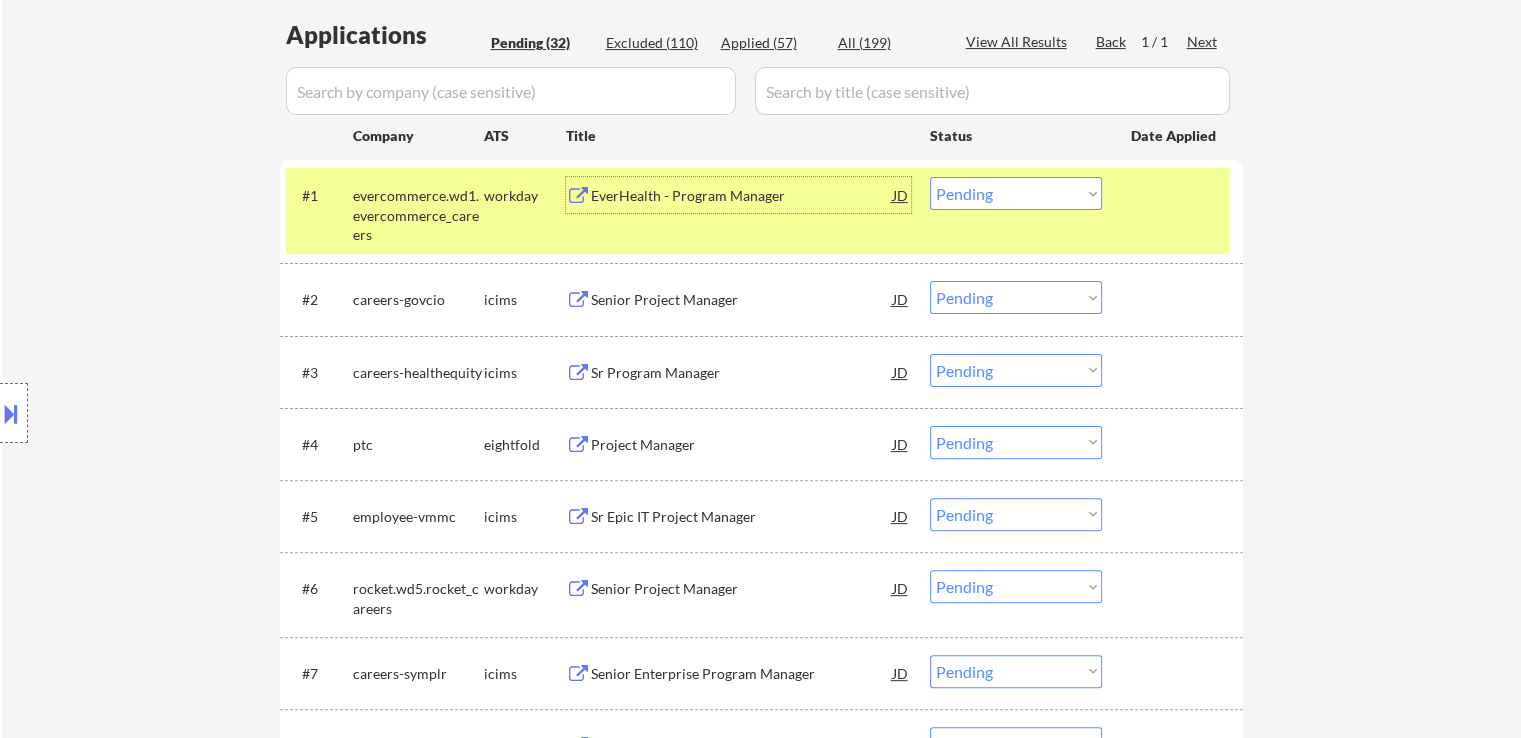 drag, startPoint x: 983, startPoint y: 295, endPoint x: 997, endPoint y: 309, distance: 19.79899 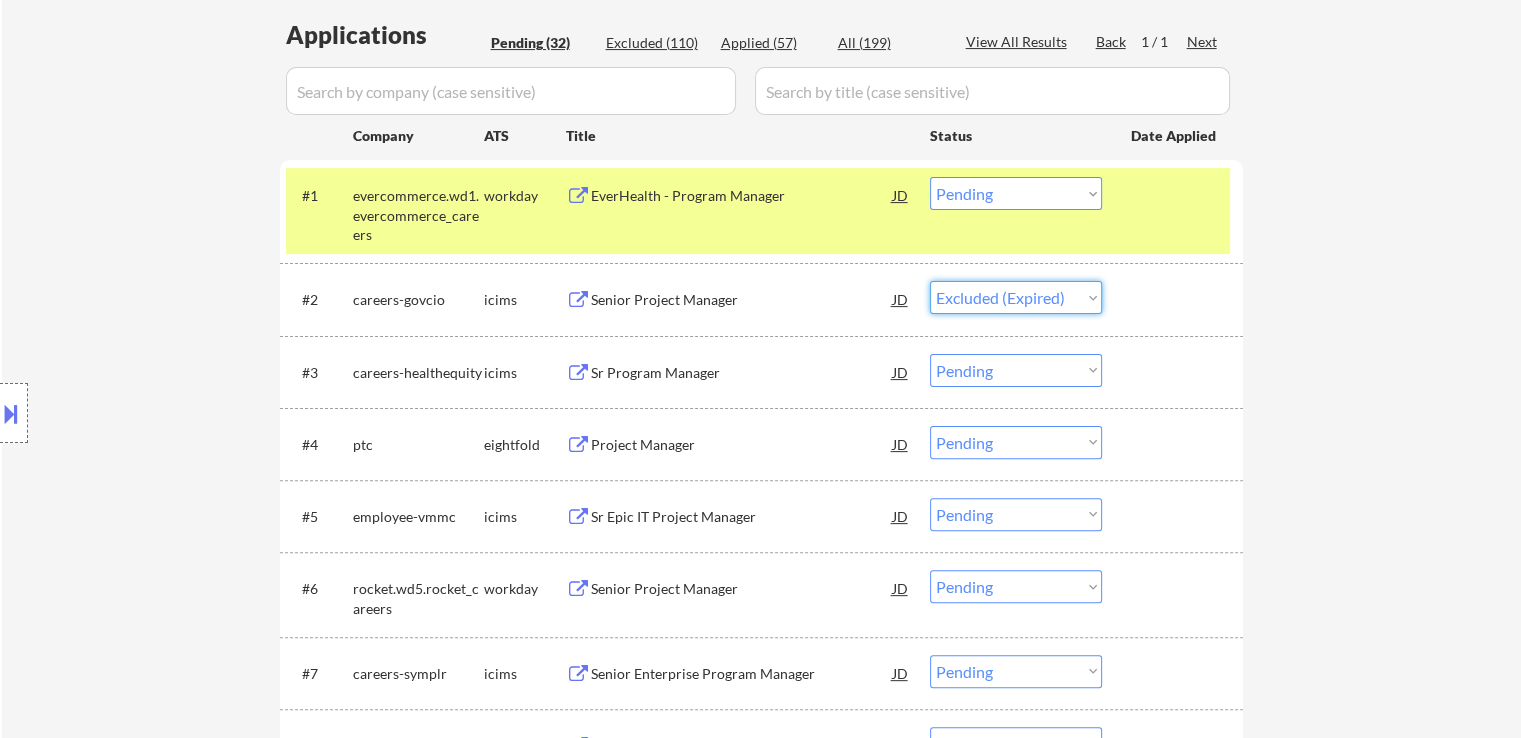 click on "Choose an option... Pending Applied Excluded (Questions) Excluded (Expired) Excluded (Location) Excluded (Bad Match) Excluded (Blocklist) Excluded (Salary) Excluded (Other)" at bounding box center (1016, 297) 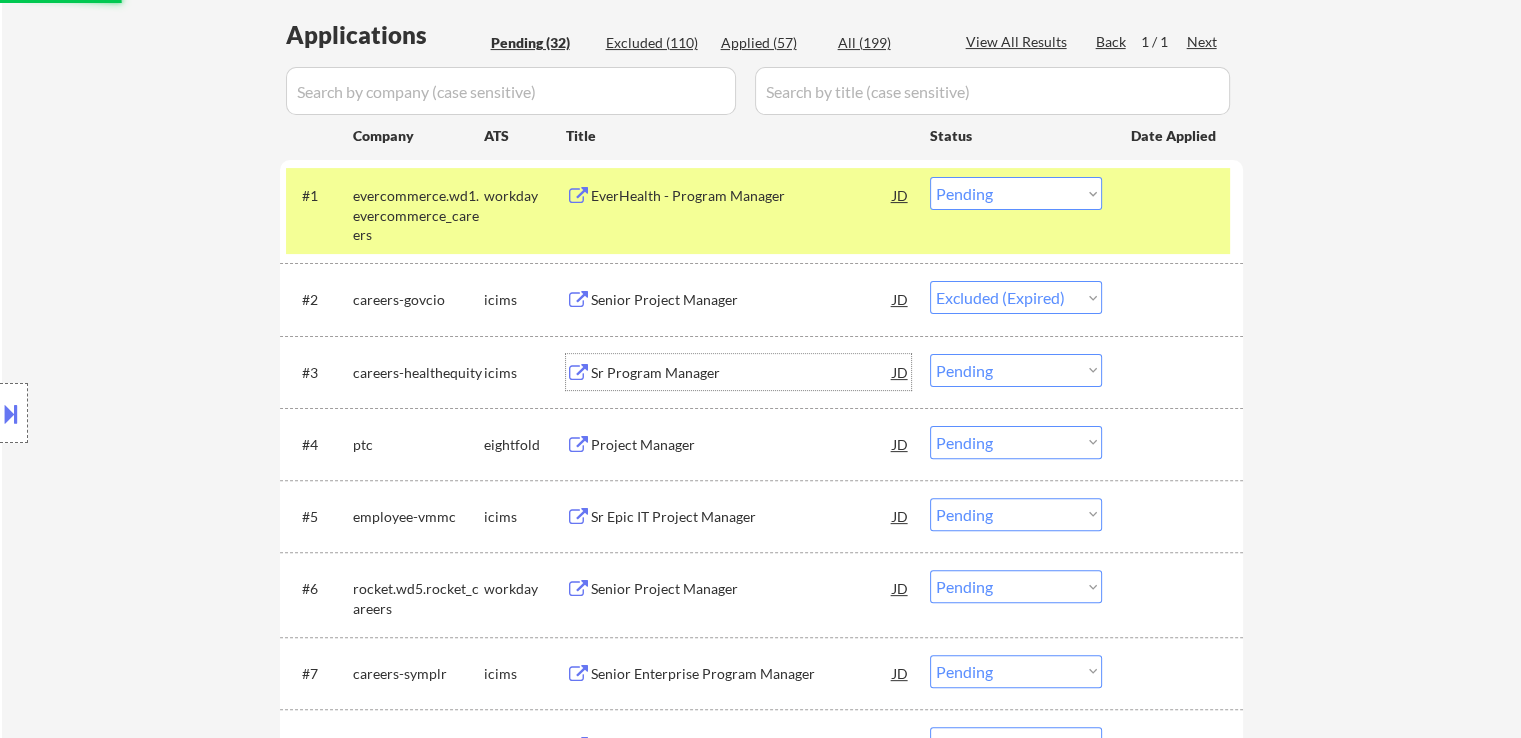 click on "Sr Program Manager" at bounding box center [742, 373] 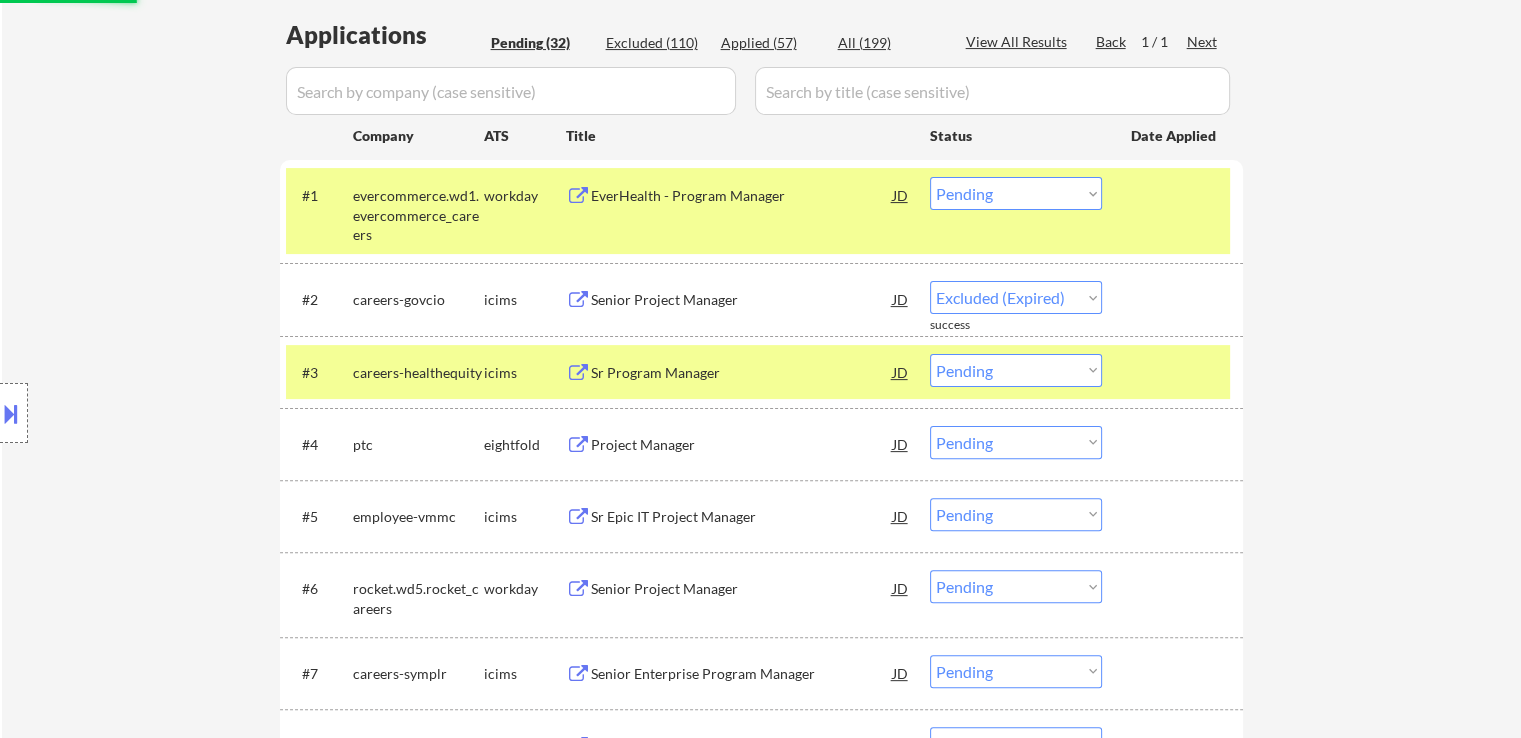 select on ""pending"" 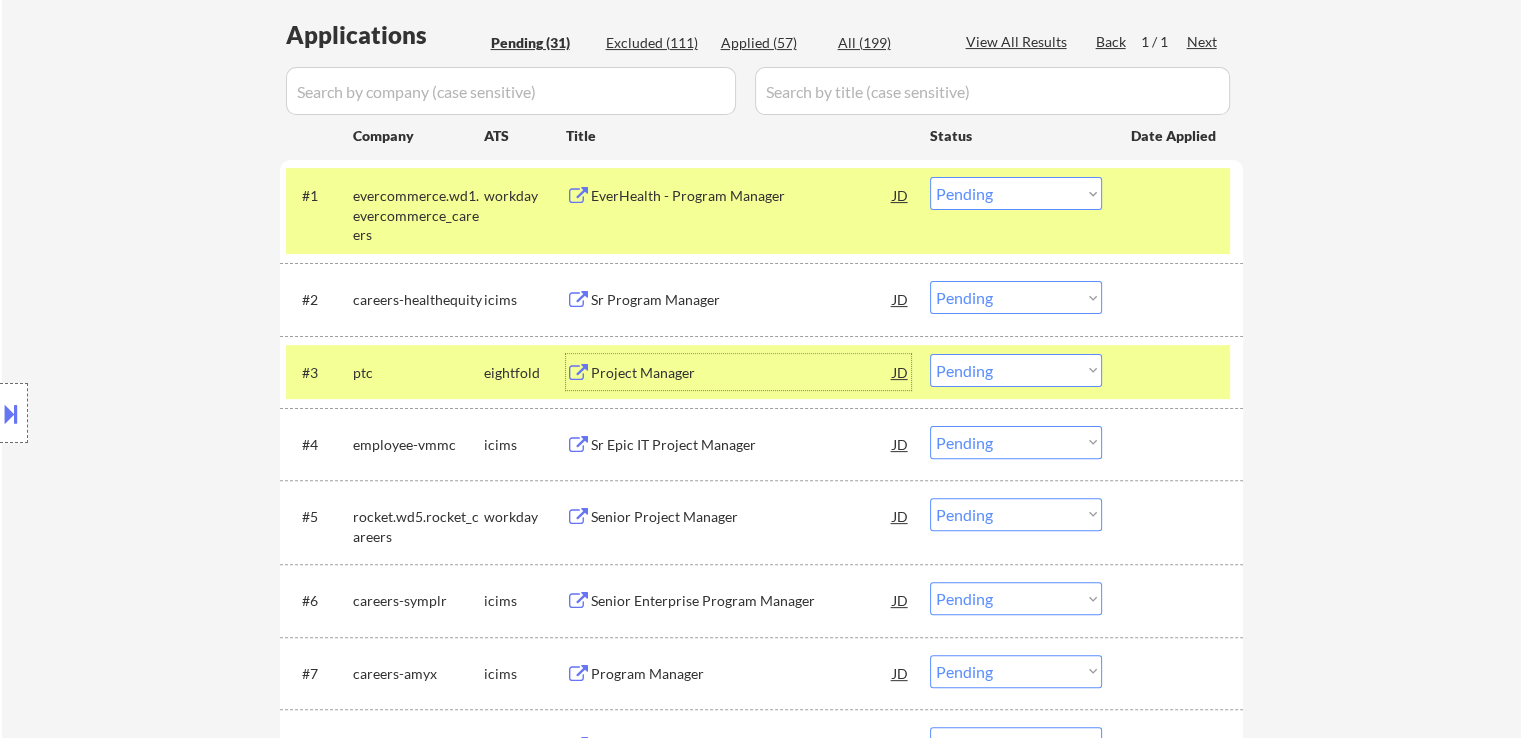 click on "Choose an option... Pending Applied Excluded (Questions) Excluded (Expired) Excluded (Location) Excluded (Bad Match) Excluded (Blocklist) Excluded (Salary) Excluded (Other)" at bounding box center [1016, 193] 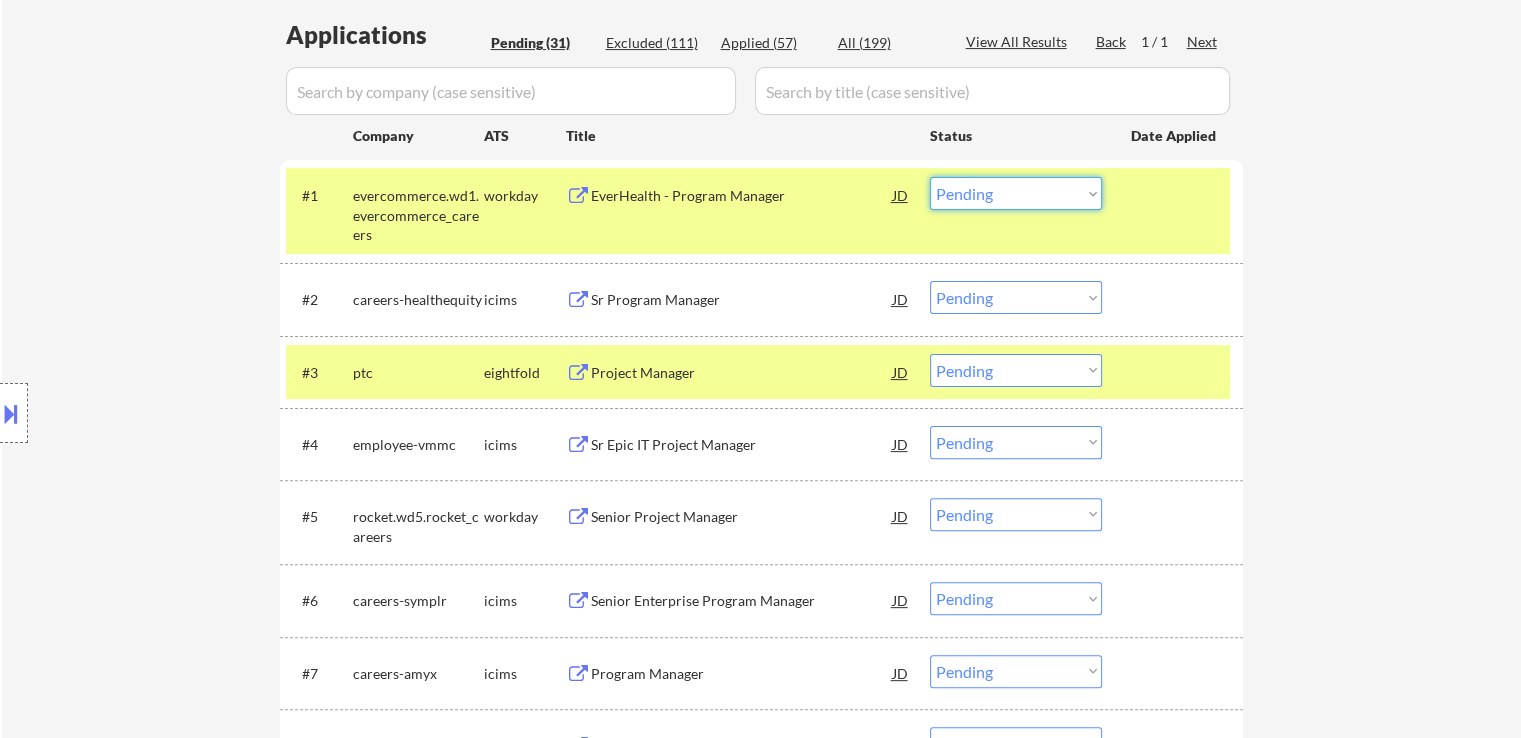 select on ""excluded"" 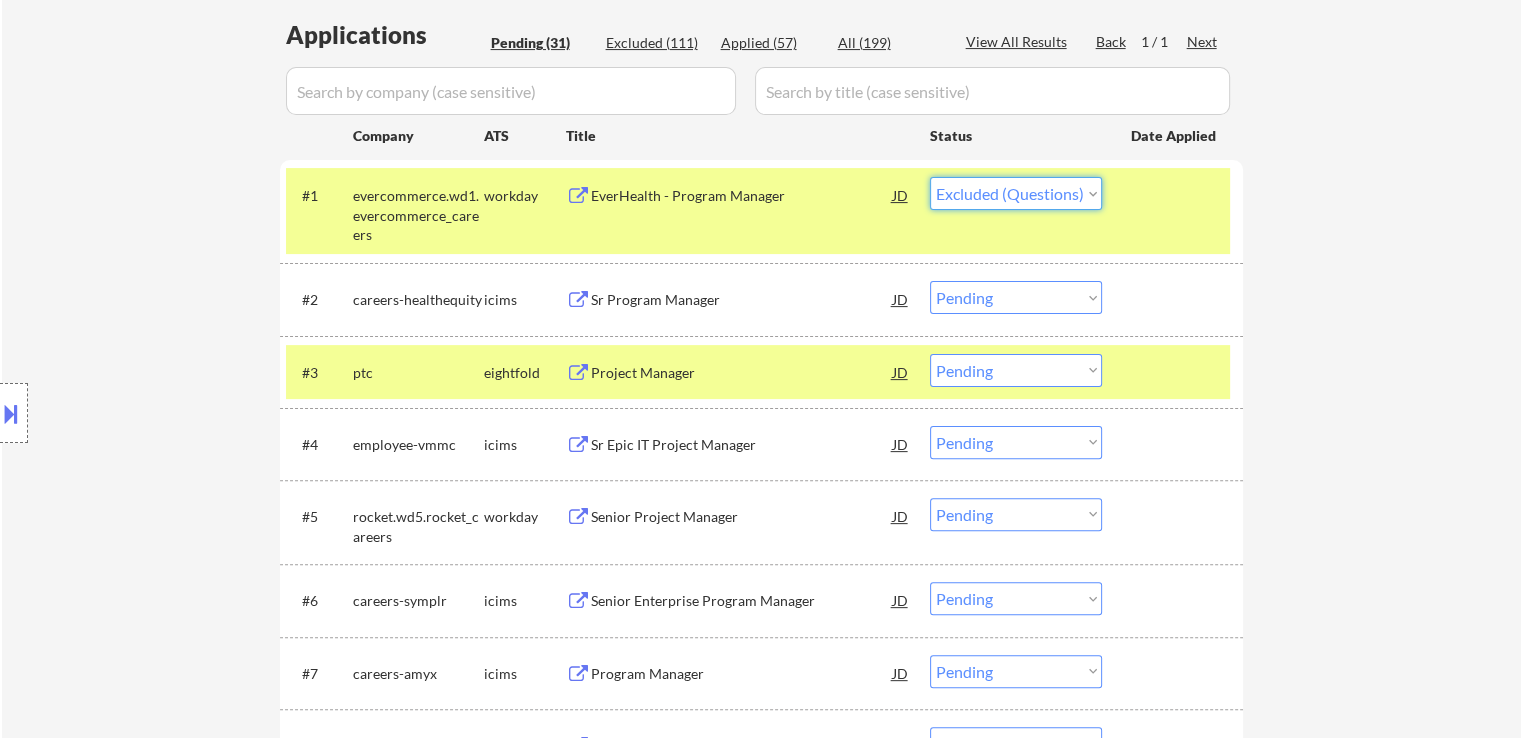 click on "Choose an option... Pending Applied Excluded (Questions) Excluded (Expired) Excluded (Location) Excluded (Bad Match) Excluded (Blocklist) Excluded (Salary) Excluded (Other)" at bounding box center [1016, 193] 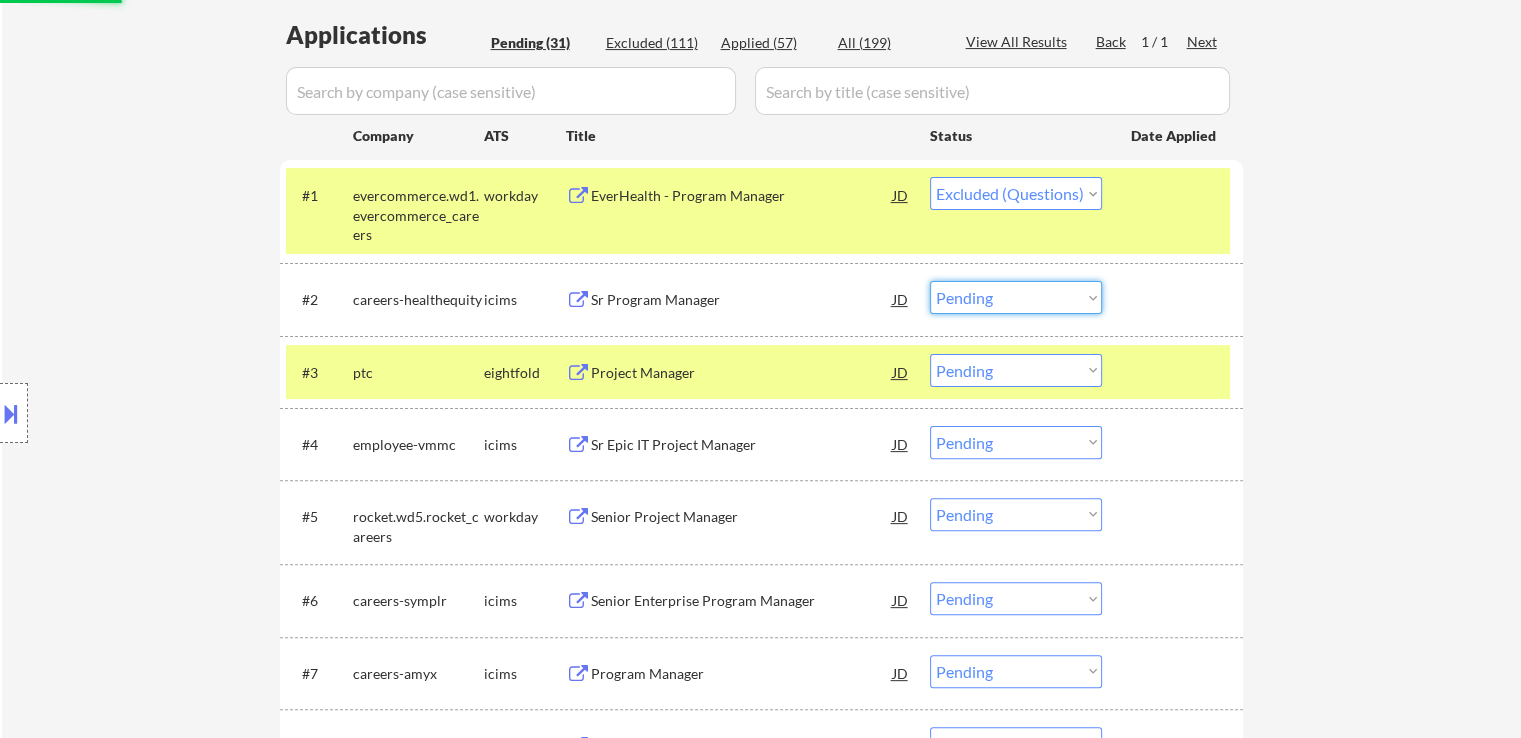 click on "Choose an option... Pending Applied Excluded (Questions) Excluded (Expired) Excluded (Location) Excluded (Bad Match) Excluded (Blocklist) Excluded (Salary) Excluded (Other)" at bounding box center (1016, 297) 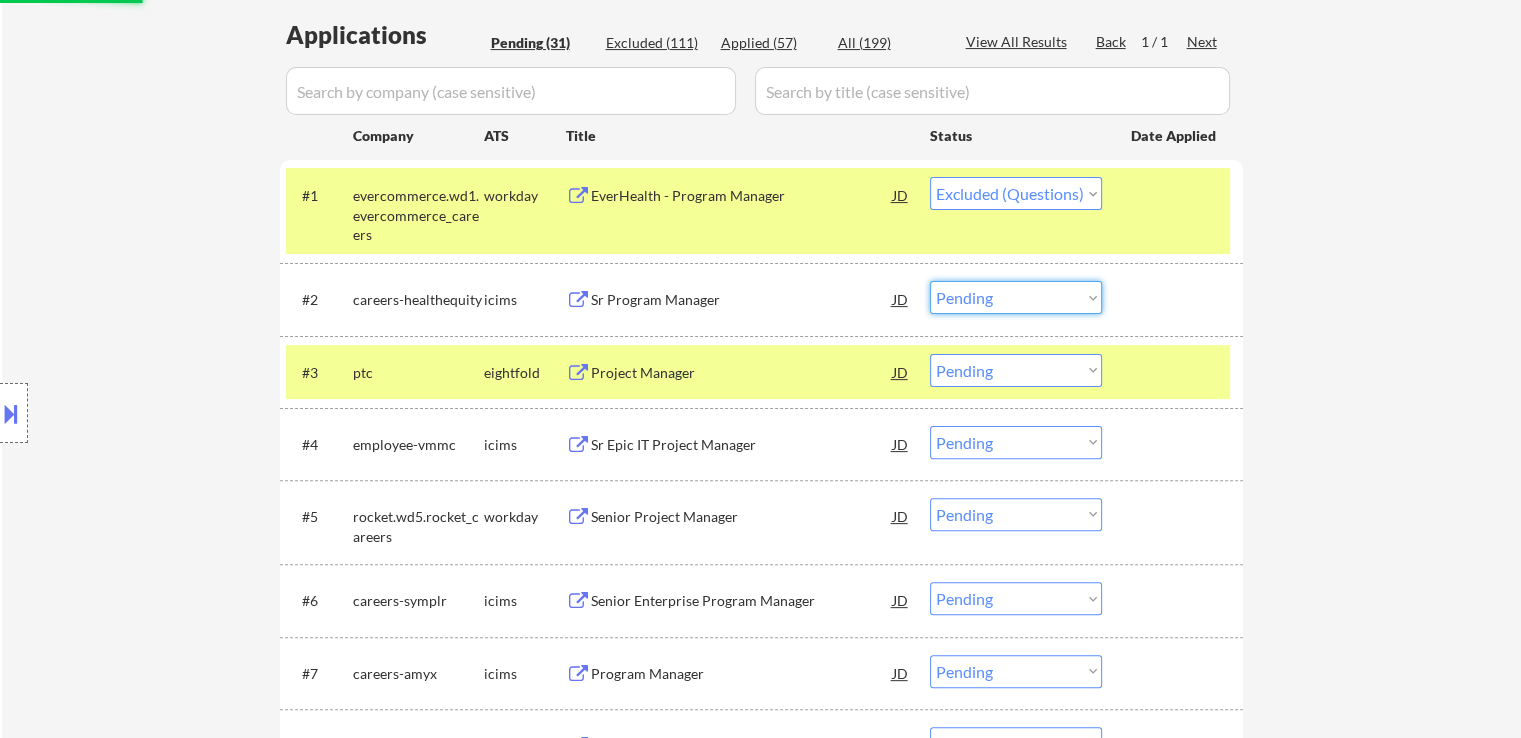 select on ""excluded__expired_"" 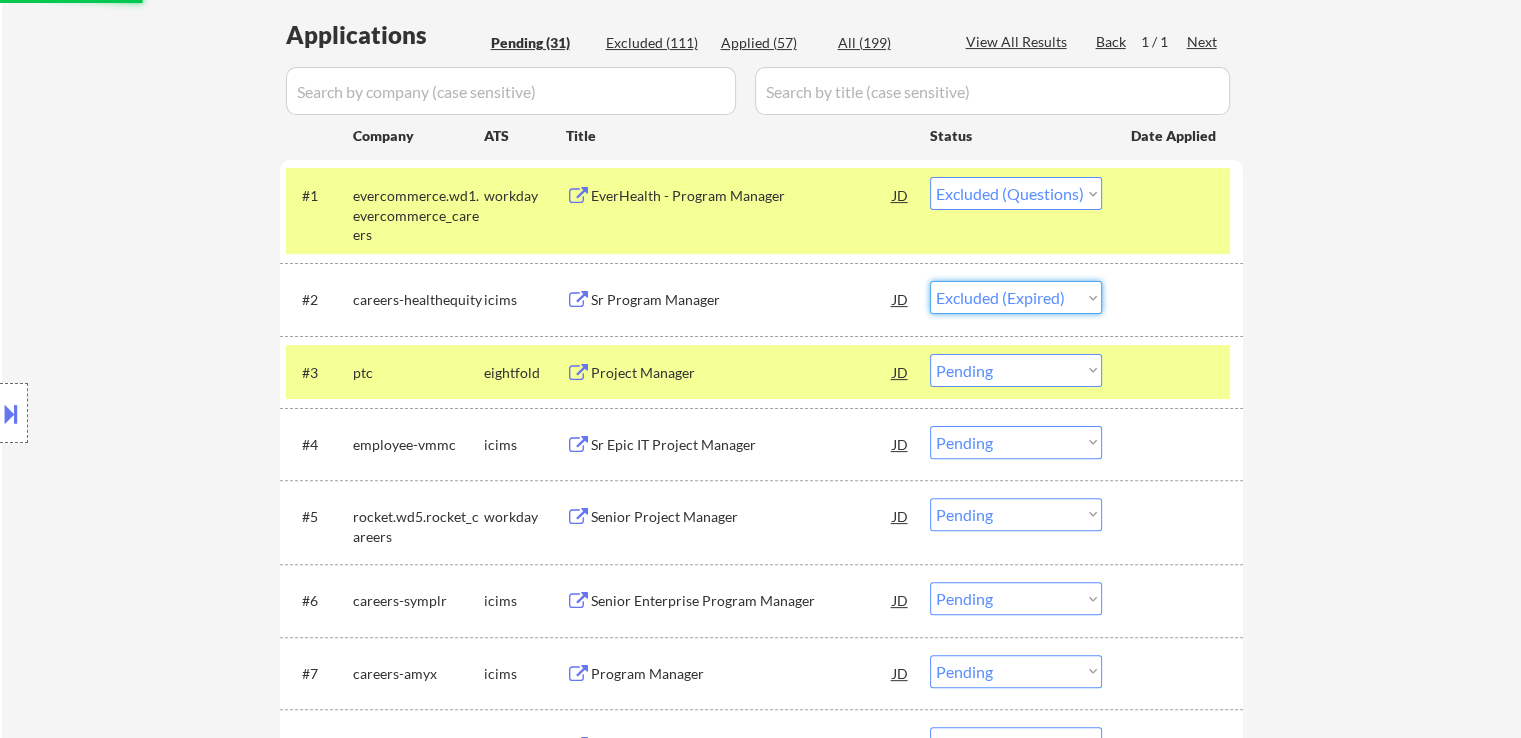 click on "Choose an option... Pending Applied Excluded (Questions) Excluded (Expired) Excluded (Location) Excluded (Bad Match) Excluded (Blocklist) Excluded (Salary) Excluded (Other)" at bounding box center [1016, 297] 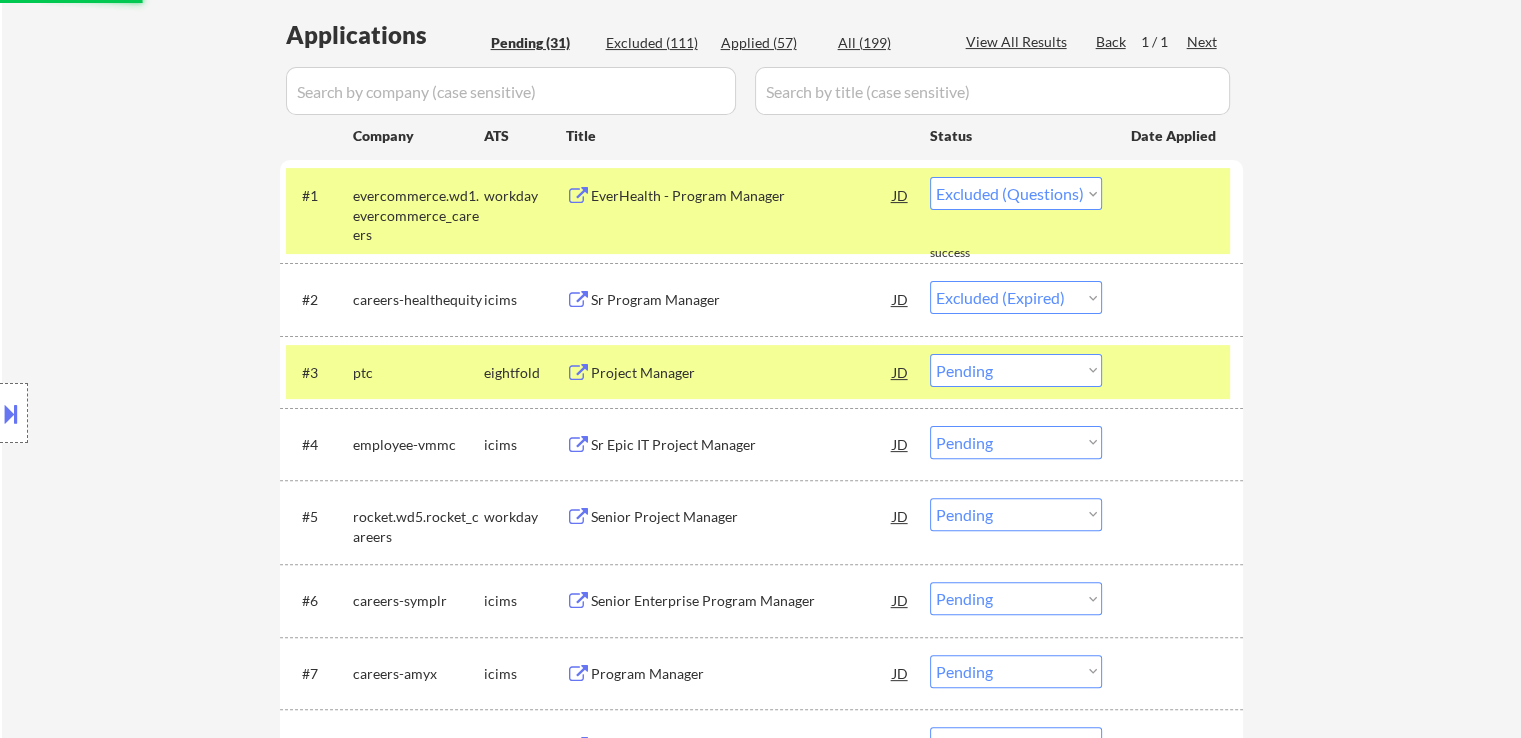 click on "← Return to /applysquad Mailslurp Inbox Job Search Builder [FIRST] [LAST] User Email:  [EMAIL] Application Email:  [EMAIL] Mailslurp Email:  [EMAIL] LinkedIn:   https://www.linkedin.com/in/[FIRST]-[LAST]
Phone:  [PHONE] Current Location:  [CITY], [STATE], [STATE] Applies:  50 sent / 200 bought Internal Notes Can work in country of residence?:  yes Squad Notes Minimum salary:  $100,000 Will need Visa to work in that country now/future?:   no Download Resume Add a Job Manually Ahsan Applications Pending (31) Excluded (111) Applied (57) All (199) View All Results Back 1 / 1
Next Company ATS Title Status Date Applied #1 evercommerce.wd1.evercommerce_careers workday EverHealth - Program Manager JD Choose an option... Pending Applied Excluded (Questions) Excluded (Expired) Excluded (Location) Excluded (Bad Match) Excluded (Blocklist) Excluded (Salary) Excluded (Other) success #2 careers-healthequity icims Sr Program Manager JD Choose an option... Pending" at bounding box center [761, 1168] 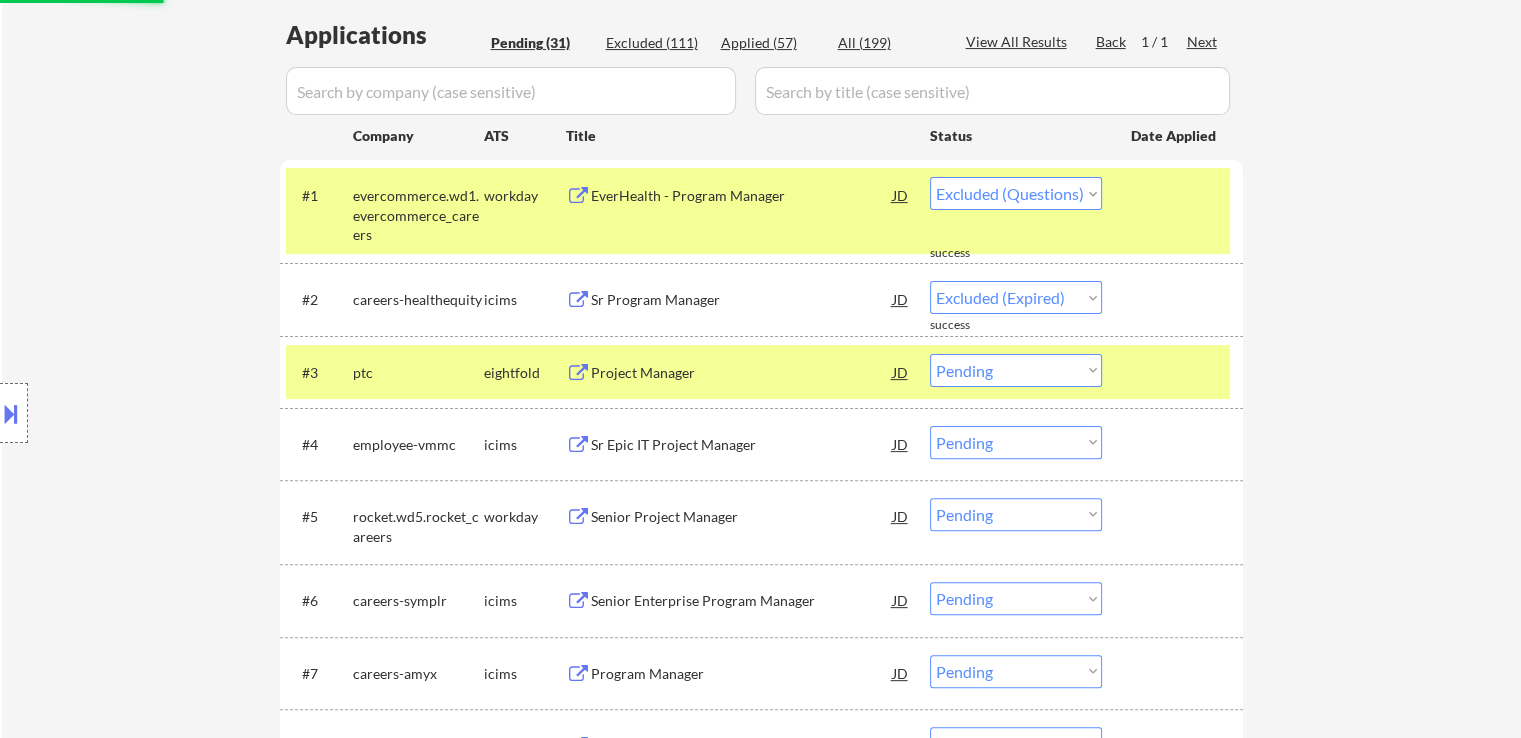 select on ""pending"" 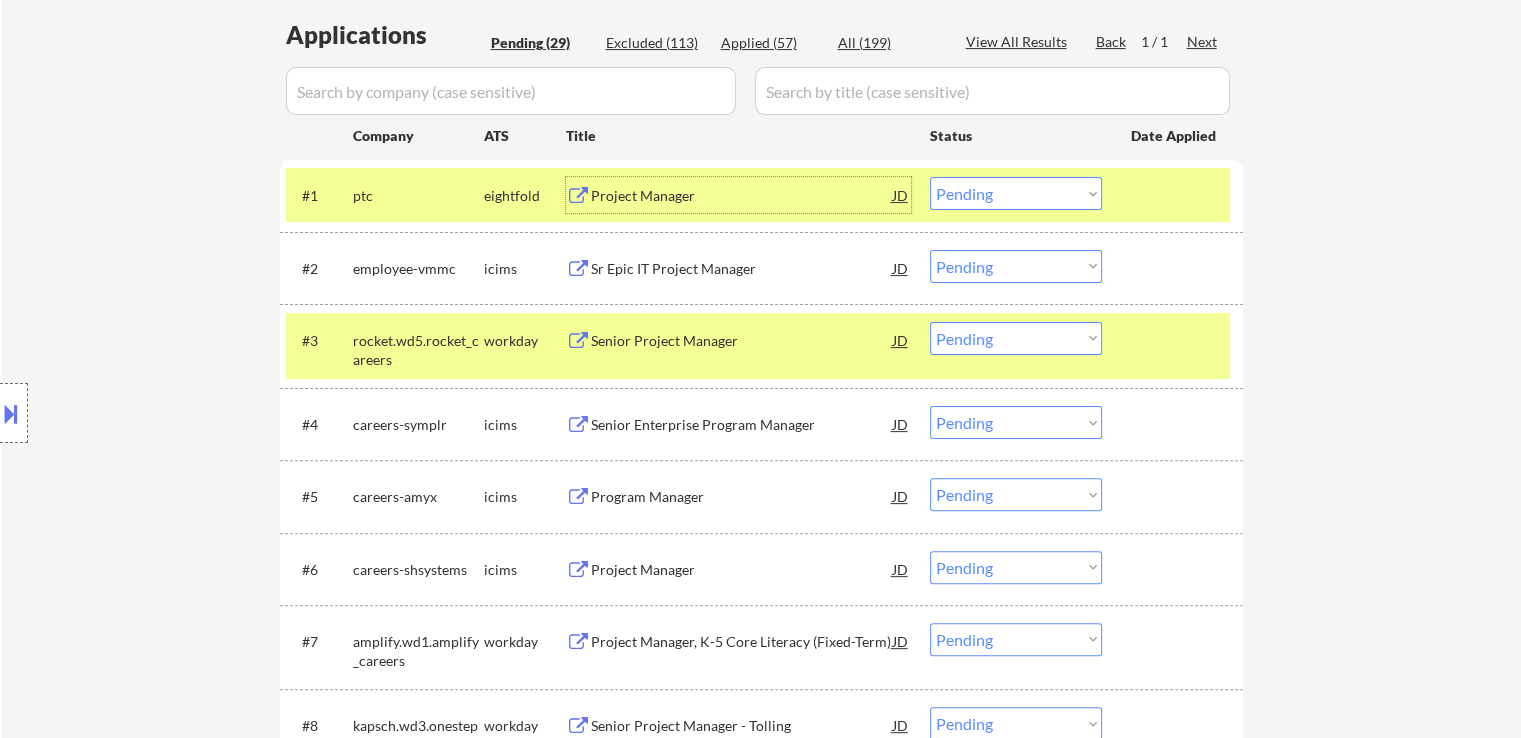 click on "Project Manager" at bounding box center (742, 196) 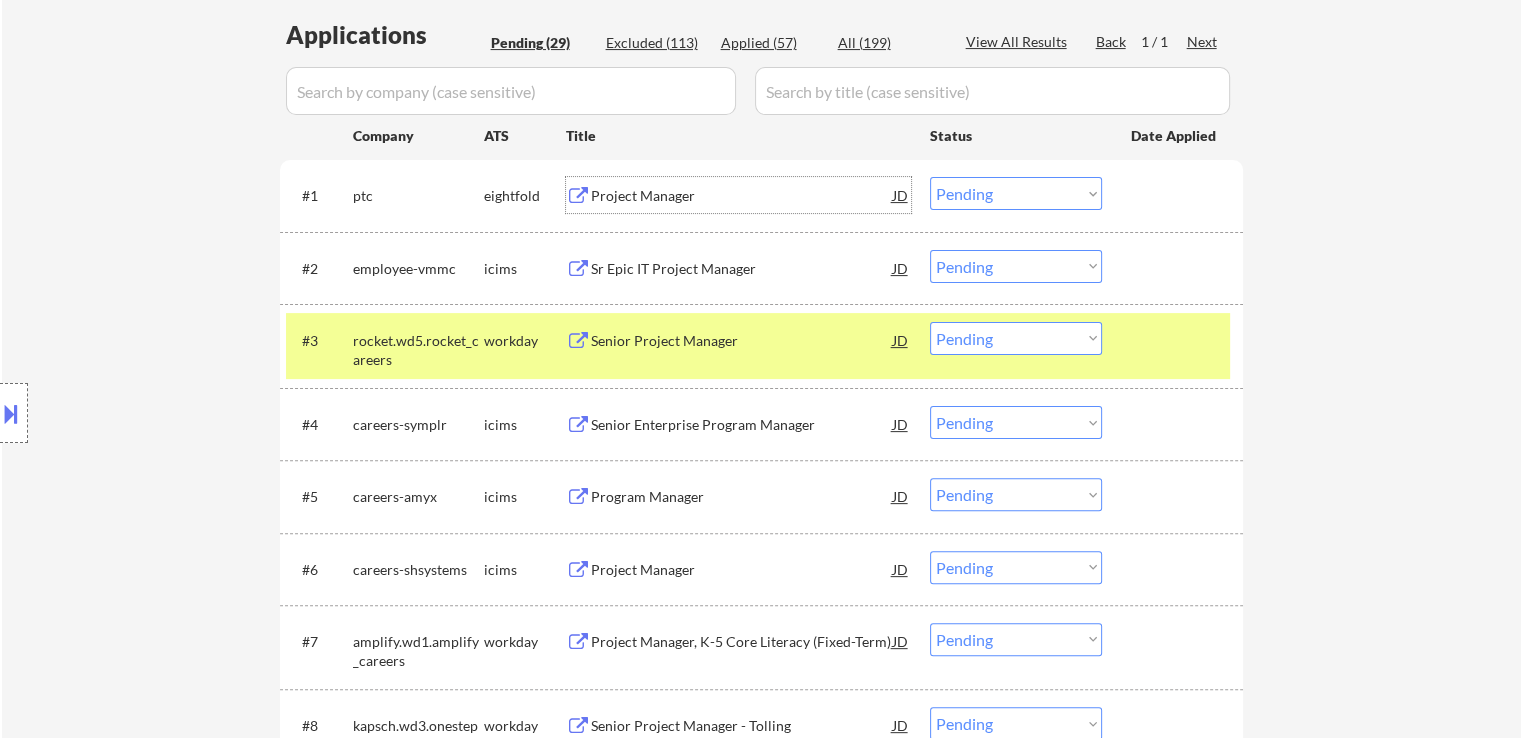 click on "Sr Epic IT Project Manager" at bounding box center [742, 269] 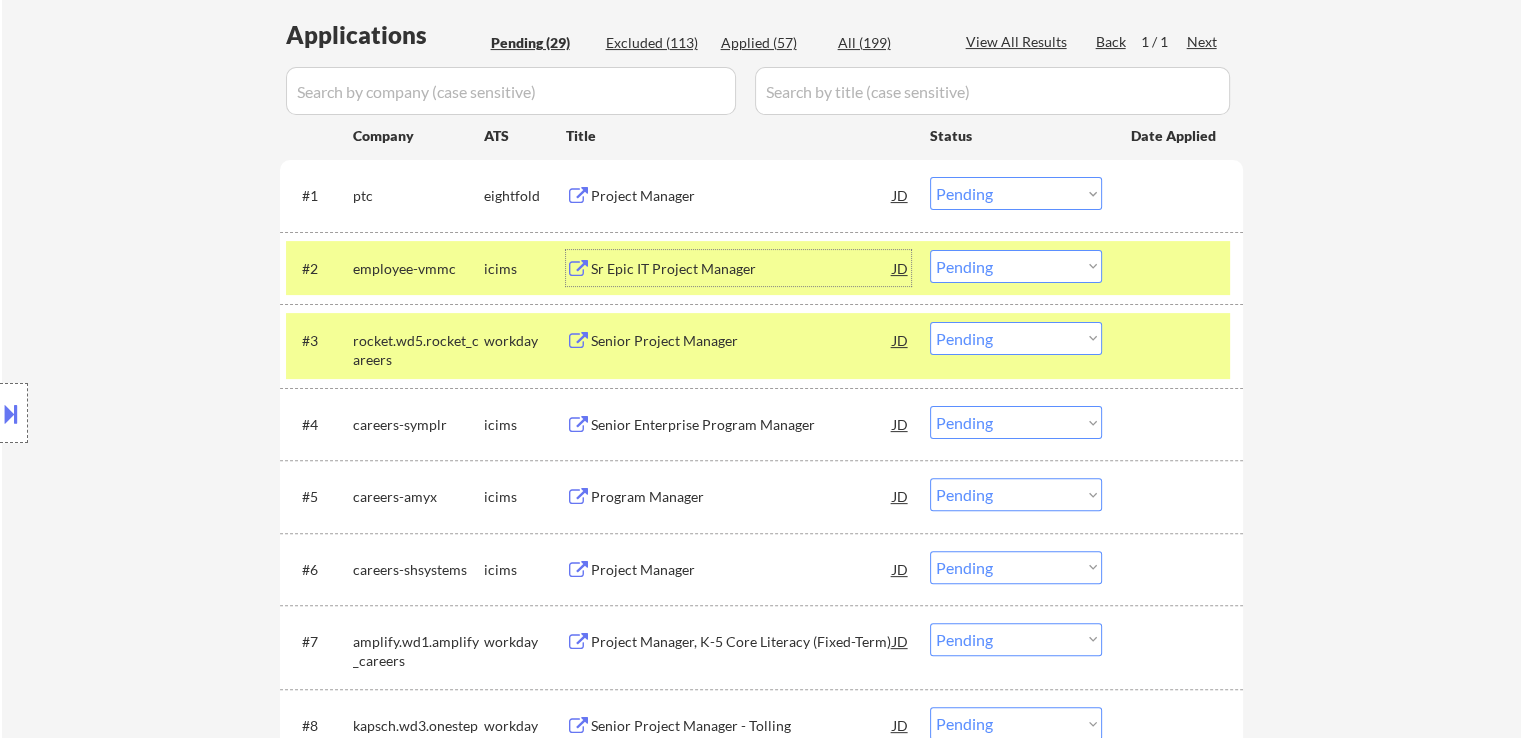click on "Choose an option... Pending Applied Excluded (Questions) Excluded (Expired) Excluded (Location) Excluded (Bad Match) Excluded (Blocklist) Excluded (Salary) Excluded (Other)" at bounding box center [1016, 266] 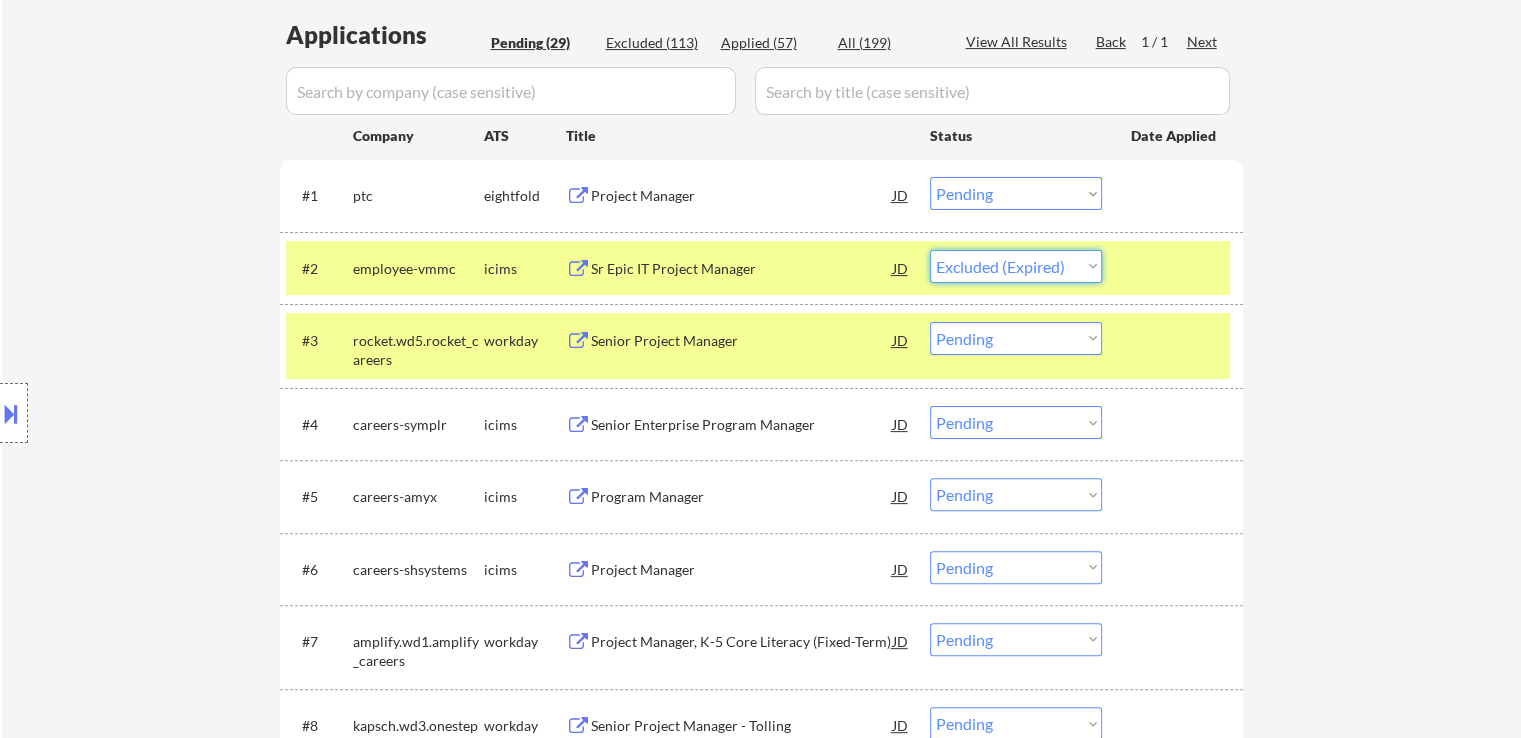 click on "Choose an option... Pending Applied Excluded (Questions) Excluded (Expired) Excluded (Location) Excluded (Bad Match) Excluded (Blocklist) Excluded (Salary) Excluded (Other)" at bounding box center (1016, 266) 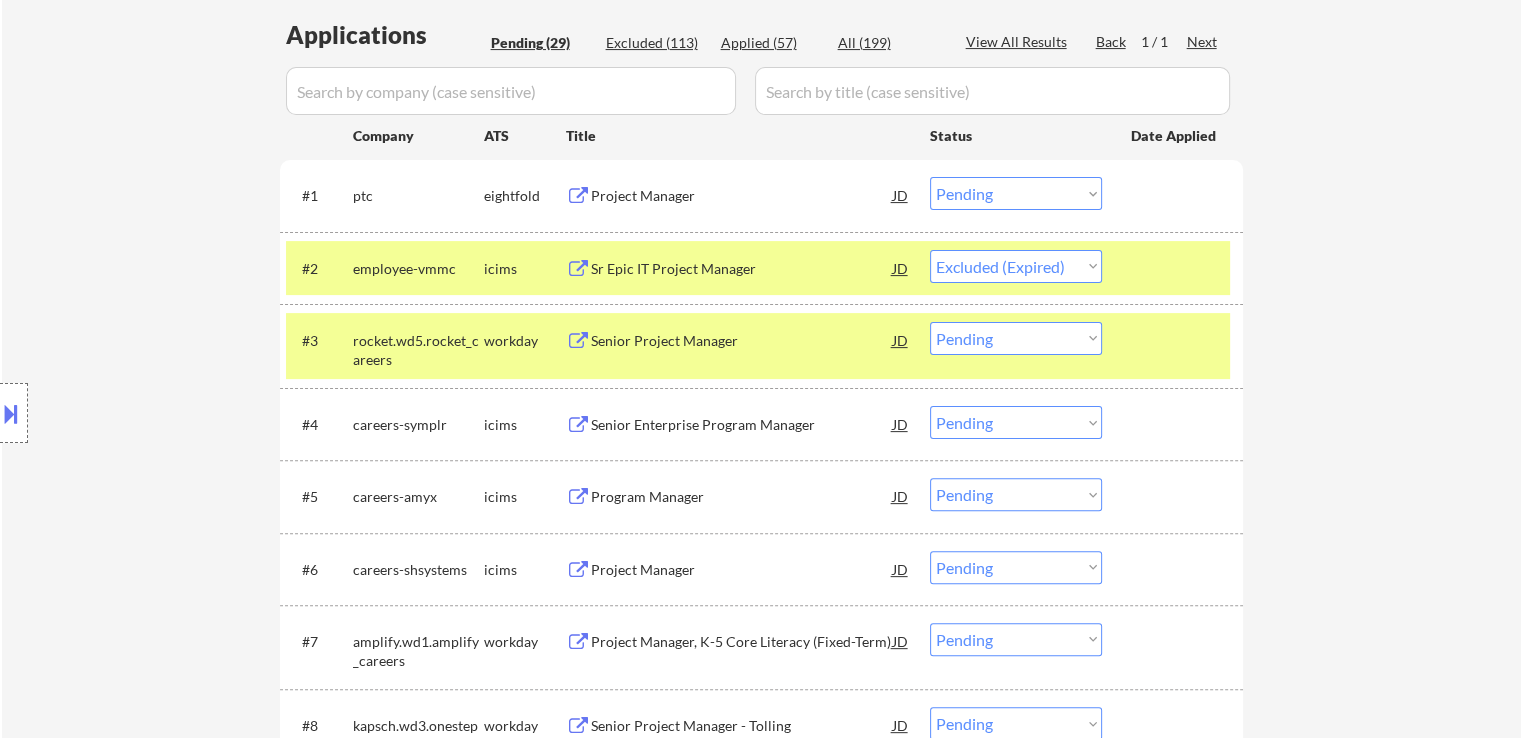 click on "Senior Project Manager" at bounding box center [742, 341] 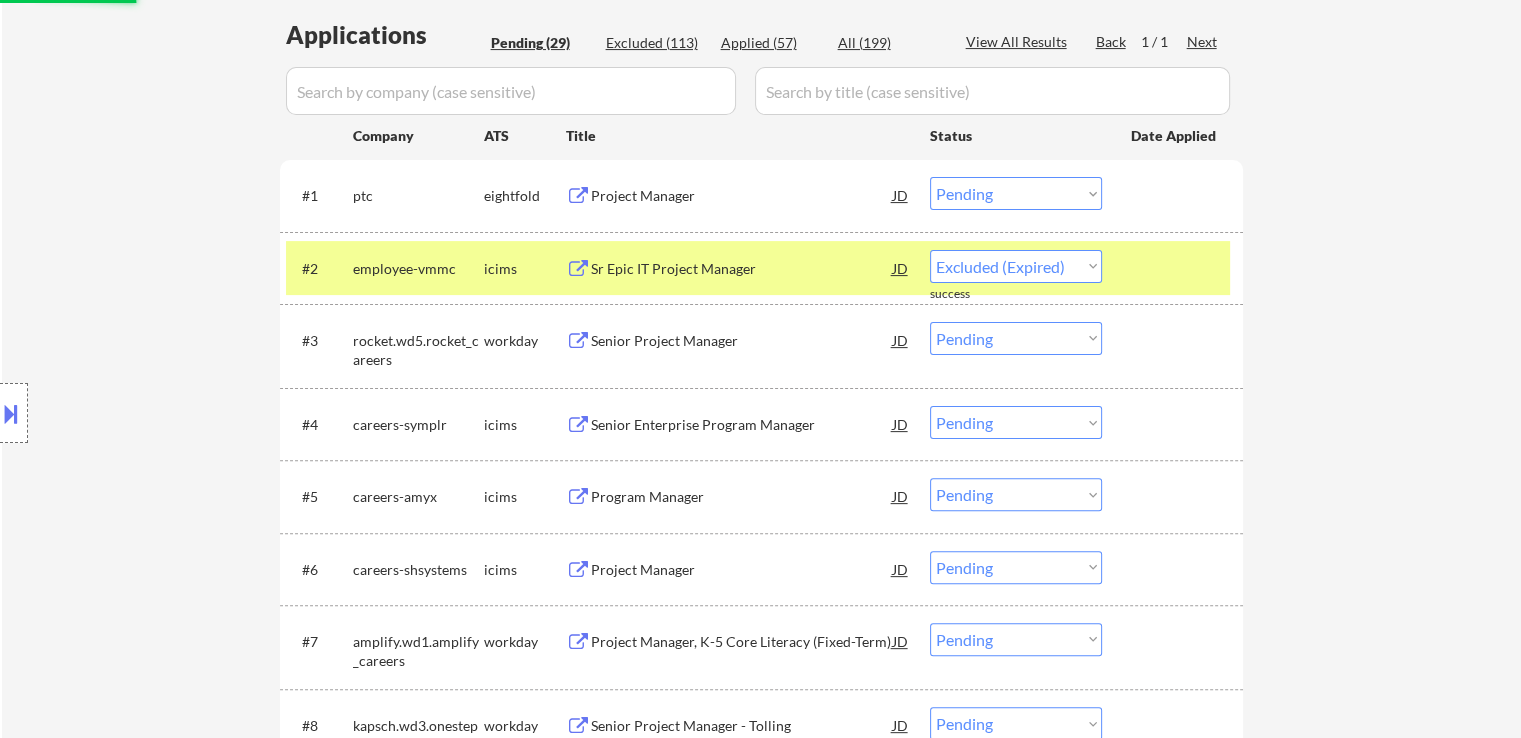 select on ""pending"" 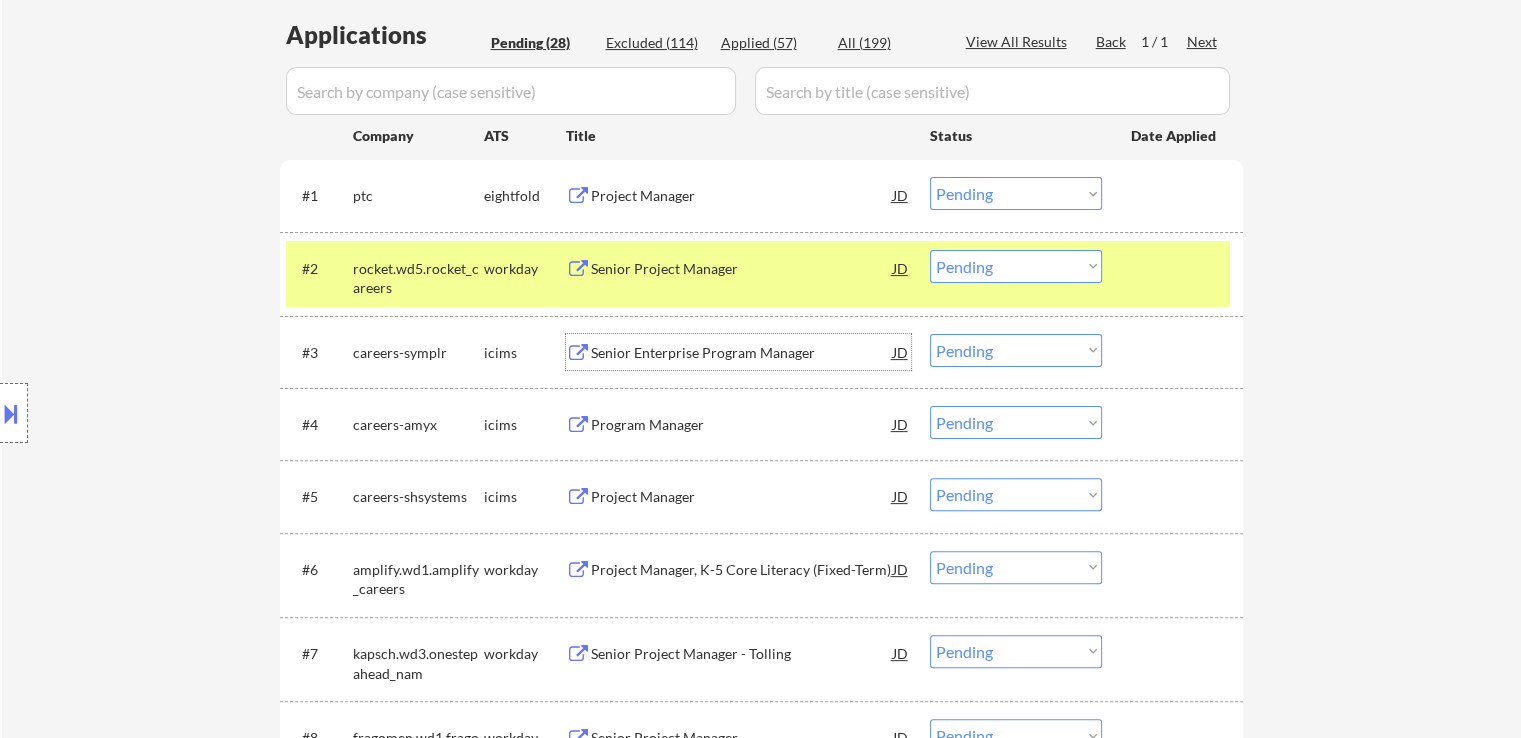 drag, startPoint x: 977, startPoint y: 200, endPoint x: 988, endPoint y: 205, distance: 12.083046 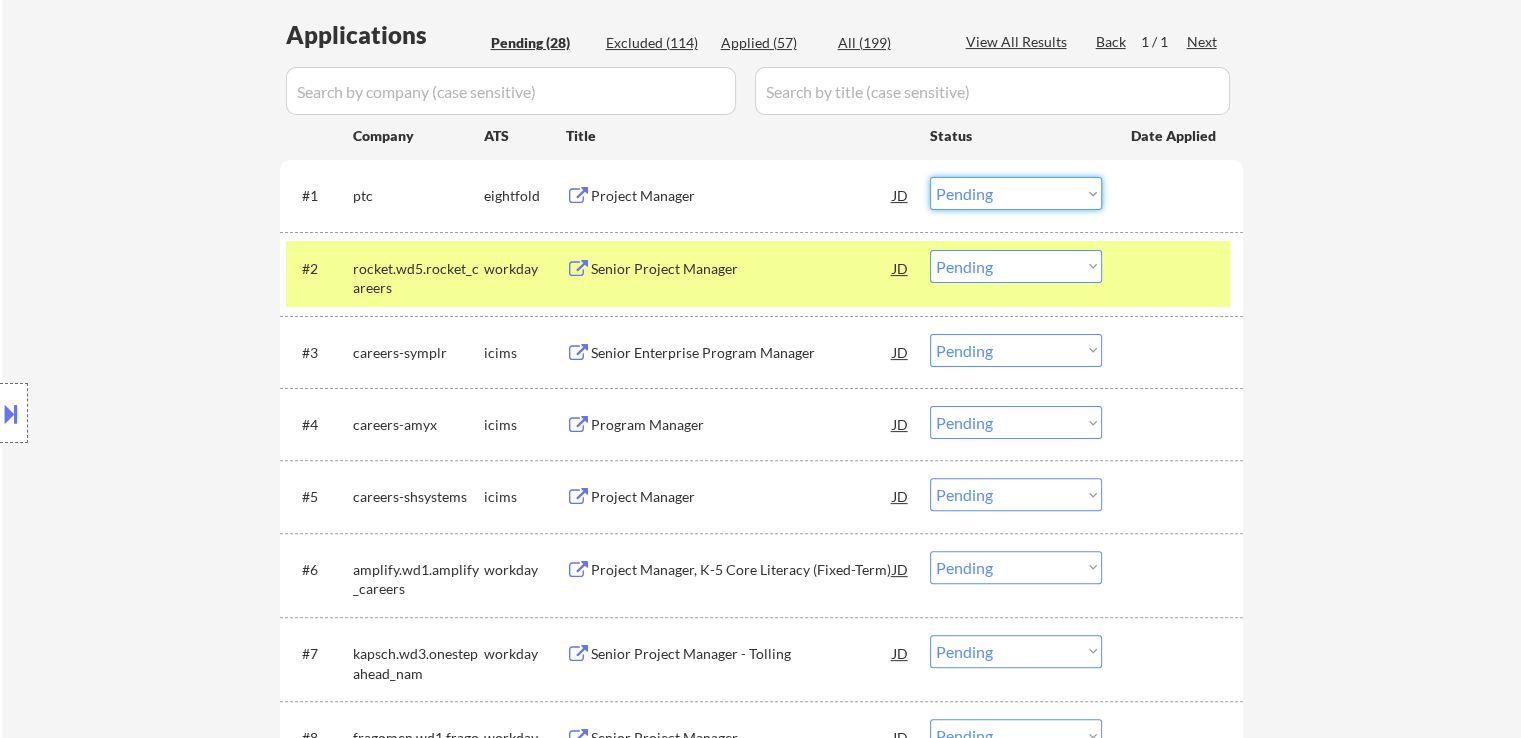 select on ""excluded__expired_"" 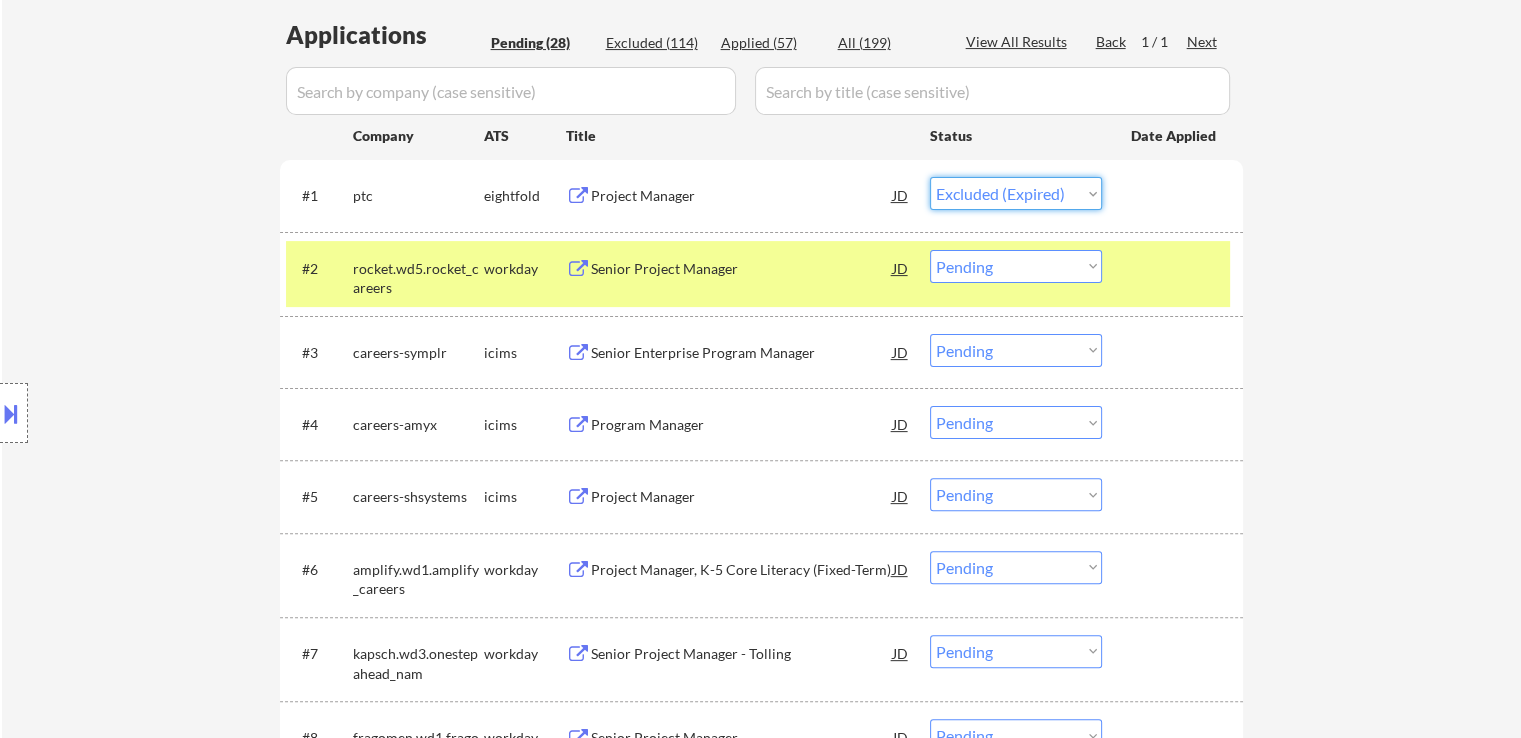 click on "Choose an option... Pending Applied Excluded (Questions) Excluded (Expired) Excluded (Location) Excluded (Bad Match) Excluded (Blocklist) Excluded (Salary) Excluded (Other)" at bounding box center (1016, 193) 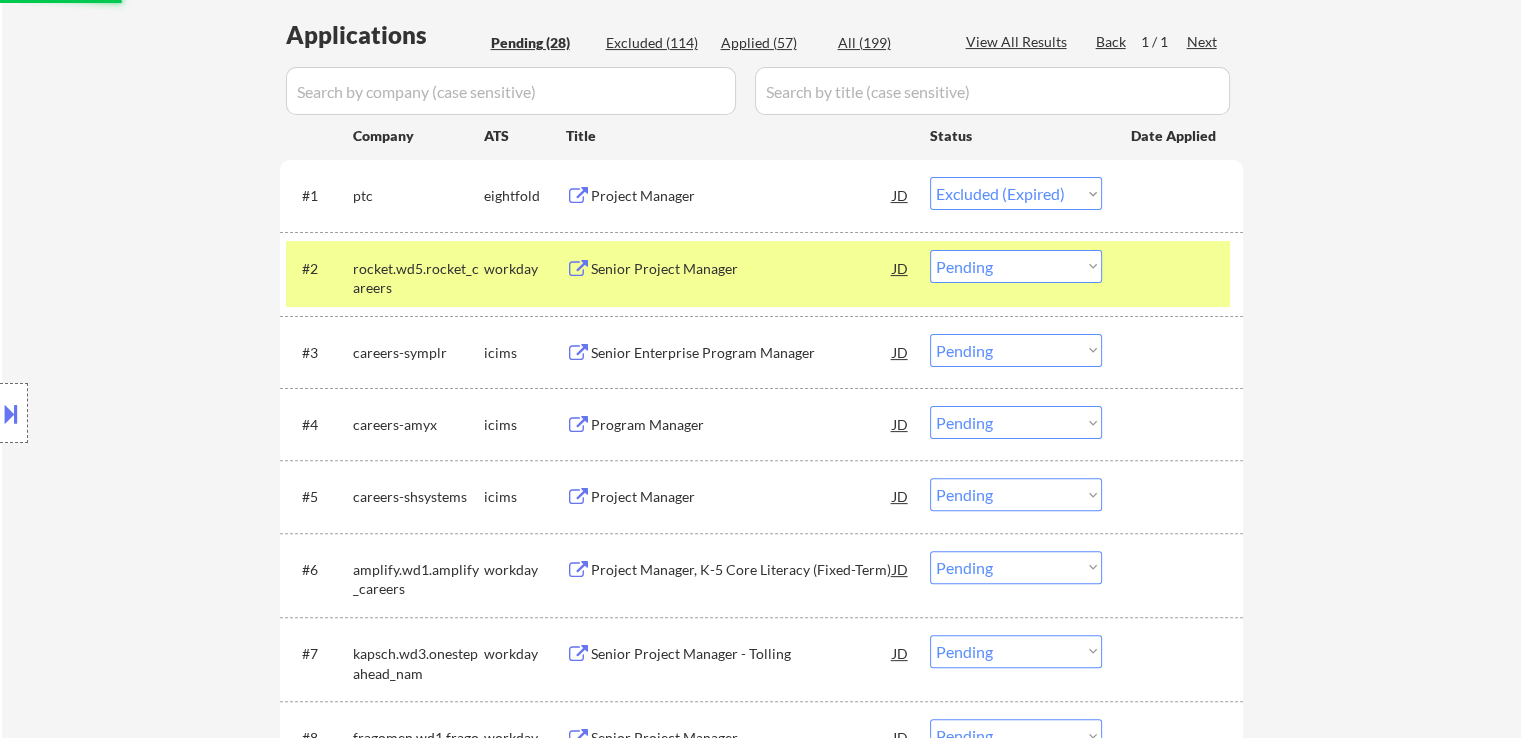 drag, startPoint x: 1006, startPoint y: 263, endPoint x: 1019, endPoint y: 279, distance: 20.615528 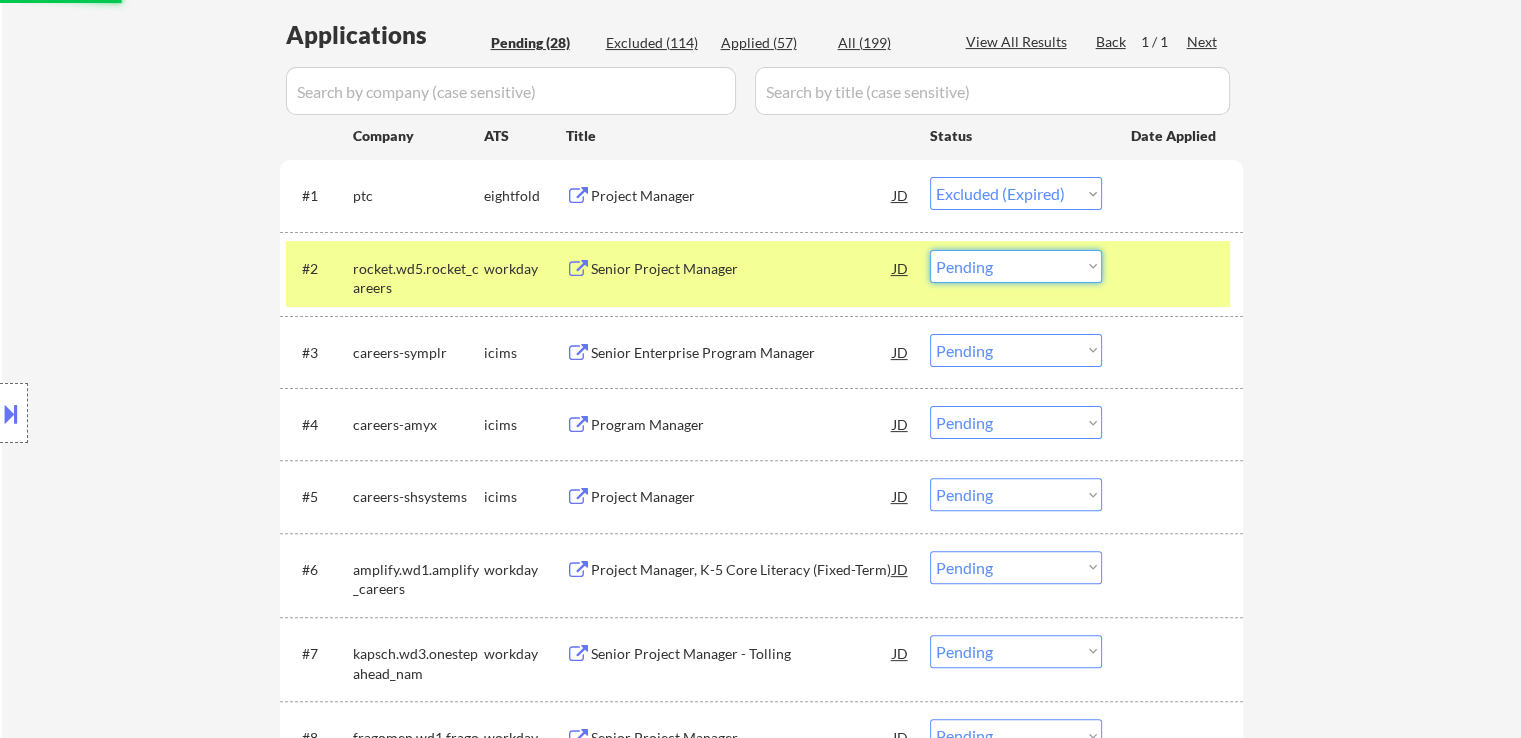 type 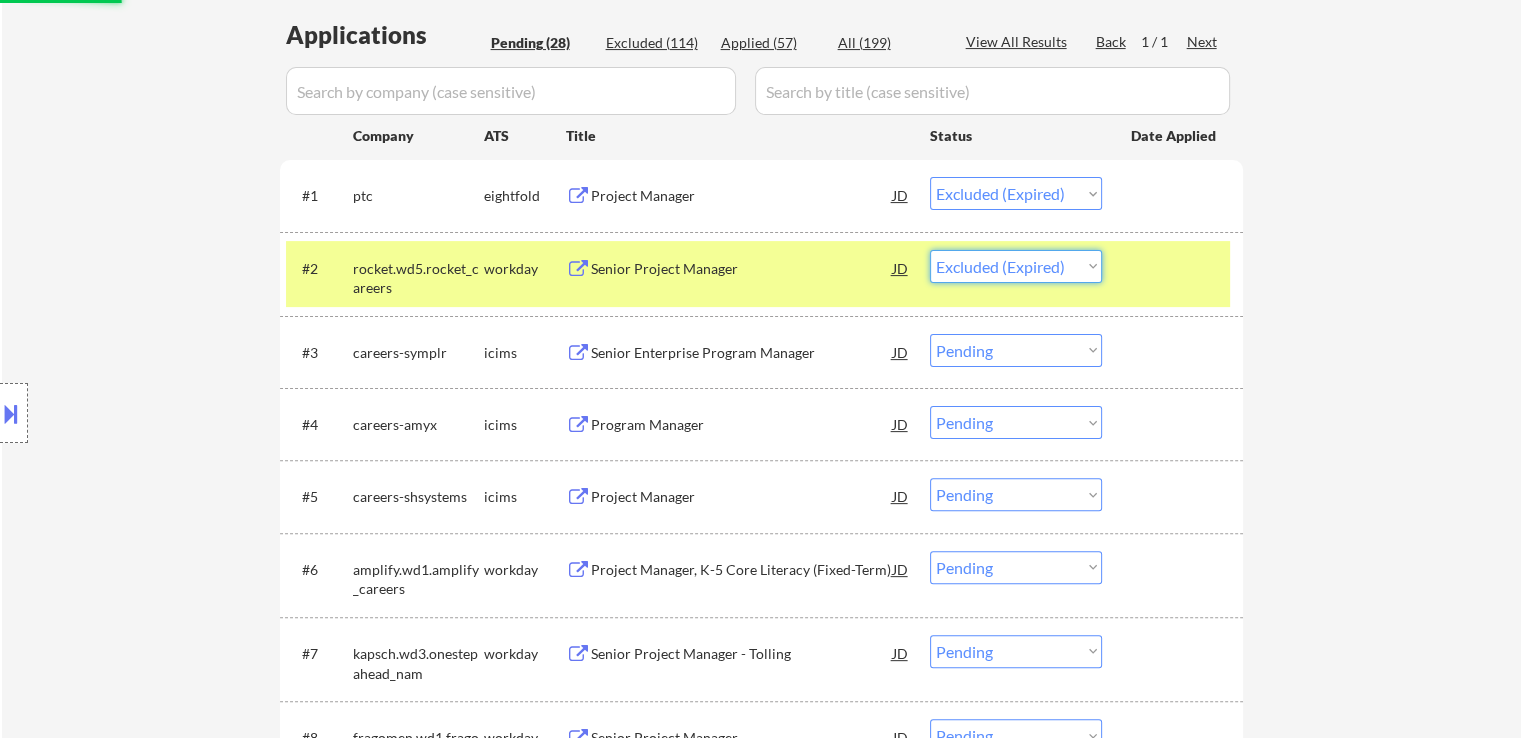 click on "Choose an option... Pending Applied Excluded (Questions) Excluded (Expired) Excluded (Location) Excluded (Bad Match) Excluded (Blocklist) Excluded (Salary) Excluded (Other)" at bounding box center (1016, 266) 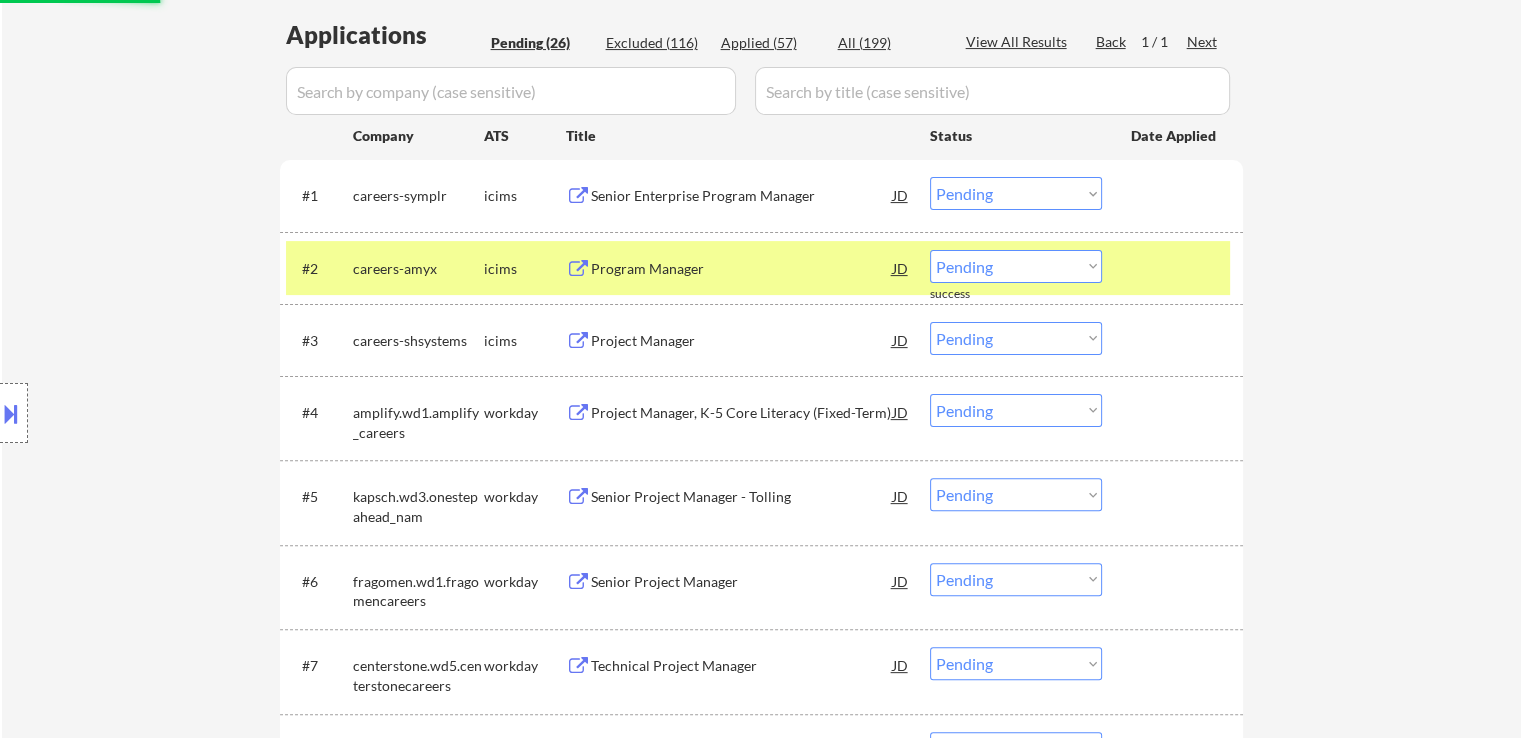 click on "Senior Enterprise Program Manager" at bounding box center [742, 196] 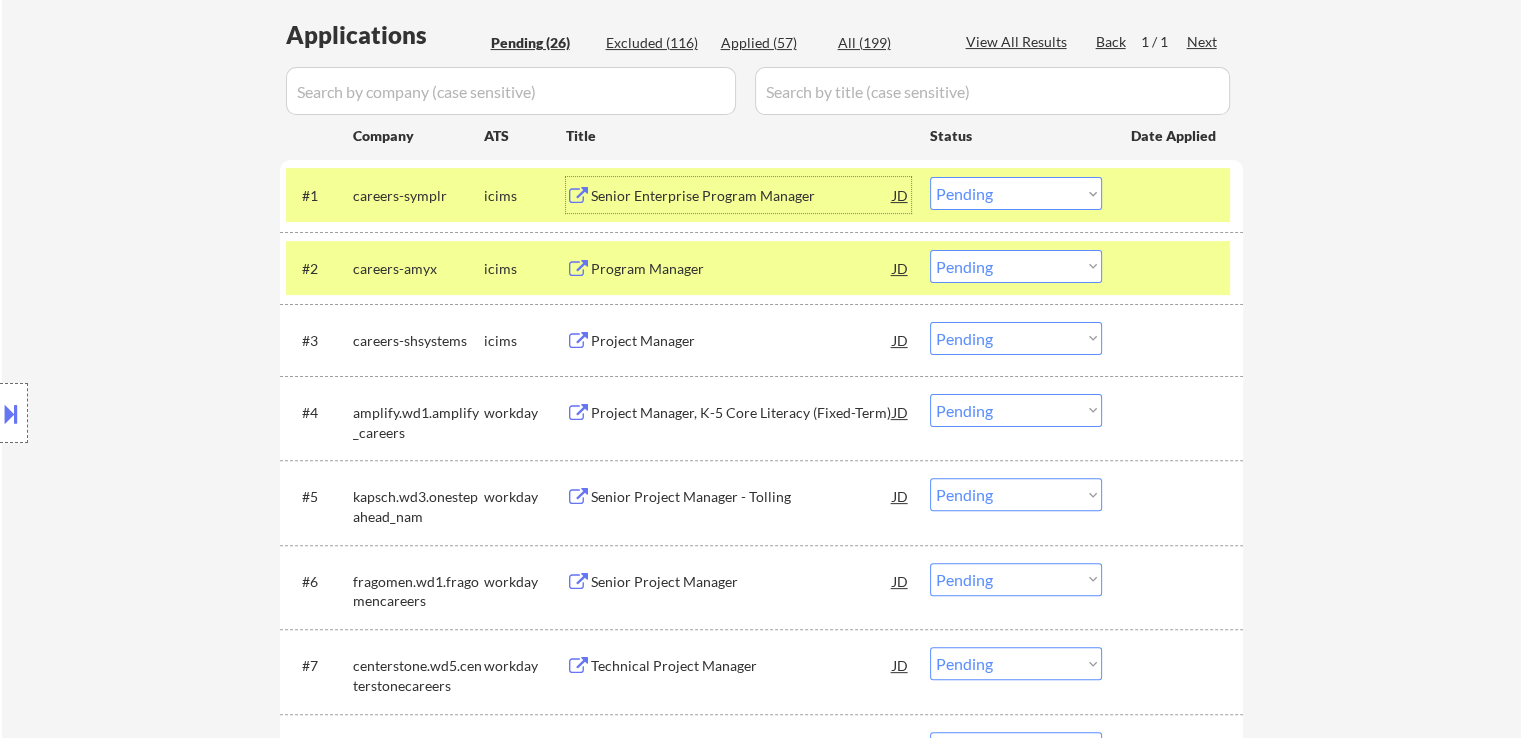 click on "Program Manager" at bounding box center [742, 269] 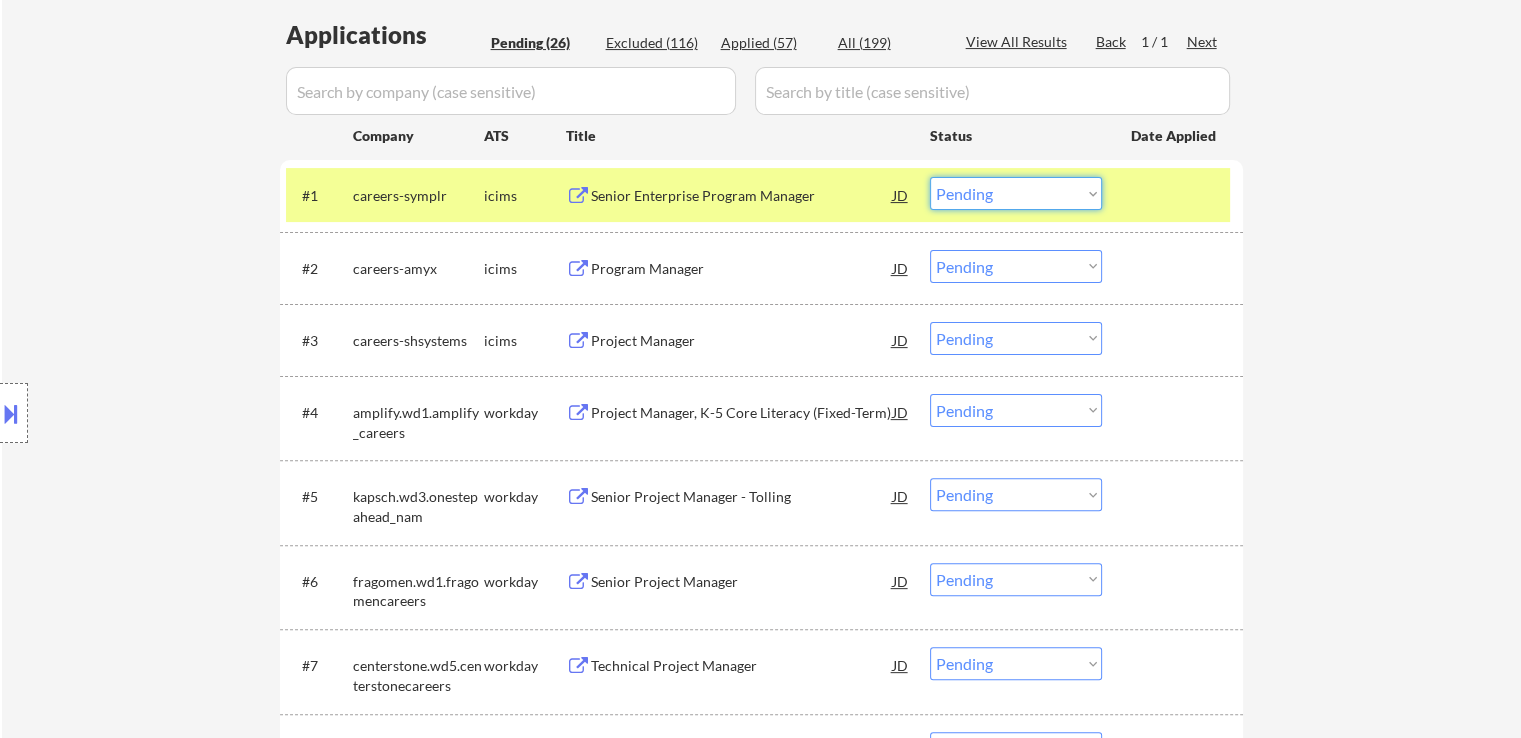 click on "Choose an option... Pending Applied Excluded (Questions) Excluded (Expired) Excluded (Location) Excluded (Bad Match) Excluded (Blocklist) Excluded (Salary) Excluded (Other)" at bounding box center (1016, 193) 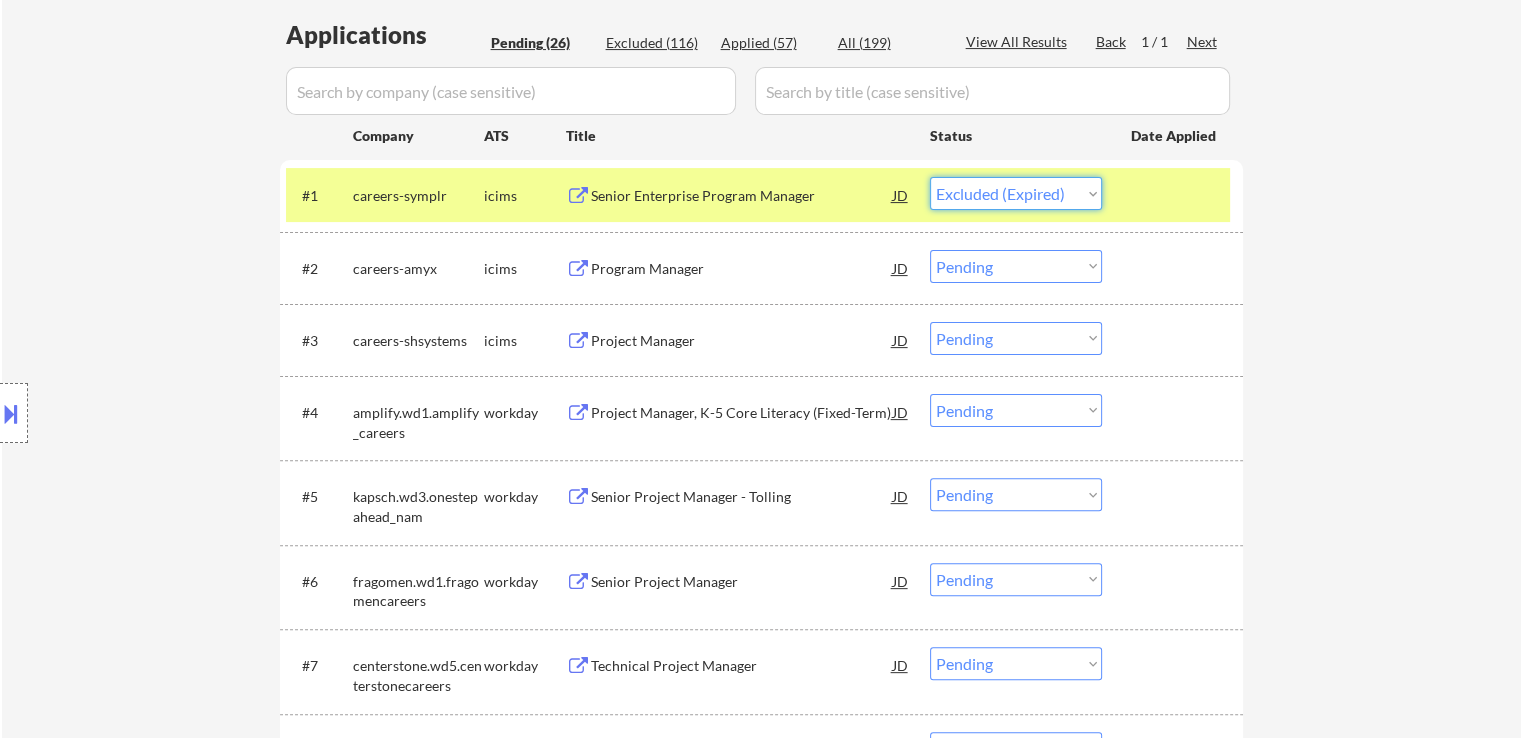 click on "Choose an option... Pending Applied Excluded (Questions) Excluded (Expired) Excluded (Location) Excluded (Bad Match) Excluded (Blocklist) Excluded (Salary) Excluded (Other)" at bounding box center (1016, 193) 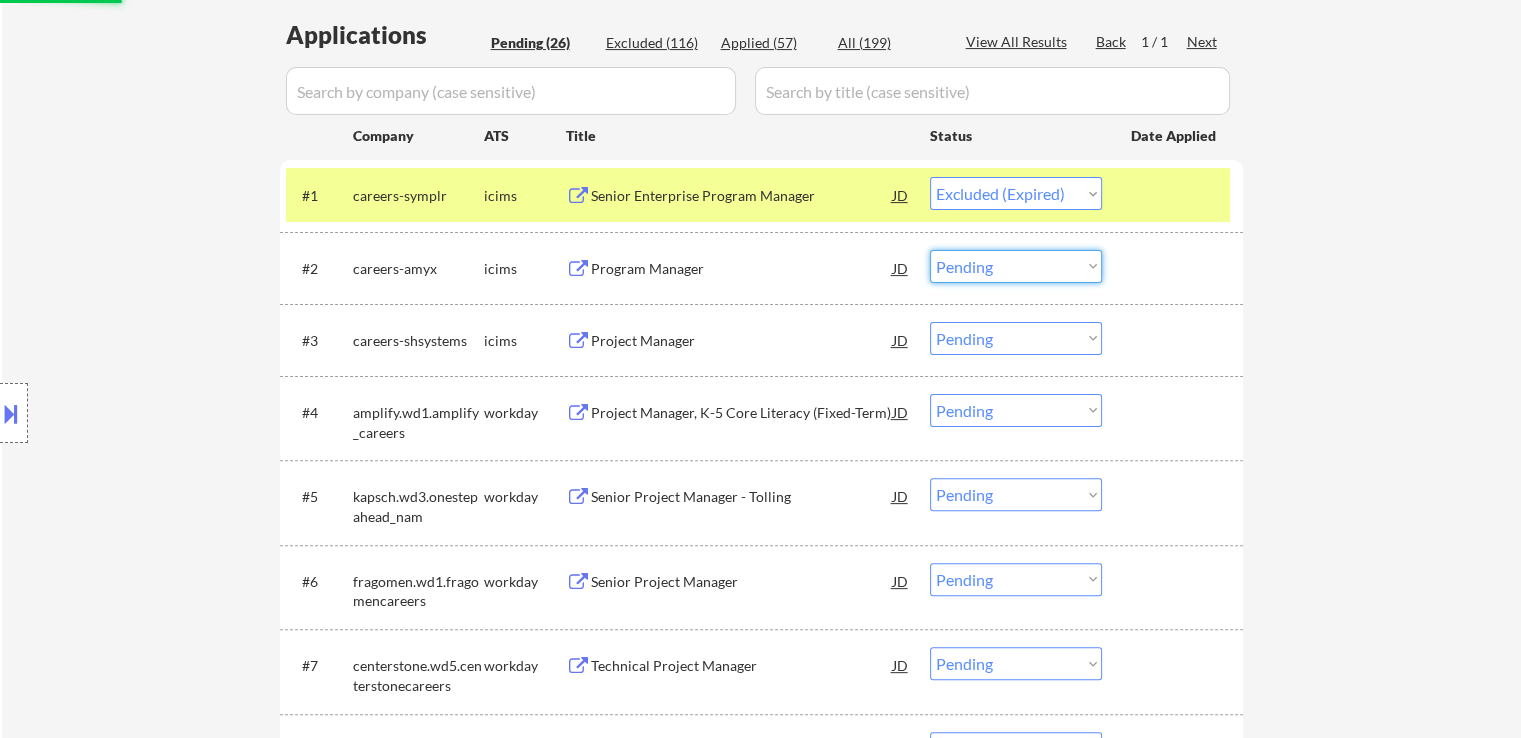 click on "Choose an option... Pending Applied Excluded (Questions) Excluded (Expired) Excluded (Location) Excluded (Bad Match) Excluded (Blocklist) Excluded (Salary) Excluded (Other)" at bounding box center [1016, 266] 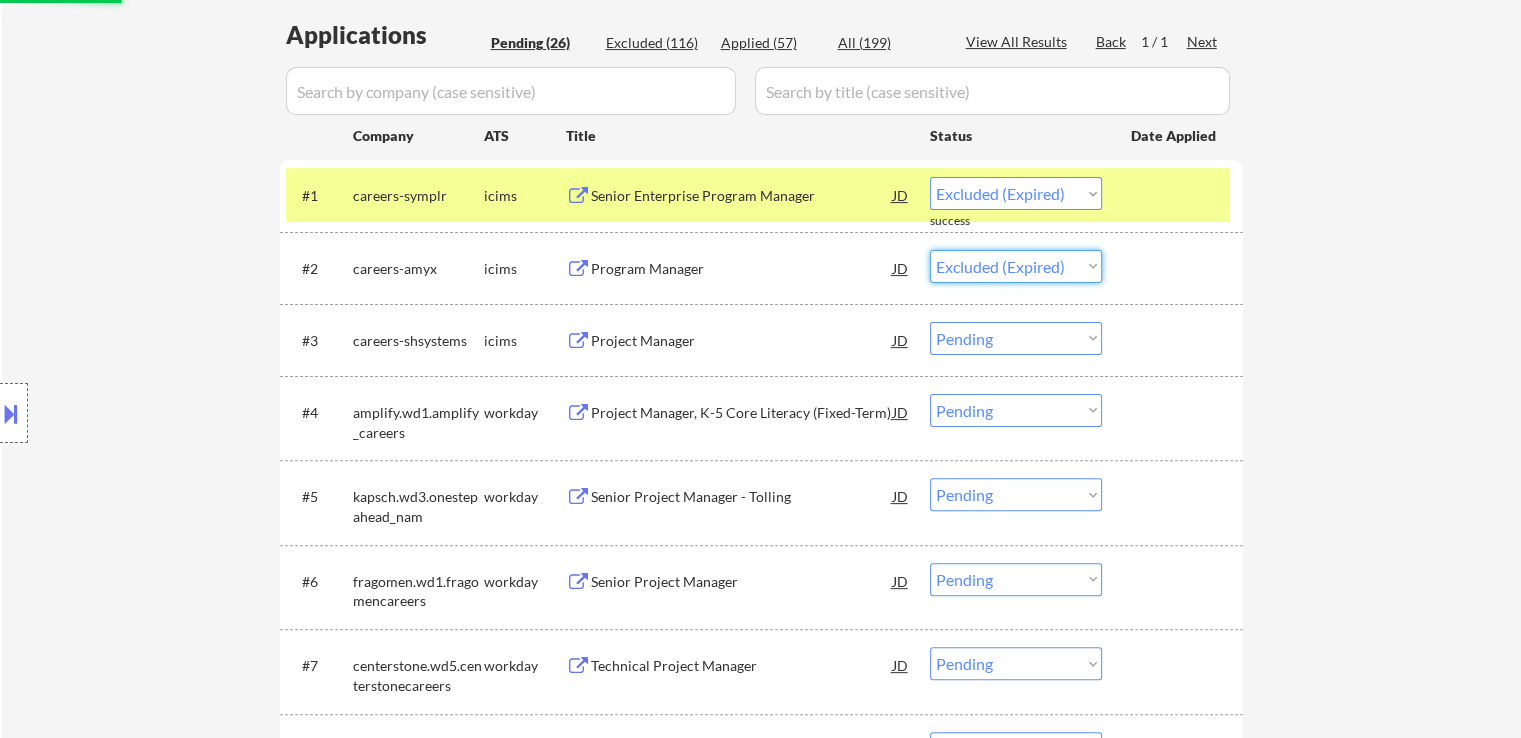 click on "Choose an option... Pending Applied Excluded (Questions) Excluded (Expired) Excluded (Location) Excluded (Bad Match) Excluded (Blocklist) Excluded (Salary) Excluded (Other)" at bounding box center (1016, 266) 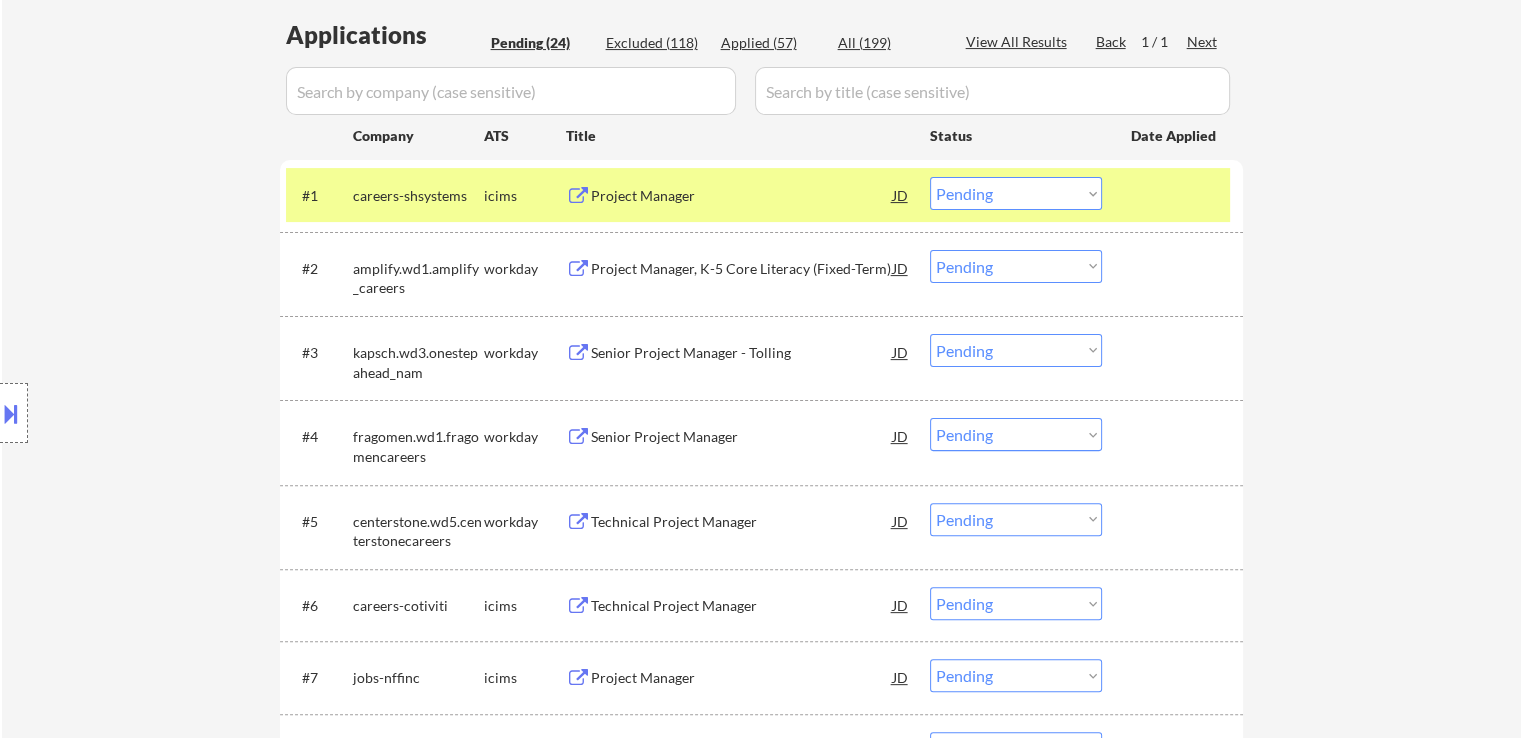 click on "Project Manager" at bounding box center [742, 196] 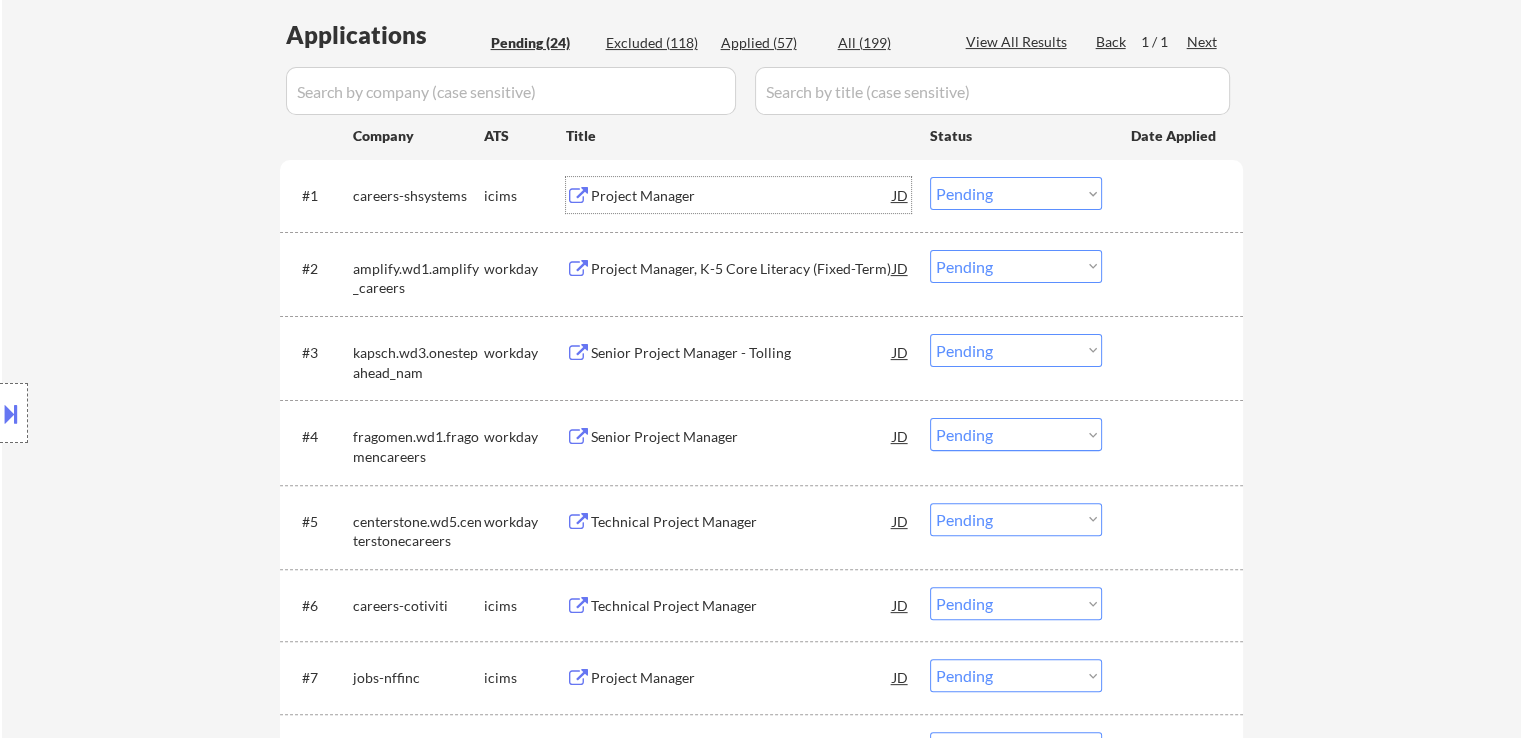 click on "Project Manager, K-5 Core Literacy (Fixed-Term)" at bounding box center (742, 269) 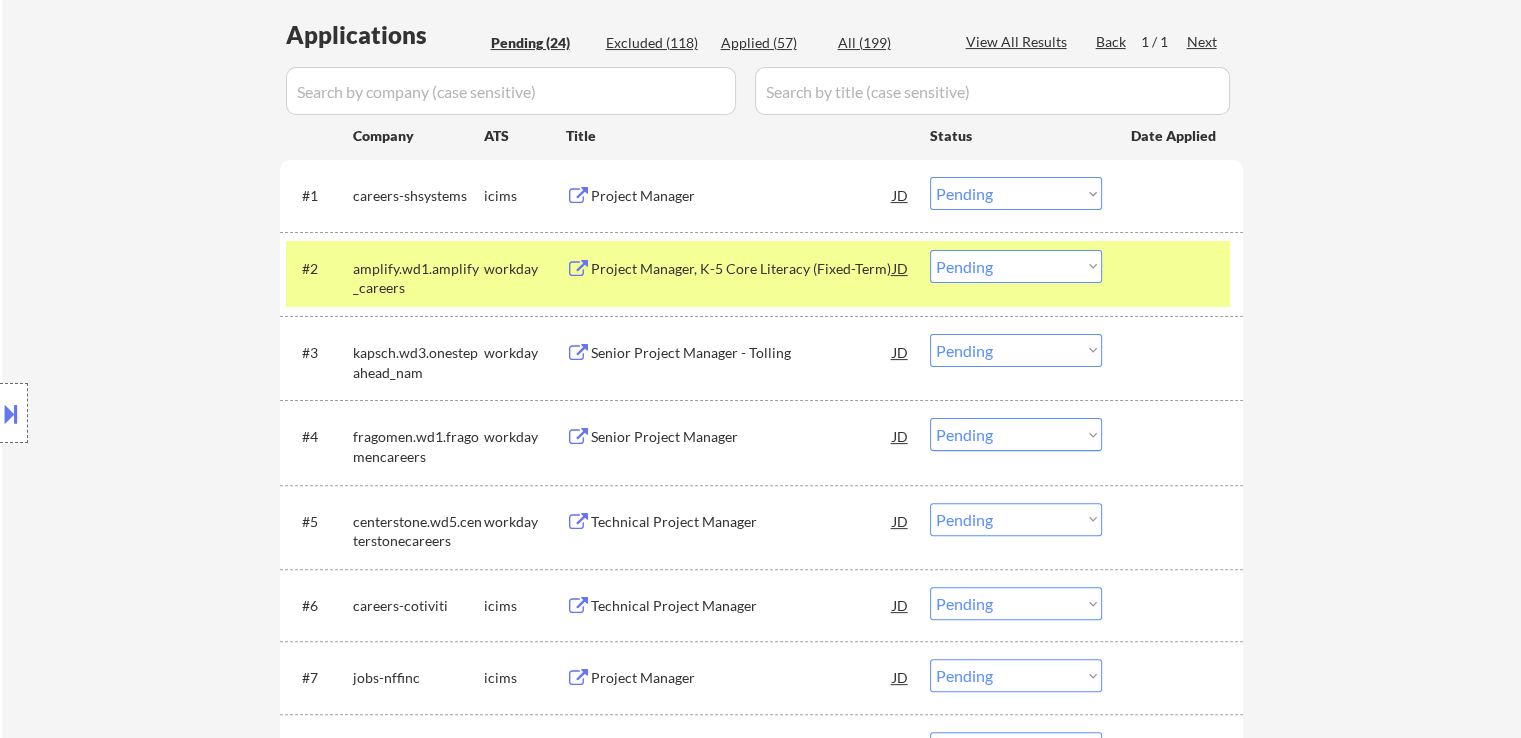 drag, startPoint x: 1000, startPoint y: 191, endPoint x: 1001, endPoint y: 204, distance: 13.038404 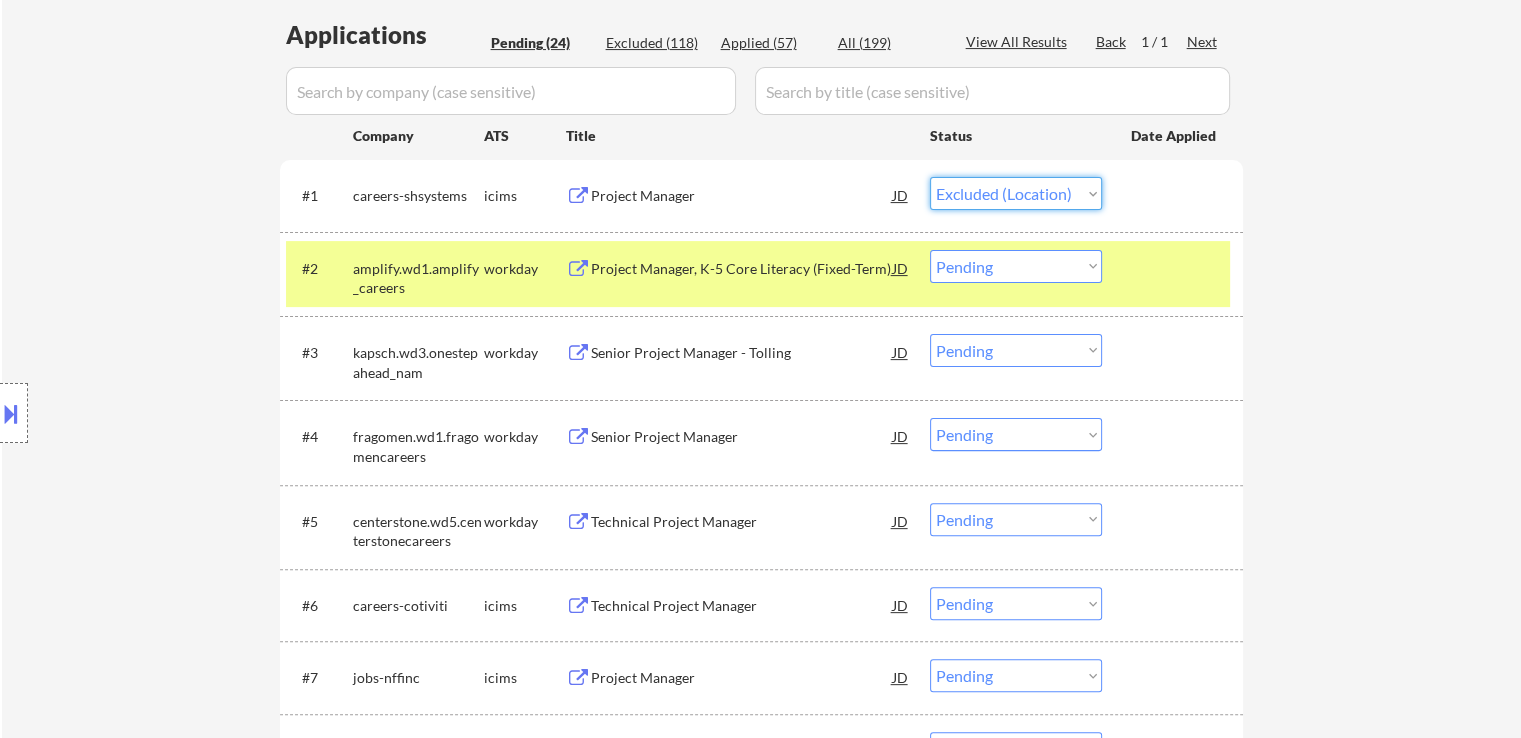 click on "Choose an option... Pending Applied Excluded (Questions) Excluded (Expired) Excluded (Location) Excluded (Bad Match) Excluded (Blocklist) Excluded (Salary) Excluded (Other)" at bounding box center (1016, 193) 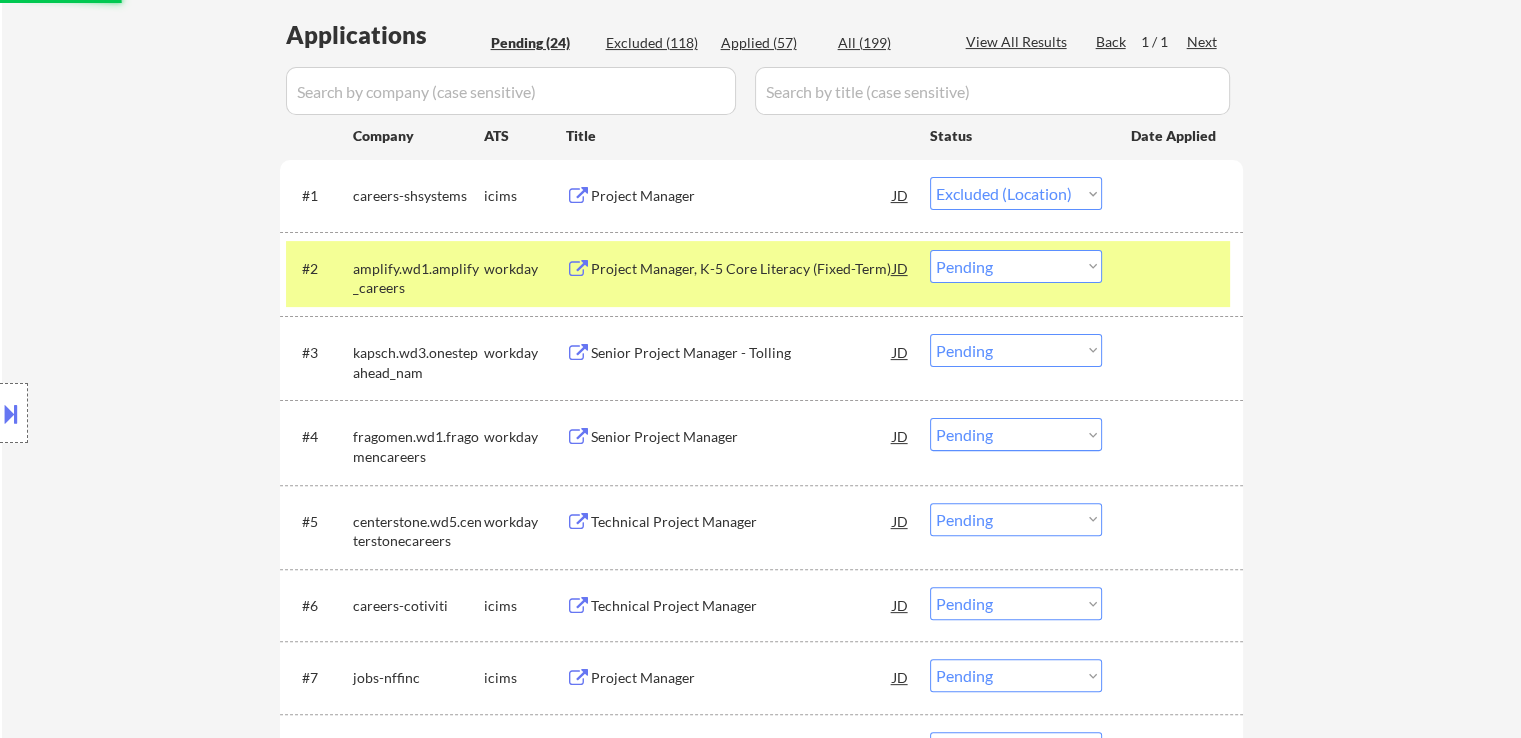 drag, startPoint x: 996, startPoint y: 261, endPoint x: 1007, endPoint y: 269, distance: 13.601471 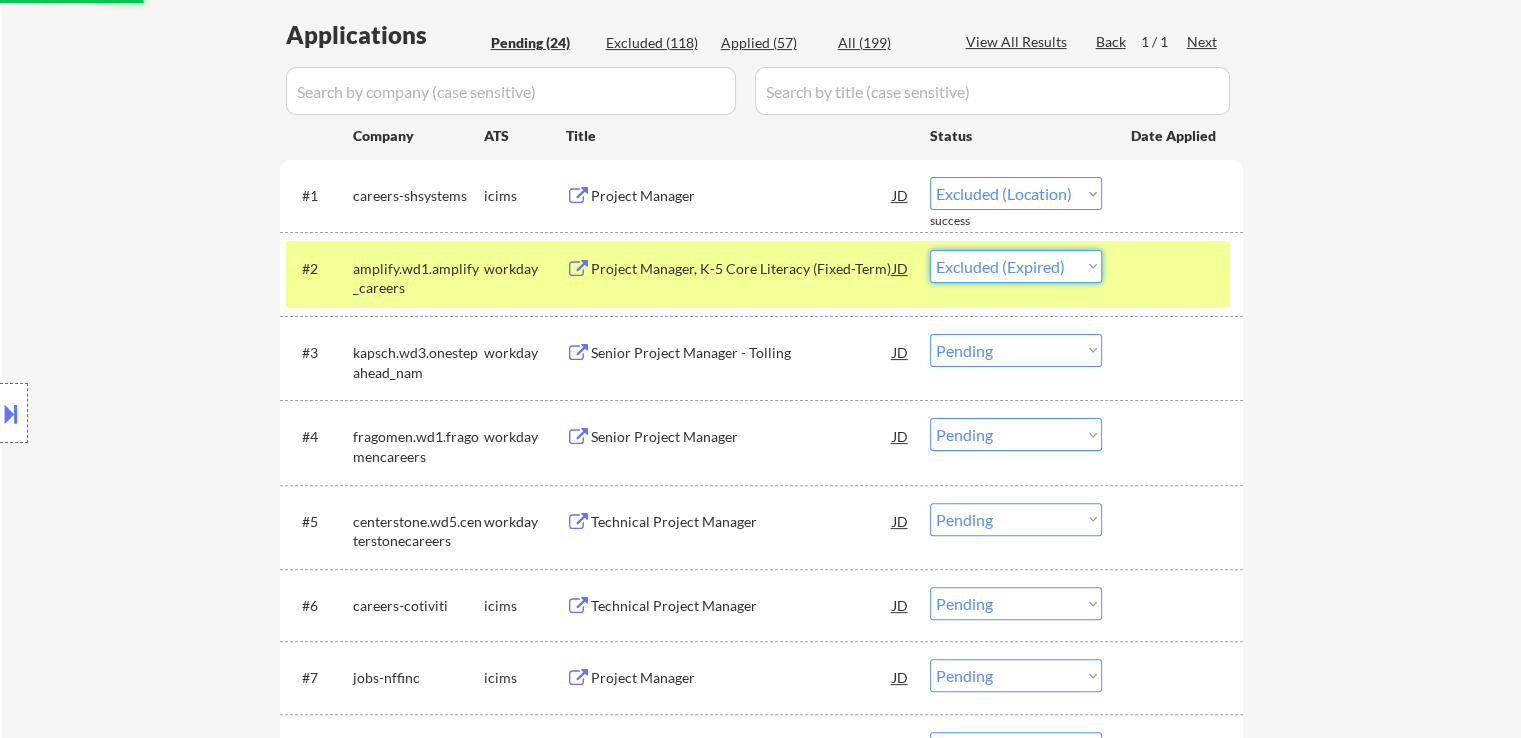 click on "Choose an option... Pending Applied Excluded (Questions) Excluded (Expired) Excluded (Location) Excluded (Bad Match) Excluded (Blocklist) Excluded (Salary) Excluded (Other)" at bounding box center [1016, 266] 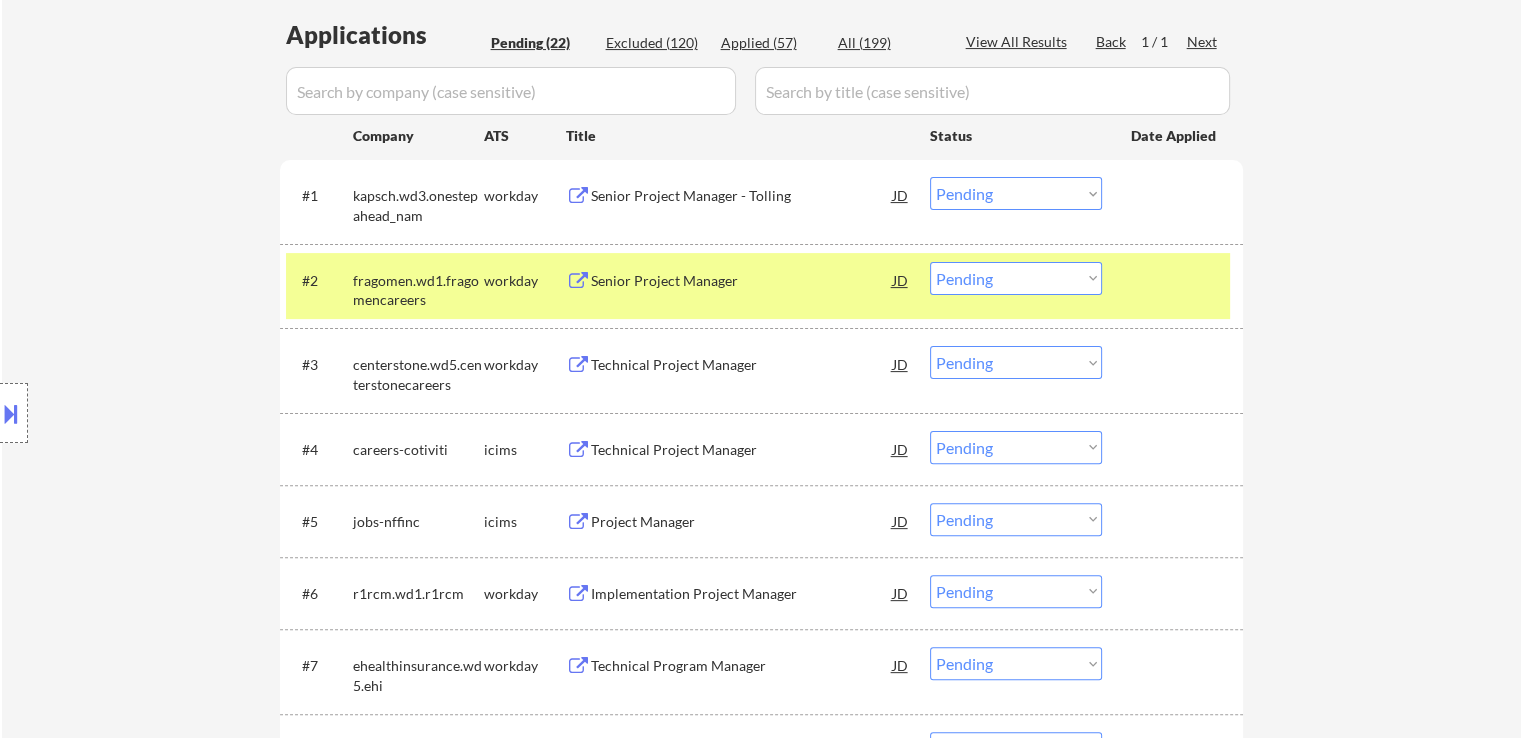 click on "Senior Project Manager - Tolling" at bounding box center [742, 196] 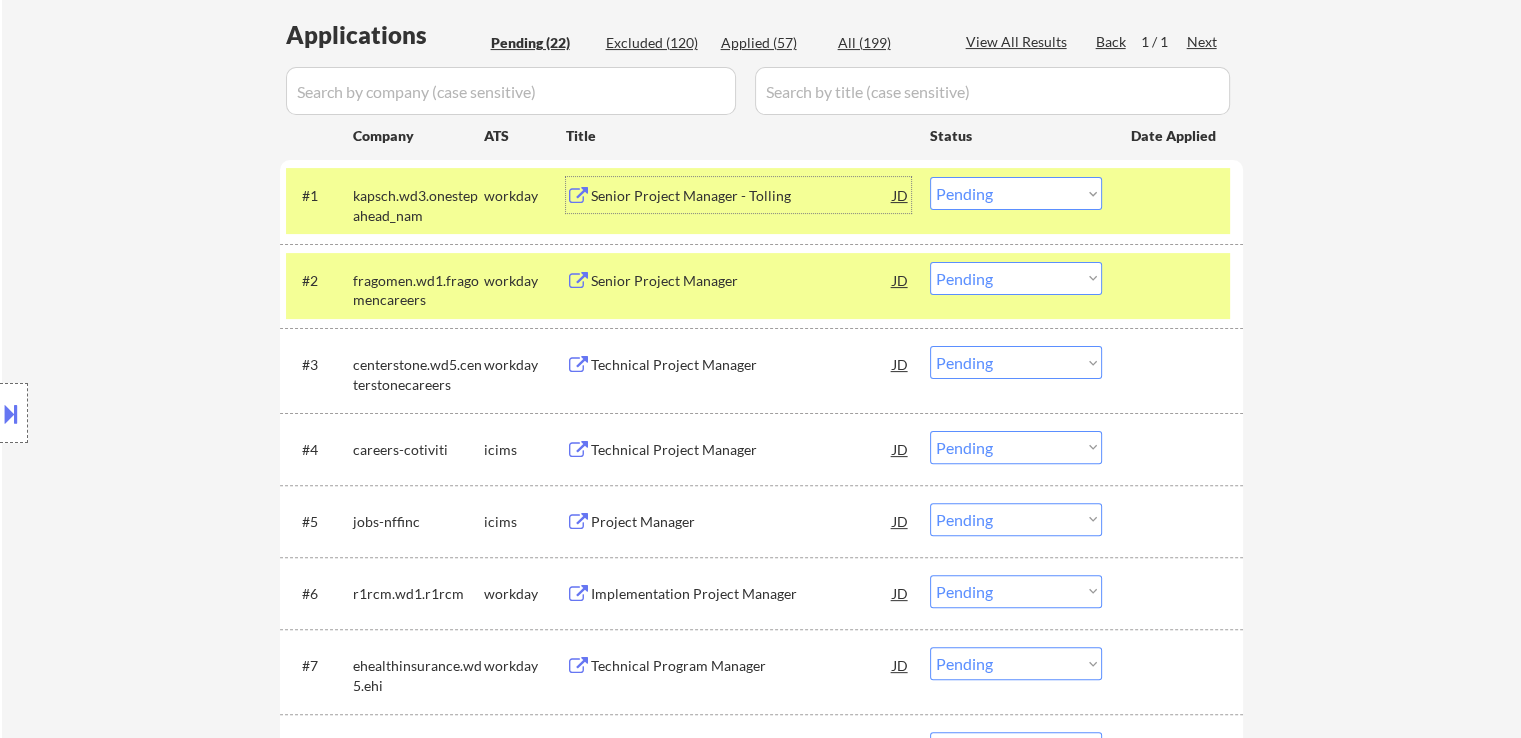 click on "Senior Project Manager" at bounding box center [742, 281] 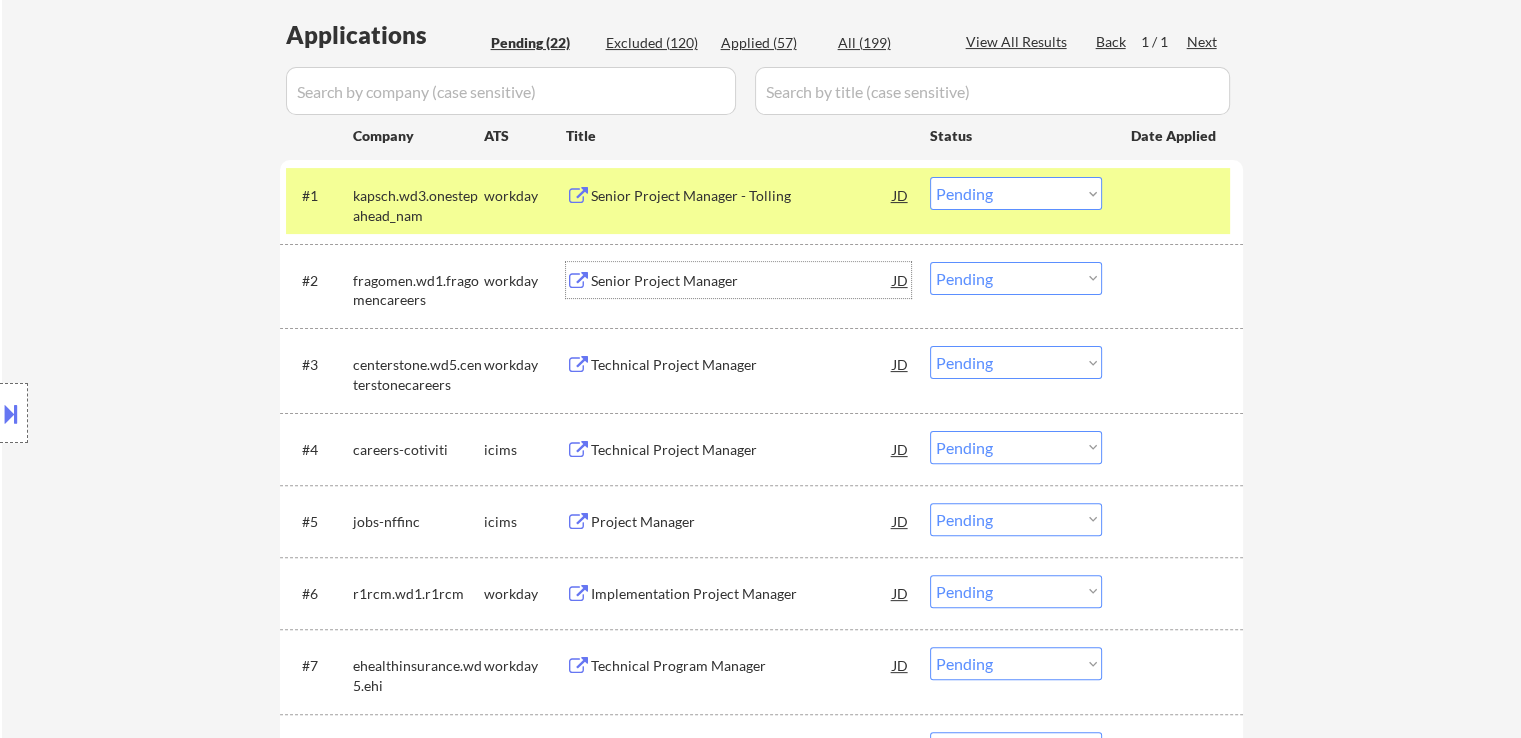 drag, startPoint x: 1003, startPoint y: 188, endPoint x: 996, endPoint y: 208, distance: 21.189621 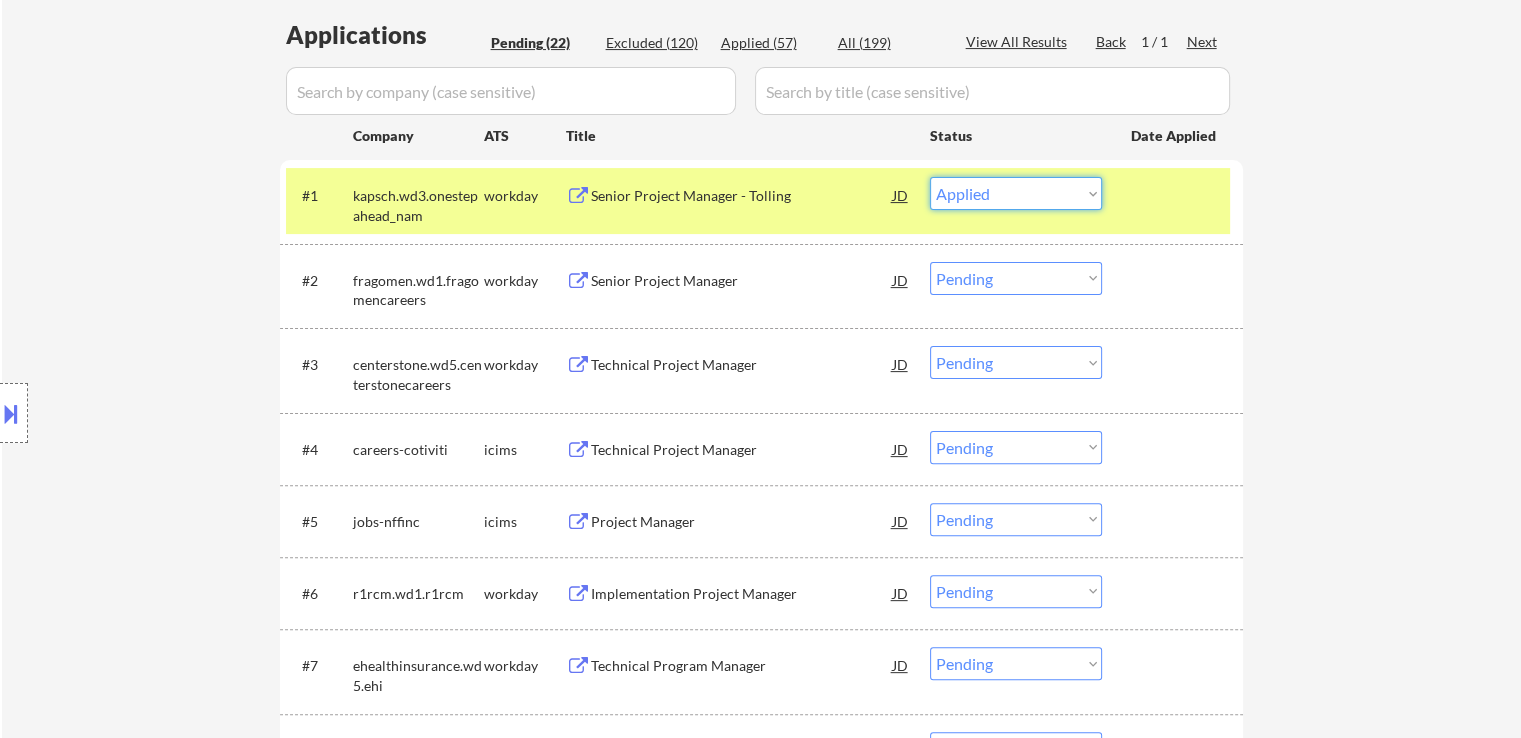 click on "Choose an option... Pending Applied Excluded (Questions) Excluded (Expired) Excluded (Location) Excluded (Bad Match) Excluded (Blocklist) Excluded (Salary) Excluded (Other)" at bounding box center [1016, 193] 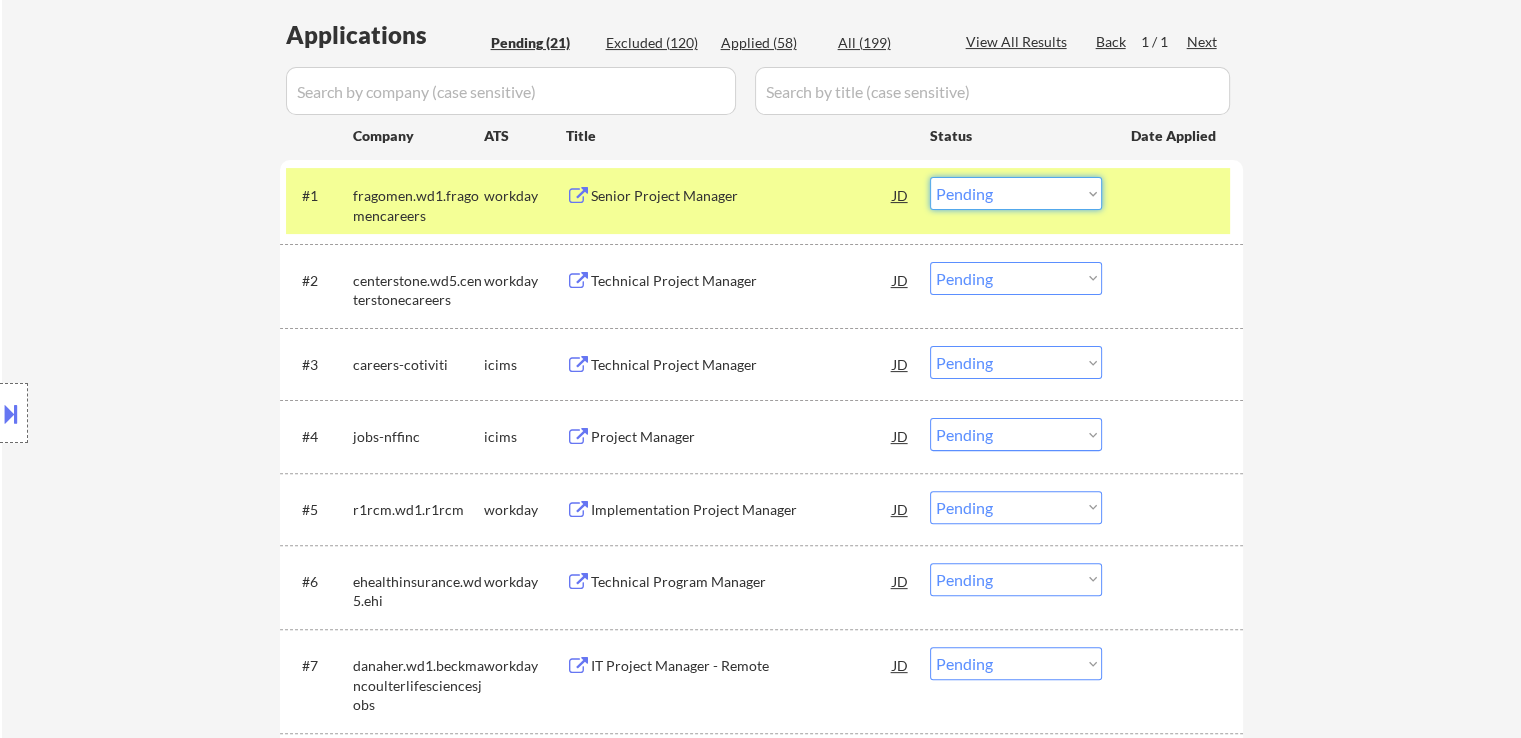 click on "Choose an option... Pending Applied Excluded (Questions) Excluded (Expired) Excluded (Location) Excluded (Bad Match) Excluded (Blocklist) Excluded (Salary) Excluded (Other)" at bounding box center (1016, 193) 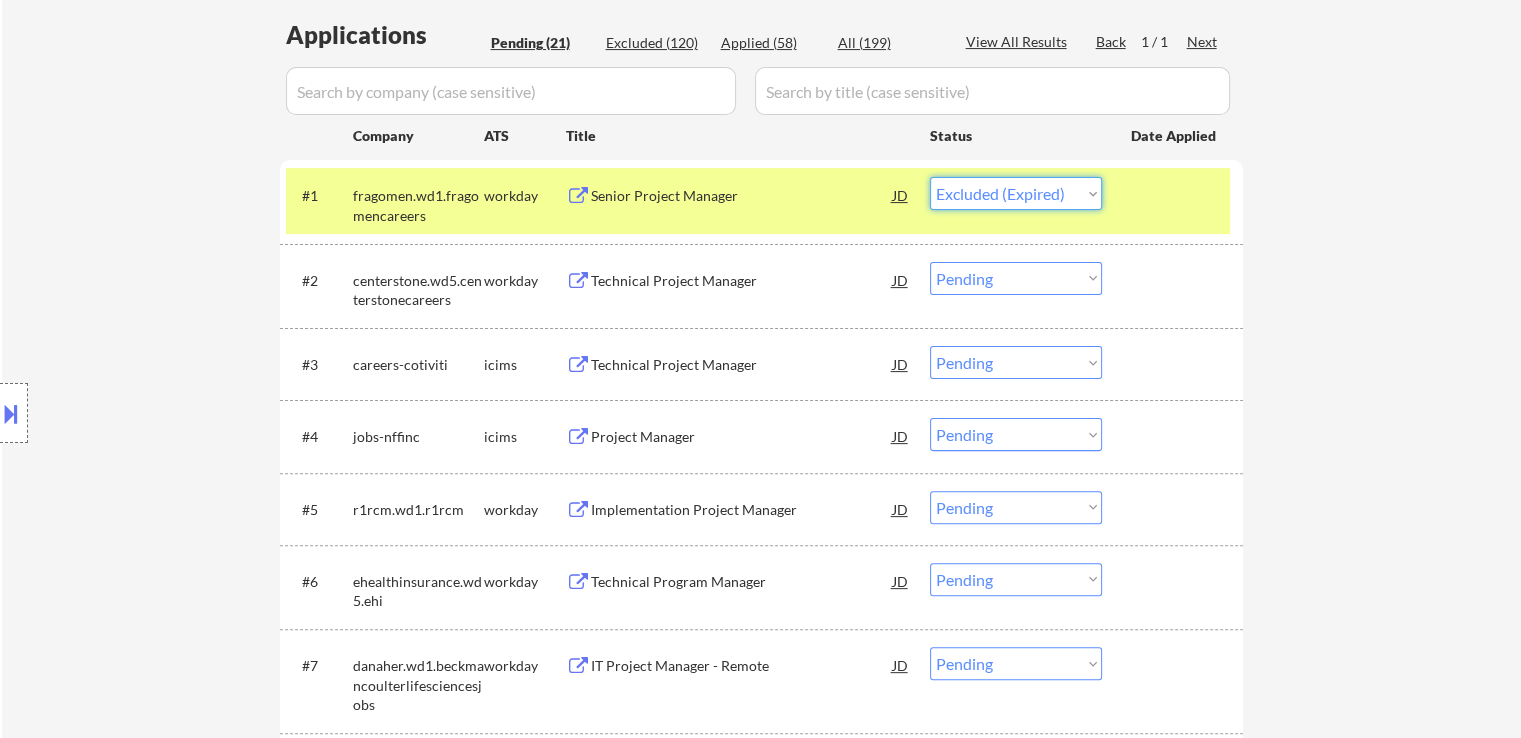 click on "Choose an option... Pending Applied Excluded (Questions) Excluded (Expired) Excluded (Location) Excluded (Bad Match) Excluded (Blocklist) Excluded (Salary) Excluded (Other)" at bounding box center (1016, 193) 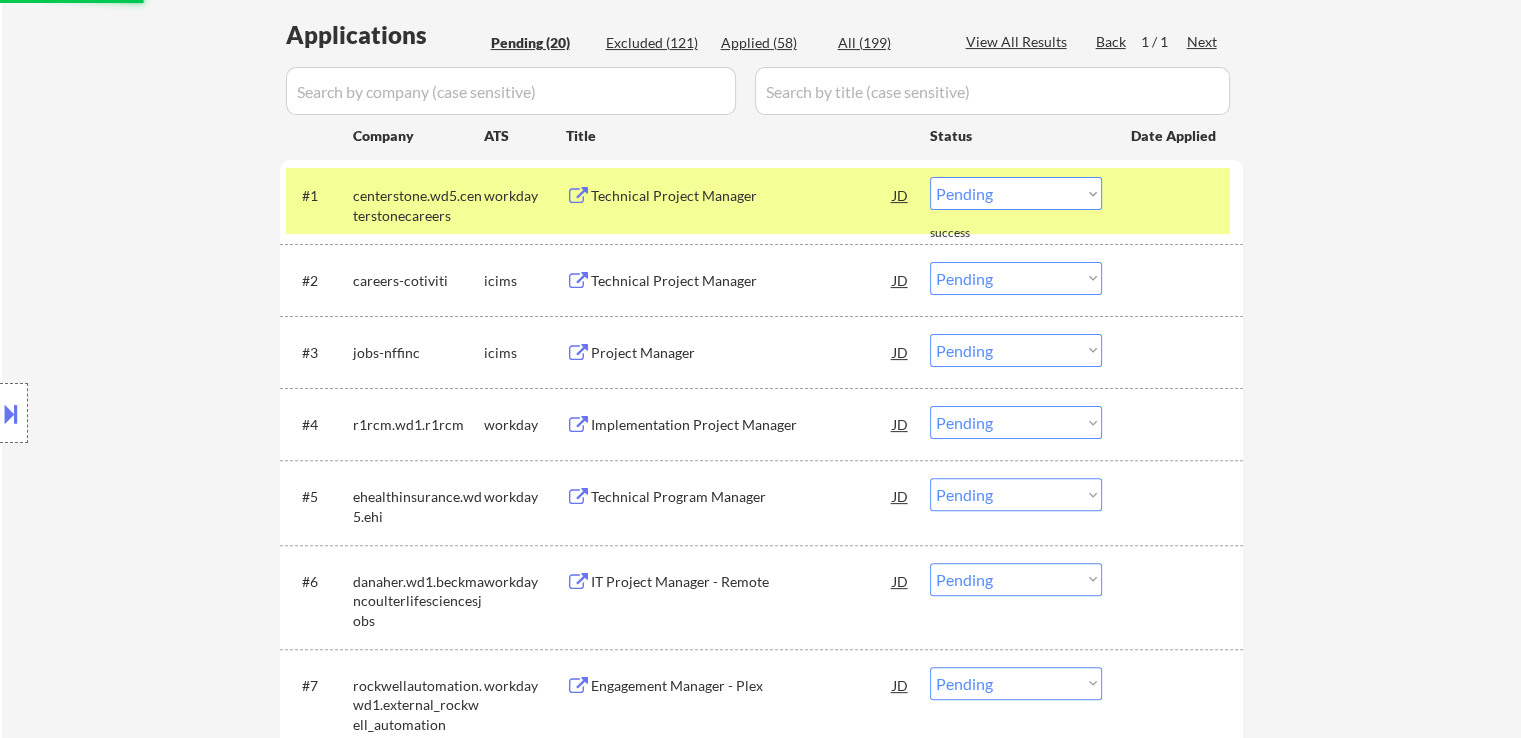 click on "Technical Project Manager" at bounding box center [742, 196] 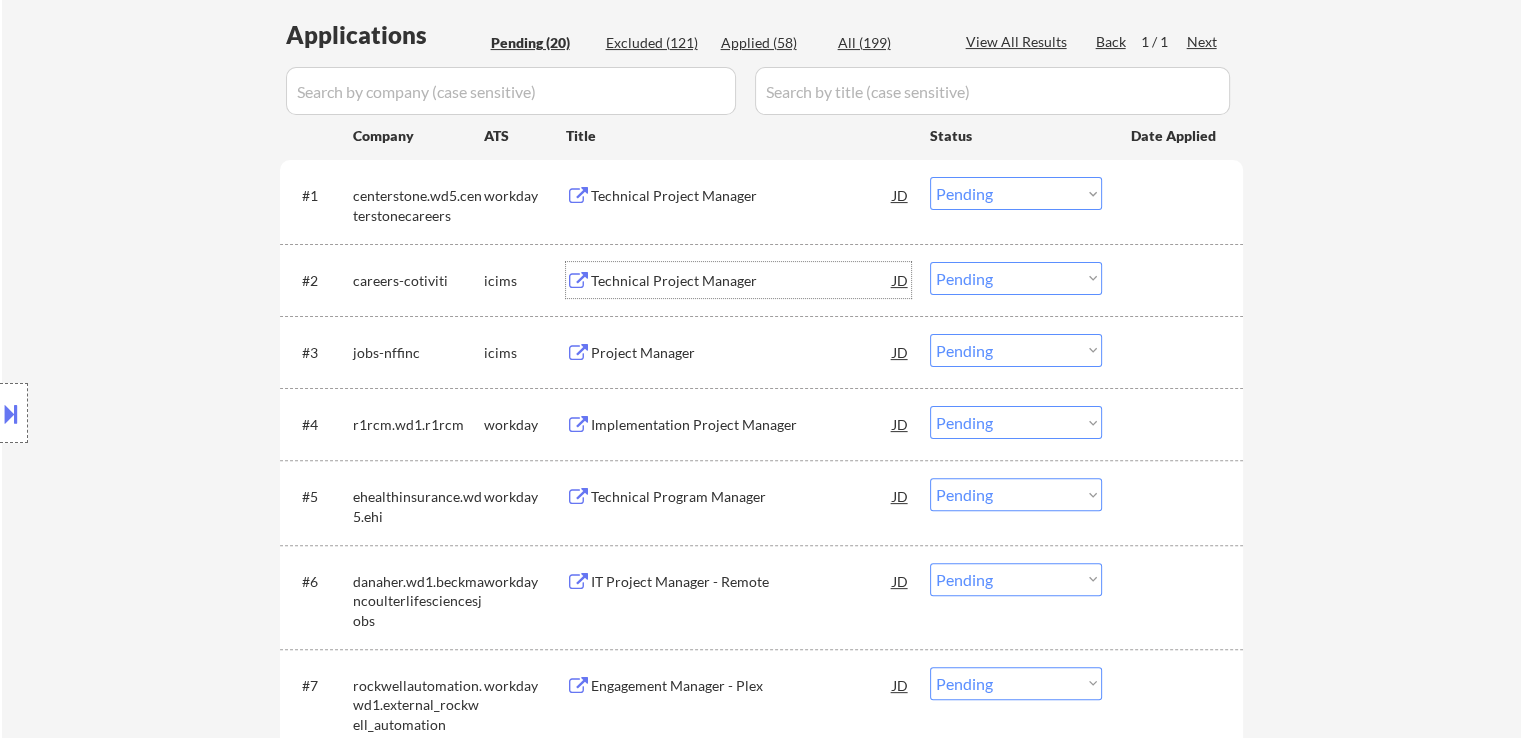 click on "Technical Project Manager" at bounding box center (742, 281) 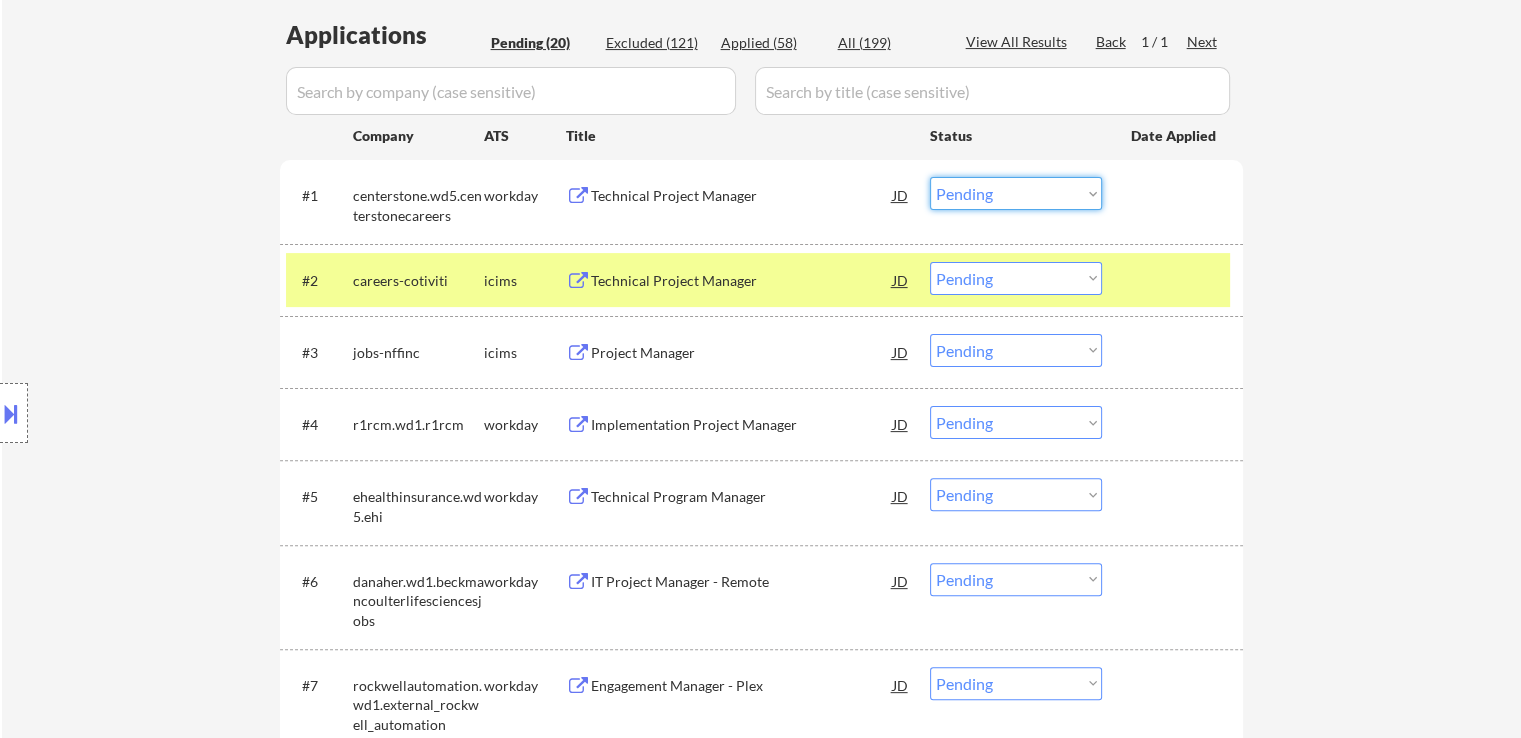 drag, startPoint x: 964, startPoint y: 196, endPoint x: 992, endPoint y: 207, distance: 30.083218 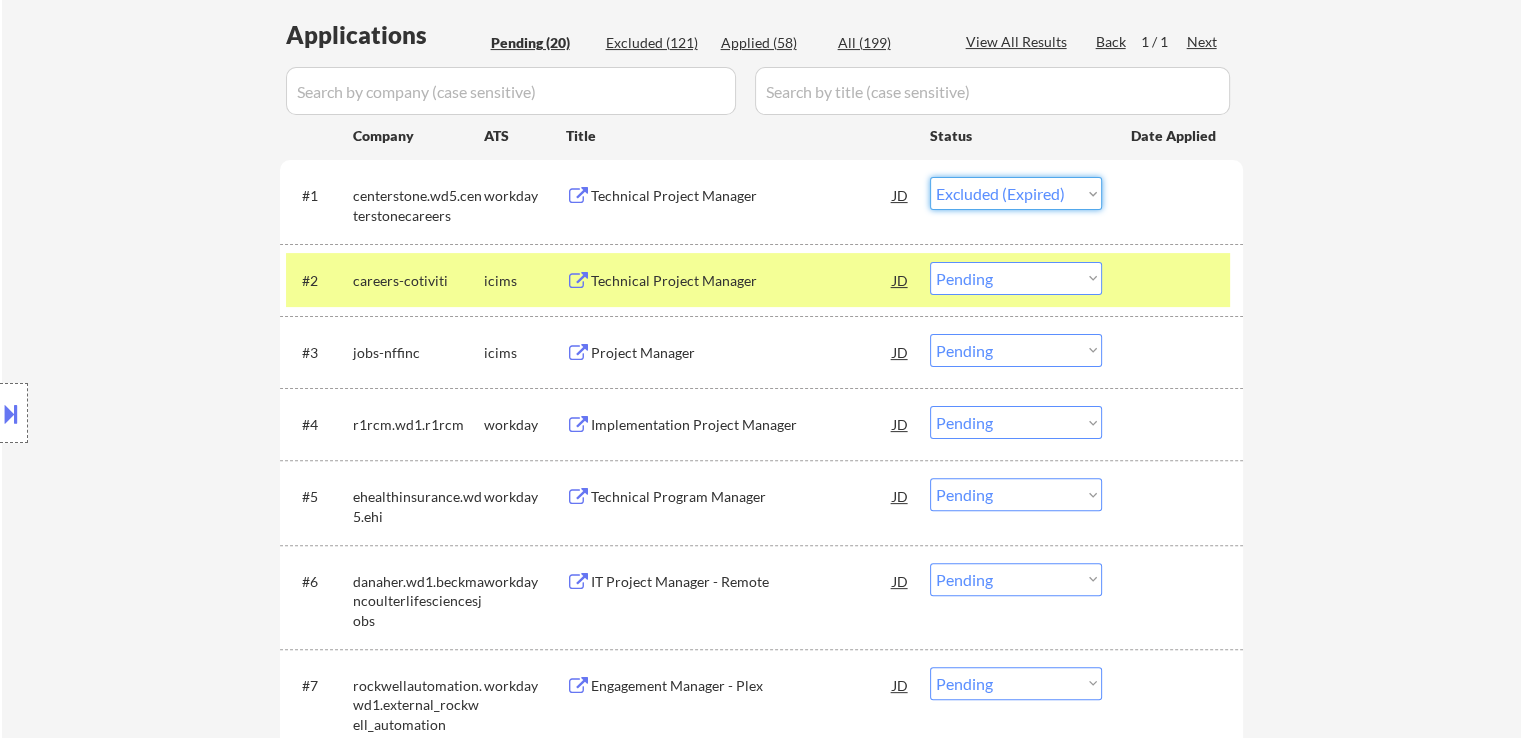 click on "Choose an option... Pending Applied Excluded (Questions) Excluded (Expired) Excluded (Location) Excluded (Bad Match) Excluded (Blocklist) Excluded (Salary) Excluded (Other)" at bounding box center [1016, 193] 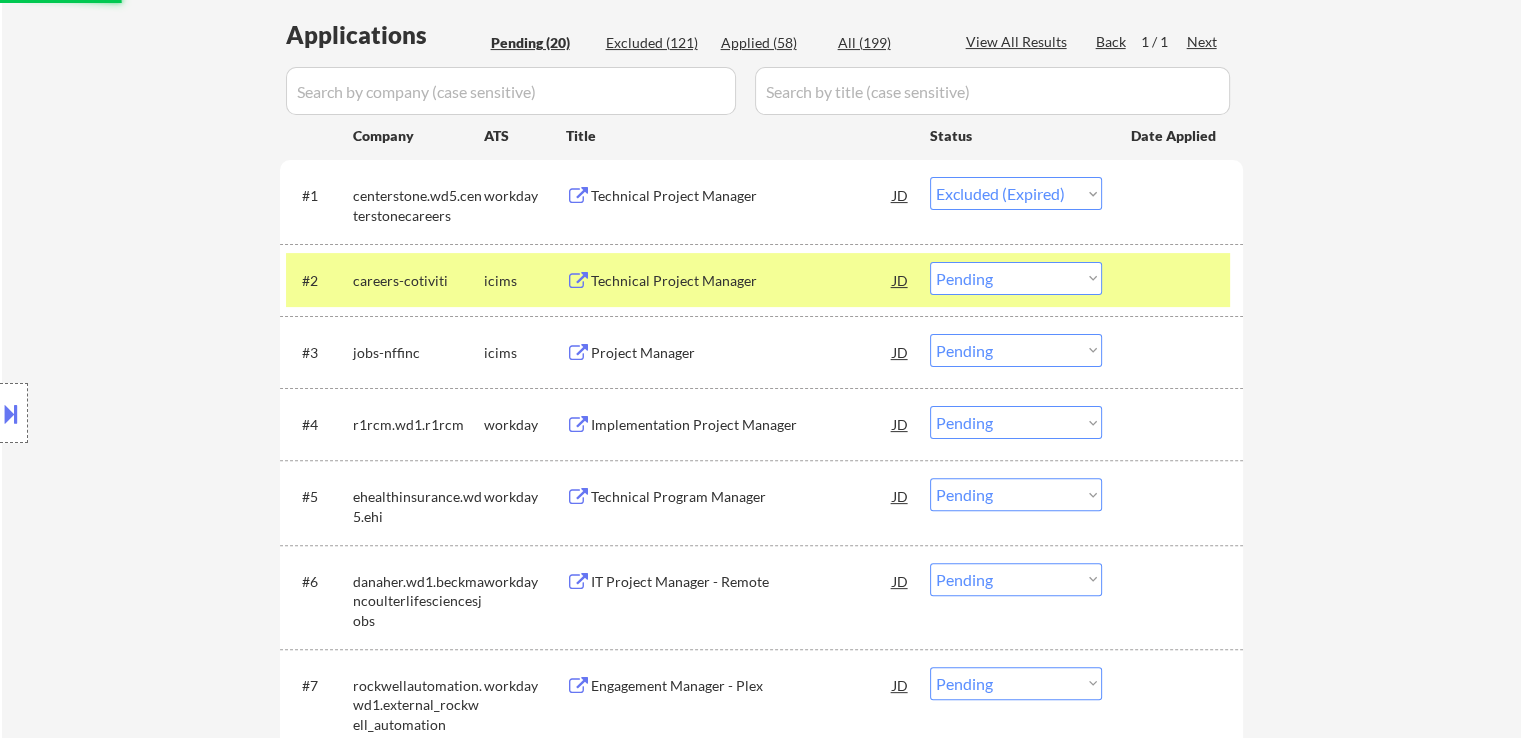 click on "Project Manager" at bounding box center [742, 353] 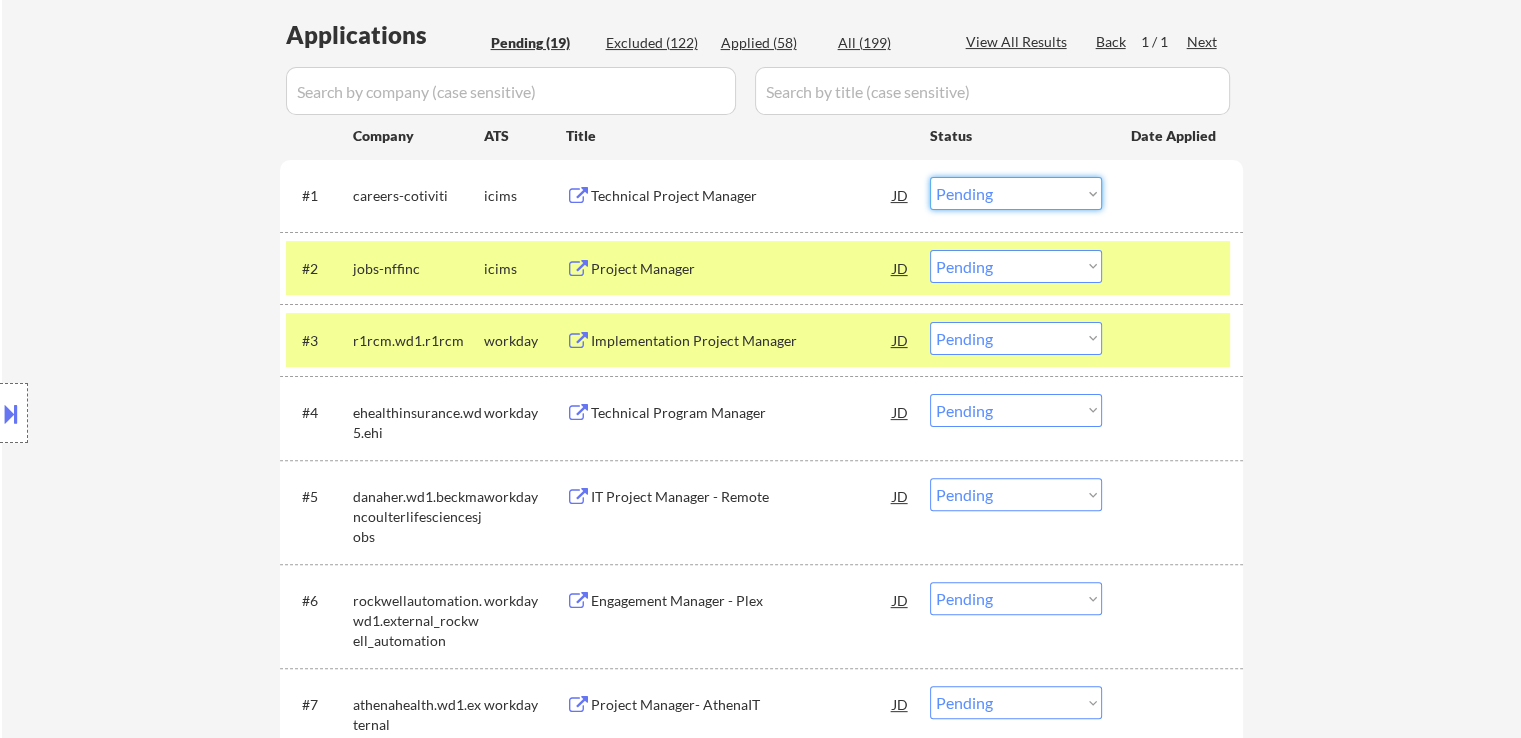 drag, startPoint x: 1012, startPoint y: 189, endPoint x: 1012, endPoint y: 205, distance: 16 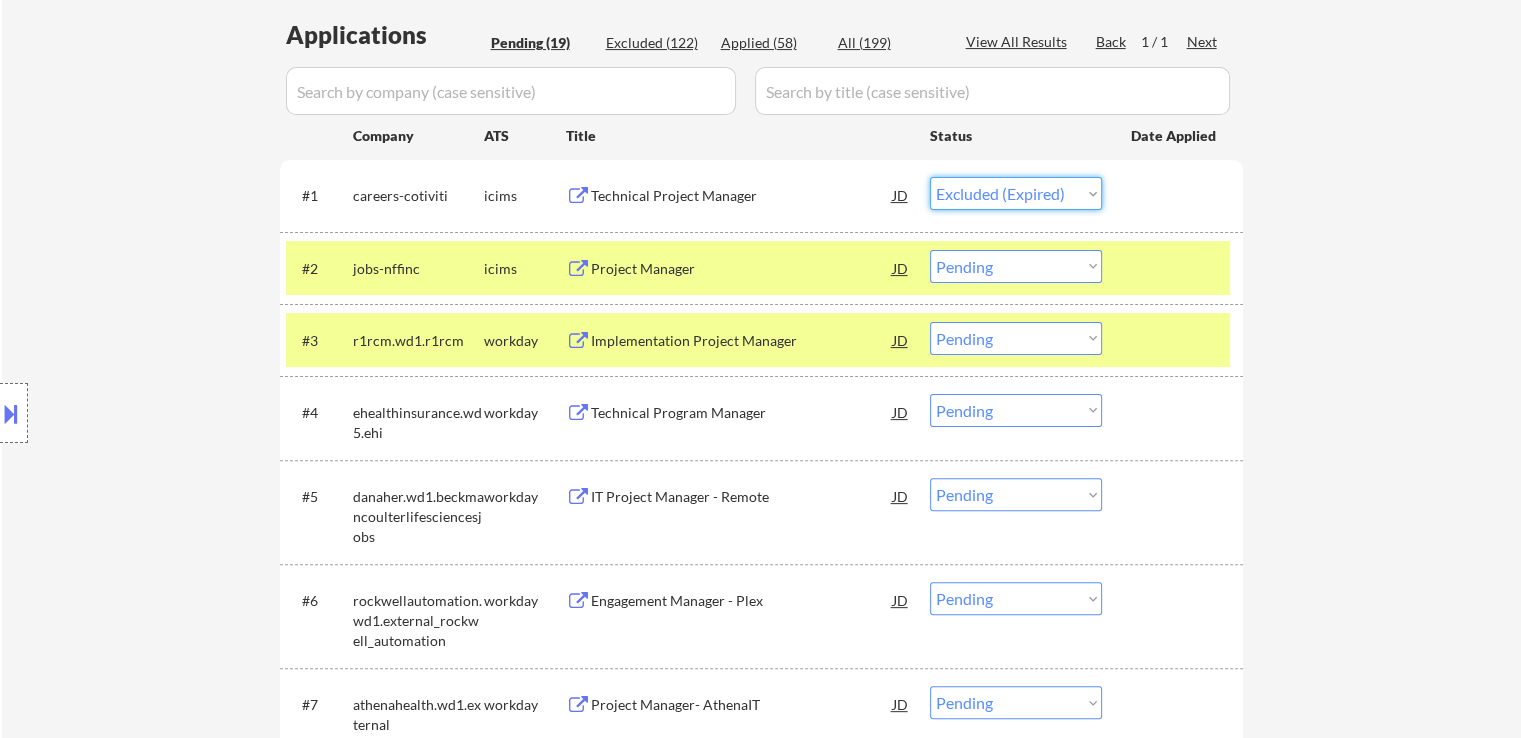 click on "Choose an option... Pending Applied Excluded (Questions) Excluded (Expired) Excluded (Location) Excluded (Bad Match) Excluded (Blocklist) Excluded (Salary) Excluded (Other)" at bounding box center [1016, 193] 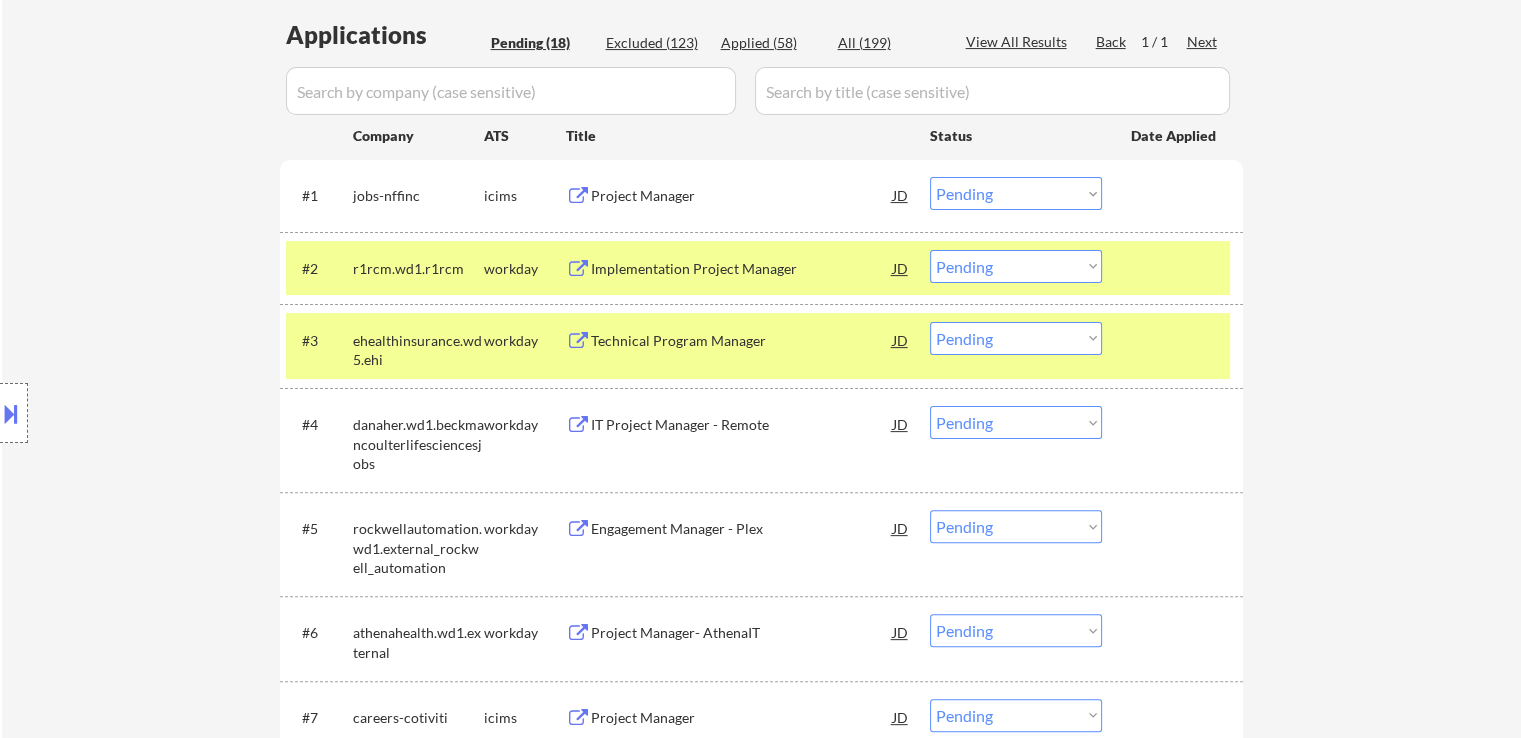 click on "Choose an option... Pending Applied Excluded (Questions) Excluded (Expired) Excluded (Location) Excluded (Bad Match) Excluded (Blocklist) Excluded (Salary) Excluded (Other)" at bounding box center (1016, 193) 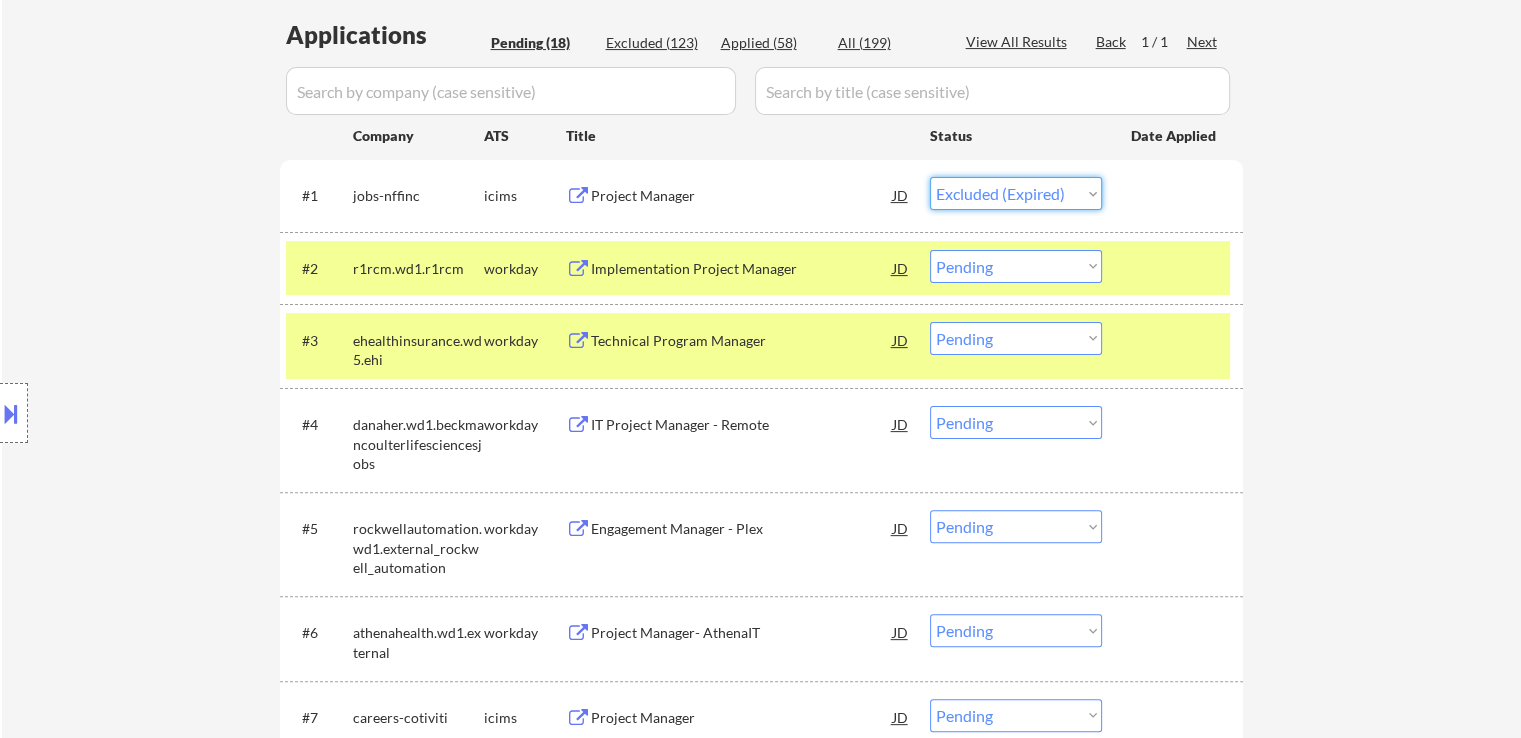 click on "Choose an option... Pending Applied Excluded (Questions) Excluded (Expired) Excluded (Location) Excluded (Bad Match) Excluded (Blocklist) Excluded (Salary) Excluded (Other)" at bounding box center [1016, 193] 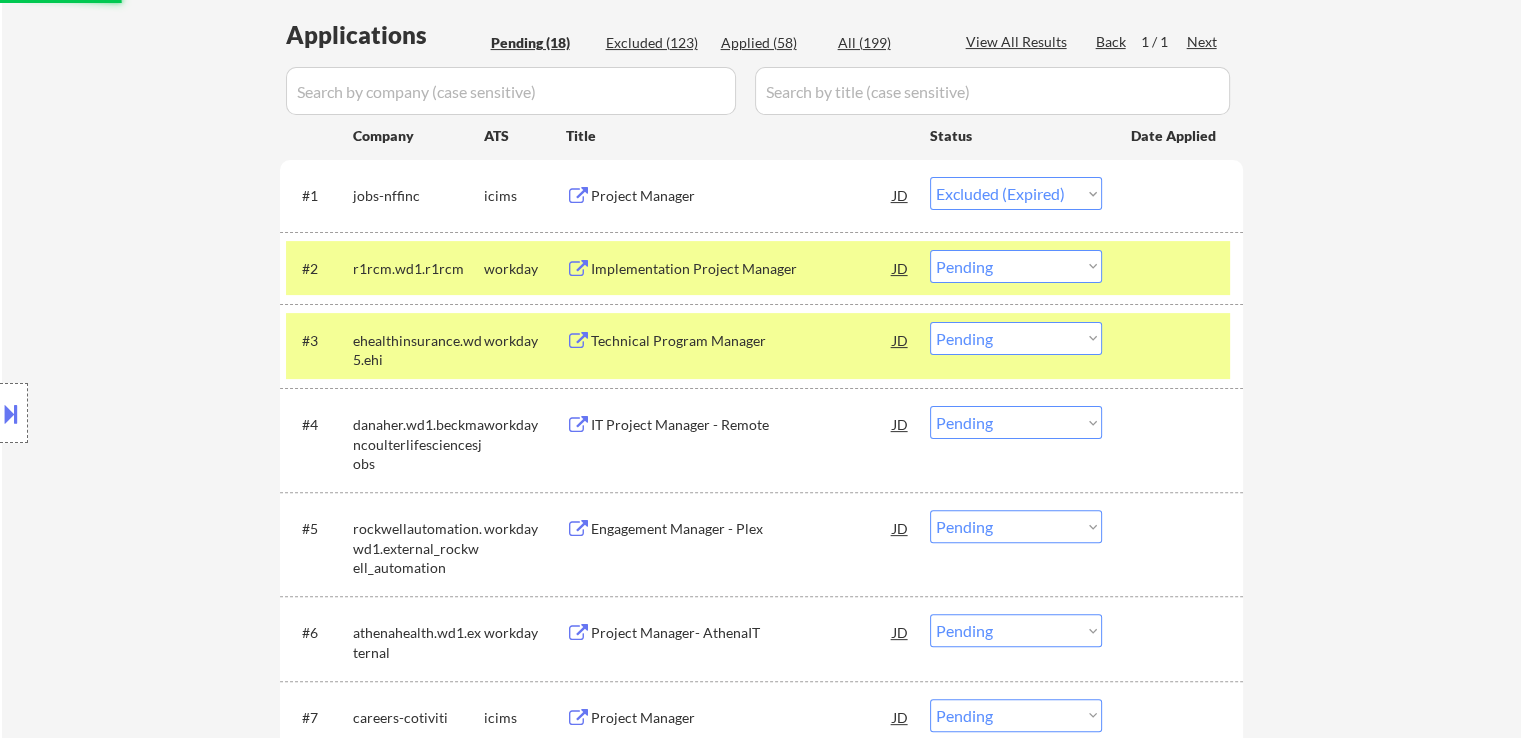click on "Implementation Project Manager" at bounding box center [742, 269] 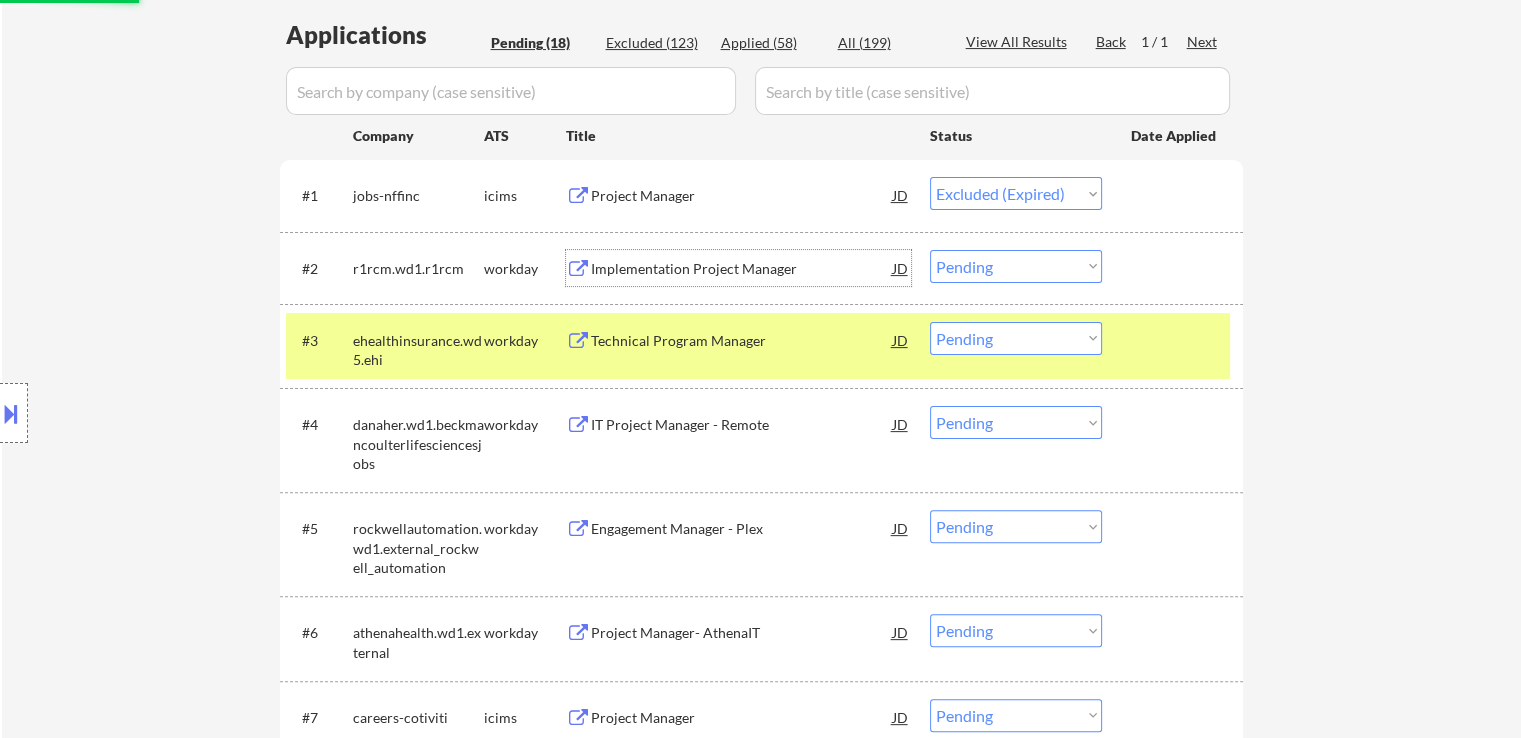 click on "Technical Program Manager" at bounding box center [742, 341] 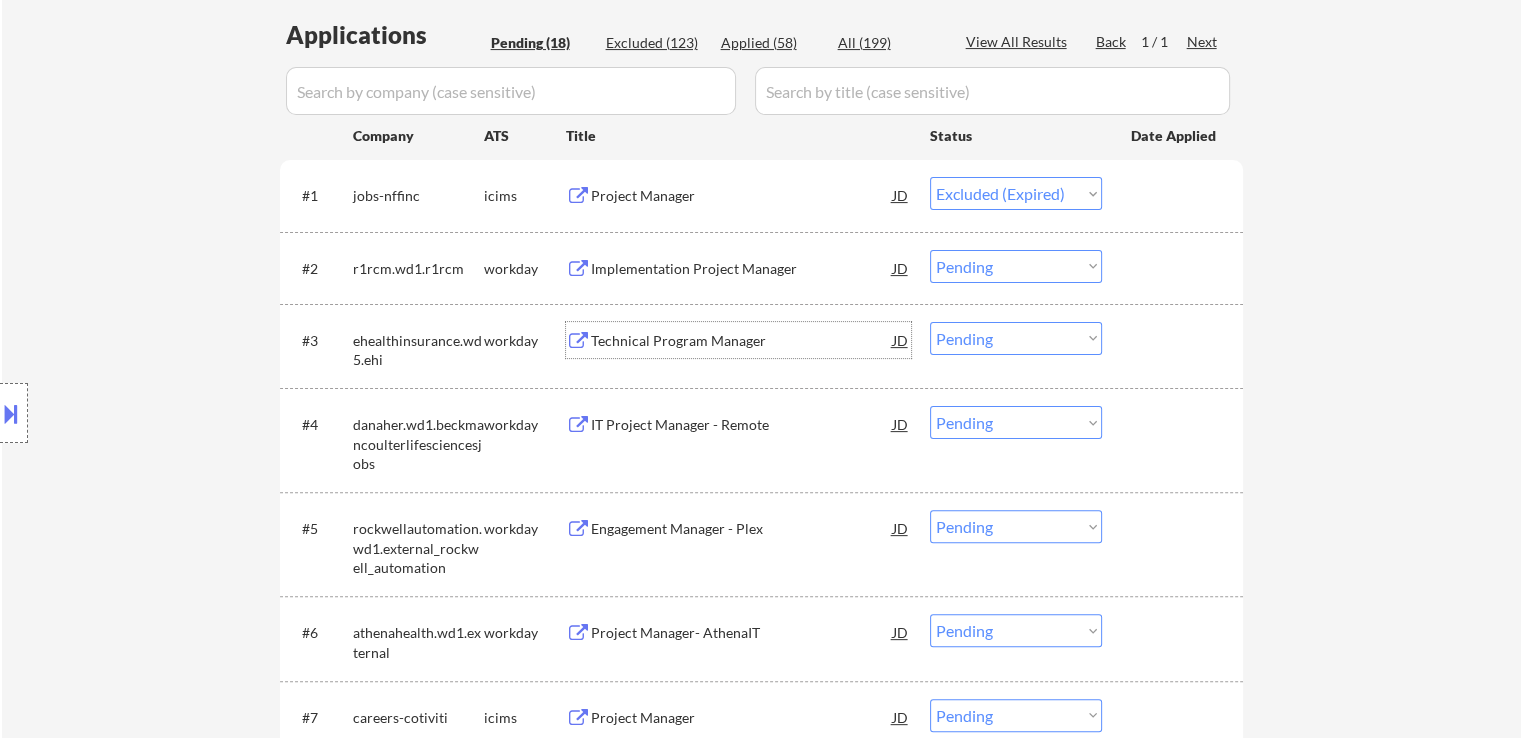 drag, startPoint x: 992, startPoint y: 262, endPoint x: 999, endPoint y: 281, distance: 20.248457 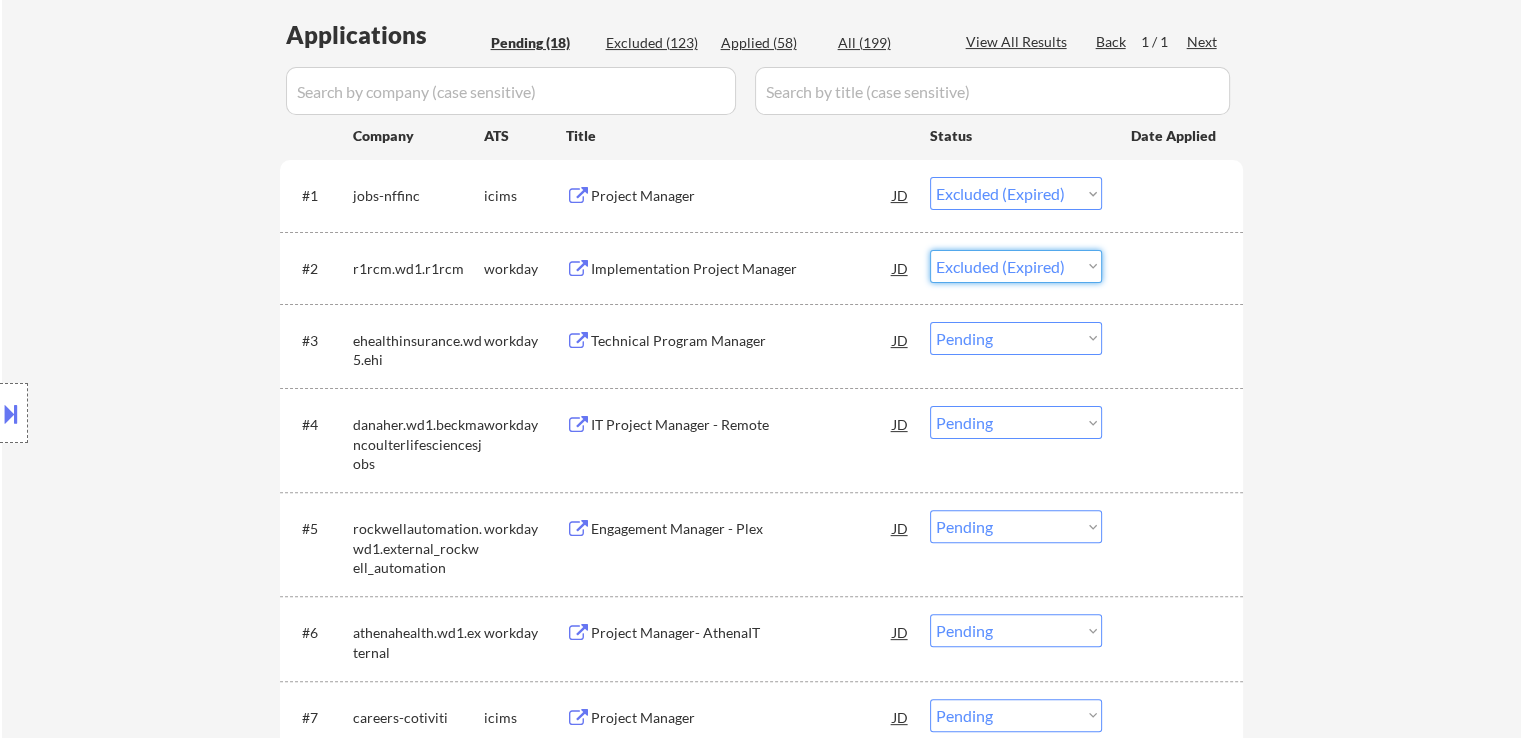 click on "Choose an option... Pending Applied Excluded (Questions) Excluded (Expired) Excluded (Location) Excluded (Bad Match) Excluded (Blocklist) Excluded (Salary) Excluded (Other)" at bounding box center [1016, 266] 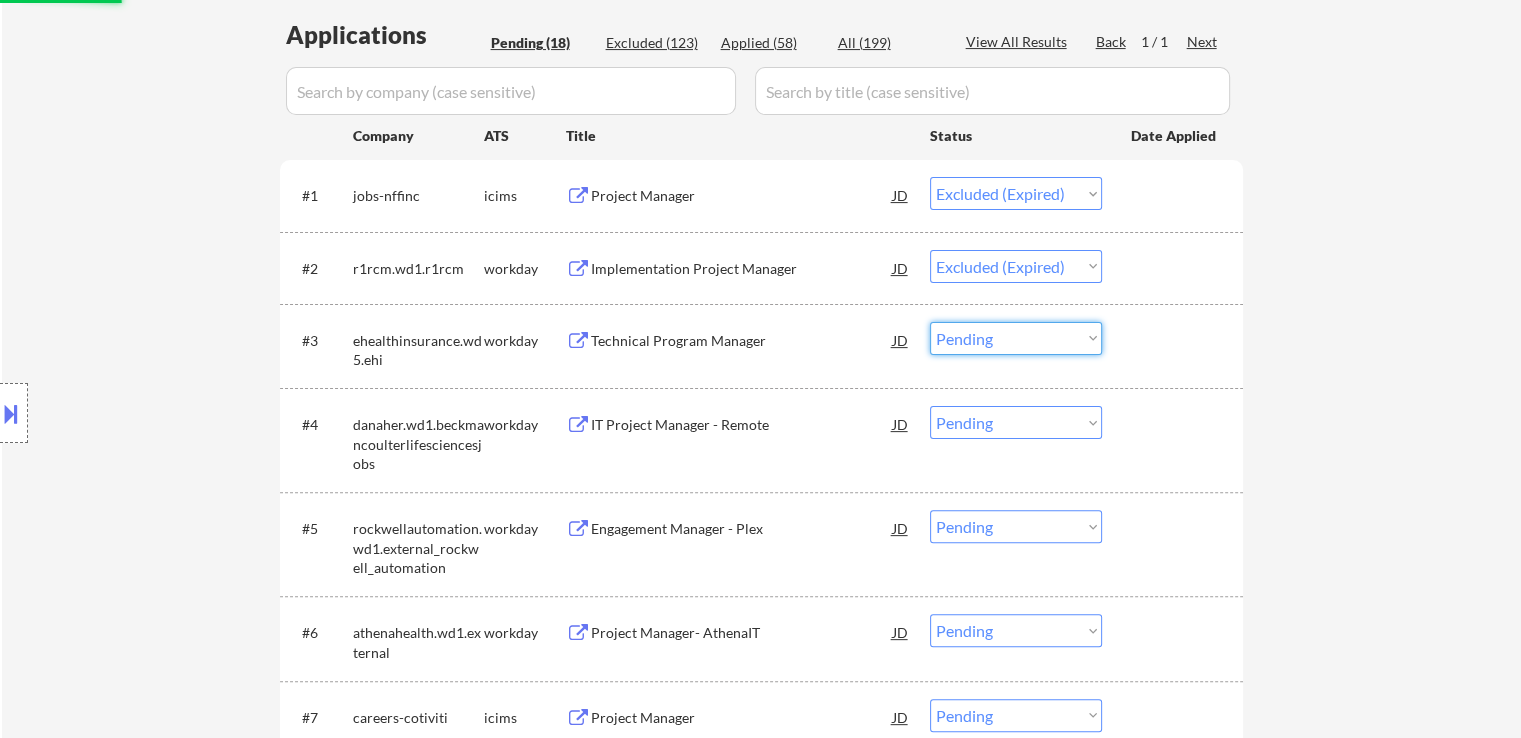 click on "Choose an option... Pending Applied Excluded (Questions) Excluded (Expired) Excluded (Location) Excluded (Bad Match) Excluded (Blocklist) Excluded (Salary) Excluded (Other)" at bounding box center [1016, 338] 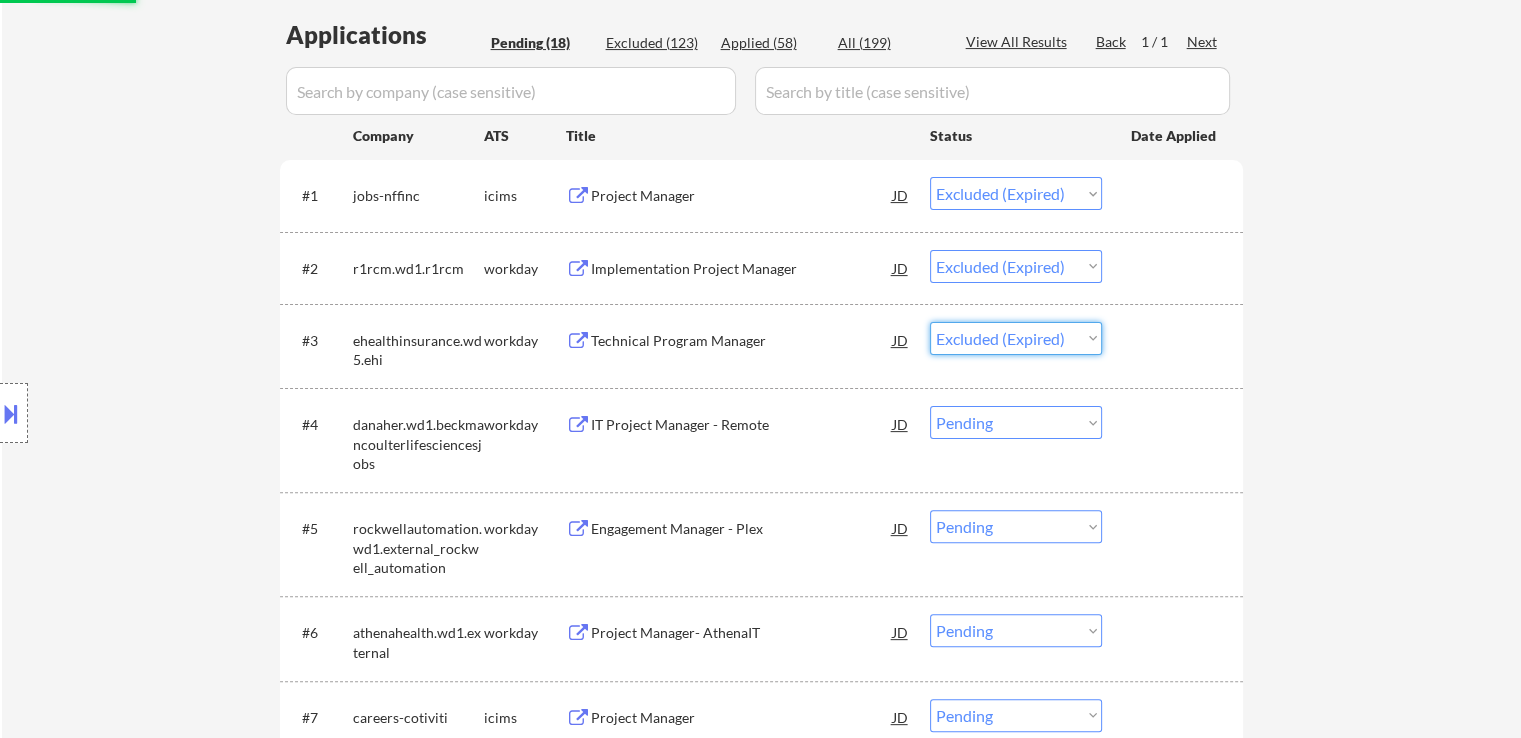 click on "Choose an option... Pending Applied Excluded (Questions) Excluded (Expired) Excluded (Location) Excluded (Bad Match) Excluded (Blocklist) Excluded (Salary) Excluded (Other)" at bounding box center [1016, 338] 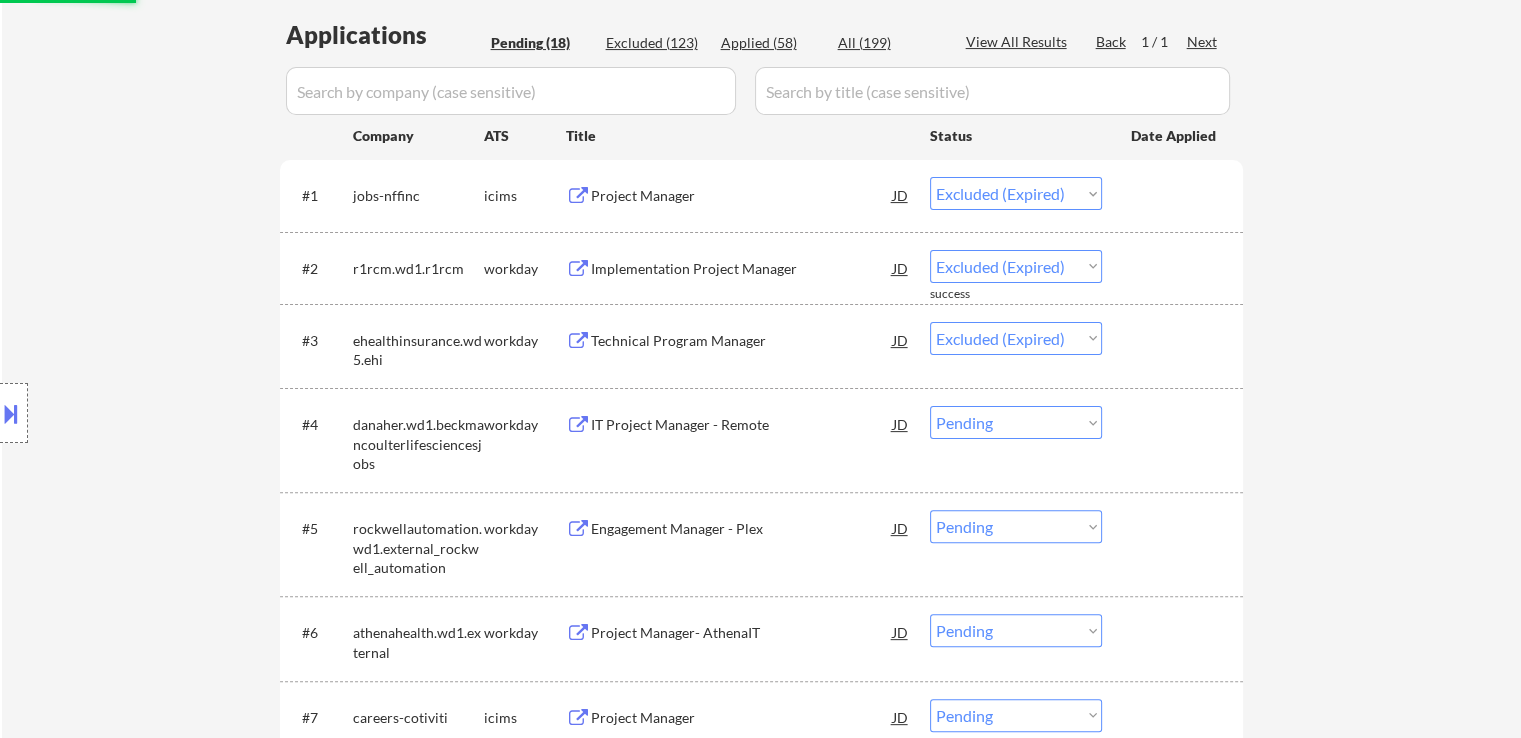 click on "← Return to /applysquad Mailslurp Inbox Job Search Builder [NAME] User Email:  [EMAIL] Application Email:  [EMAIL] Mailslurp Email:  [EMAIL] LinkedIn:   https://www.linkedin.com/in/[NAME]
Phone:  [PHONE] Current Location:  [CITY], [STATE], [STATE] Applies:  50 sent / 200 bought Internal Notes Can work in country of residence?:  yes Squad Notes Minimum salary:  $100,000 Will need Visa to work in that country now/future?:   no Download Resume Add a Job Manually [NAME] Applications Pending (18) Excluded (123) Applied (58) All (199) View All Results Back 1 / 1
Next Company ATS Title Status Date Applied #1 jobs-nffinc icims Project Manager JD Choose an option... Pending Applied Excluded (Questions) Excluded (Expired) Excluded (Location) Excluded (Bad Match) Excluded (Blocklist) Excluded (Salary) Excluded (Other) success #2 r1rcm.wd1.r1rcm workday Implementation Project Manager JD Choose an option... Pending Applied Excluded (Questions) #3" at bounding box center (761, 651) 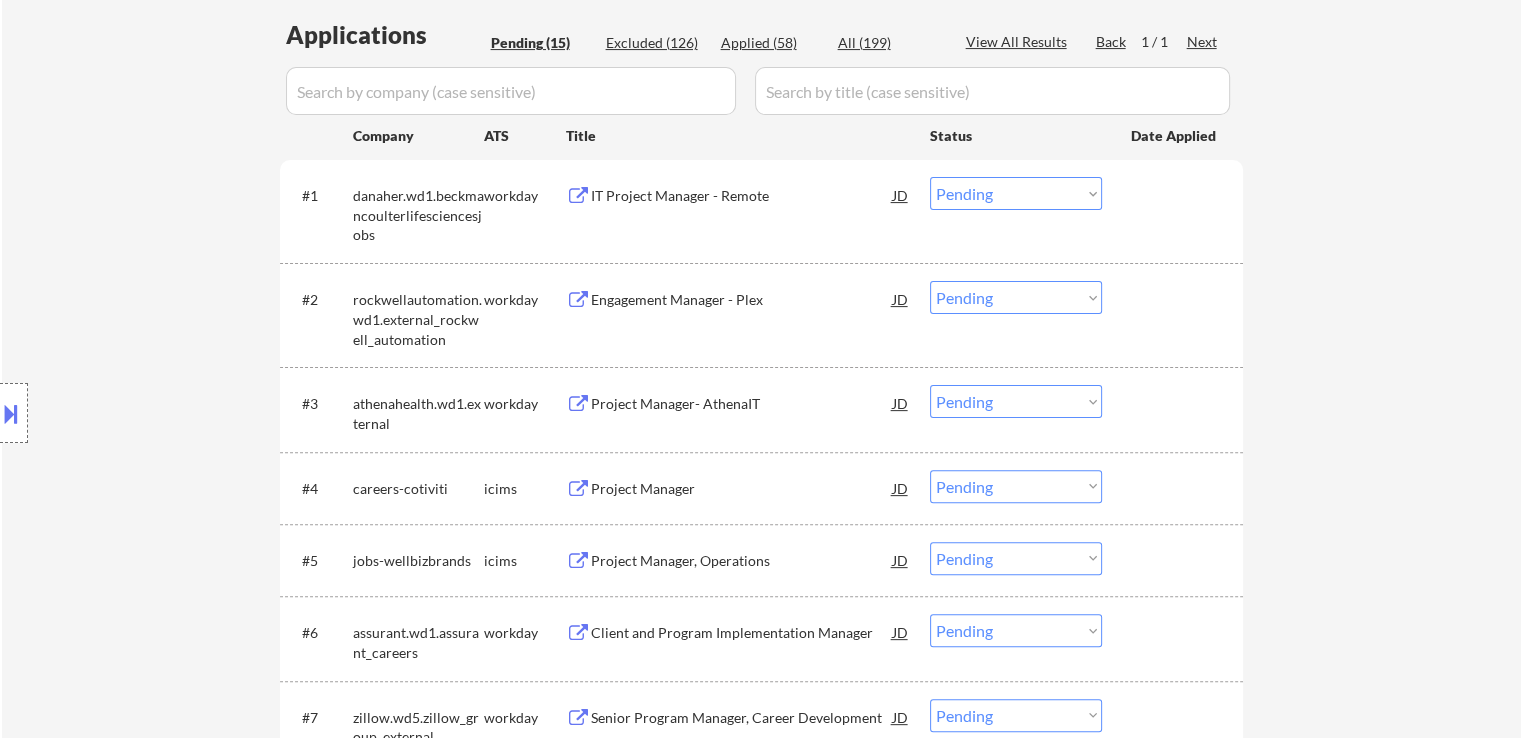 click on "IT Project Manager - Remote" at bounding box center [742, 196] 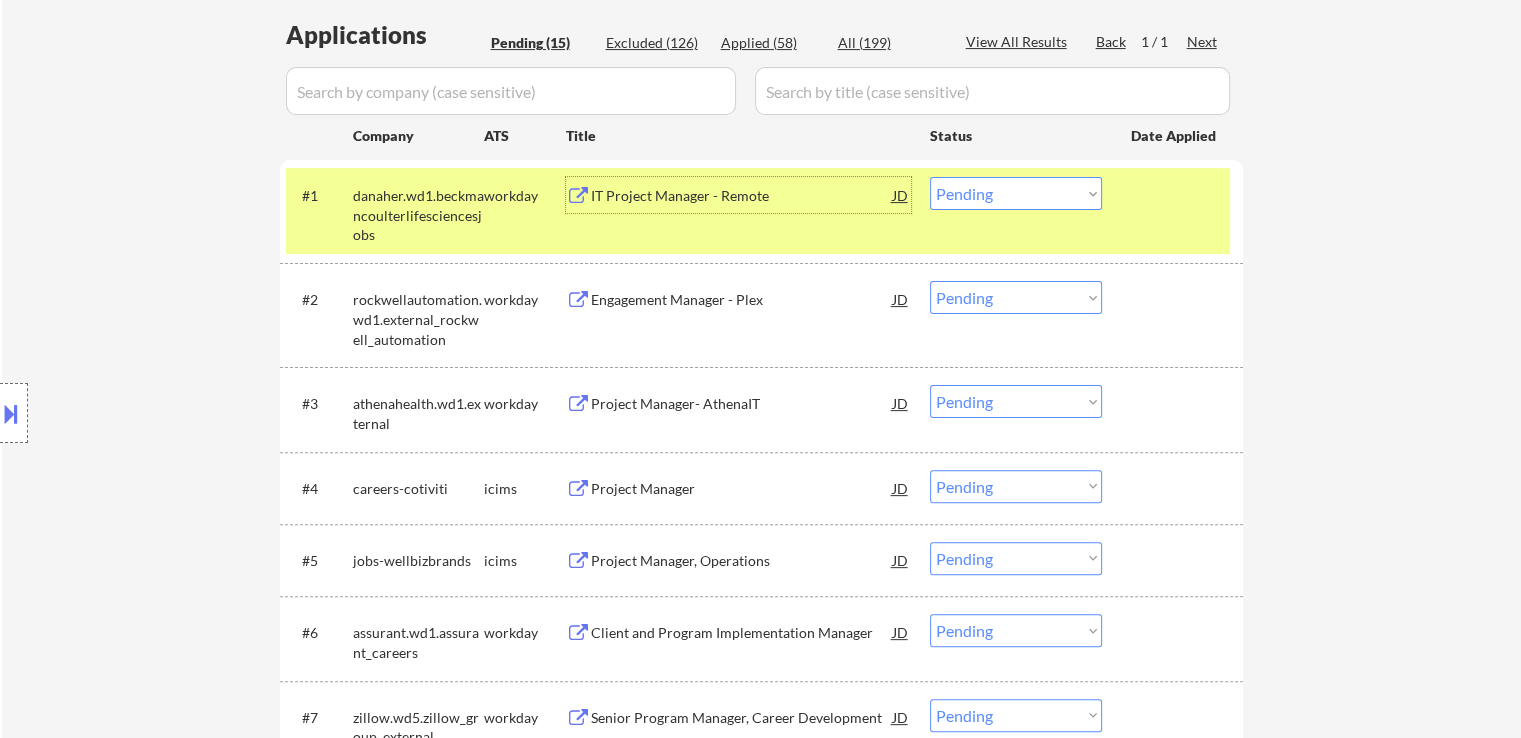 click on "Engagement Manager - Plex" at bounding box center [742, 300] 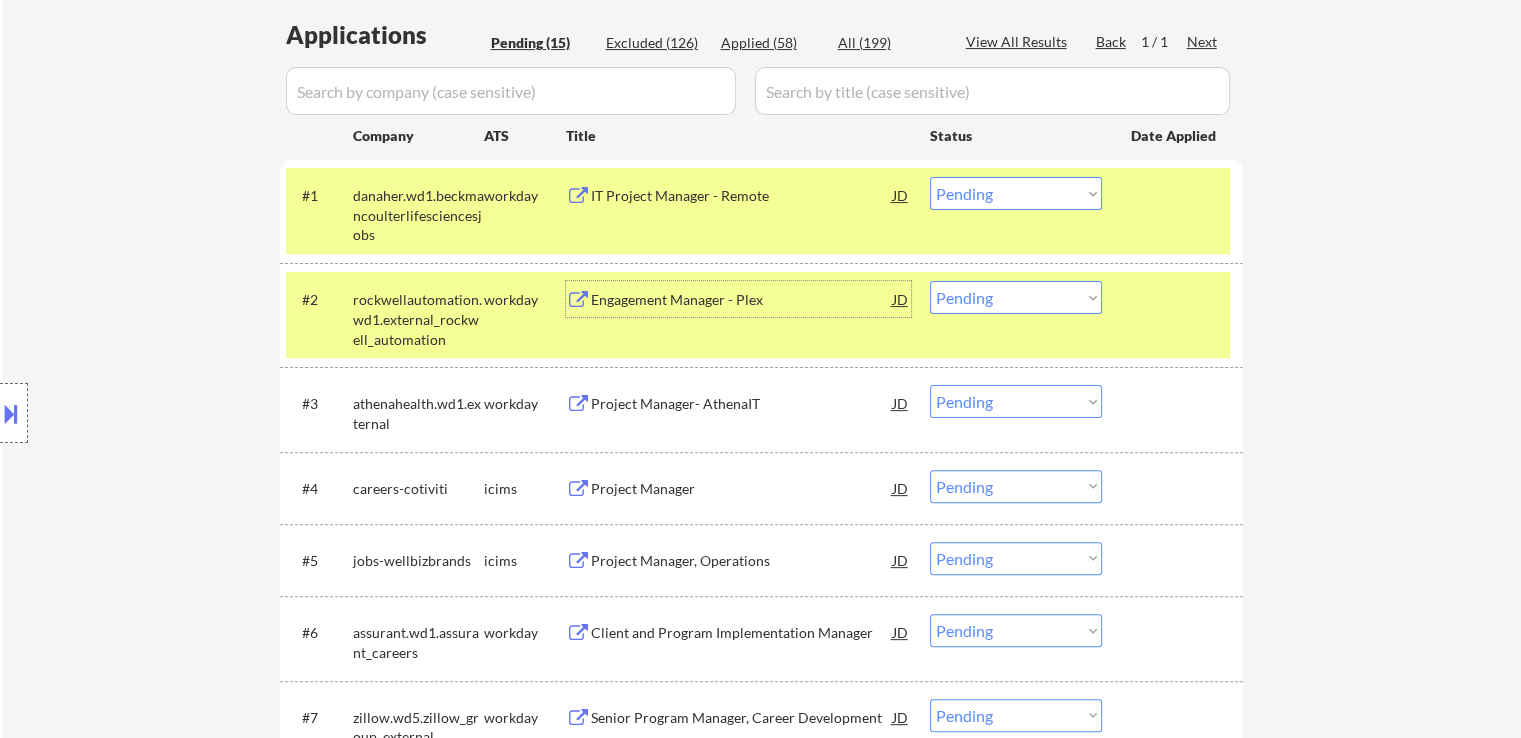 click on "Choose an option... Pending Applied Excluded (Questions) Excluded (Expired) Excluded (Location) Excluded (Bad Match) Excluded (Blocklist) Excluded (Salary) Excluded (Other)" at bounding box center (1016, 193) 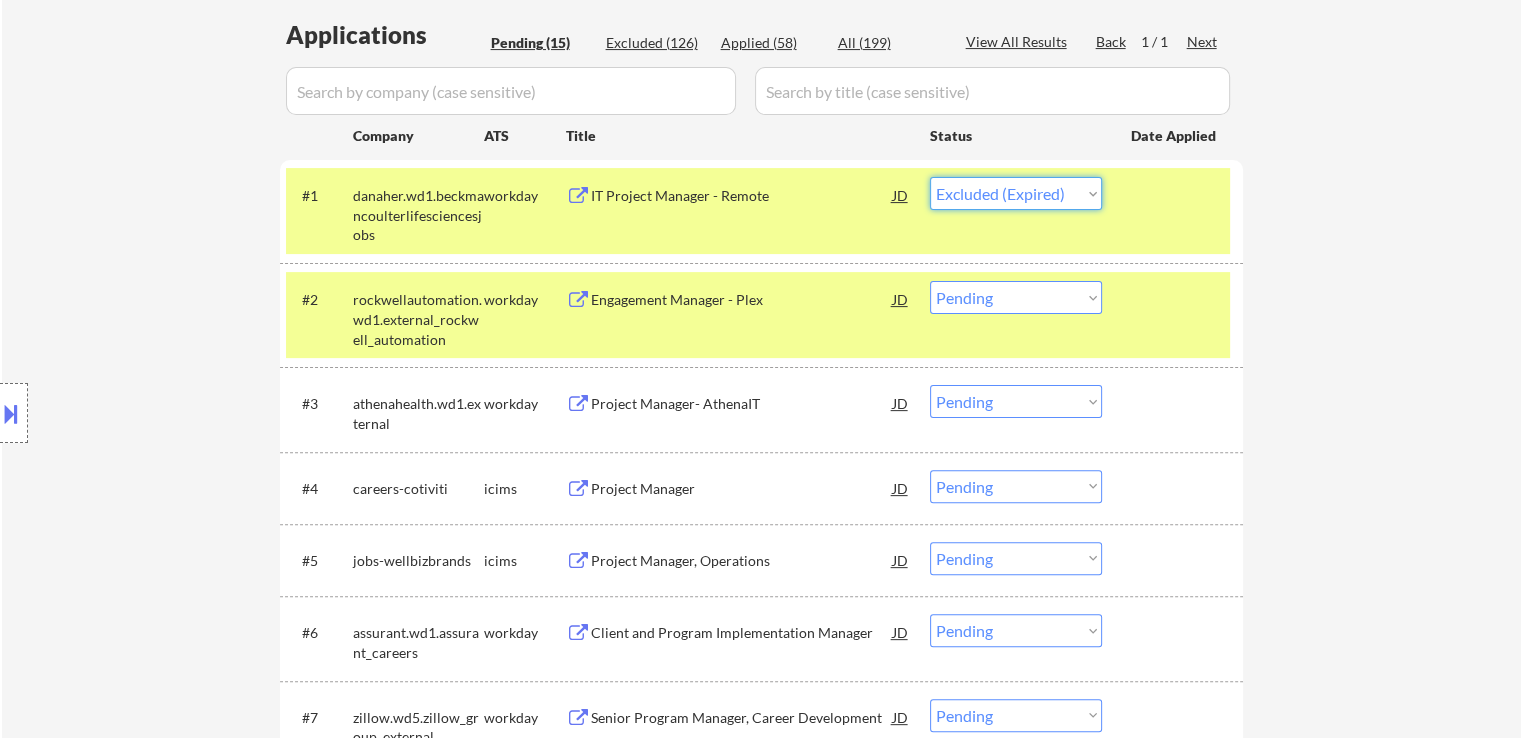 click on "Choose an option... Pending Applied Excluded (Questions) Excluded (Expired) Excluded (Location) Excluded (Bad Match) Excluded (Blocklist) Excluded (Salary) Excluded (Other)" at bounding box center (1016, 193) 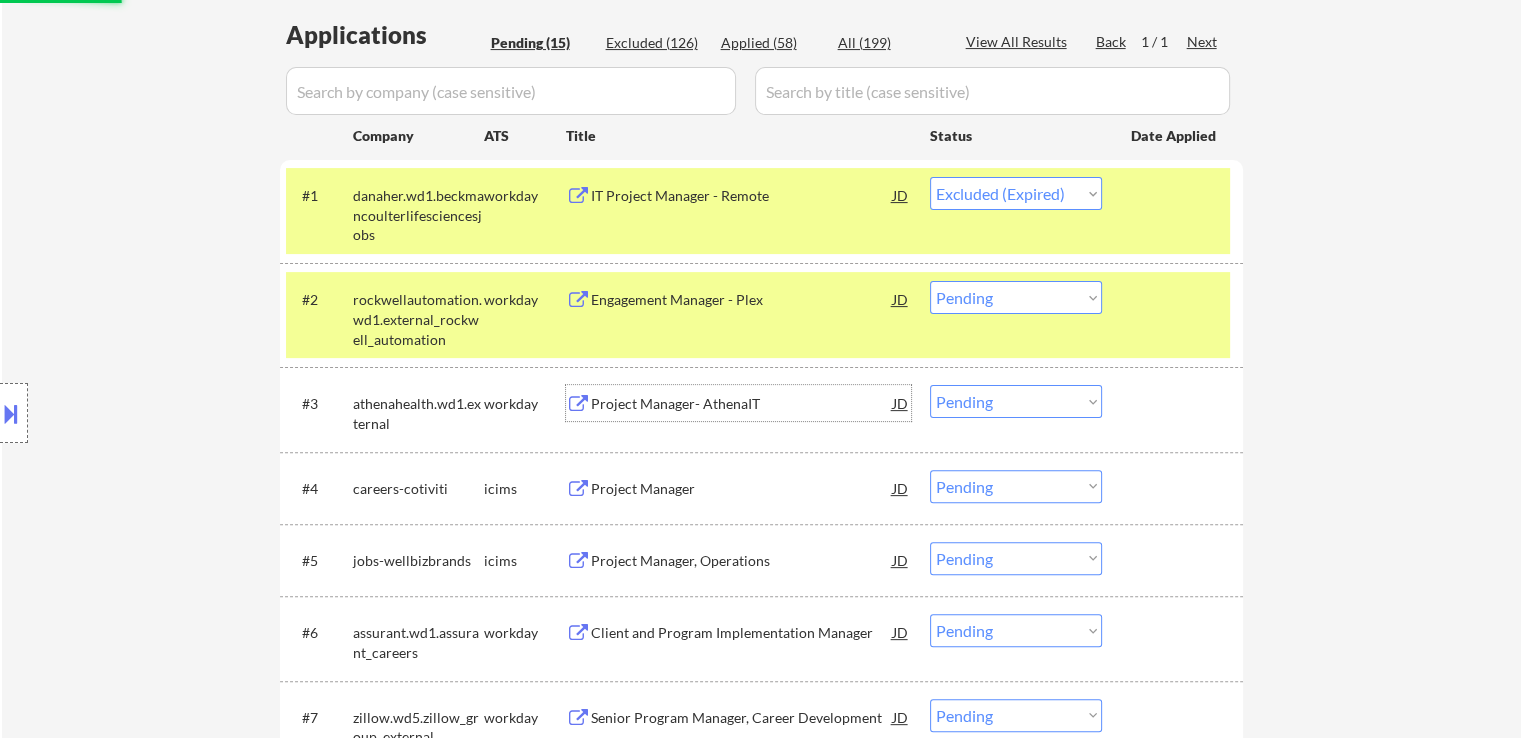 click on "Project Manager- AthenaIT" at bounding box center (742, 404) 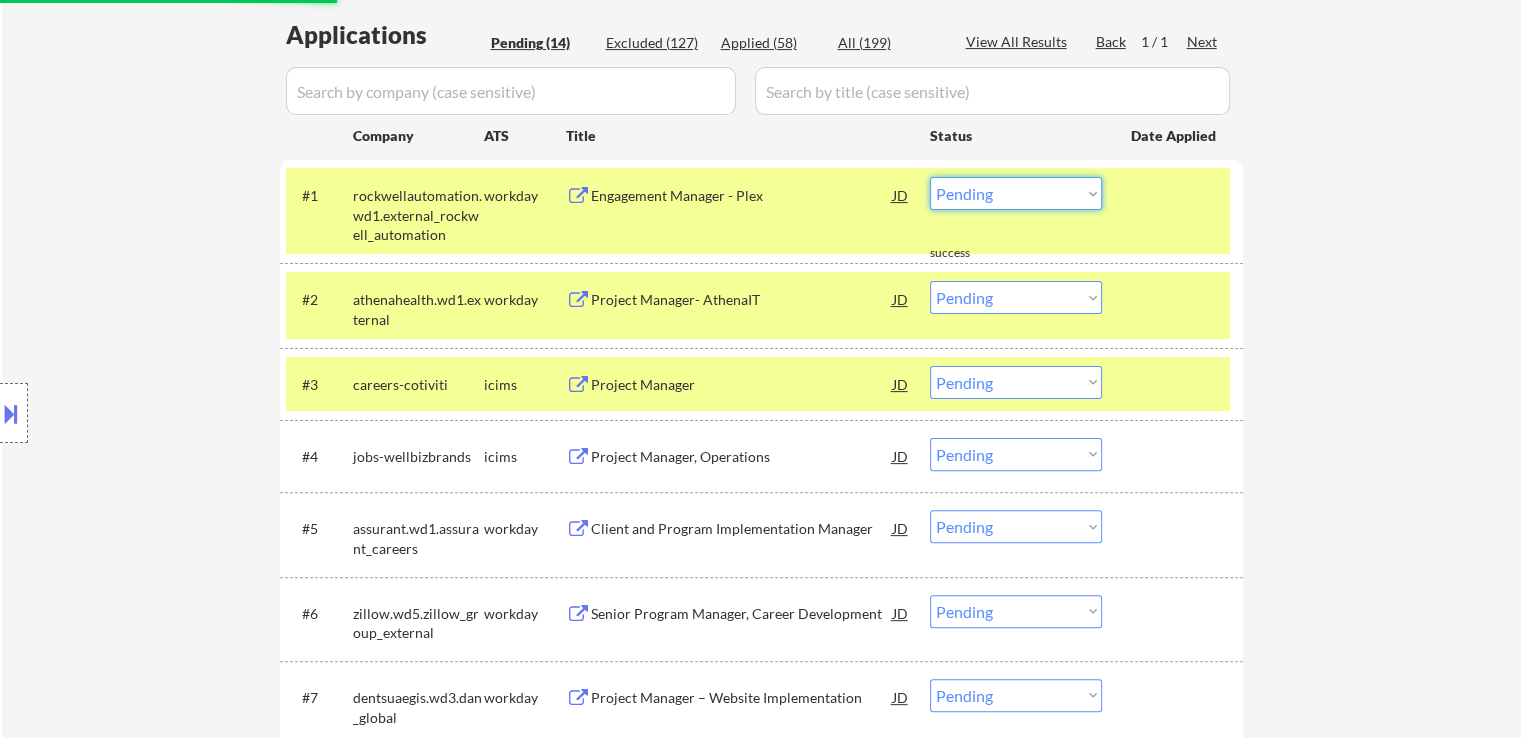 click on "Choose an option... Pending Applied Excluded (Questions) Excluded (Expired) Excluded (Location) Excluded (Bad Match) Excluded (Blocklist) Excluded (Salary) Excluded (Other)" at bounding box center [1016, 193] 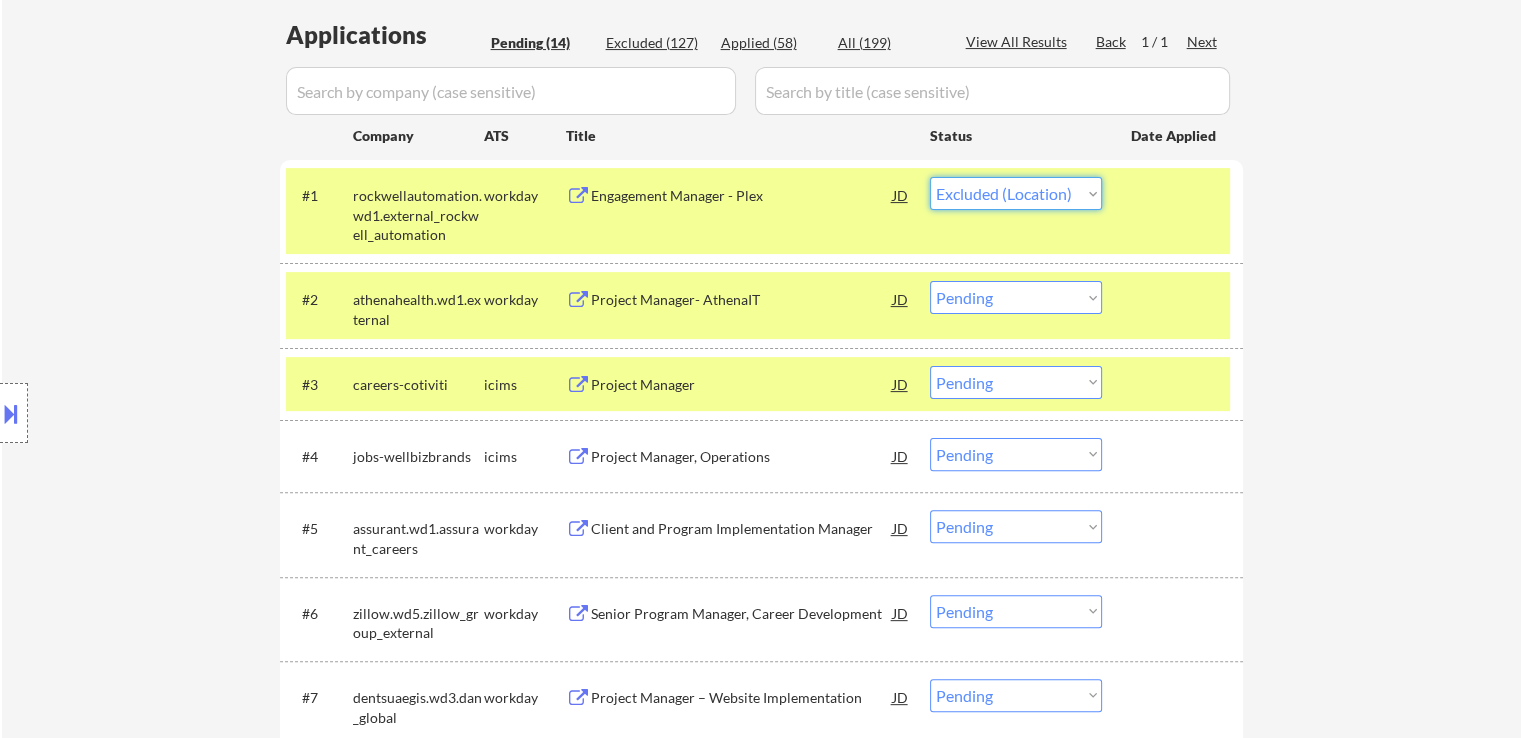 click on "Choose an option... Pending Applied Excluded (Questions) Excluded (Expired) Excluded (Location) Excluded (Bad Match) Excluded (Blocklist) Excluded (Salary) Excluded (Other)" at bounding box center [1016, 193] 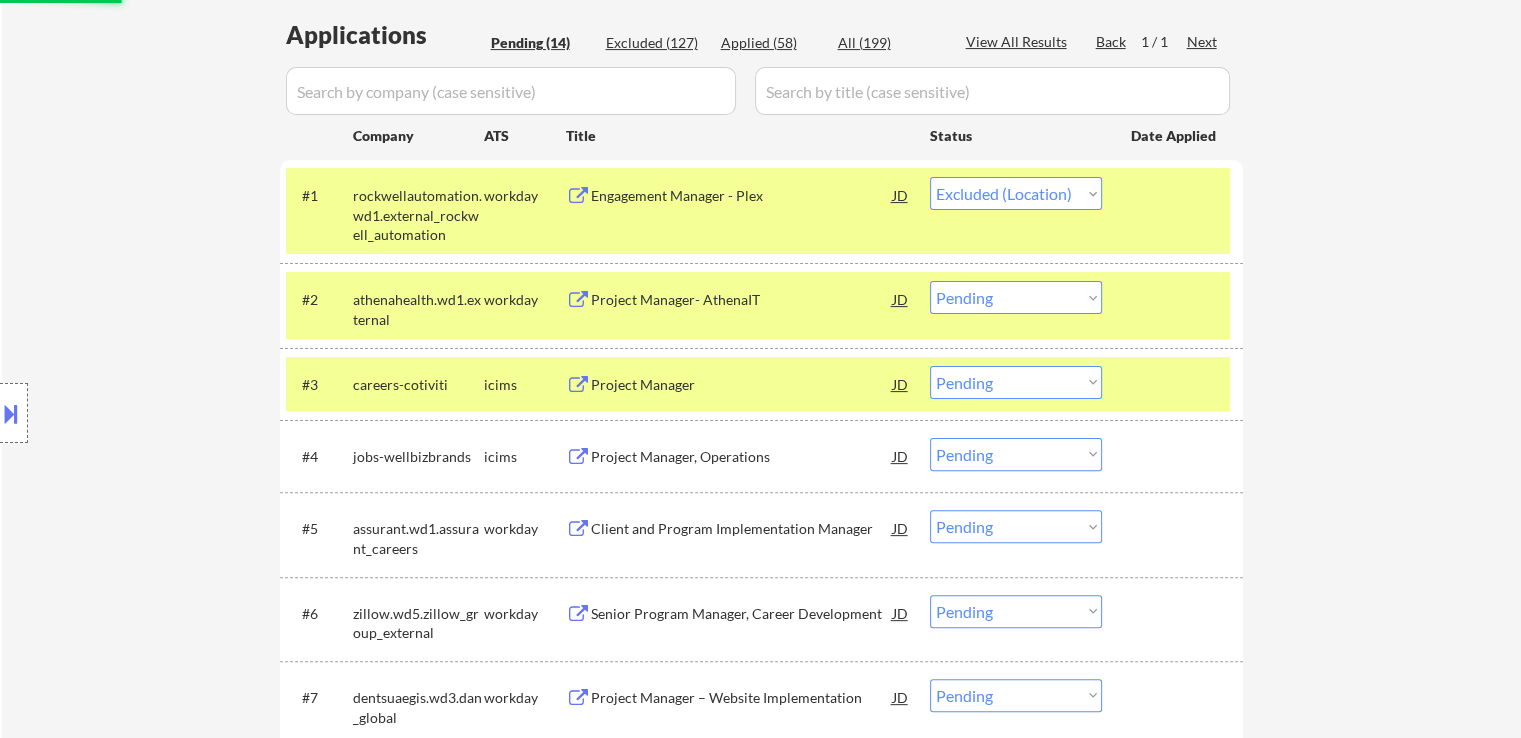 click on "Project Manager" at bounding box center [742, 385] 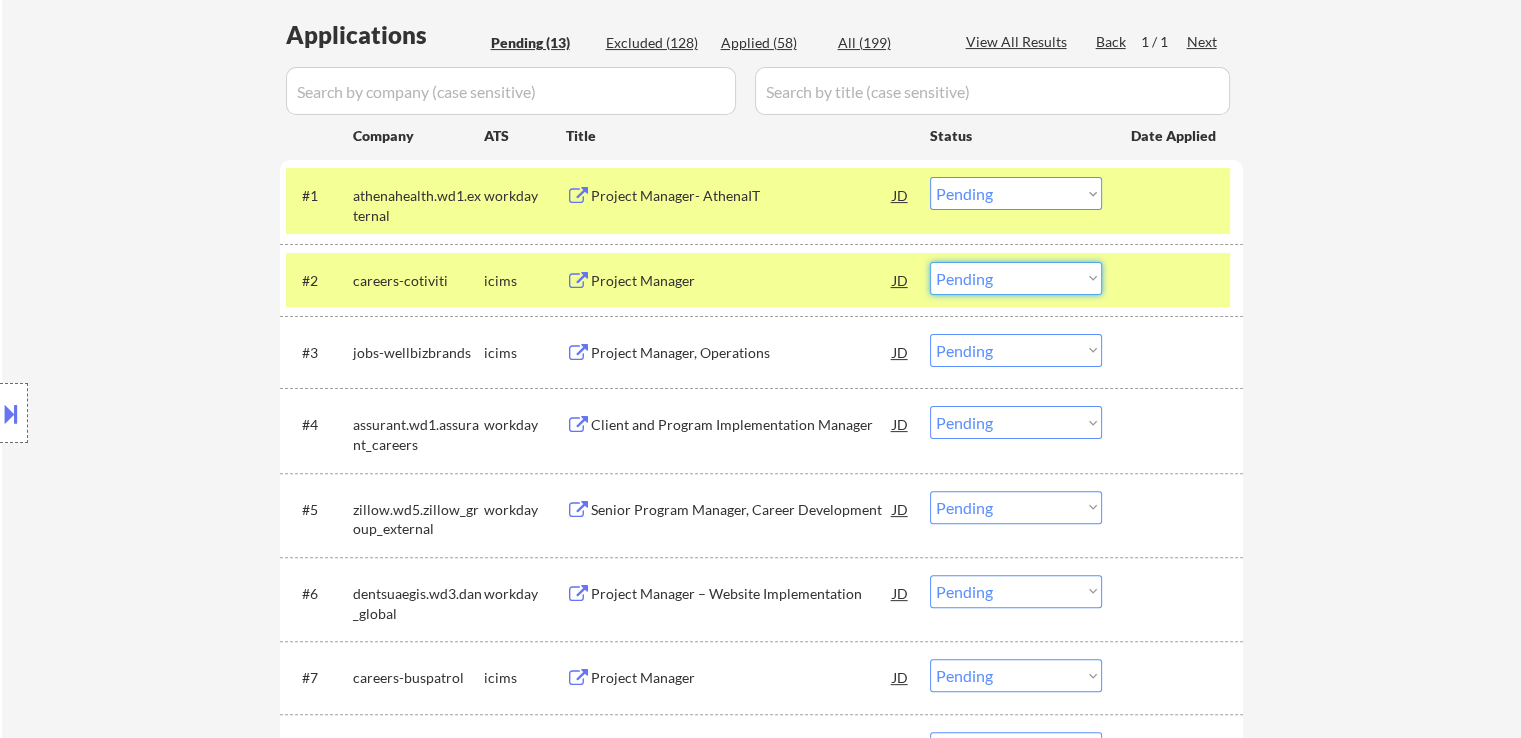 drag, startPoint x: 980, startPoint y: 286, endPoint x: 992, endPoint y: 293, distance: 13.892444 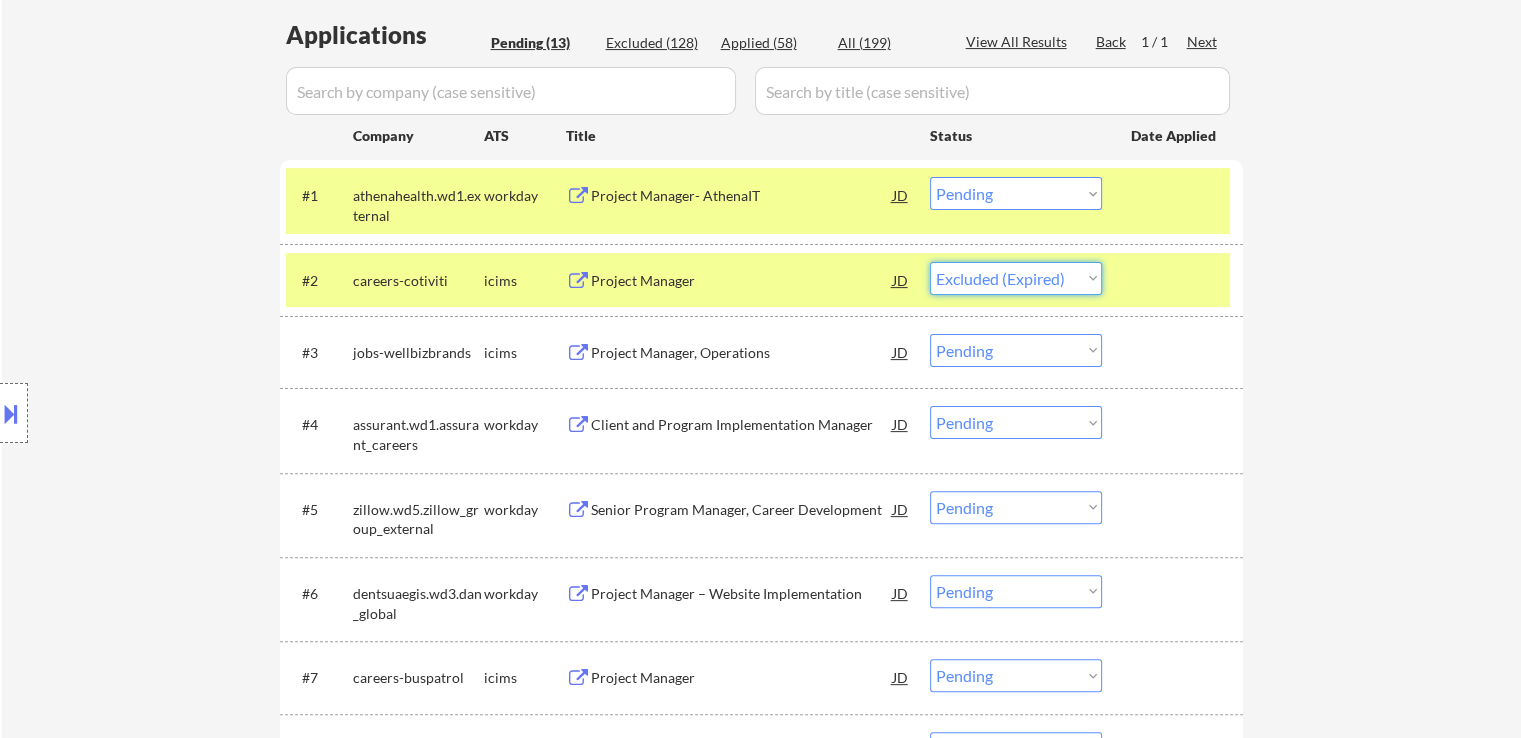 click on "Choose an option... Pending Applied Excluded (Questions) Excluded (Expired) Excluded (Location) Excluded (Bad Match) Excluded (Blocklist) Excluded (Salary) Excluded (Other)" at bounding box center (1016, 278) 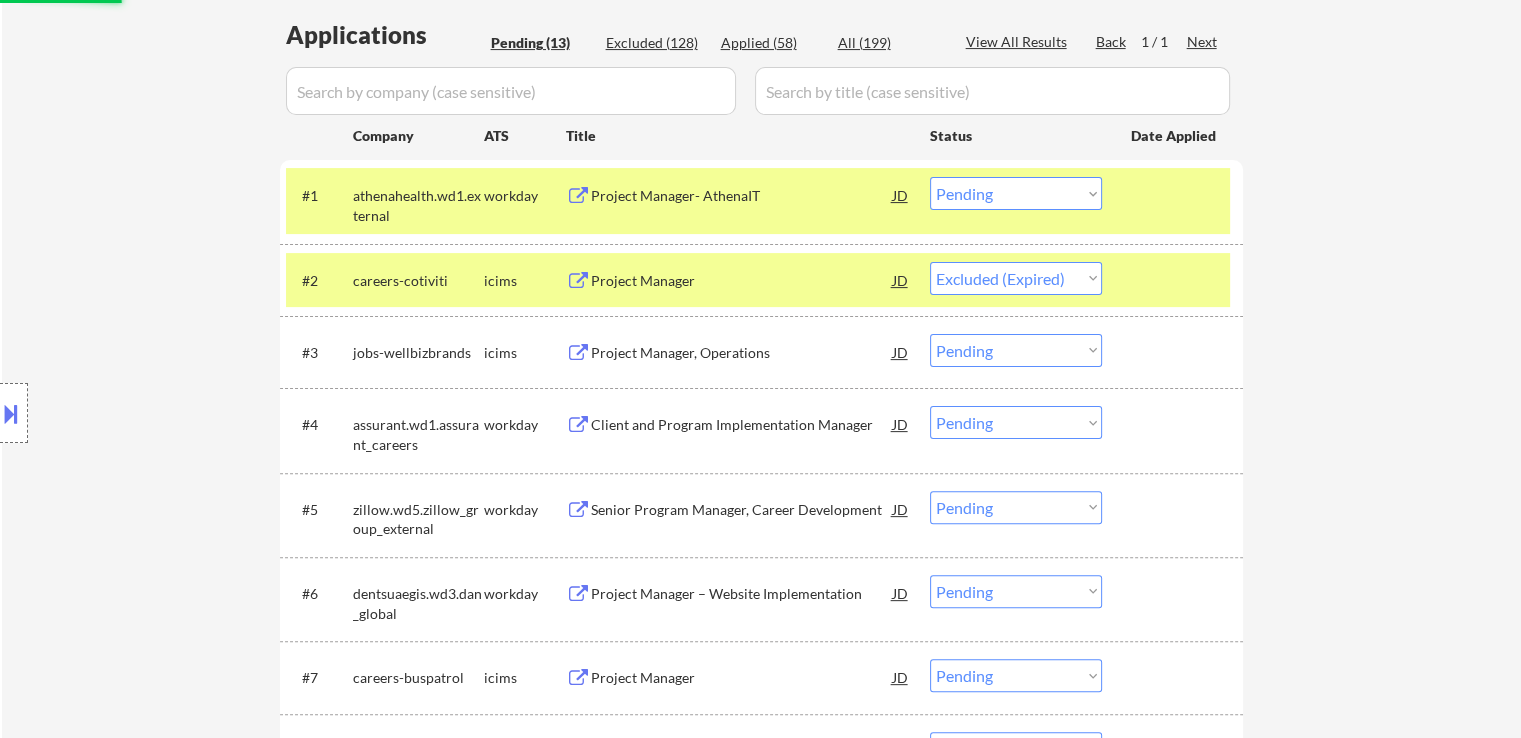 click on "Project Manager, Operations" at bounding box center [742, 353] 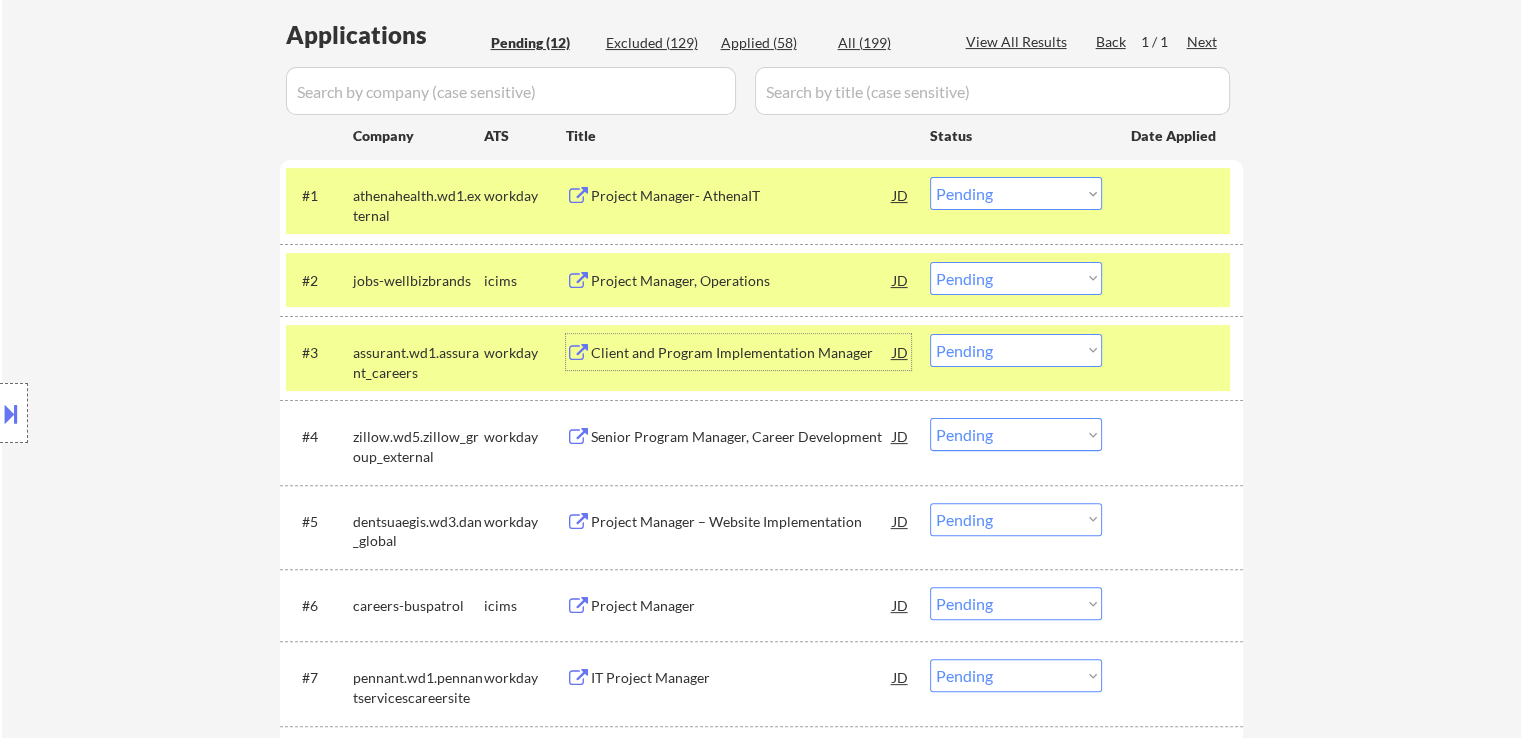 click on "Choose an option... Pending Applied Excluded (Questions) Excluded (Expired) Excluded (Location) Excluded (Bad Match) Excluded (Blocklist) Excluded (Salary) Excluded (Other)" at bounding box center [1016, 193] 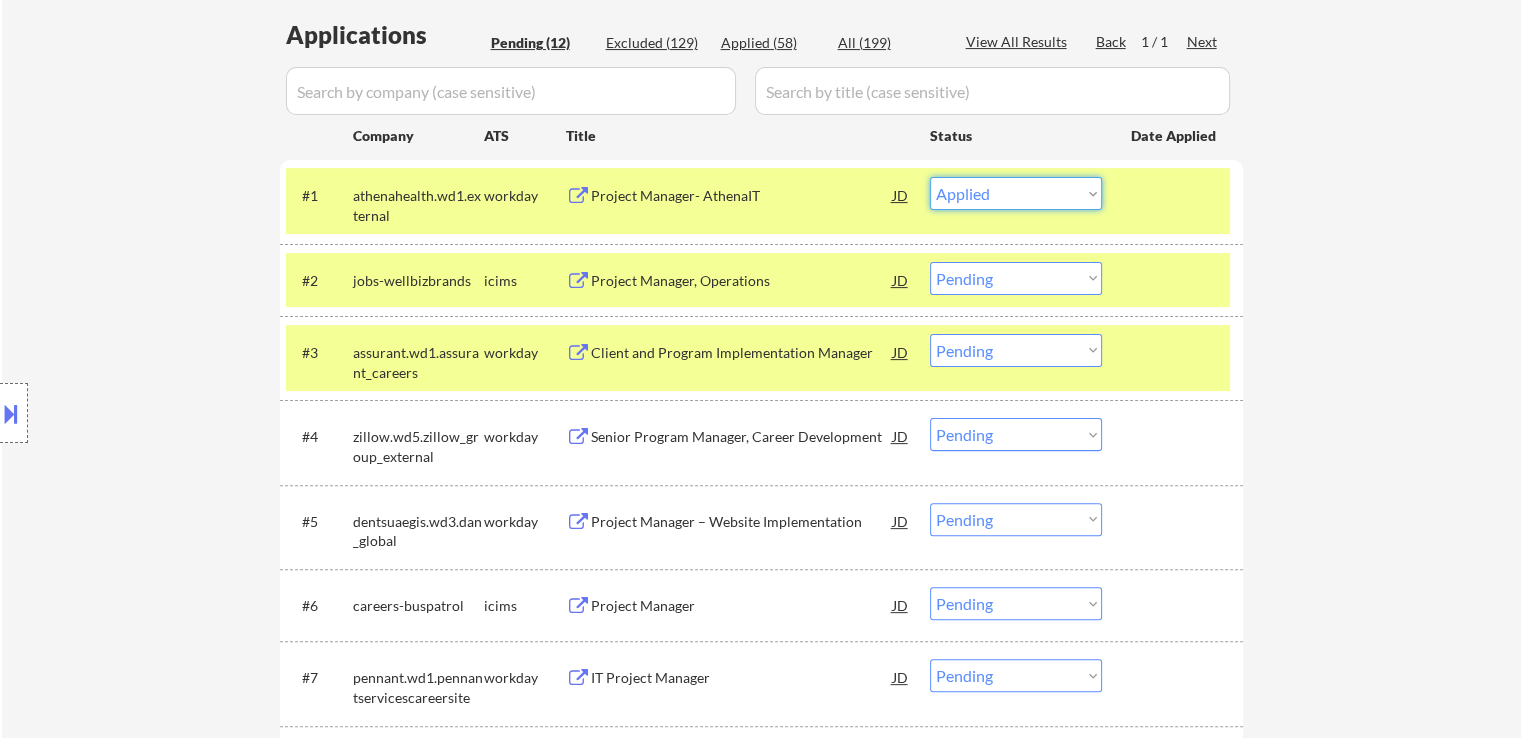 click on "Choose an option... Pending Applied Excluded (Questions) Excluded (Expired) Excluded (Location) Excluded (Bad Match) Excluded (Blocklist) Excluded (Salary) Excluded (Other)" at bounding box center (1016, 193) 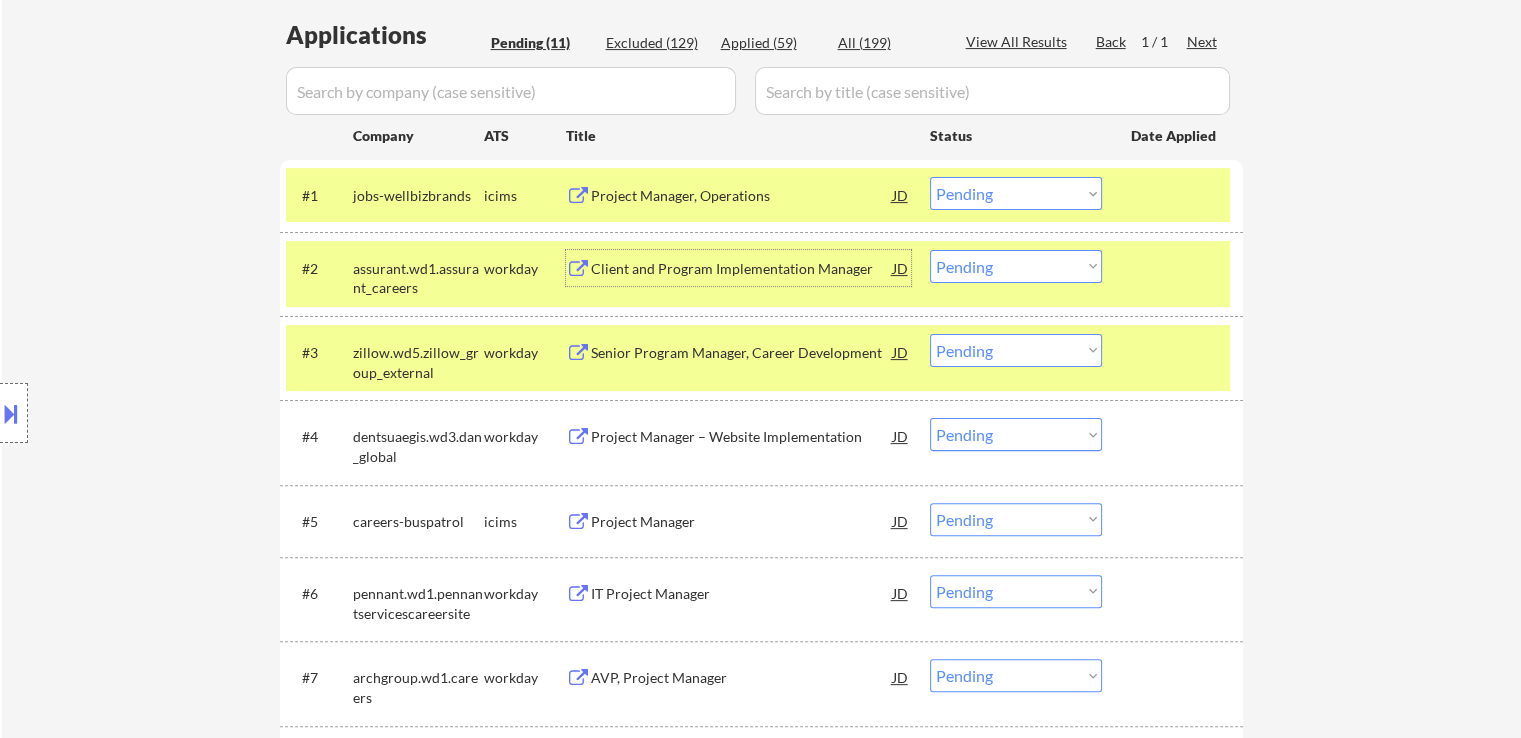 click on "Client and Program Implementation Manager" at bounding box center (742, 269) 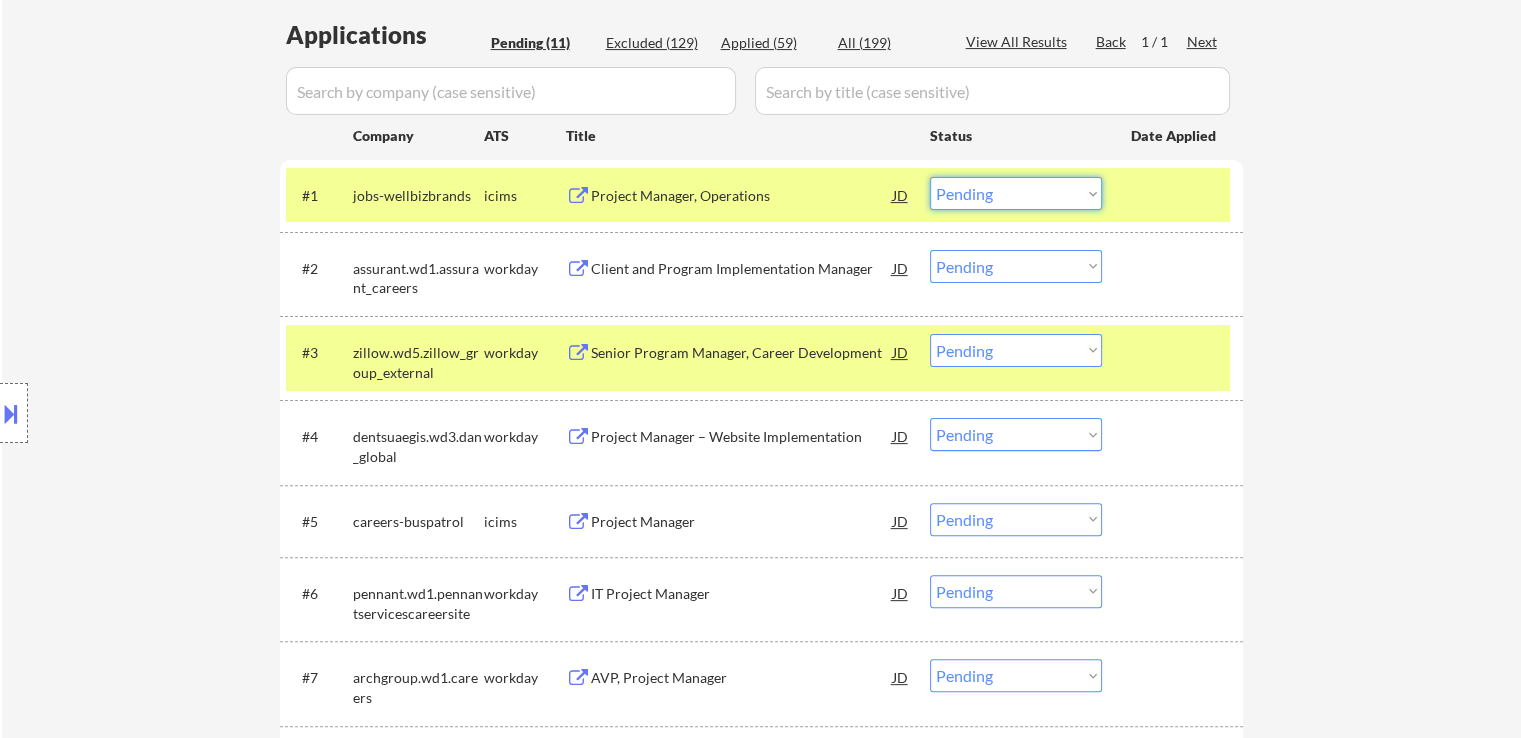 drag, startPoint x: 978, startPoint y: 189, endPoint x: 981, endPoint y: 208, distance: 19.235384 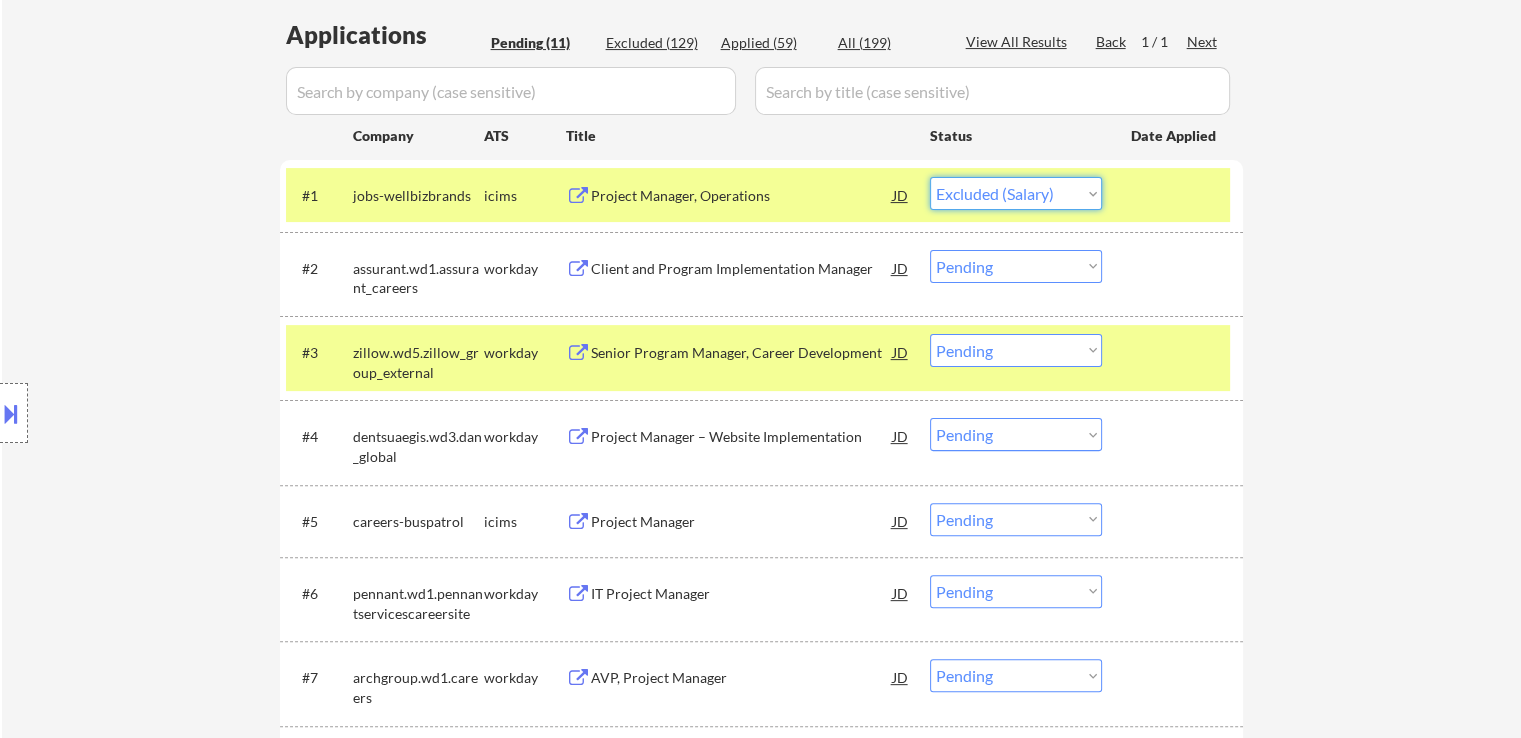 click on "Choose an option... Pending Applied Excluded (Questions) Excluded (Expired) Excluded (Location) Excluded (Bad Match) Excluded (Blocklist) Excluded (Salary) Excluded (Other)" at bounding box center (1016, 193) 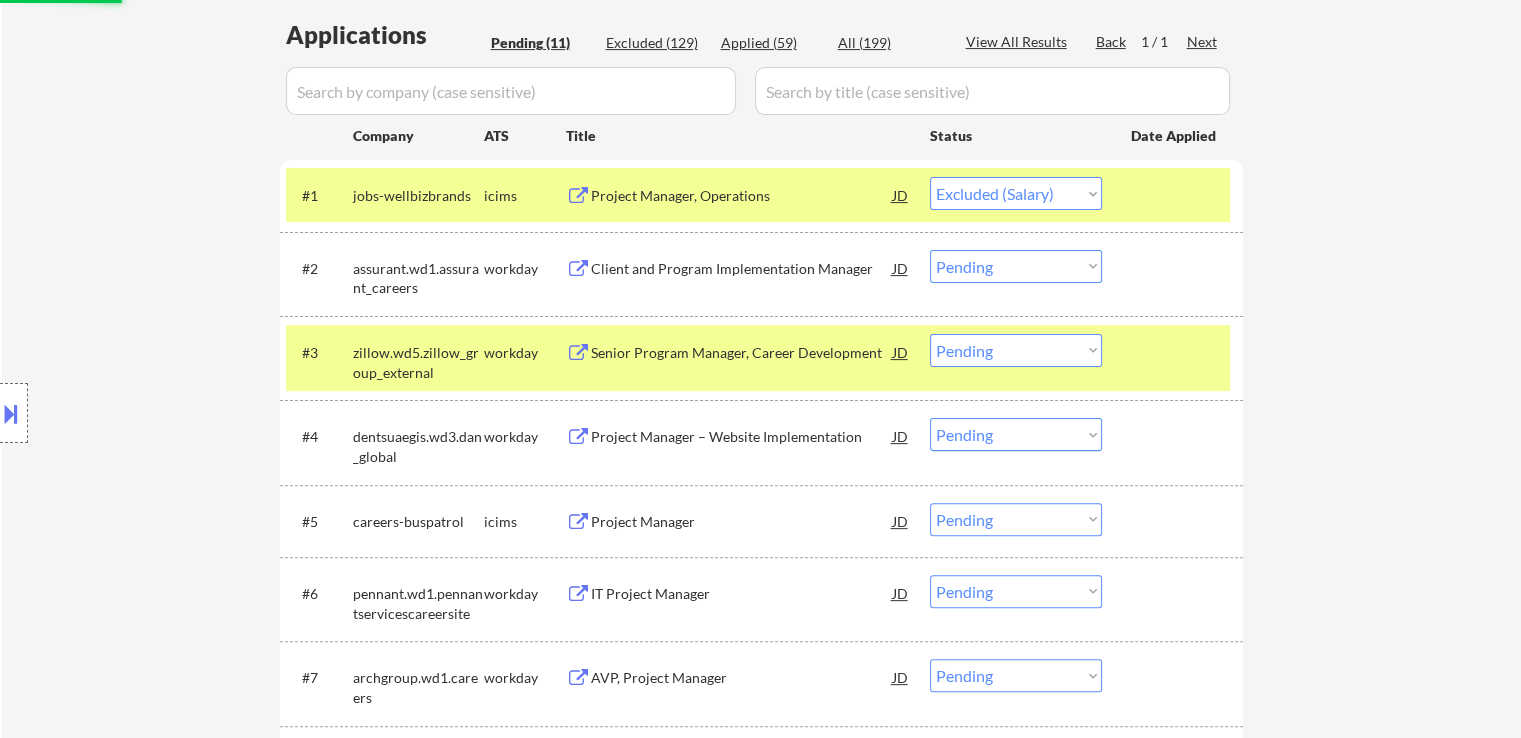 drag, startPoint x: 997, startPoint y: 262, endPoint x: 1010, endPoint y: 277, distance: 19.849434 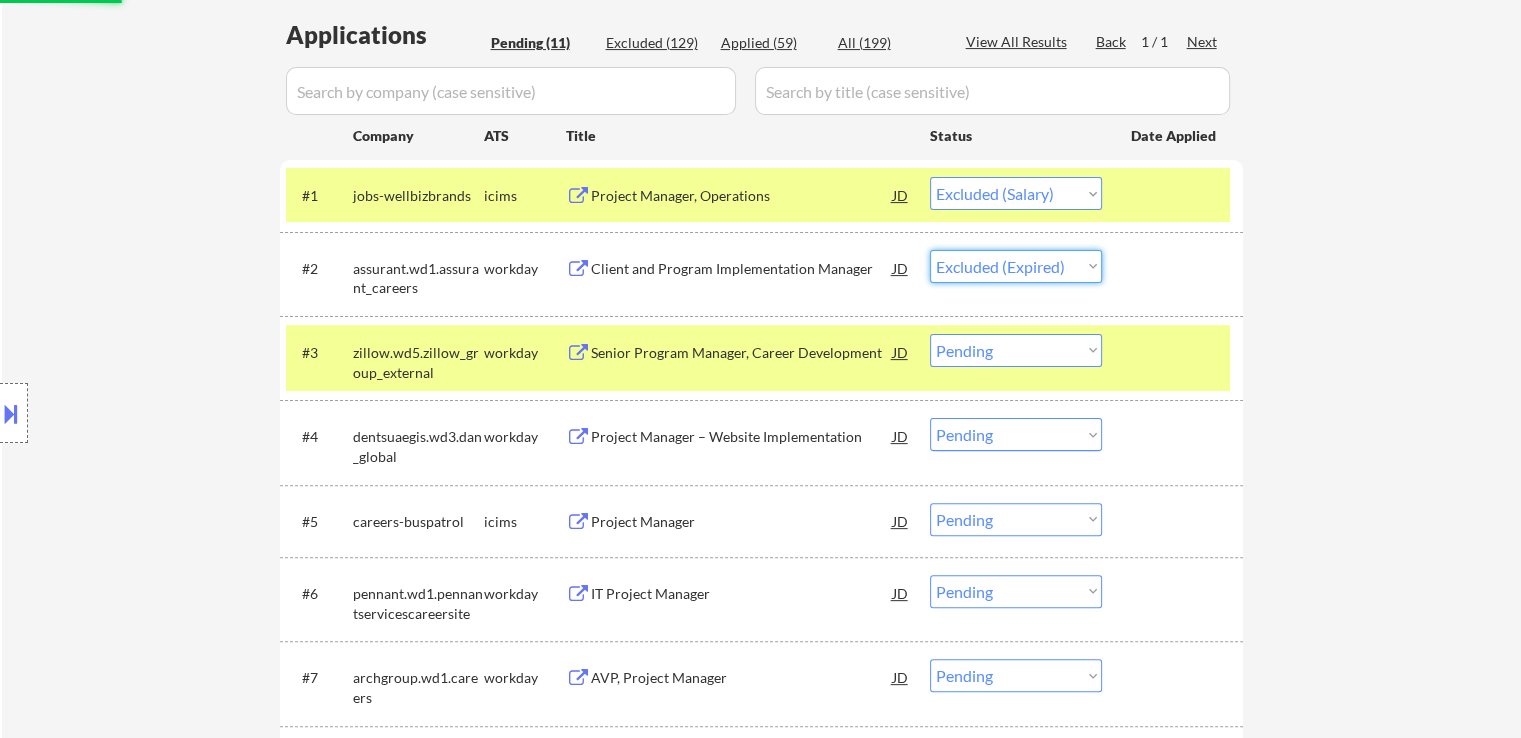 click on "Choose an option... Pending Applied Excluded (Questions) Excluded (Expired) Excluded (Location) Excluded (Bad Match) Excluded (Blocklist) Excluded (Salary) Excluded (Other)" at bounding box center (1016, 266) 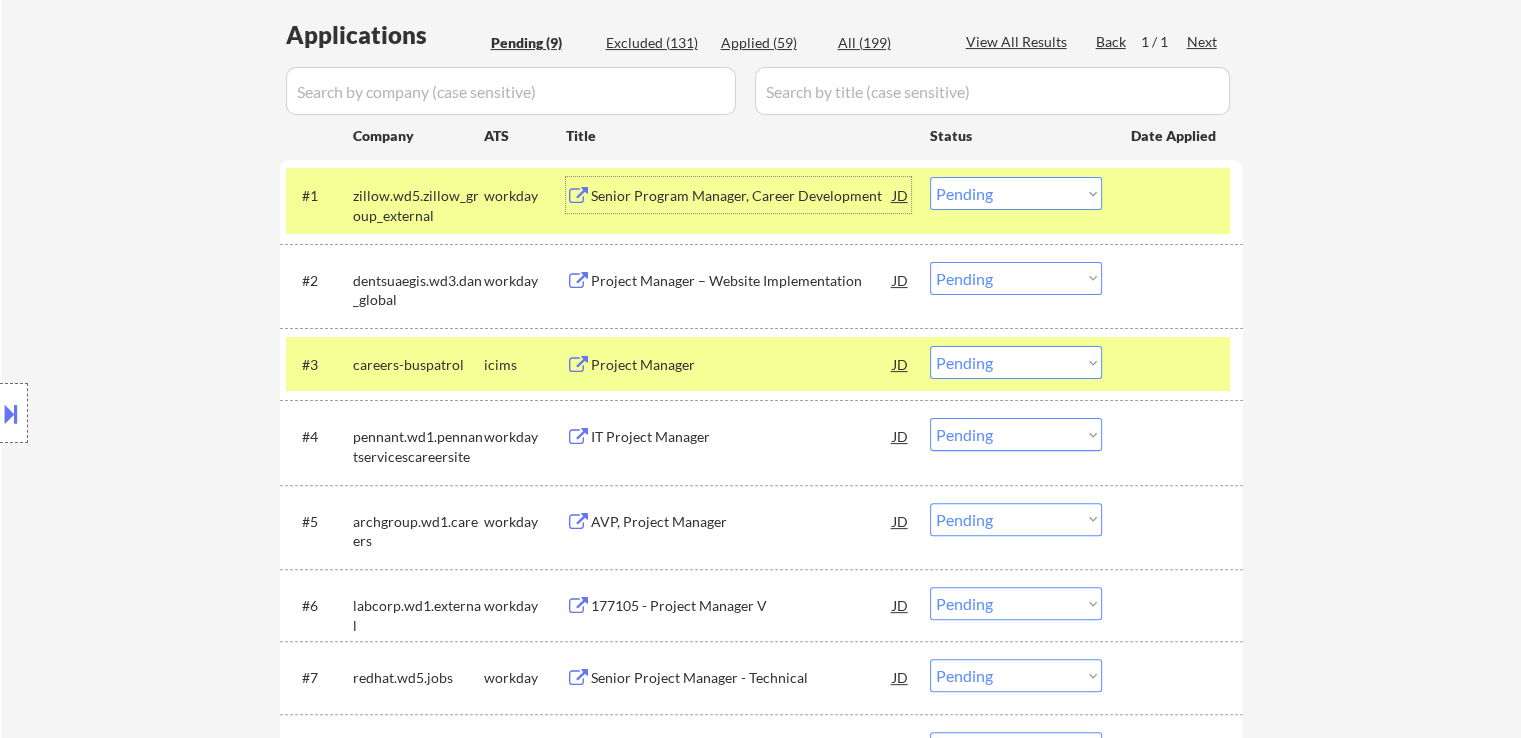 click on "Senior Program Manager, Career Development" at bounding box center (742, 196) 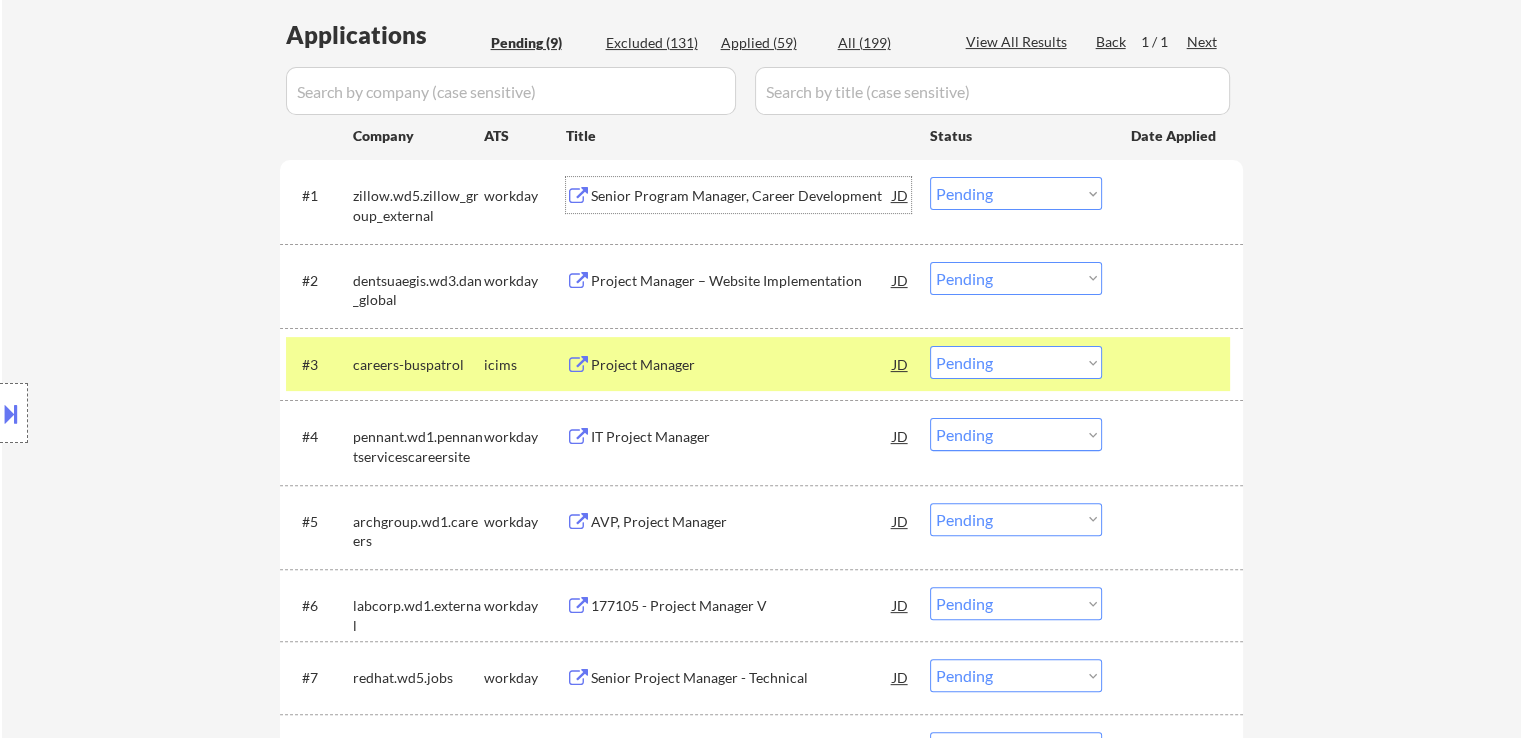 click on "Project Manager – Website Implementation" at bounding box center (742, 281) 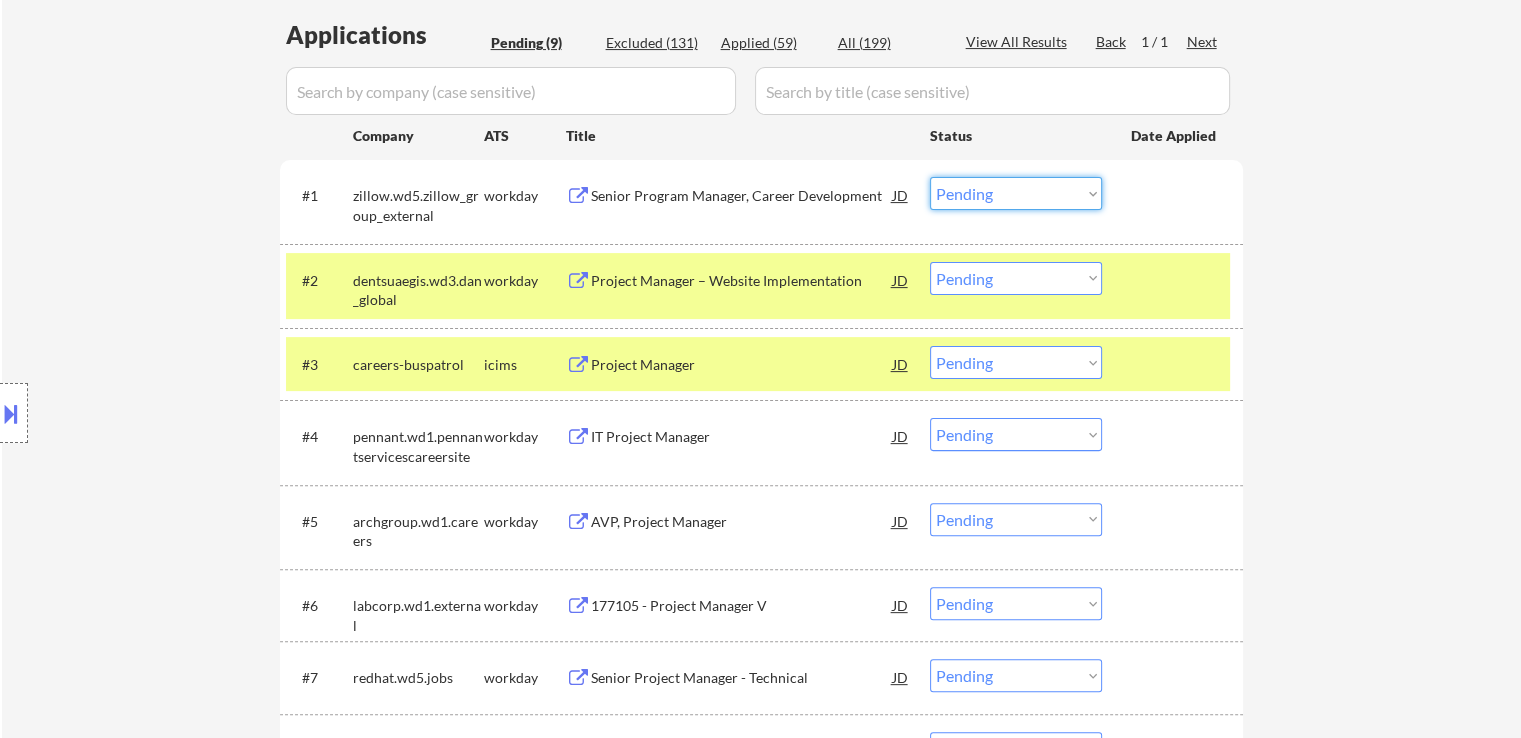 drag, startPoint x: 1014, startPoint y: 185, endPoint x: 1005, endPoint y: 204, distance: 21.023796 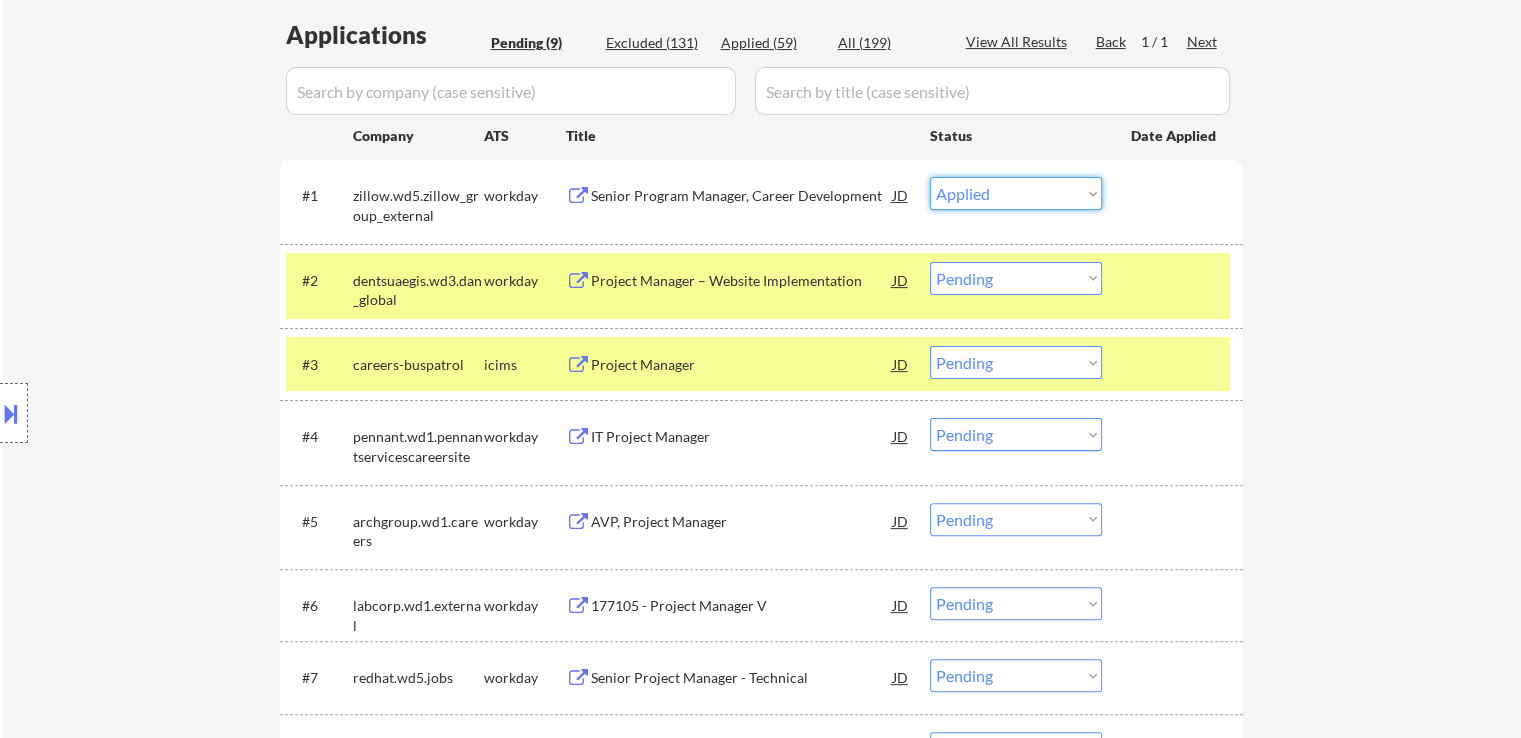 click on "Choose an option... Pending Applied Excluded (Questions) Excluded (Expired) Excluded (Location) Excluded (Bad Match) Excluded (Blocklist) Excluded (Salary) Excluded (Other)" at bounding box center (1016, 193) 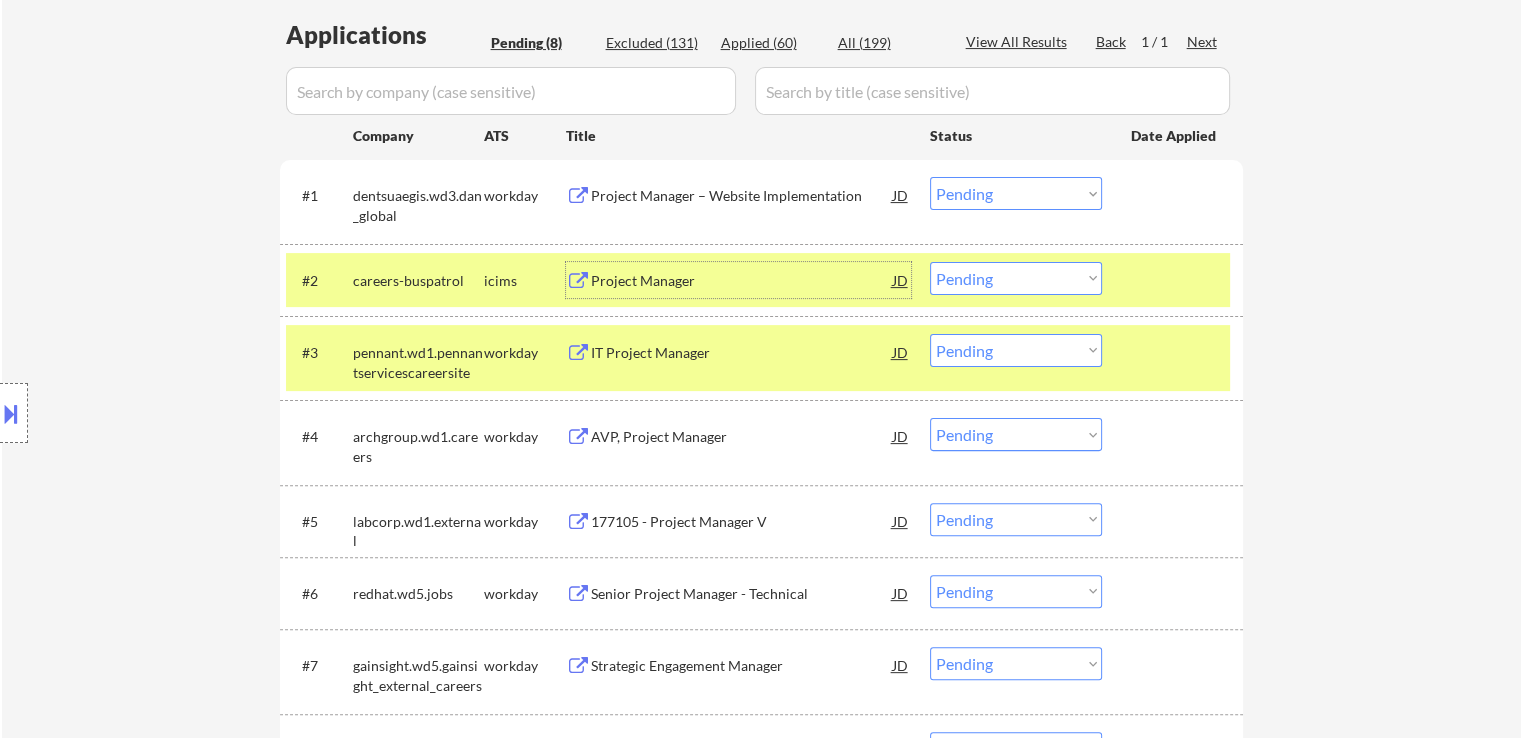 click on "Project Manager" at bounding box center (742, 281) 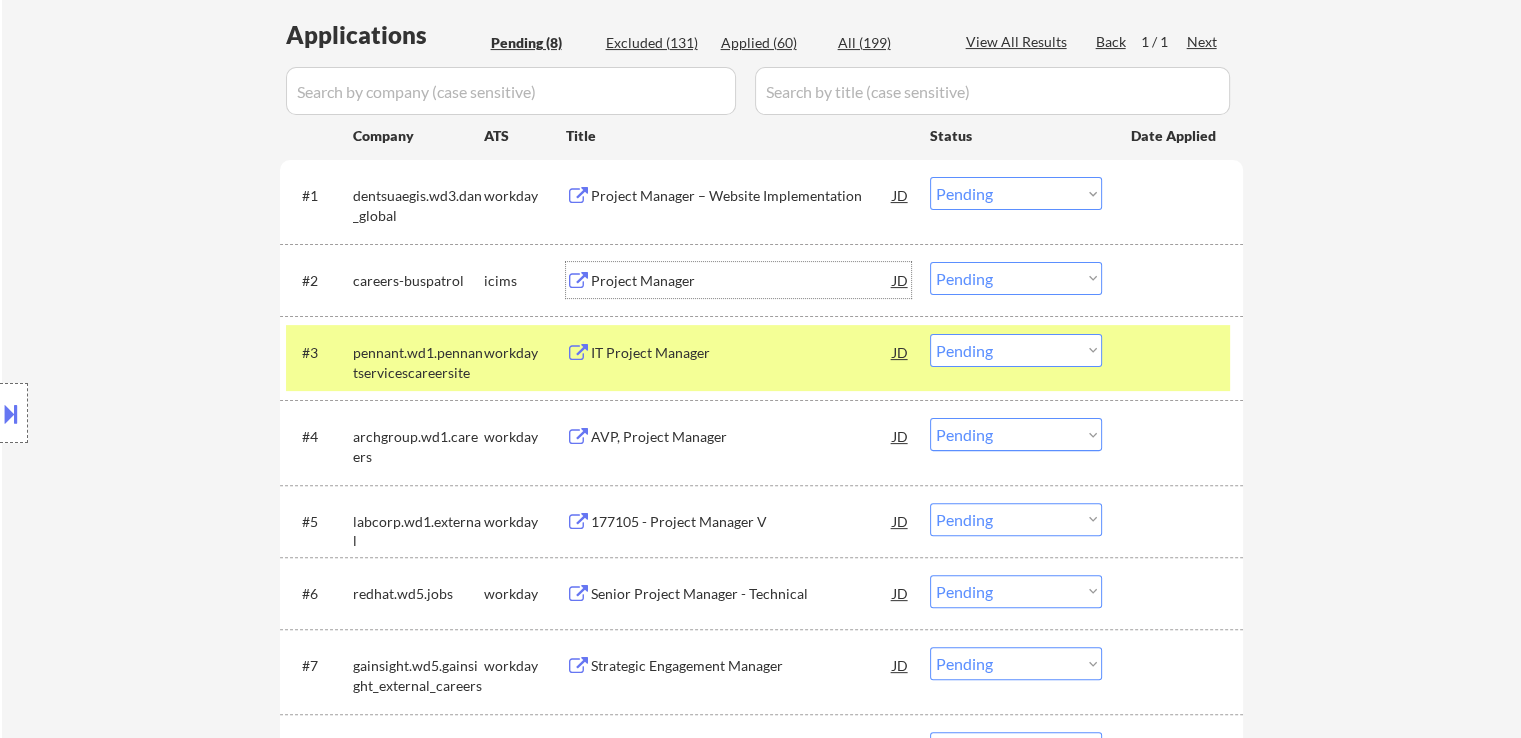 drag, startPoint x: 992, startPoint y: 277, endPoint x: 1002, endPoint y: 292, distance: 18.027756 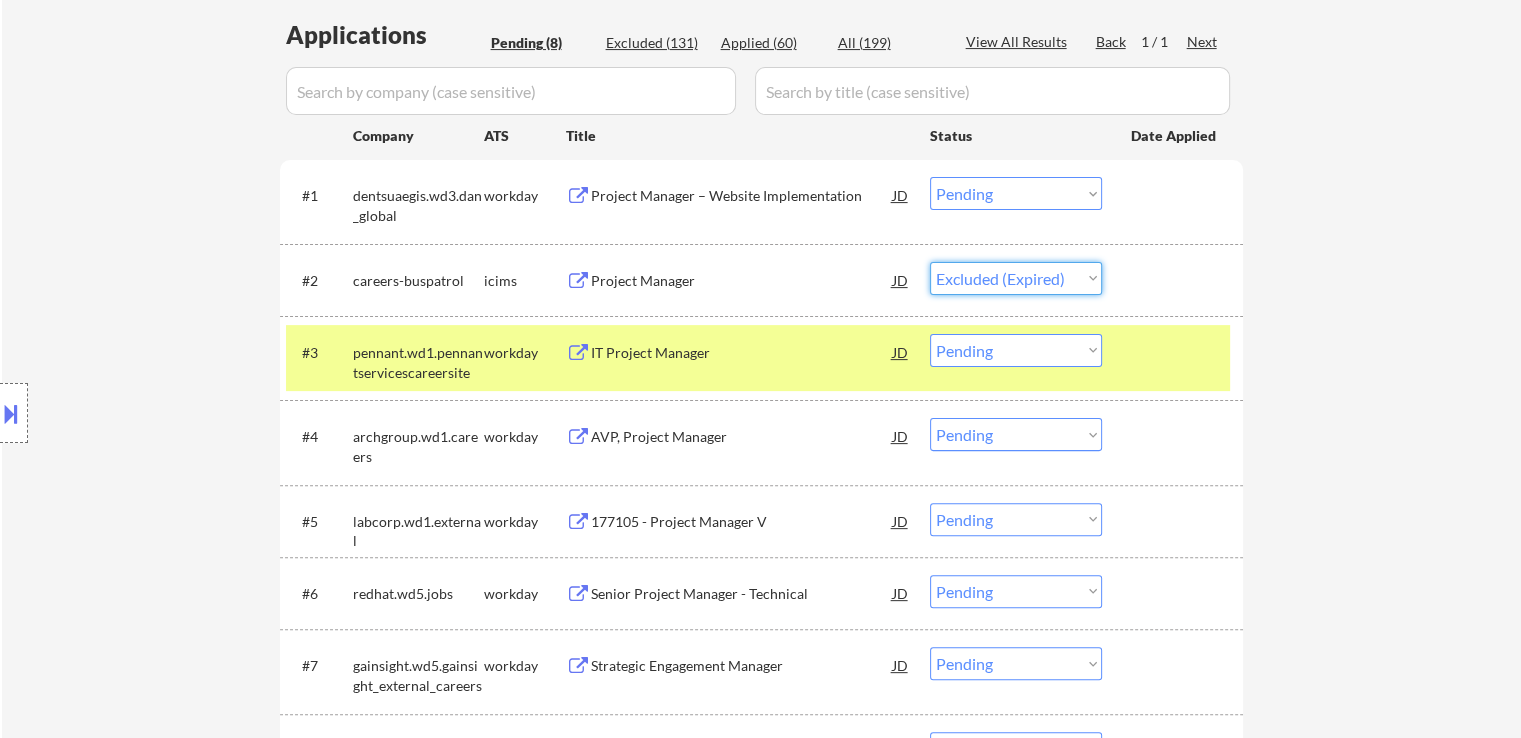 click on "Choose an option... Pending Applied Excluded (Questions) Excluded (Expired) Excluded (Location) Excluded (Bad Match) Excluded (Blocklist) Excluded (Salary) Excluded (Other)" at bounding box center [1016, 278] 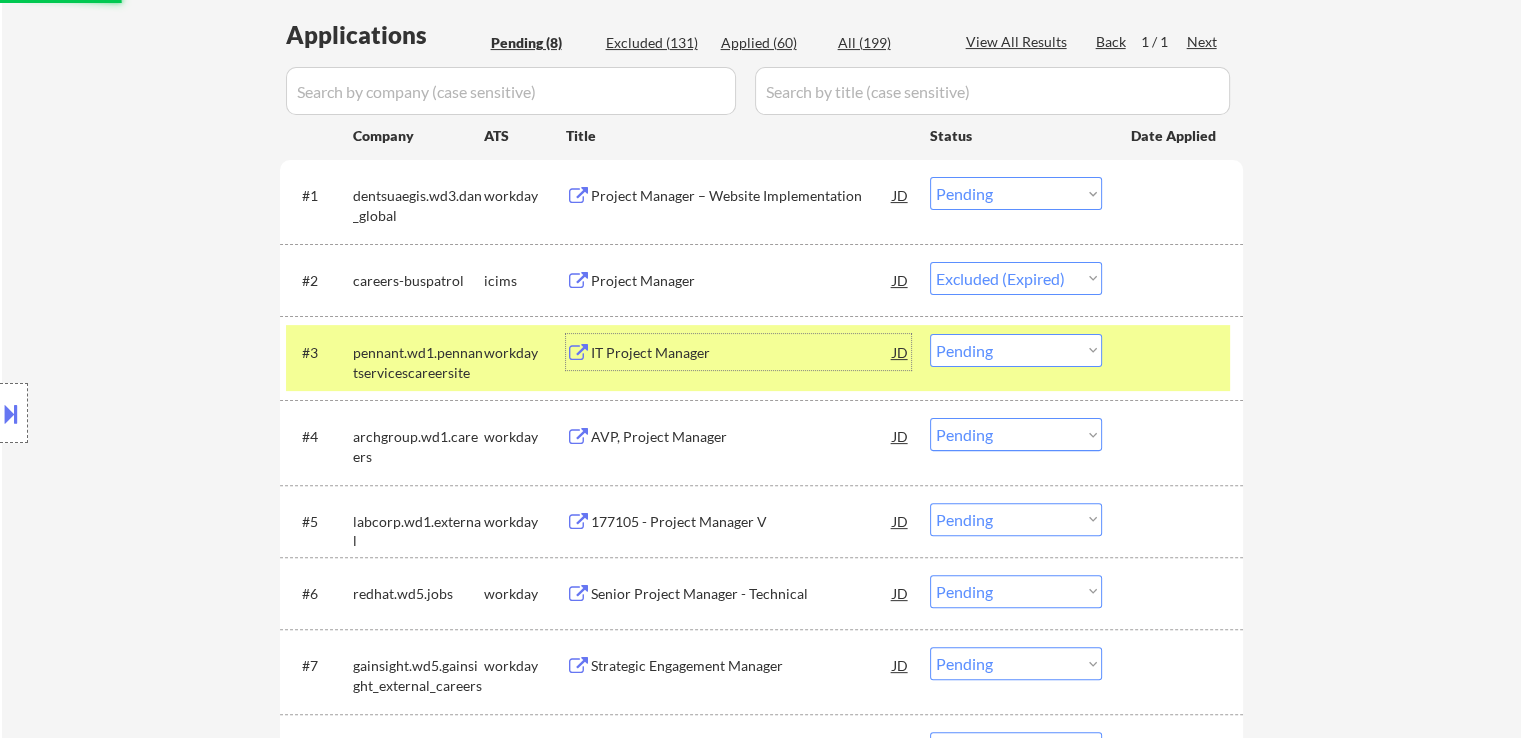 click on "IT Project Manager" at bounding box center (742, 353) 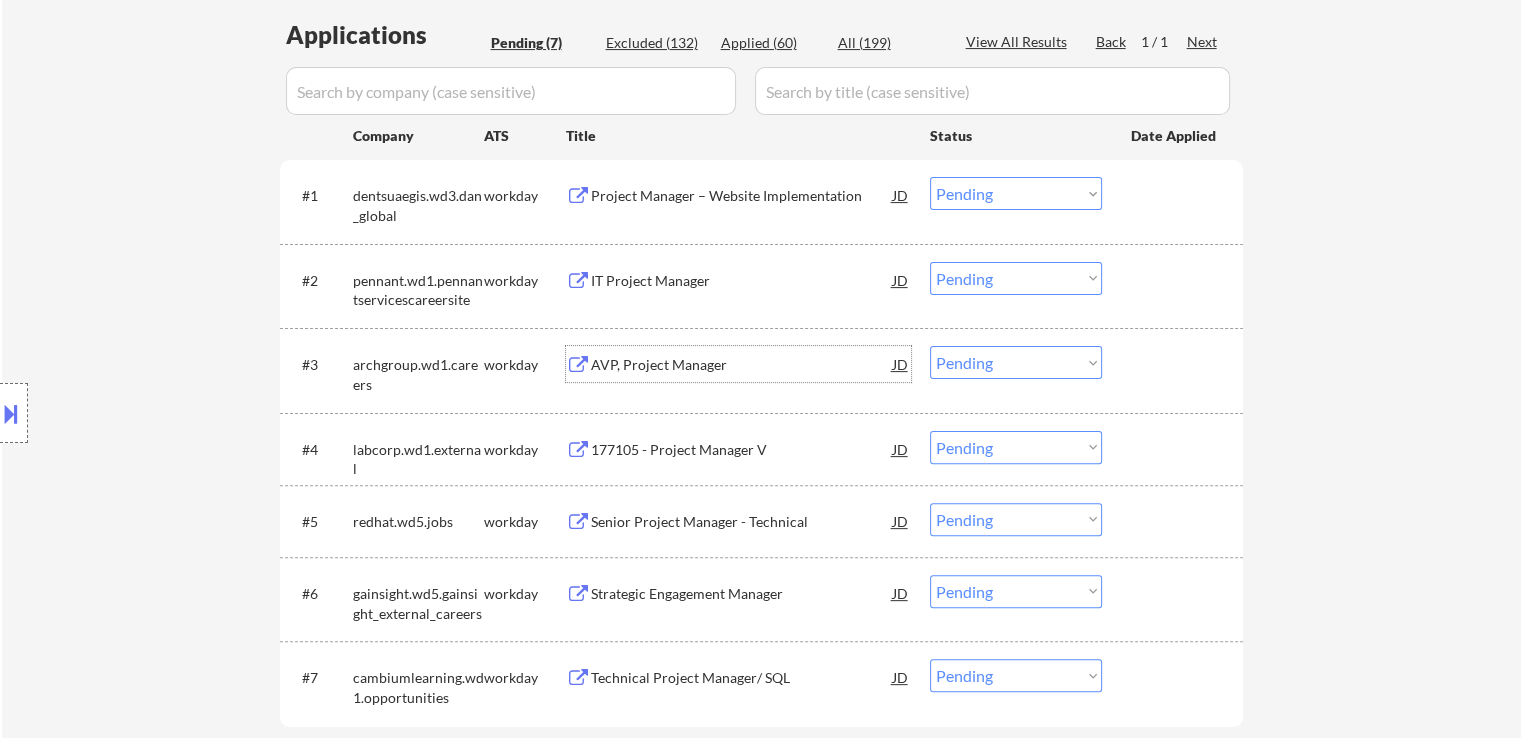 drag, startPoint x: 969, startPoint y: 195, endPoint x: 964, endPoint y: 205, distance: 11.18034 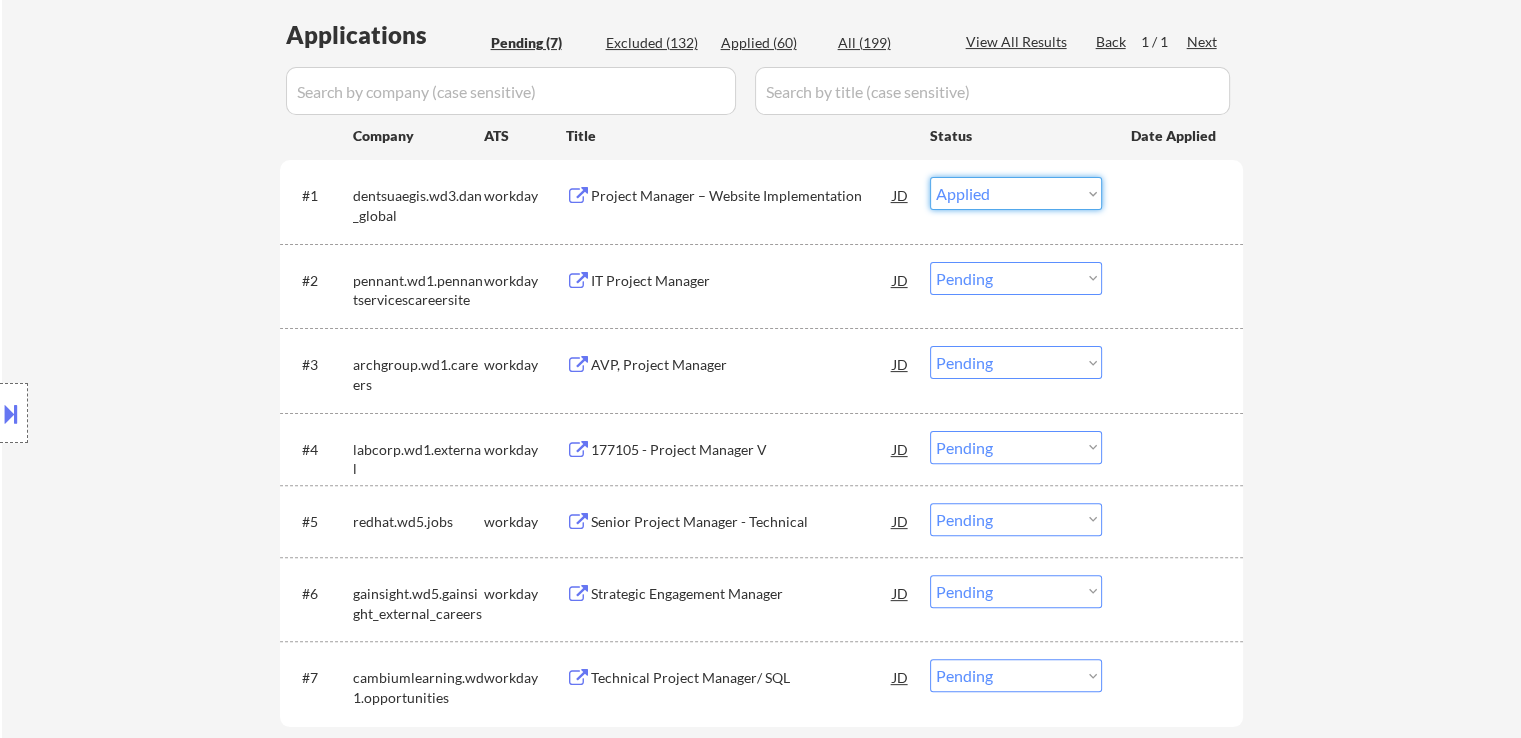 click on "Choose an option... Pending Applied Excluded (Questions) Excluded (Expired) Excluded (Location) Excluded (Bad Match) Excluded (Blocklist) Excluded (Salary) Excluded (Other)" at bounding box center [1016, 193] 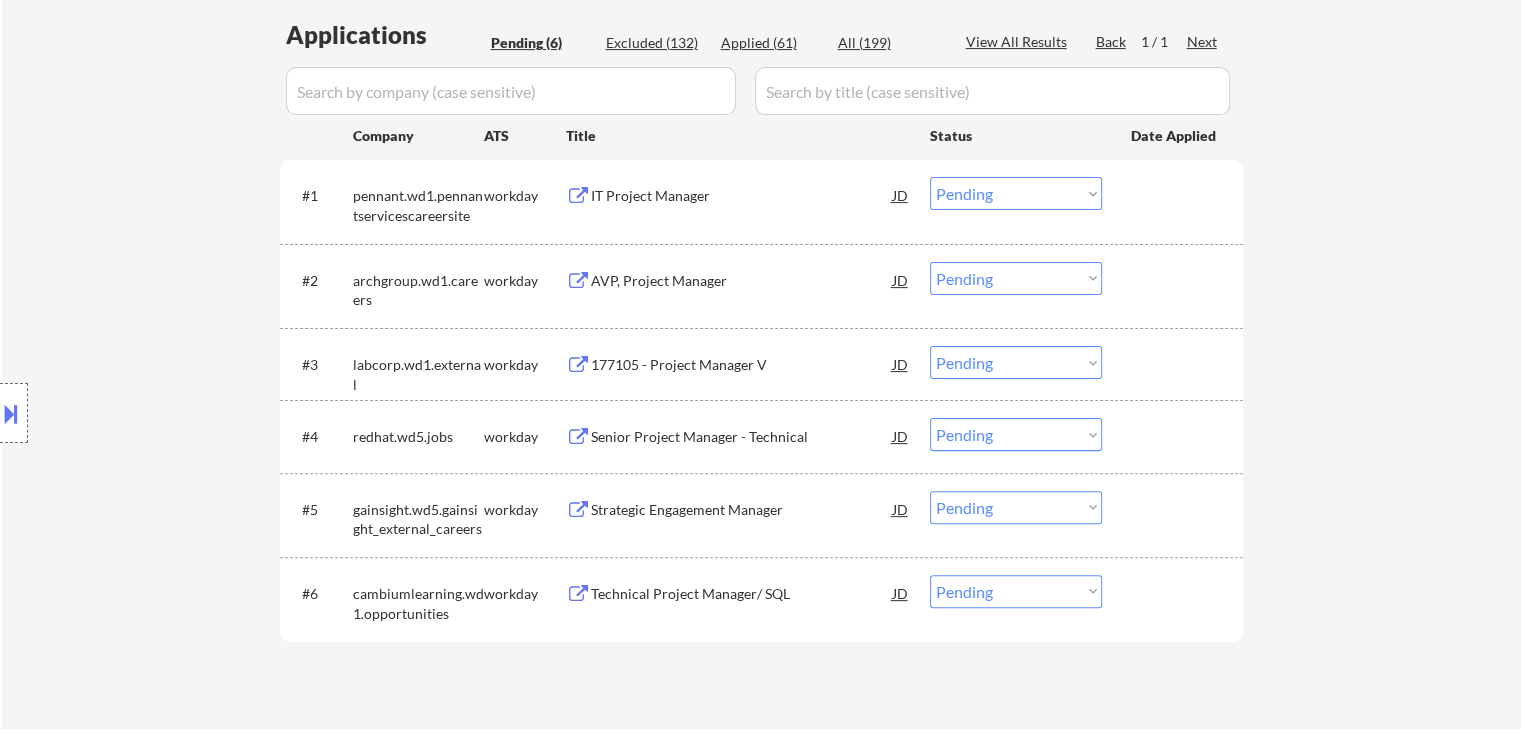 click on "Choose an option... Pending Applied Excluded (Questions) Excluded (Expired) Excluded (Location) Excluded (Bad Match) Excluded (Blocklist) Excluded (Salary) Excluded (Other)" at bounding box center (1016, 193) 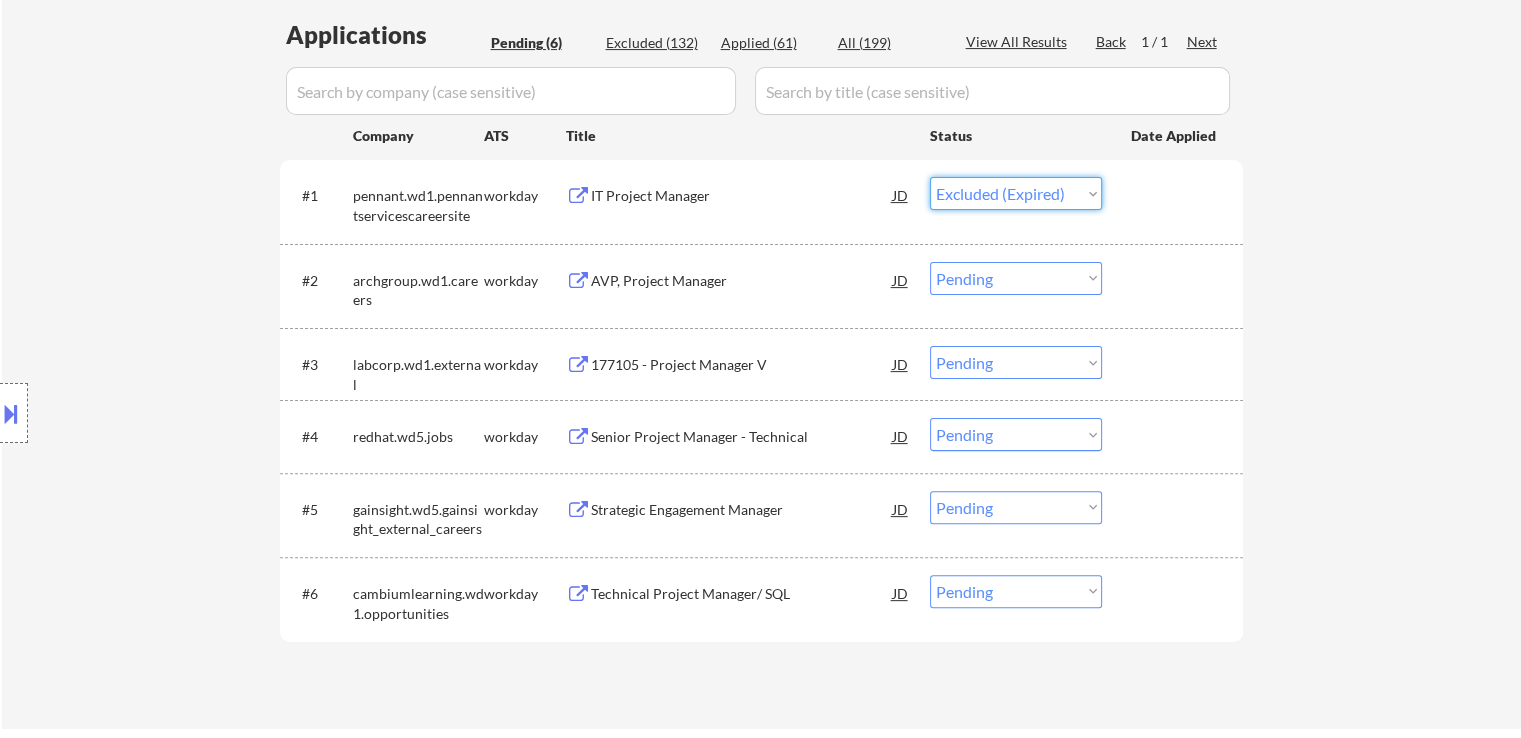 click on "Choose an option... Pending Applied Excluded (Questions) Excluded (Expired) Excluded (Location) Excluded (Bad Match) Excluded (Blocklist) Excluded (Salary) Excluded (Other)" at bounding box center [1016, 193] 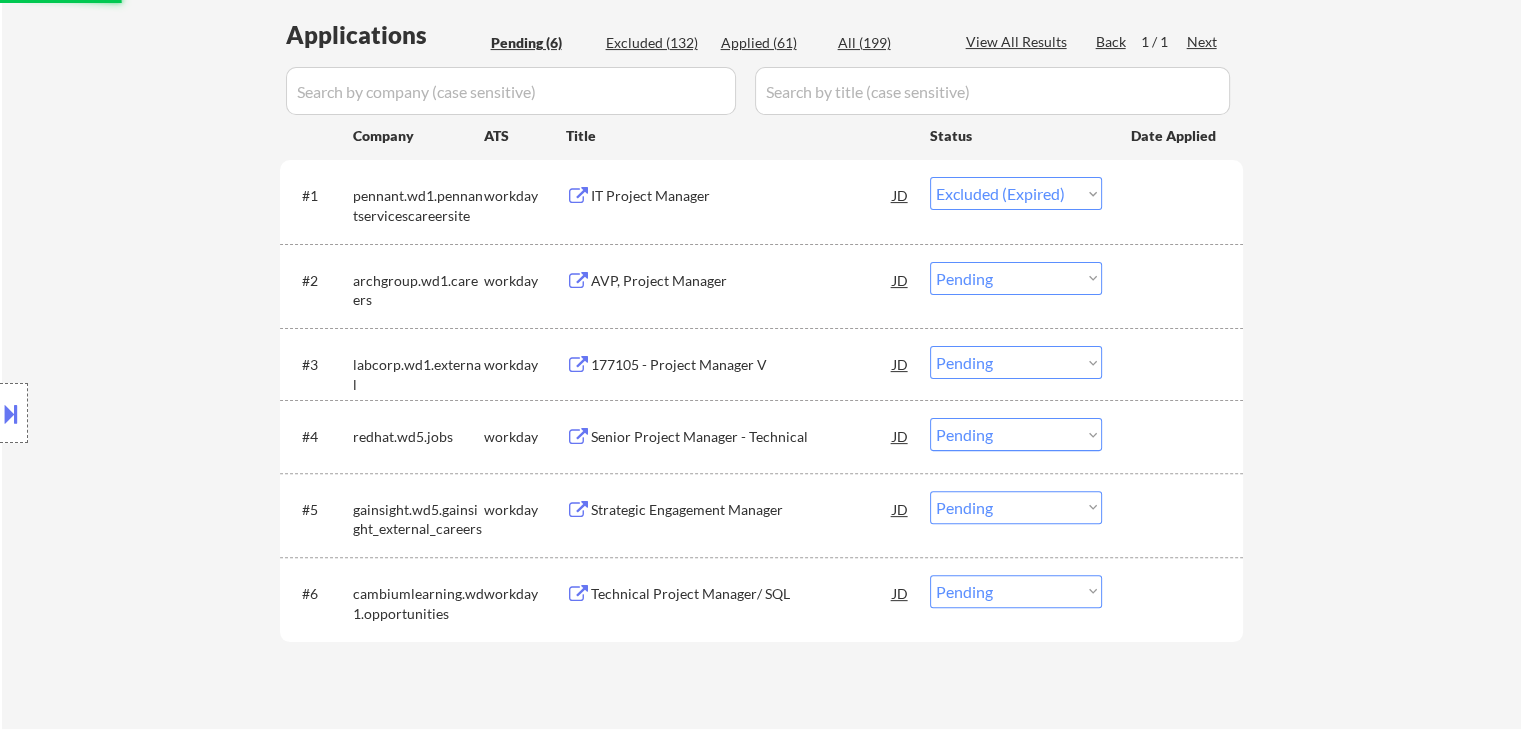 click on "AVP, Project Manager" at bounding box center [742, 281] 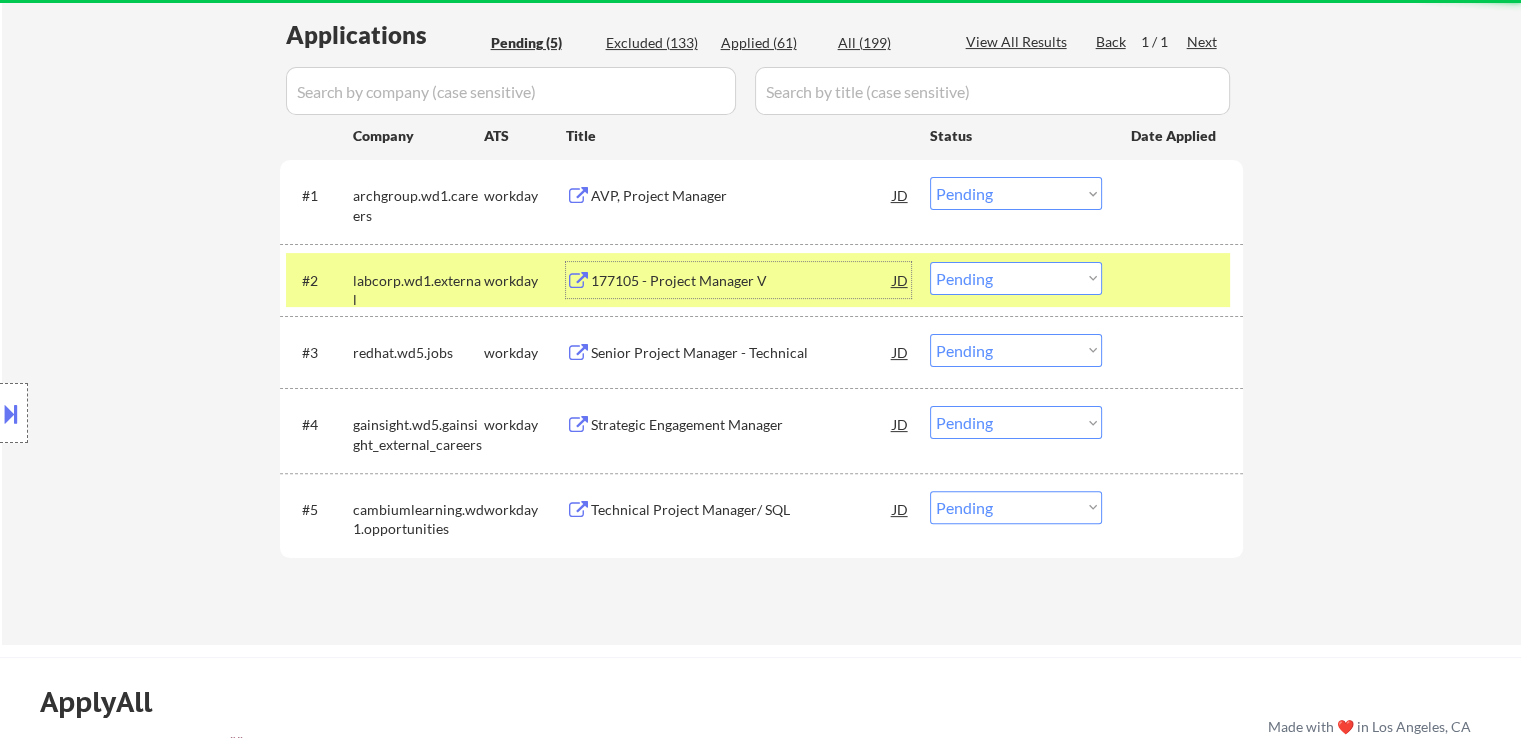 click on "177105 - Project Manager V" at bounding box center (742, 280) 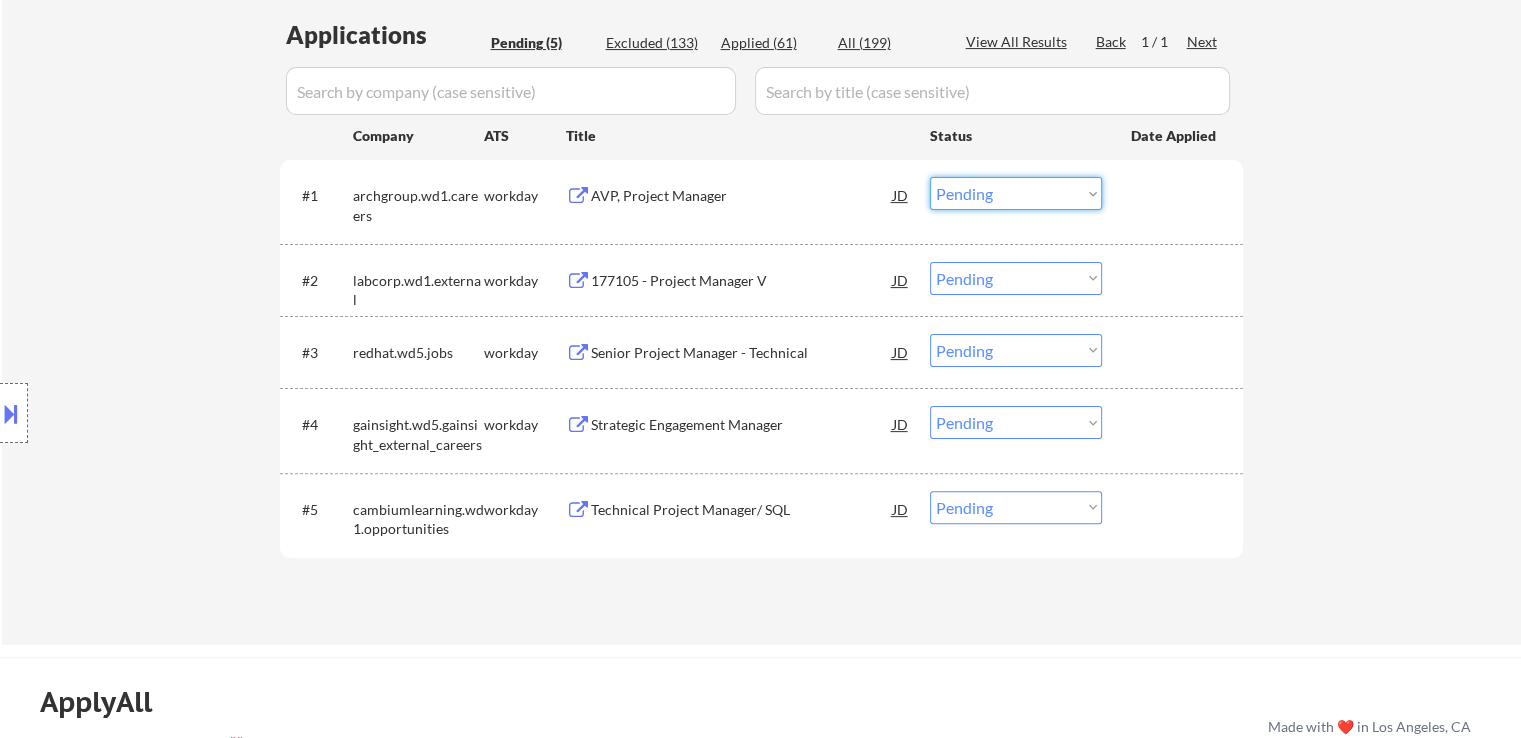 drag, startPoint x: 968, startPoint y: 187, endPoint x: 987, endPoint y: 204, distance: 25.495098 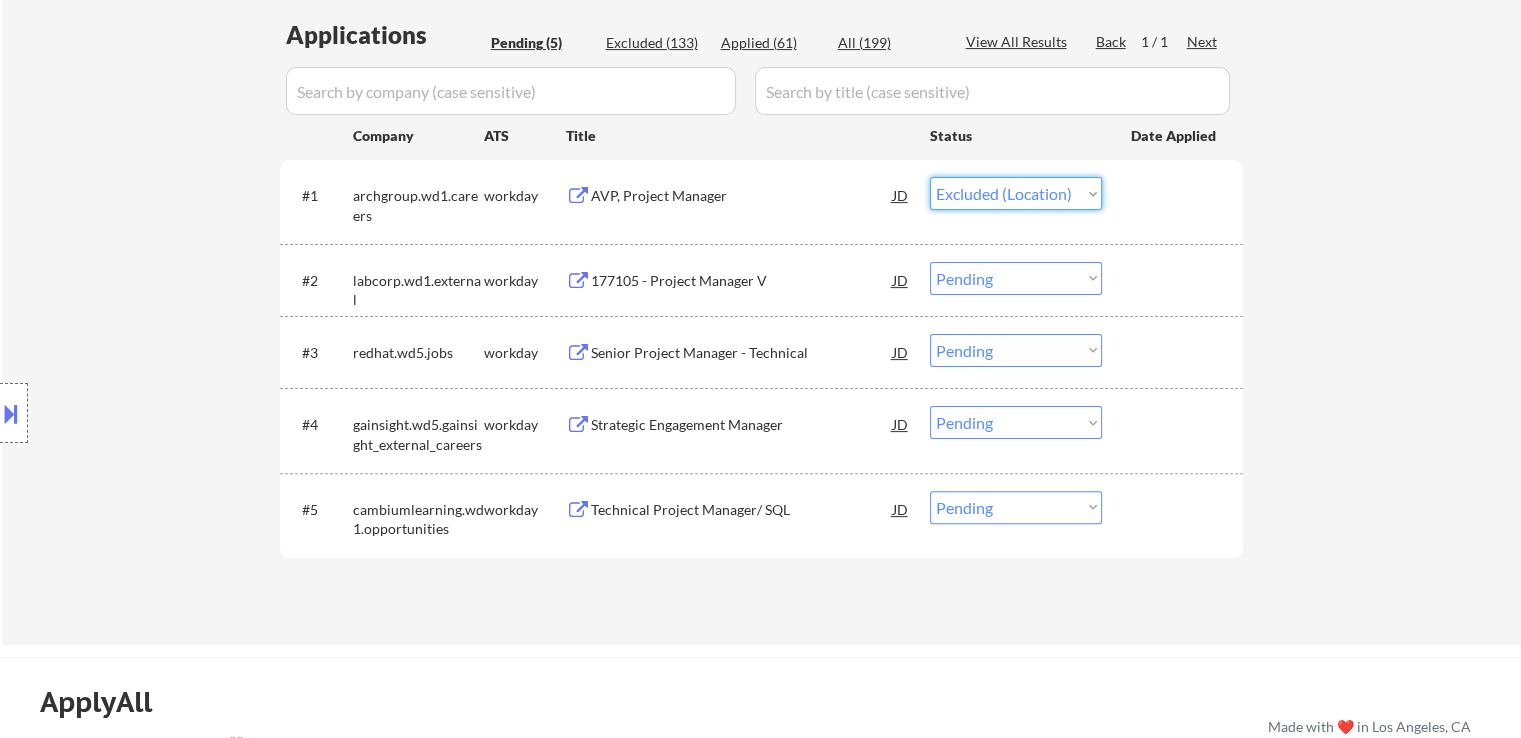 click on "Choose an option... Pending Applied Excluded (Questions) Excluded (Expired) Excluded (Location) Excluded (Bad Match) Excluded (Blocklist) Excluded (Salary) Excluded (Other)" at bounding box center [1016, 193] 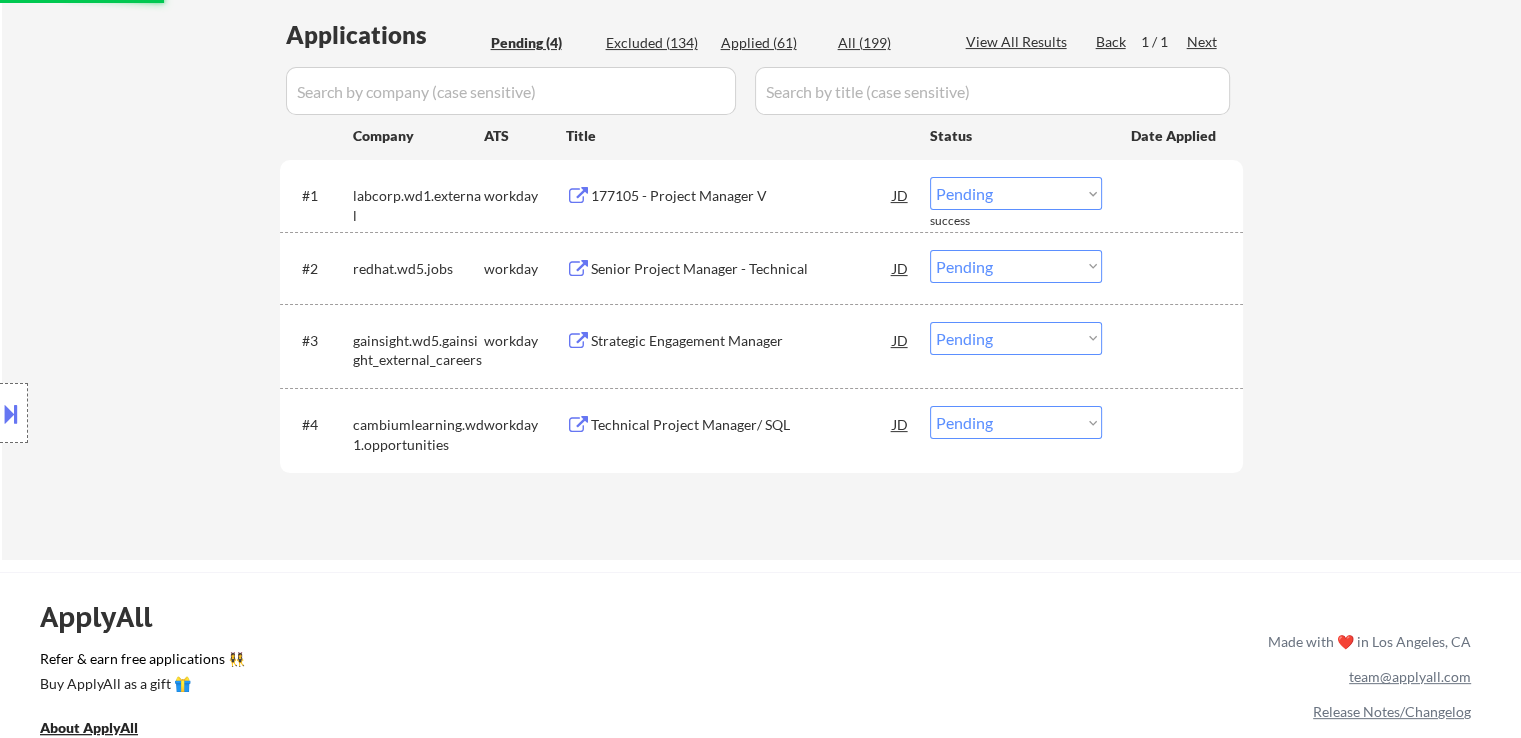 click on "Choose an option... Pending Applied Excluded (Questions) Excluded (Expired) Excluded (Location) Excluded (Bad Match) Excluded (Blocklist) Excluded (Salary) Excluded (Other)" at bounding box center (1016, 193) 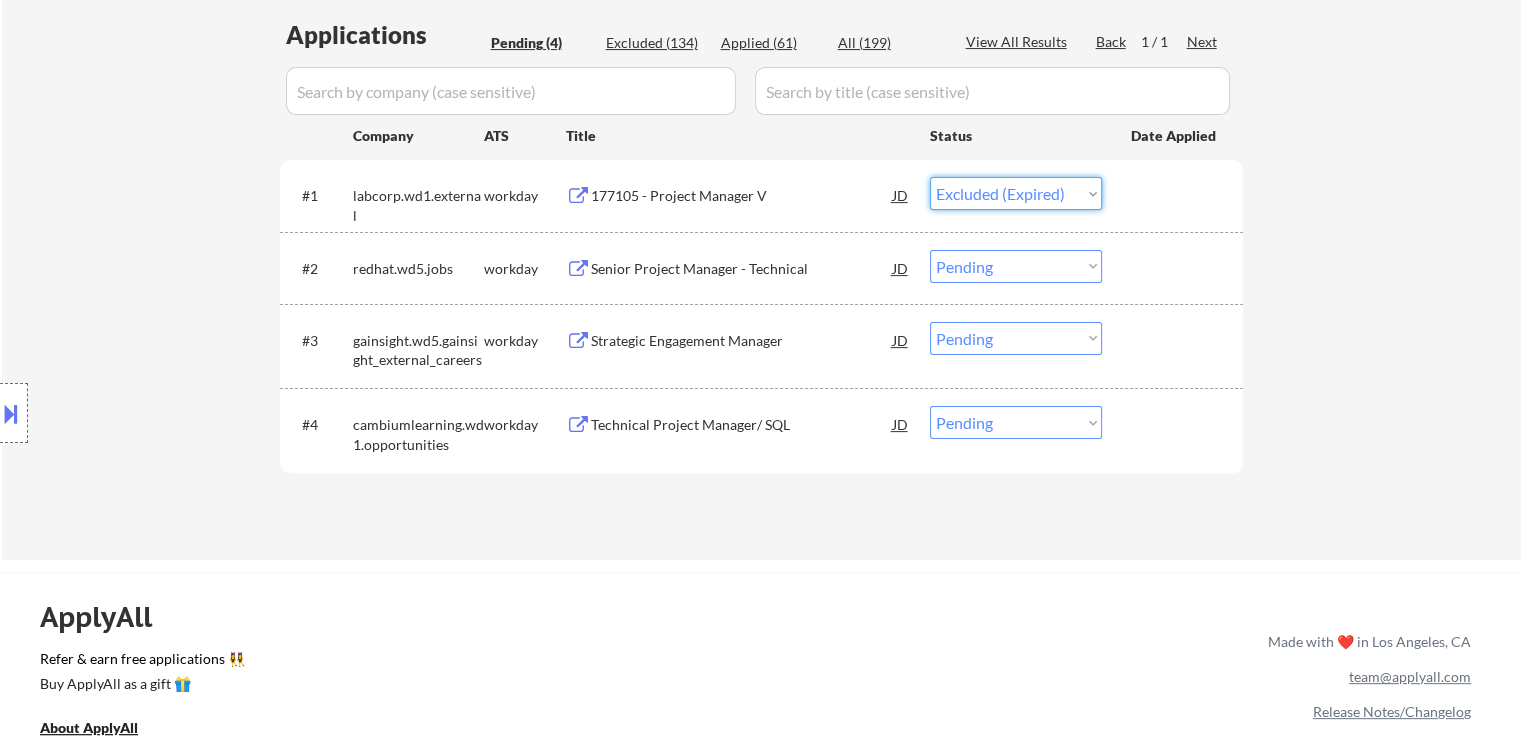 click on "Choose an option... Pending Applied Excluded (Questions) Excluded (Expired) Excluded (Location) Excluded (Bad Match) Excluded (Blocklist) Excluded (Salary) Excluded (Other)" at bounding box center (1016, 193) 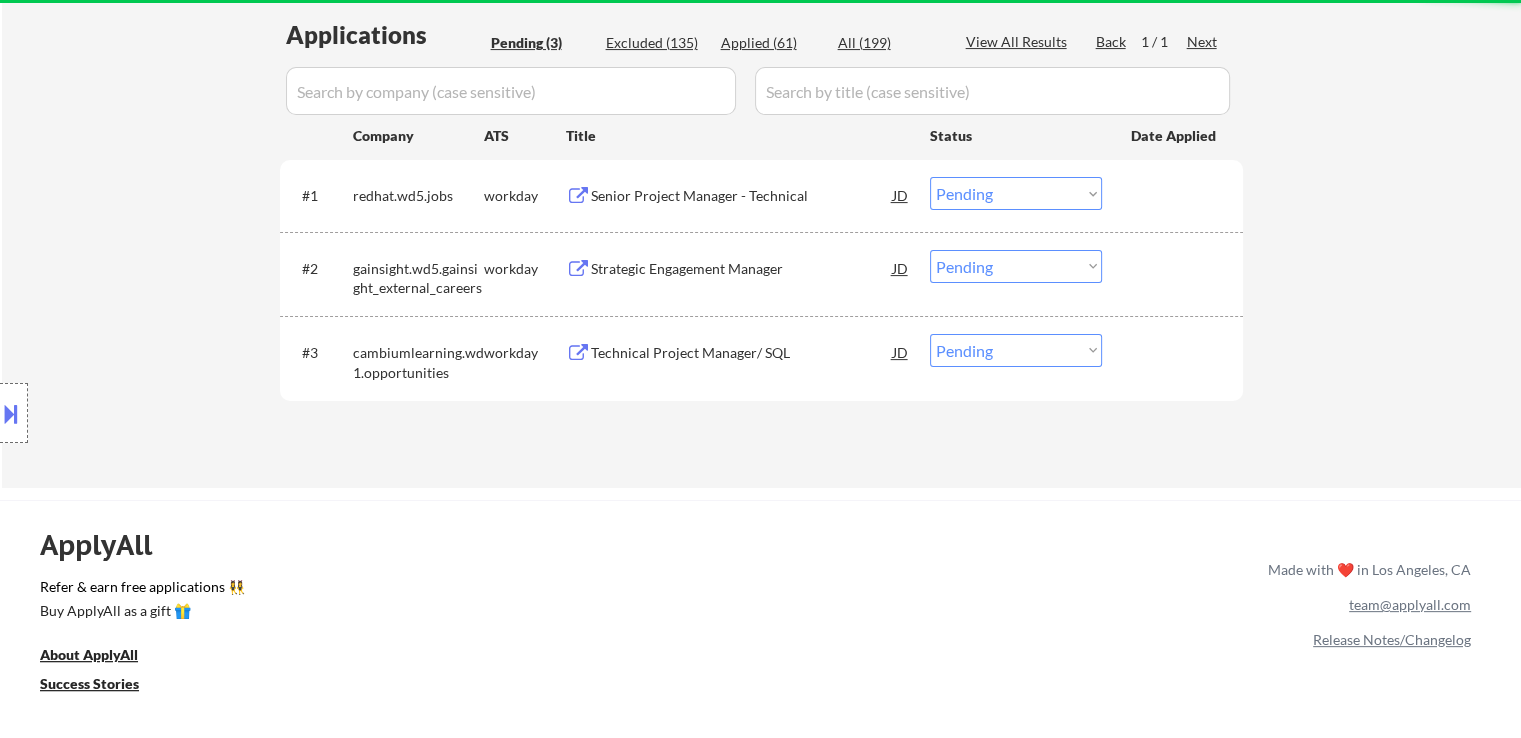 click on "Senior Project Manager - Technical" at bounding box center [742, 196] 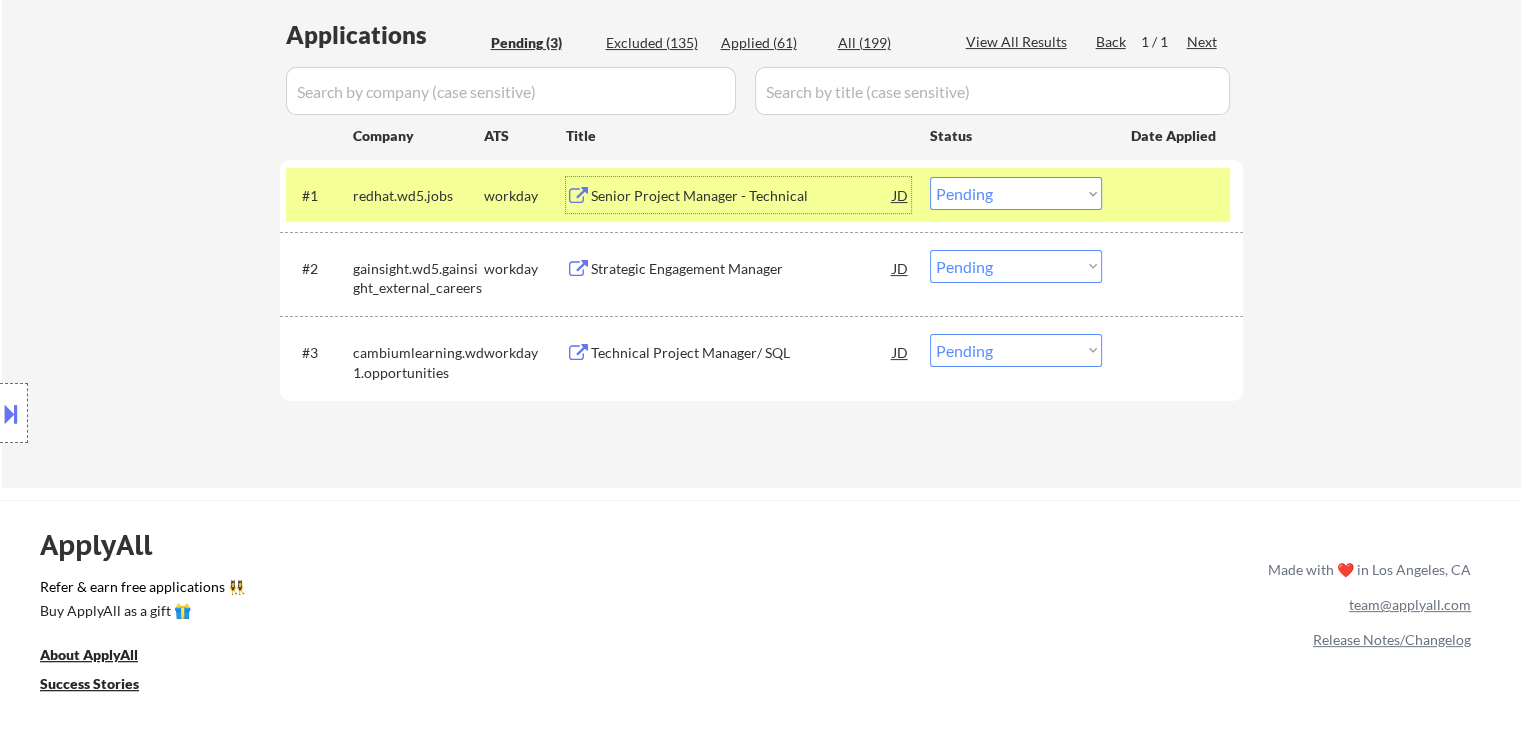 click on "Strategic Engagement Manager" at bounding box center [742, 269] 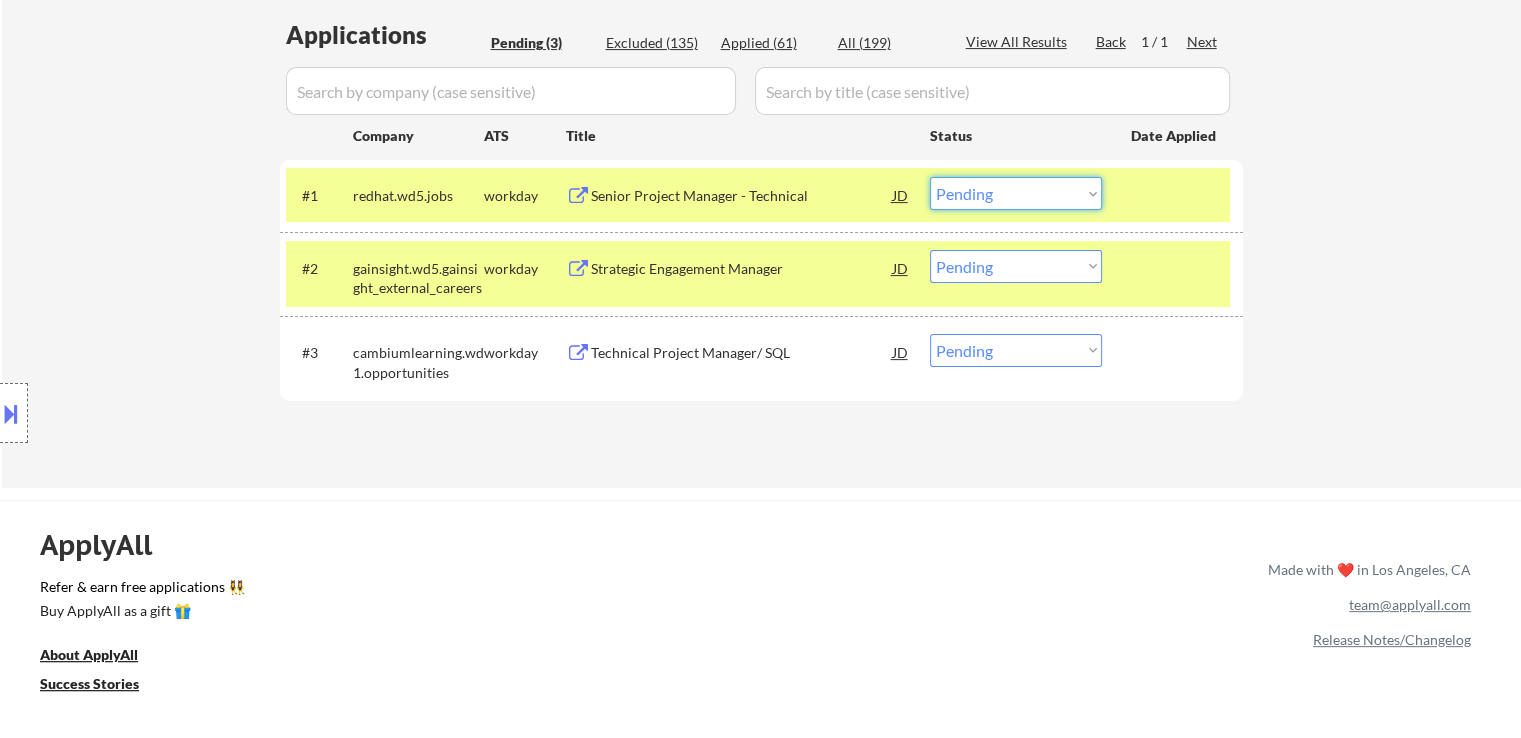 click on "Choose an option... Pending Applied Excluded (Questions) Excluded (Expired) Excluded (Location) Excluded (Bad Match) Excluded (Blocklist) Excluded (Salary) Excluded (Other)" at bounding box center (1016, 193) 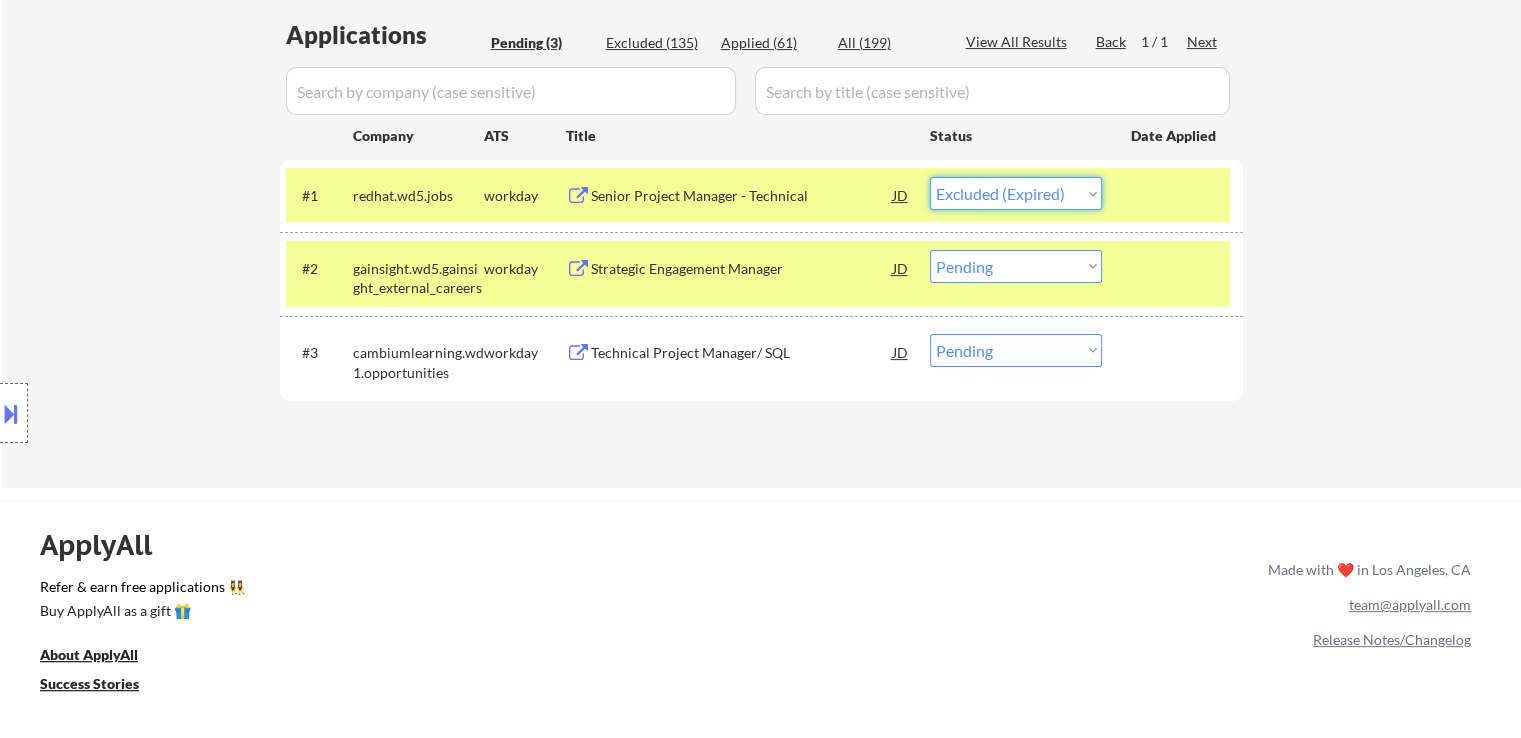 click on "Choose an option... Pending Applied Excluded (Questions) Excluded (Expired) Excluded (Location) Excluded (Bad Match) Excluded (Blocklist) Excluded (Salary) Excluded (Other)" at bounding box center (1016, 193) 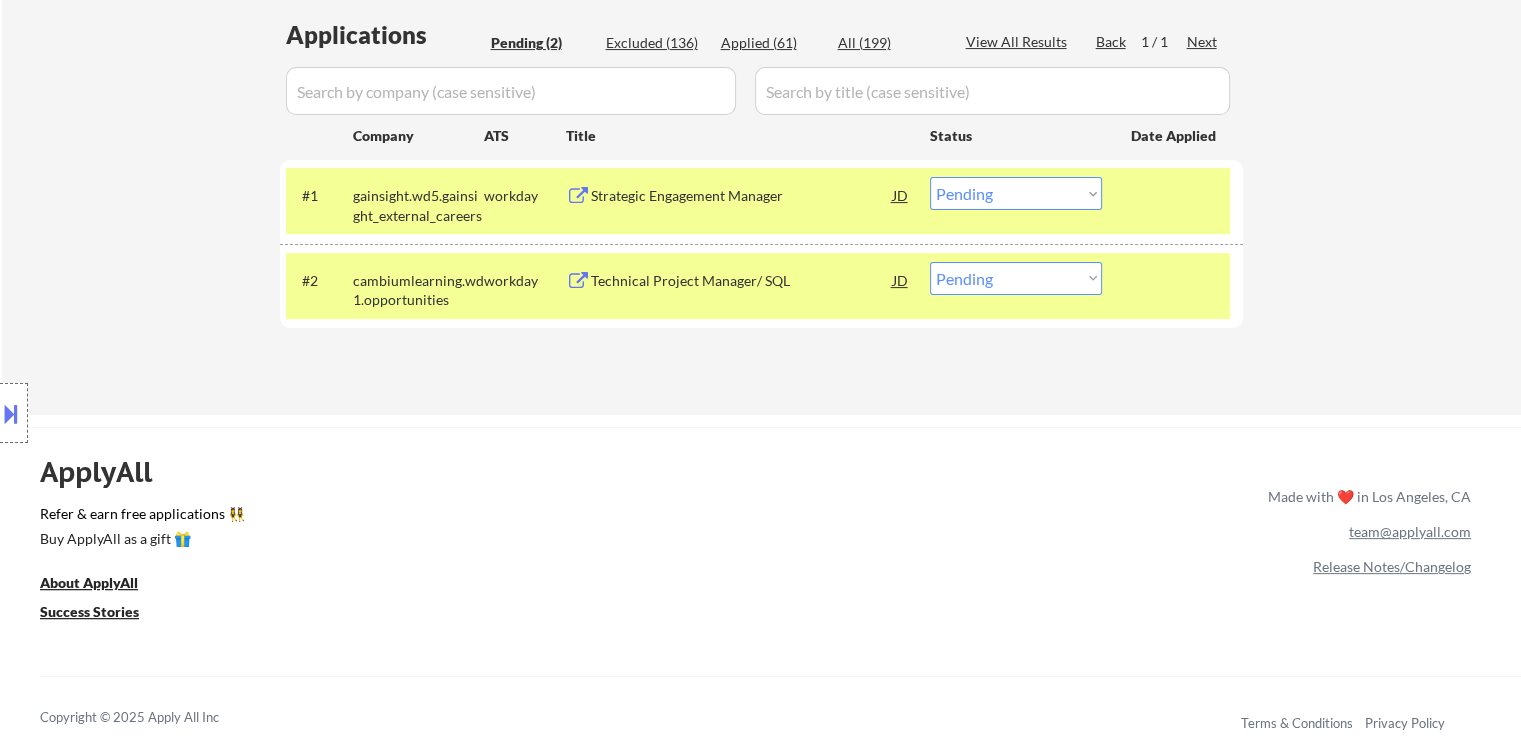 click on "Choose an option... Pending Applied Excluded (Questions) Excluded (Expired) Excluded (Location) Excluded (Bad Match) Excluded (Blocklist) Excluded (Salary) Excluded (Other)" at bounding box center (1016, 193) 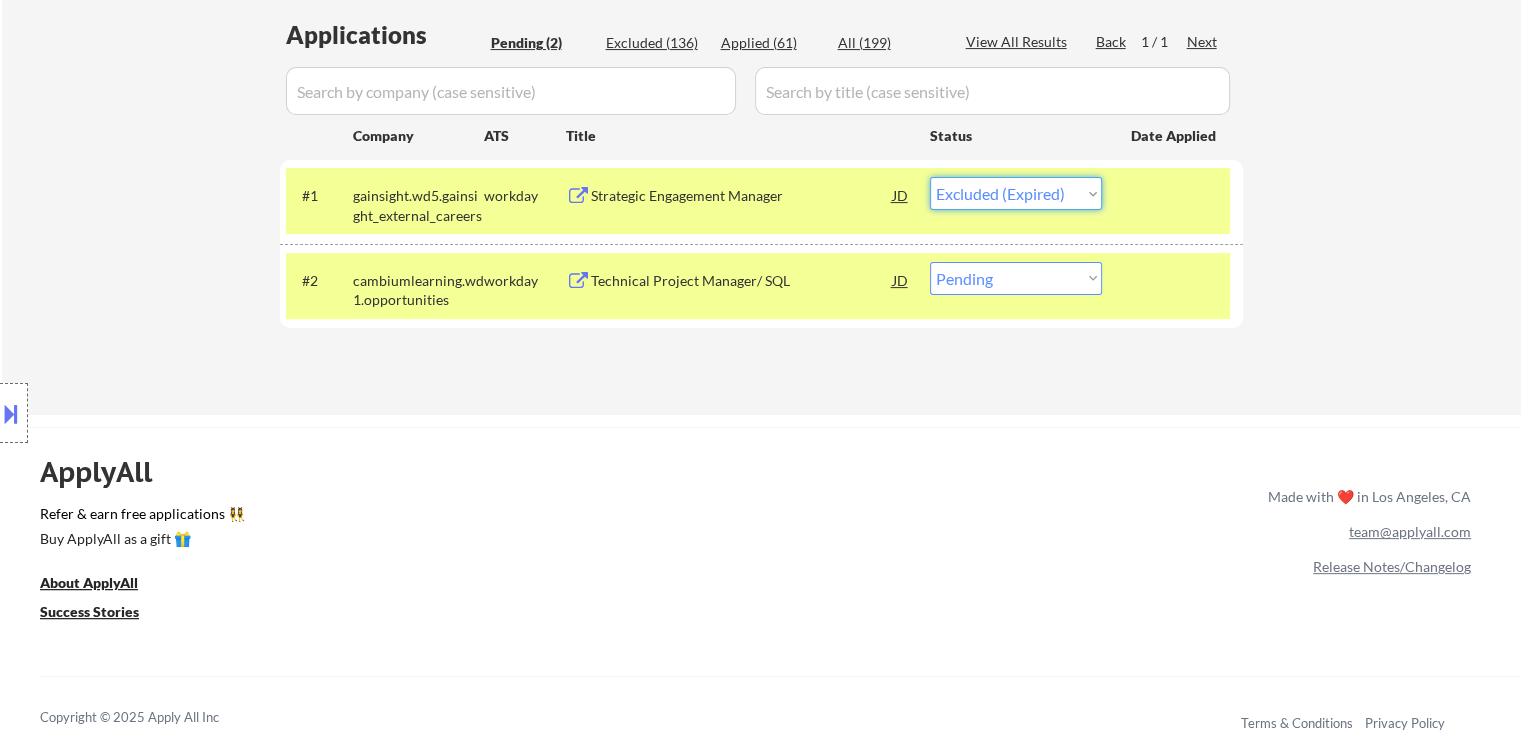 click on "Choose an option... Pending Applied Excluded (Questions) Excluded (Expired) Excluded (Location) Excluded (Bad Match) Excluded (Blocklist) Excluded (Salary) Excluded (Other)" at bounding box center (1016, 193) 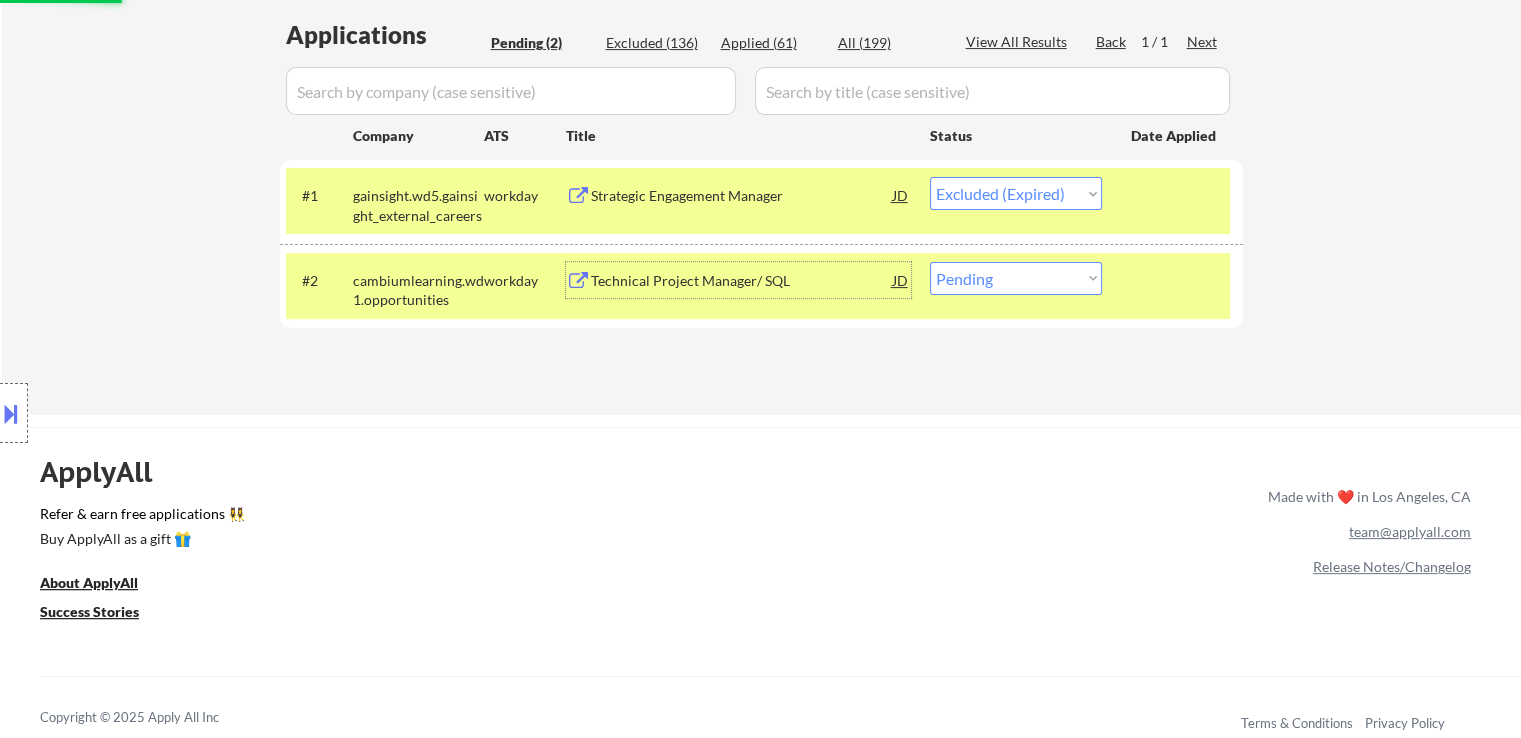 click on "Technical Project Manager/ SQL" at bounding box center (742, 280) 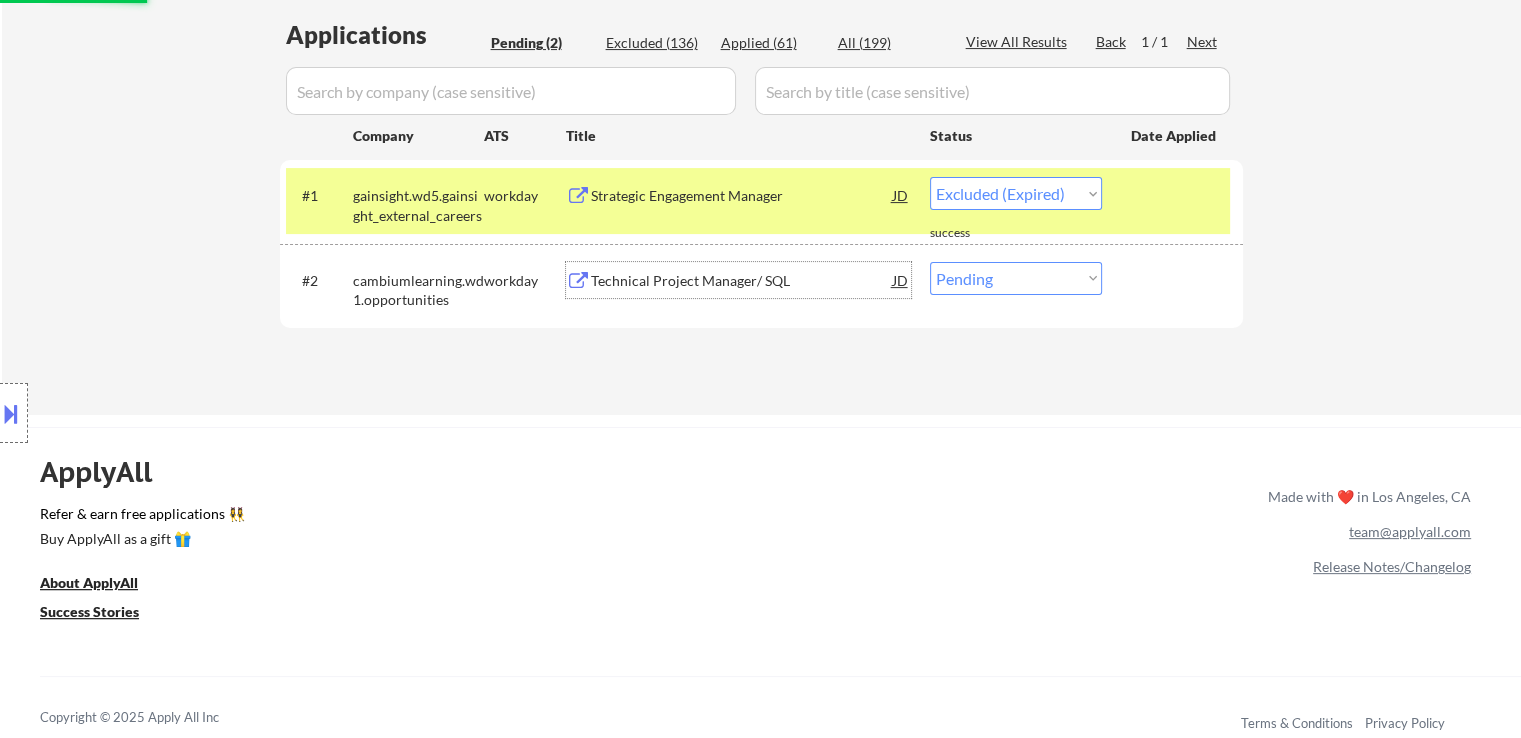 scroll, scrollTop: 400, scrollLeft: 0, axis: vertical 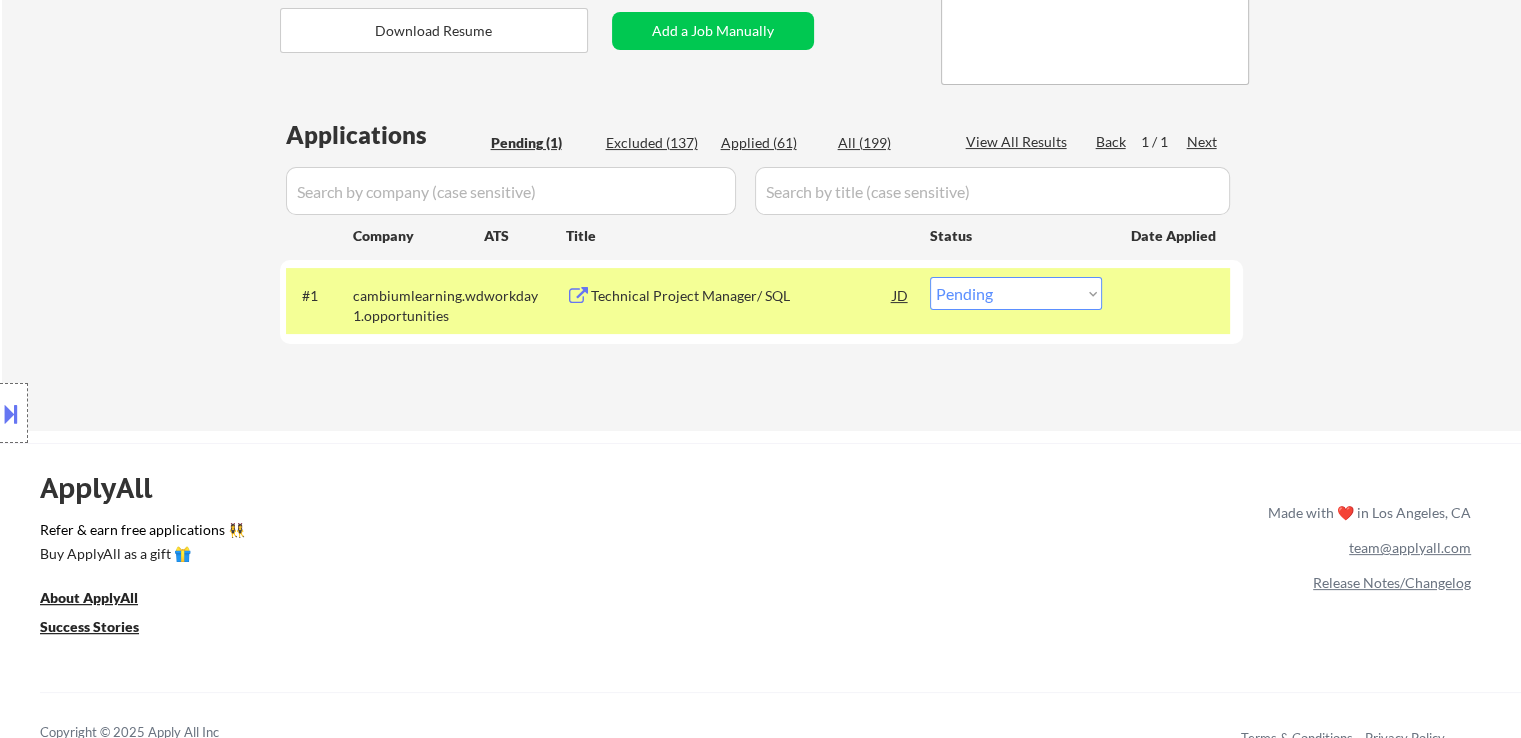 click on "Choose an option... Pending Applied Excluded (Questions) Excluded (Expired) Excluded (Location) Excluded (Bad Match) Excluded (Blocklist) Excluded (Salary) Excluded (Other)" at bounding box center [1016, 293] 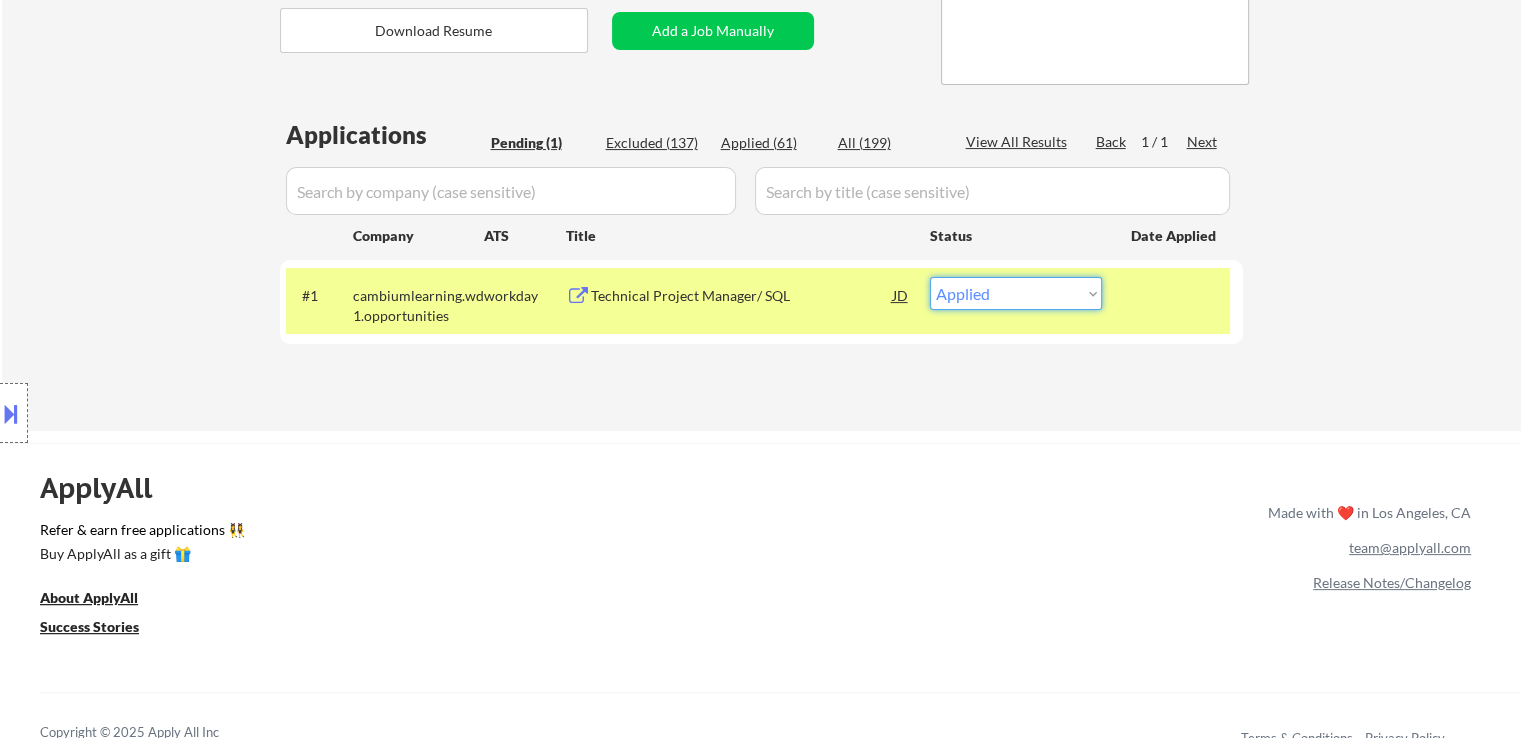 click on "Choose an option... Pending Applied Excluded (Questions) Excluded (Expired) Excluded (Location) Excluded (Bad Match) Excluded (Blocklist) Excluded (Salary) Excluded (Other)" at bounding box center [1016, 293] 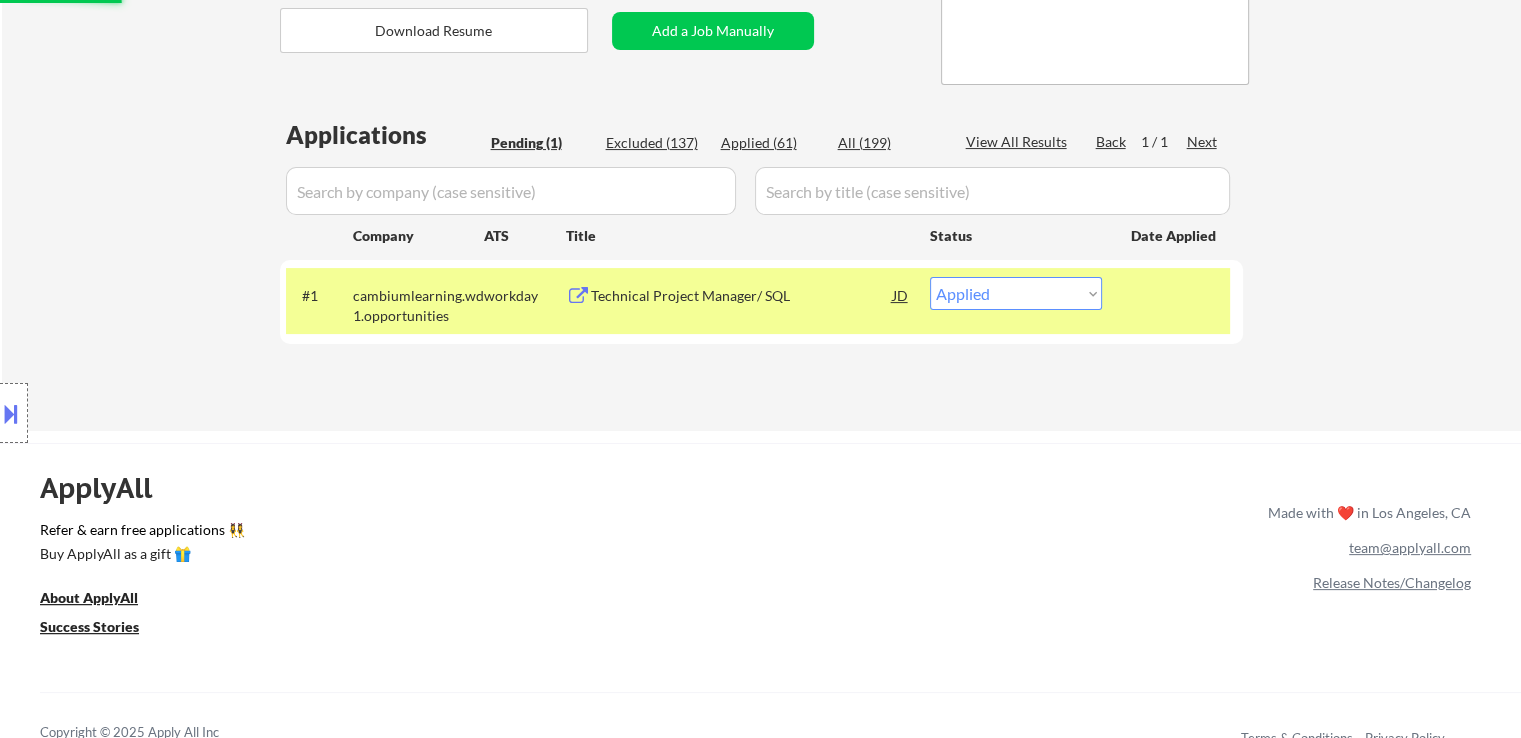 click on "Applications Pending (1) Excluded (137) Applied (61) All (199) View All Results Back 1 / 1
Next Company ATS Title Status Date Applied #1 cambiumlearning.wd1.opportunities workday Technical Project Manager/ SQL JD Choose an option... Pending Applied Excluded (Questions) Excluded (Expired) Excluded (Location) Excluded (Bad Match) Excluded (Blocklist) Excluded (Salary) Excluded (Other) success #2 cambiumlearning.wd1.opportunities workday Technical Project Manager/ SQL JD Choose an option... Pending Applied Excluded (Questions) Excluded (Expired) Excluded (Location) Excluded (Bad Match) Excluded (Blocklist) Excluded (Salary) Excluded (Other) success #3 cambiumlearning.wd1.opportunities workday Technical Project Manager/ SQL JD Choose an option... Pending Applied Excluded (Questions) Excluded (Expired) Excluded (Location) Excluded (Bad Match) Excluded (Blocklist) Excluded (Salary) Excluded (Other) success #4 cambiumlearning.wd1.opportunities workday Technical Project Manager/ SQL JD Choose an option... Pending #5" at bounding box center (761, 255) 